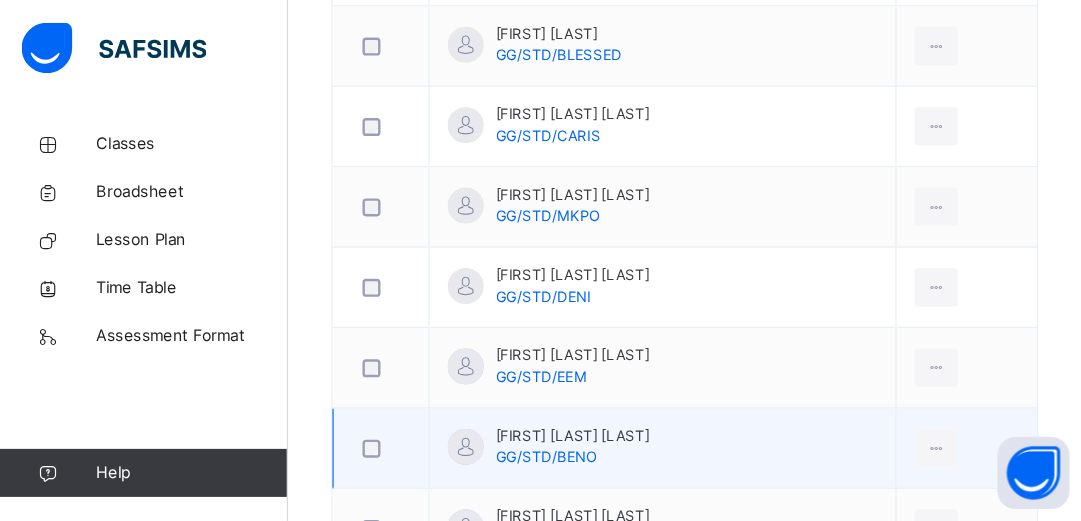 scroll, scrollTop: 801, scrollLeft: 0, axis: vertical 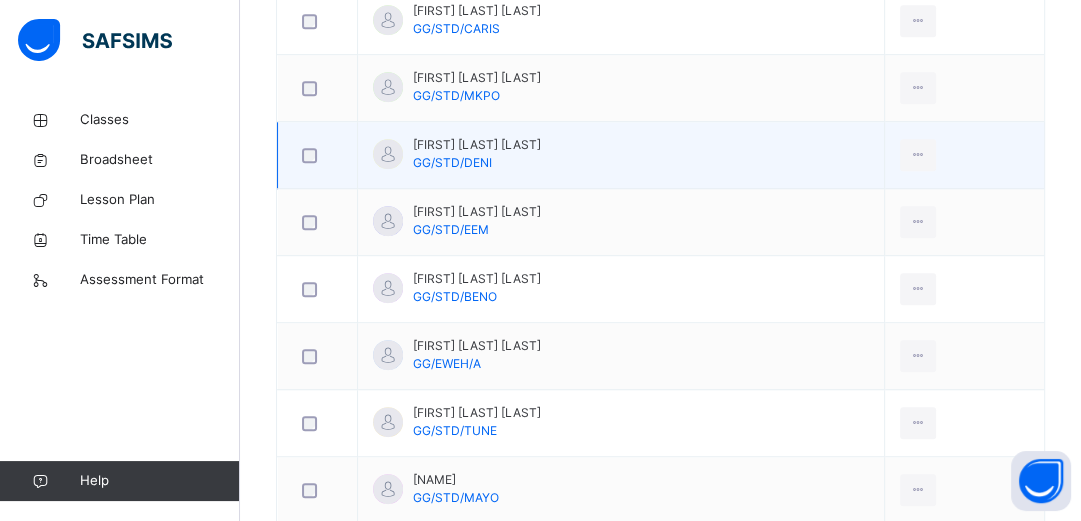 click at bounding box center [964, 155] 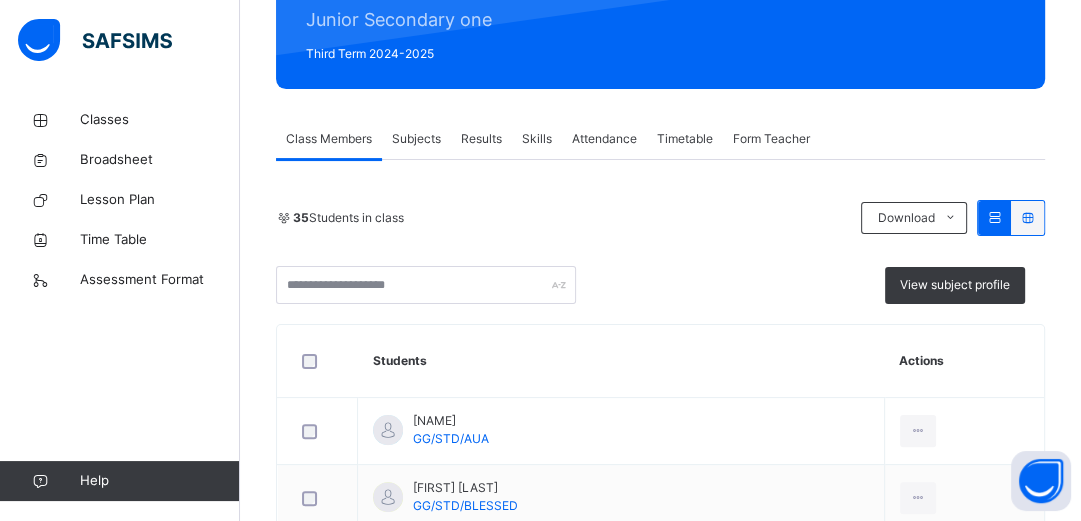 scroll, scrollTop: 225, scrollLeft: 0, axis: vertical 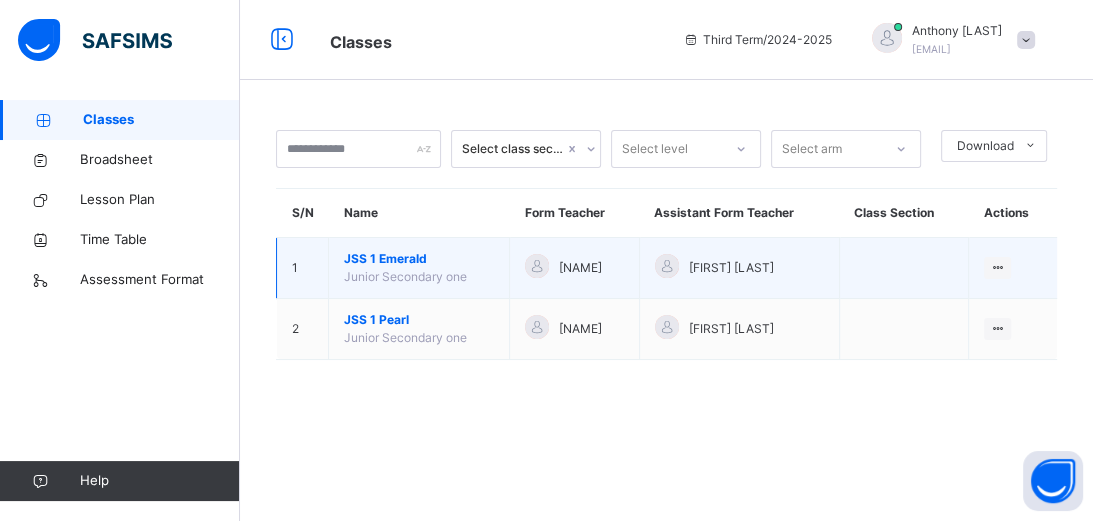 click on "JSS 1   Emerald" at bounding box center [419, 259] 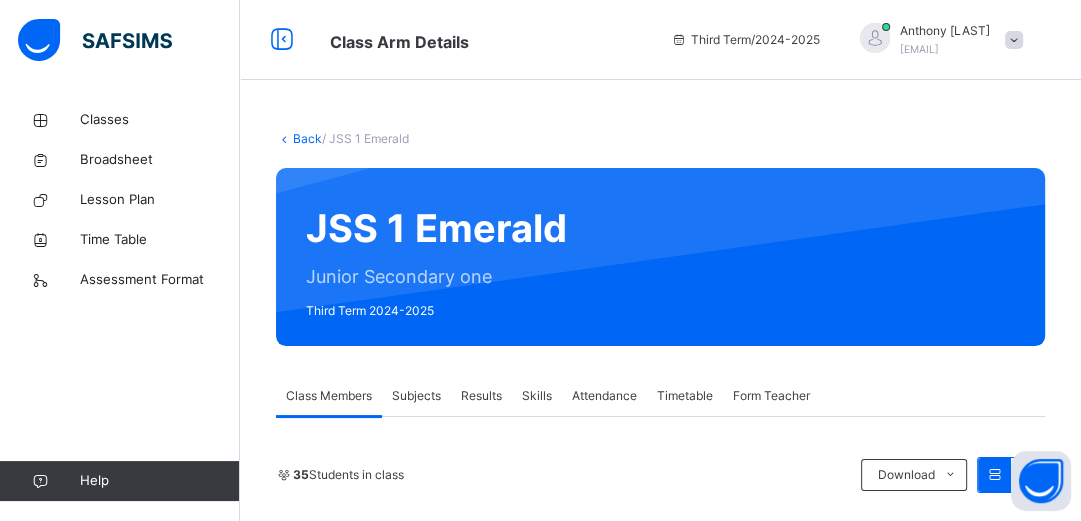 click on "Subjects" at bounding box center [416, 396] 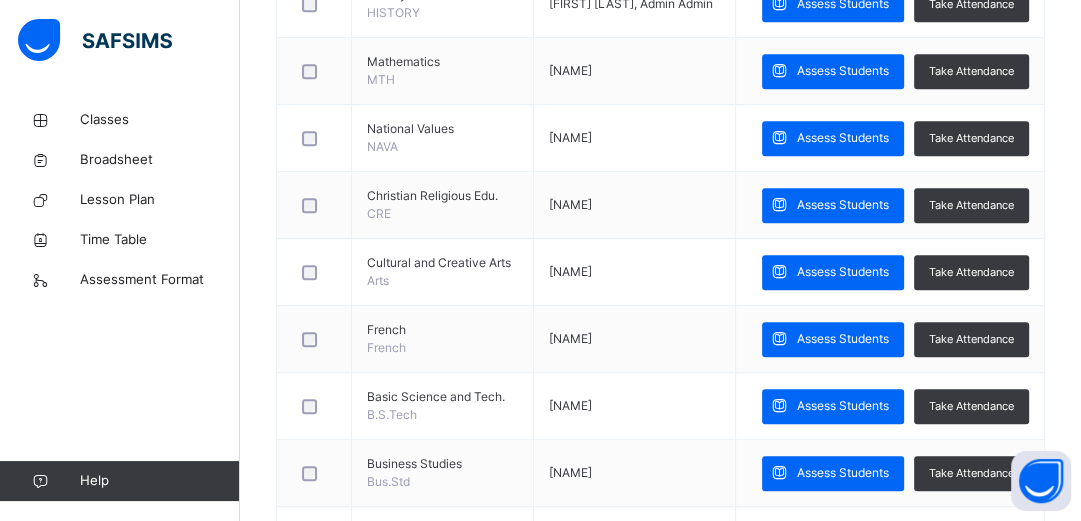 scroll, scrollTop: 768, scrollLeft: 0, axis: vertical 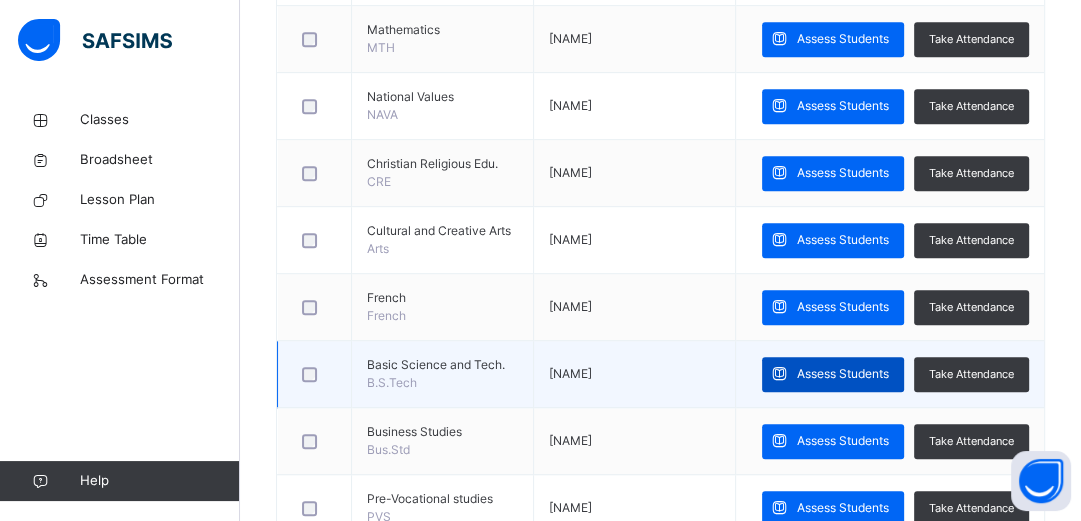 click on "Assess Students" at bounding box center [843, 374] 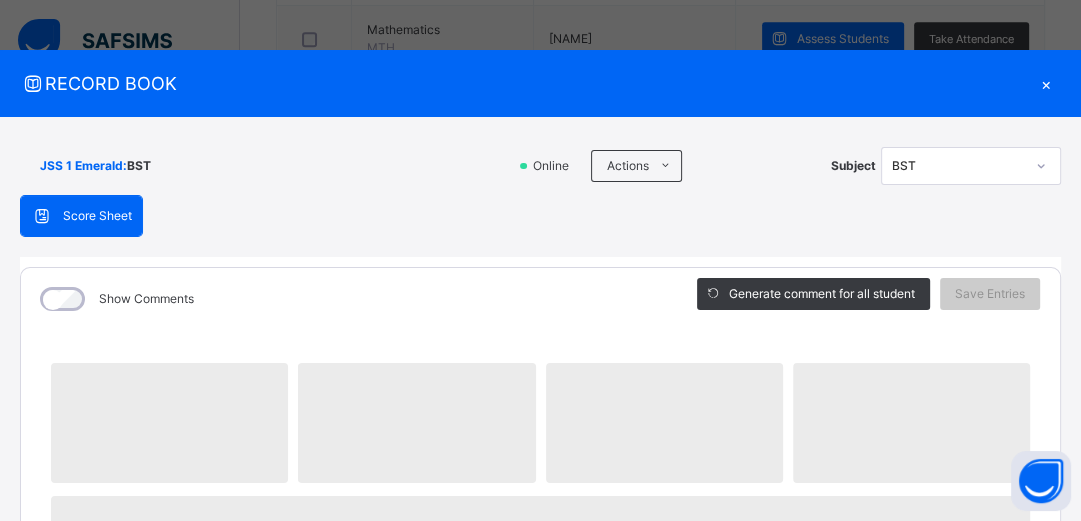 drag, startPoint x: 1078, startPoint y: 189, endPoint x: 771, endPoint y: 210, distance: 307.7174 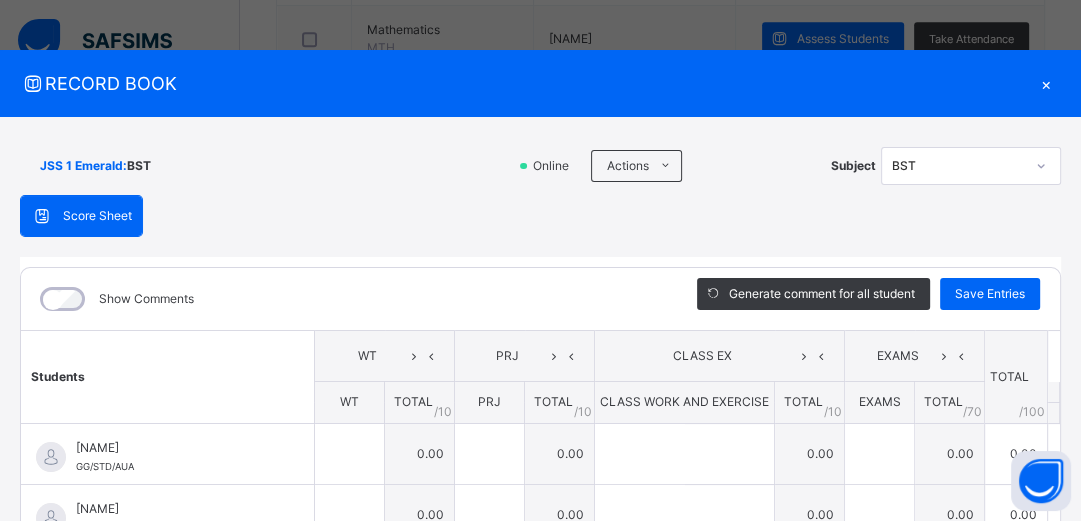 scroll, scrollTop: 312, scrollLeft: 0, axis: vertical 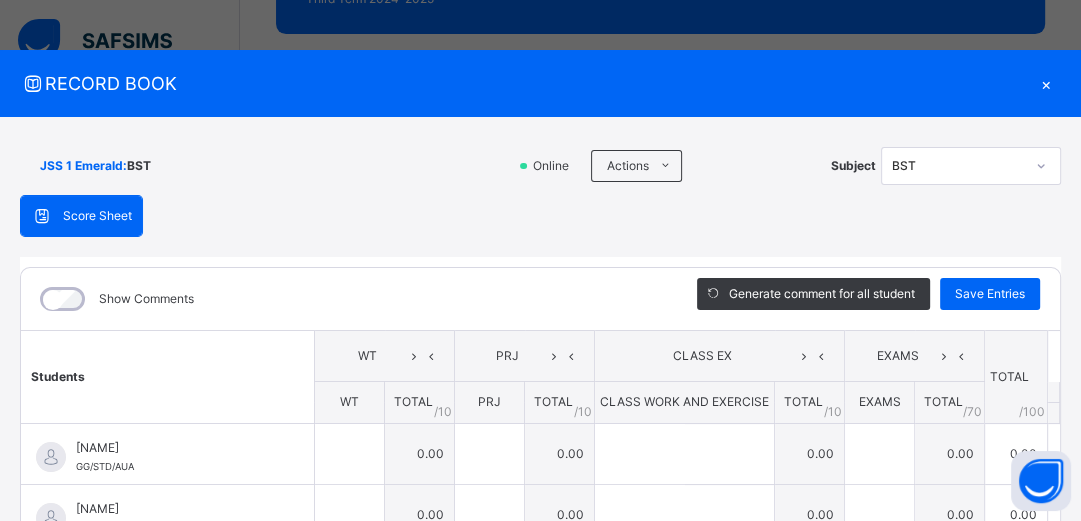 drag, startPoint x: 1071, startPoint y: 206, endPoint x: 758, endPoint y: 252, distance: 316.36212 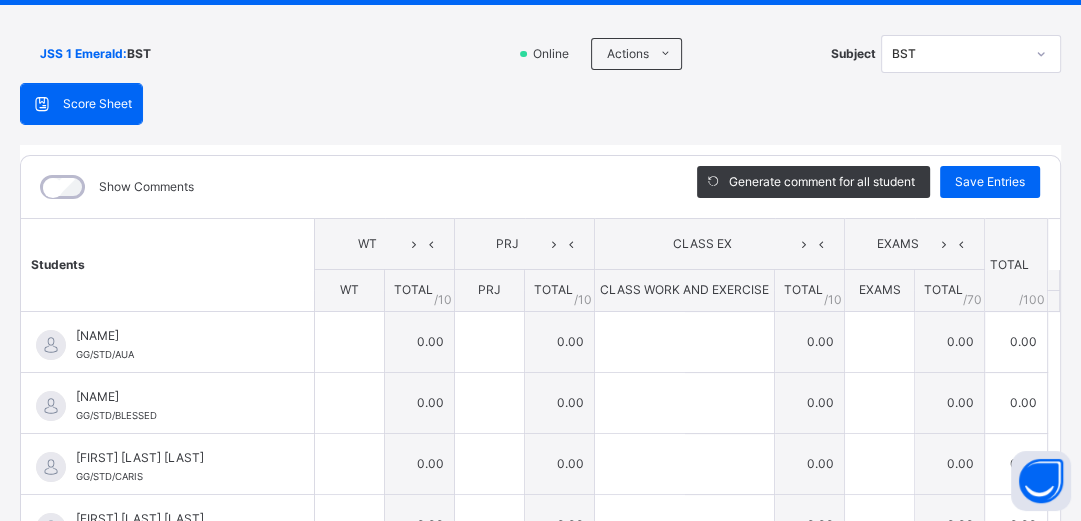 scroll, scrollTop: 364, scrollLeft: 0, axis: vertical 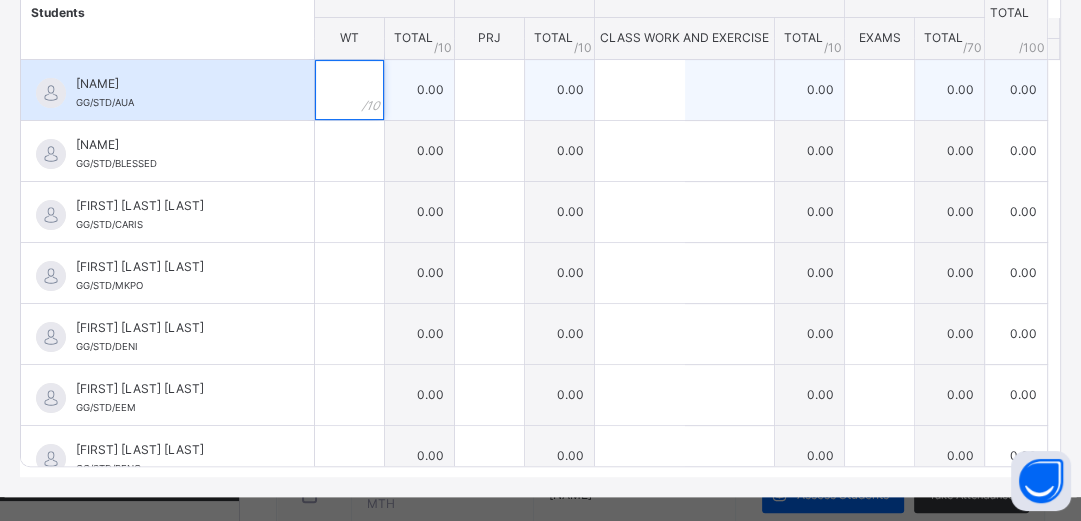click at bounding box center (349, 90) 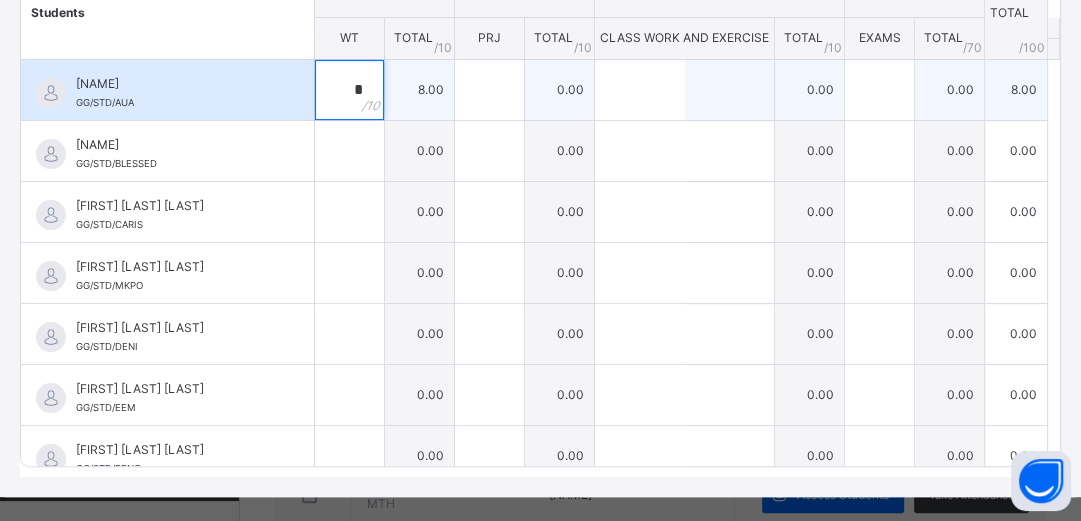 type on "*" 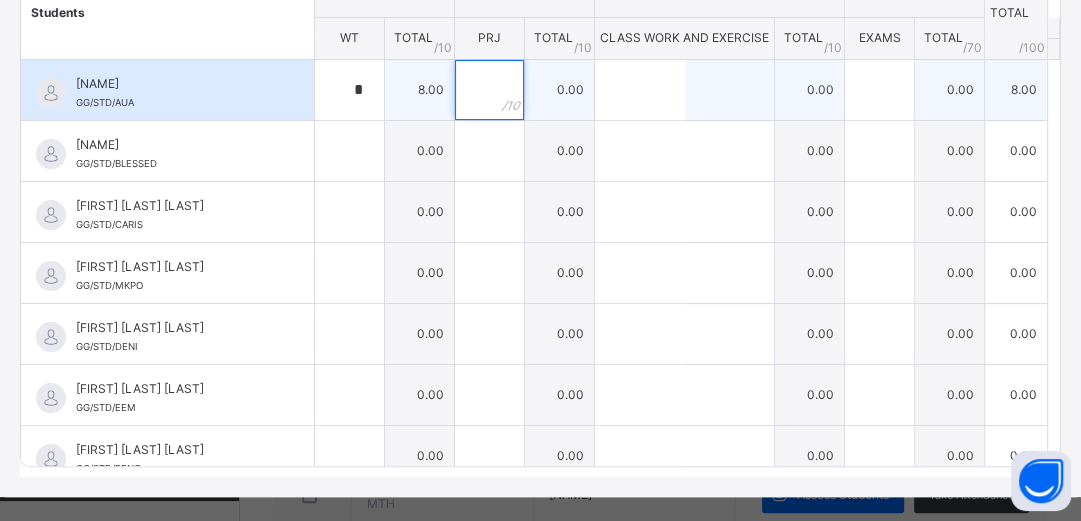 click at bounding box center [489, 90] 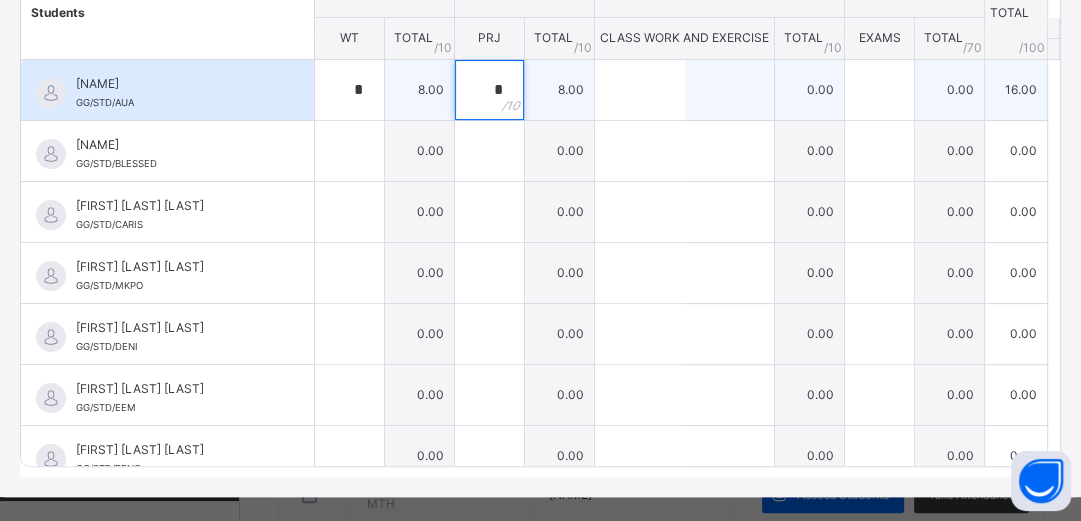 type on "*" 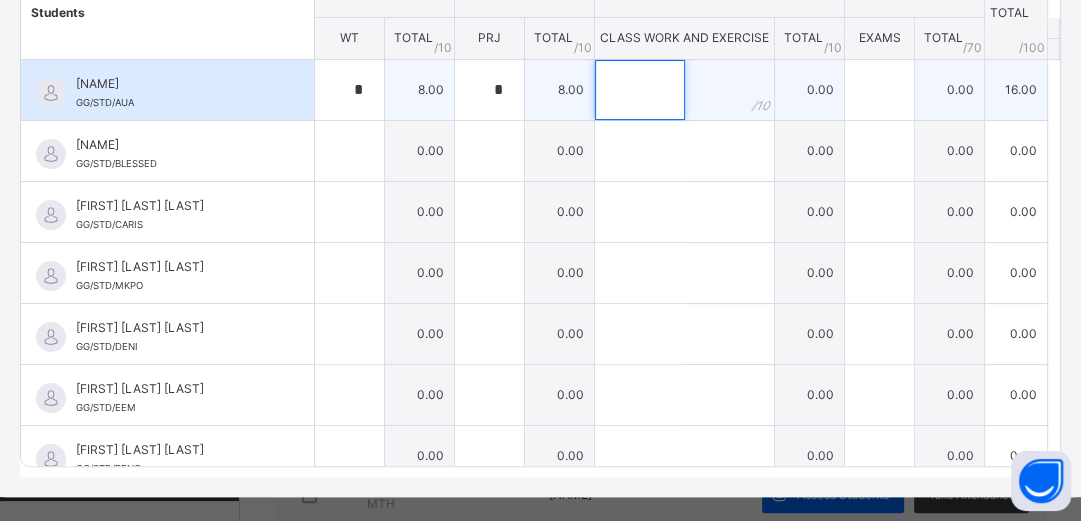 click at bounding box center (640, 90) 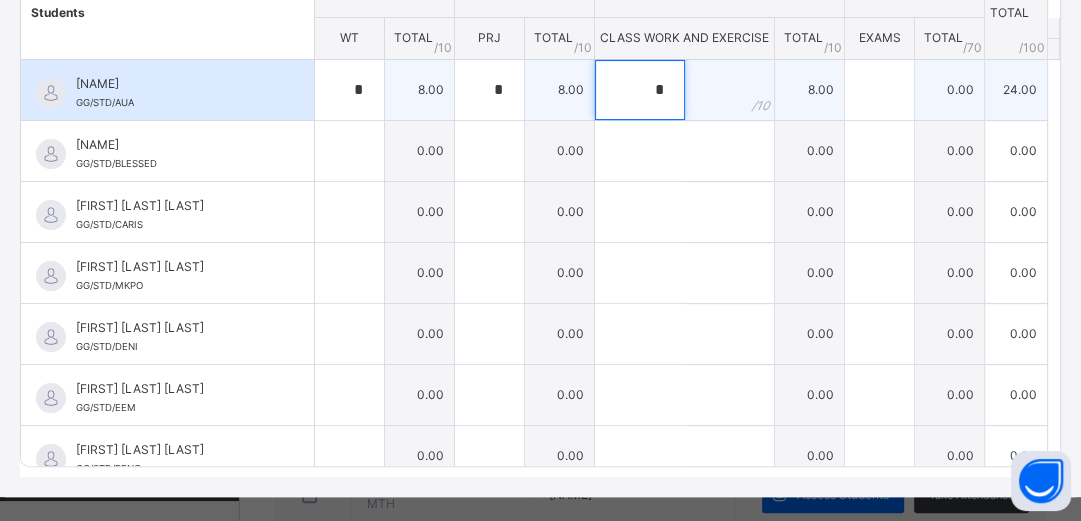 type on "*" 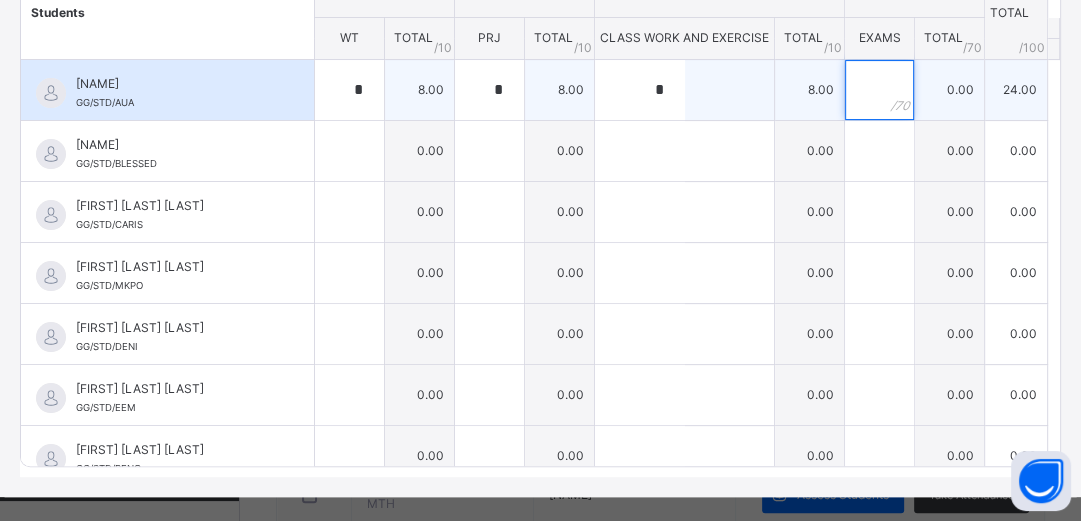 click at bounding box center [879, 90] 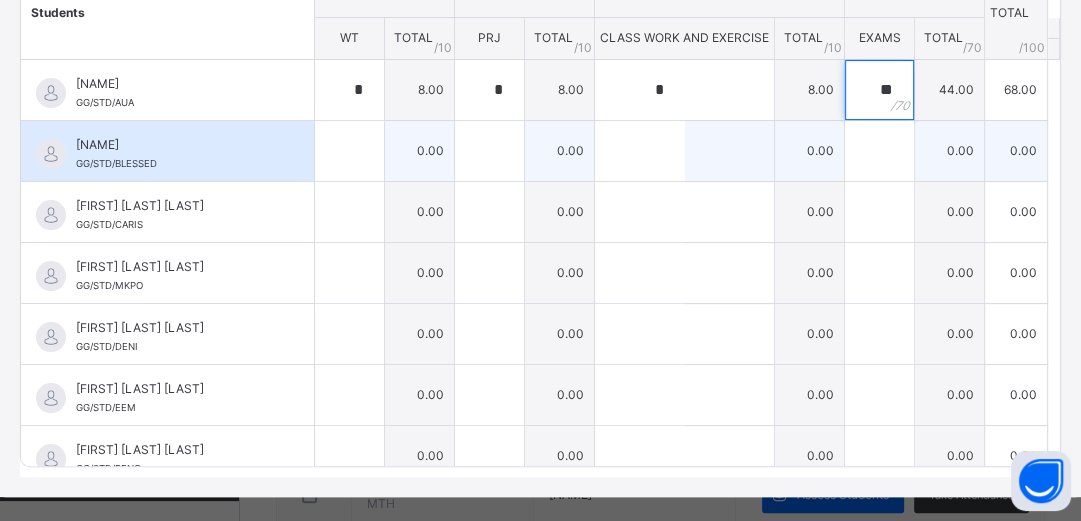 type on "**" 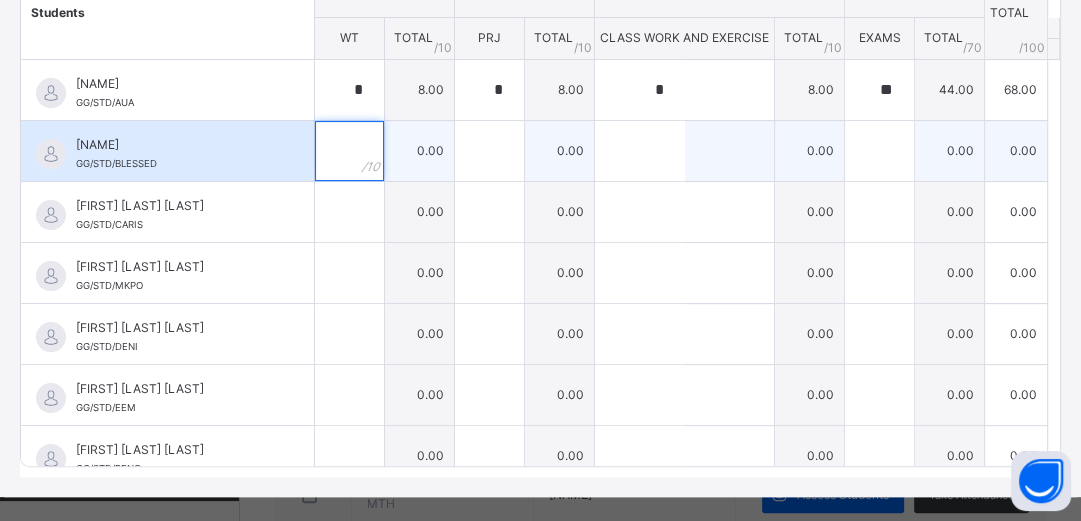 click at bounding box center [349, 151] 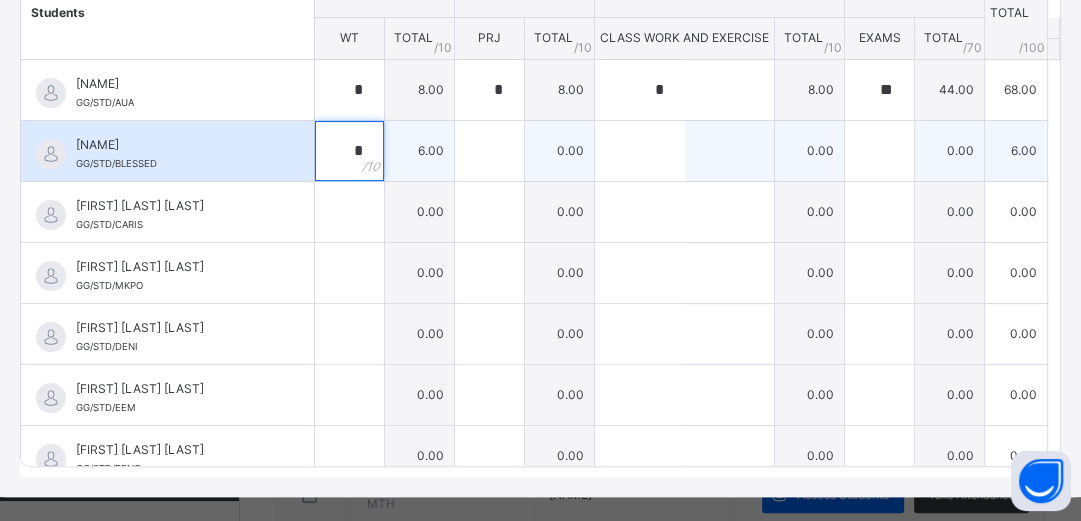 type on "*" 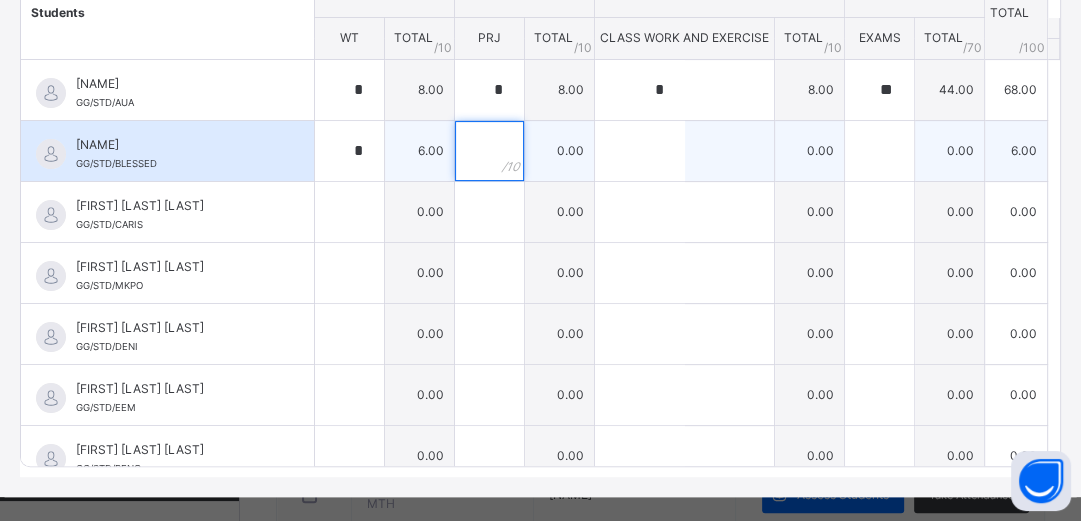 click at bounding box center [489, 151] 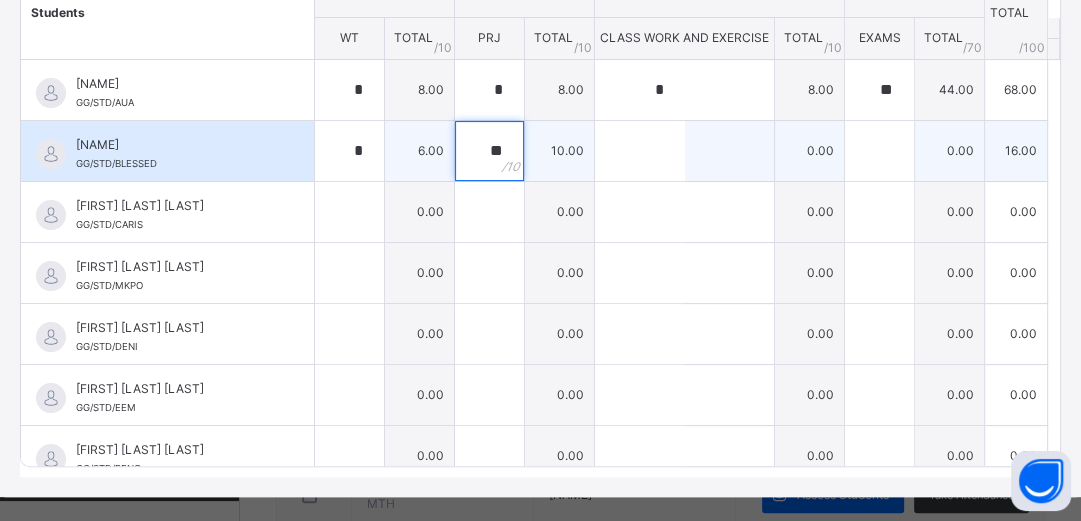 type on "**" 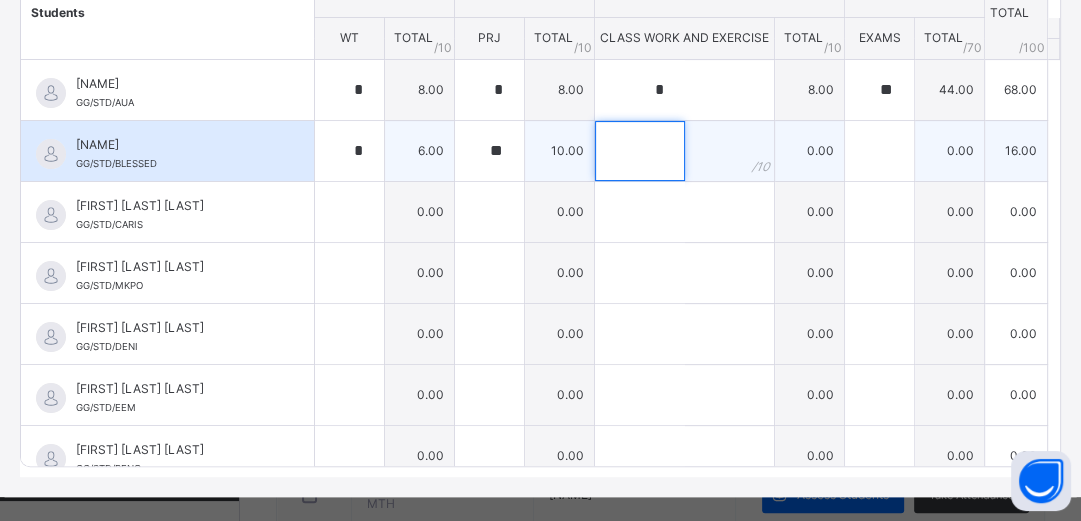 click at bounding box center [640, 151] 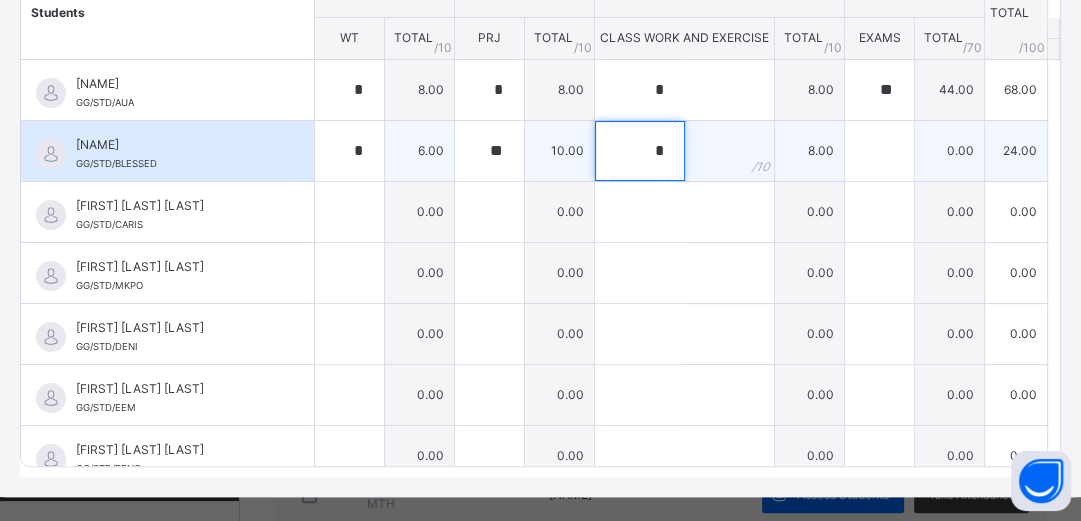 type on "*" 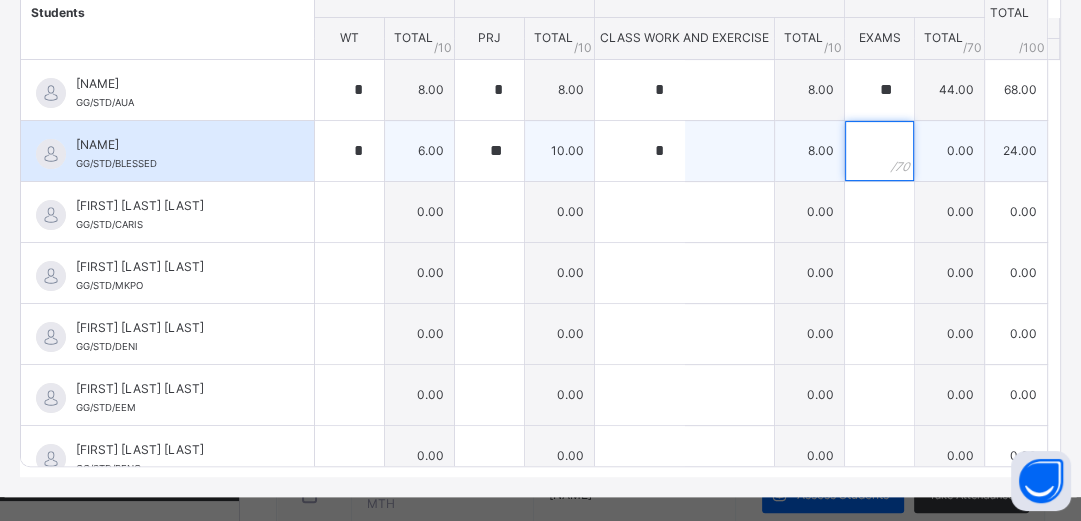 click at bounding box center (879, 151) 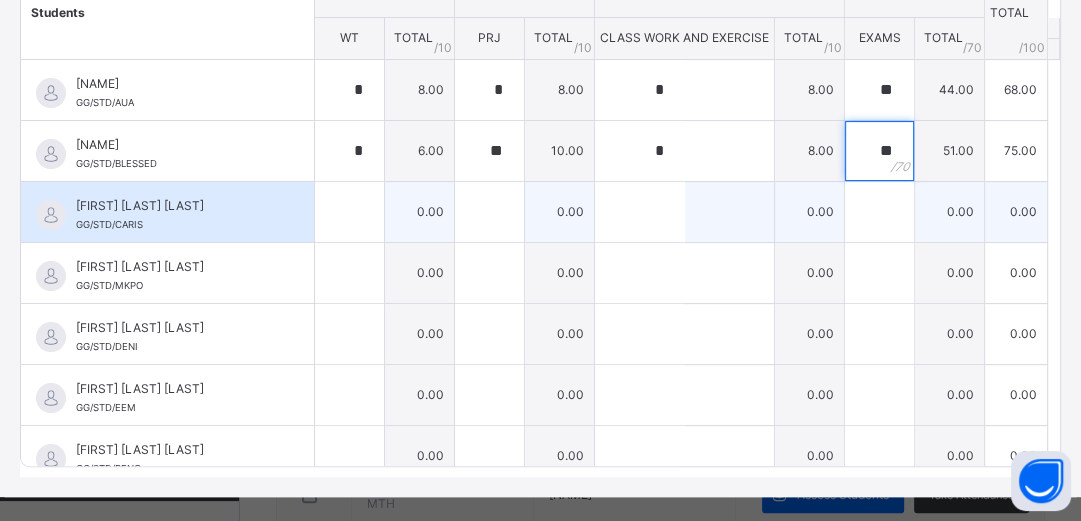 type on "**" 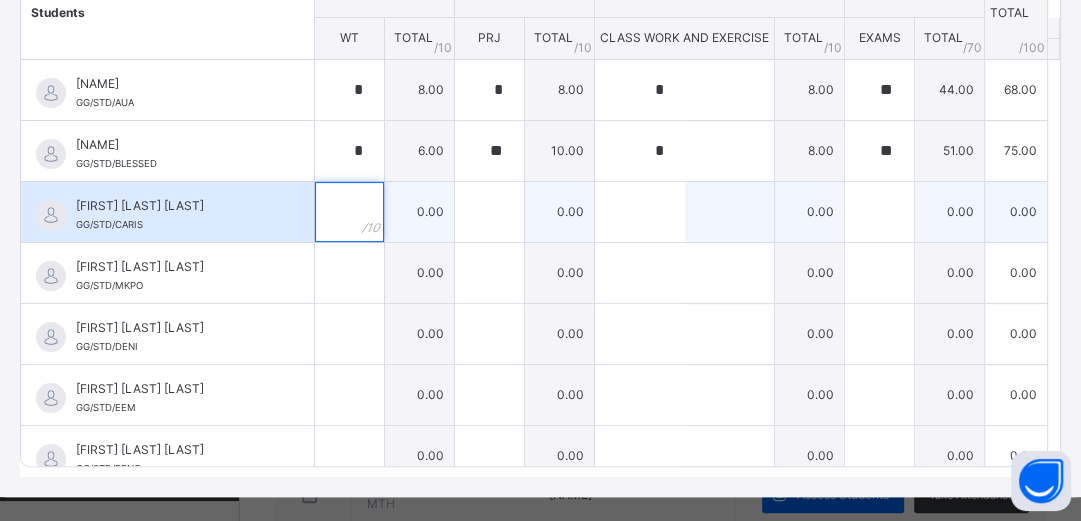 click at bounding box center [349, 212] 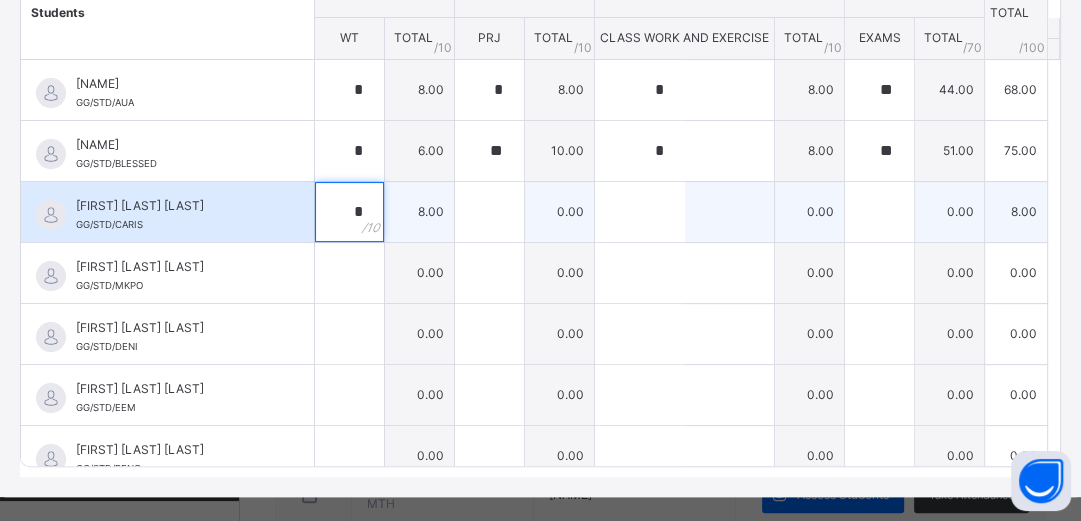 type on "*" 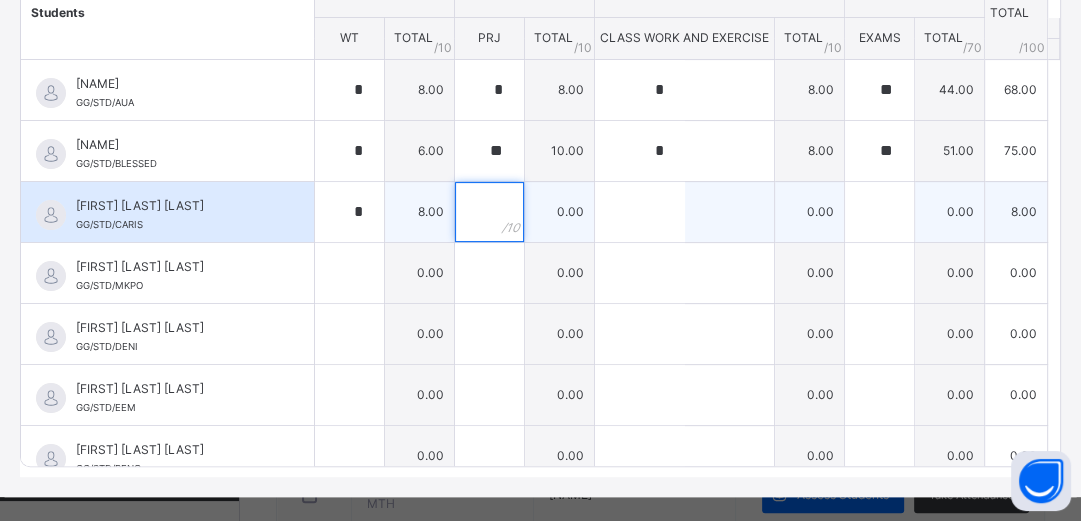 click at bounding box center [489, 212] 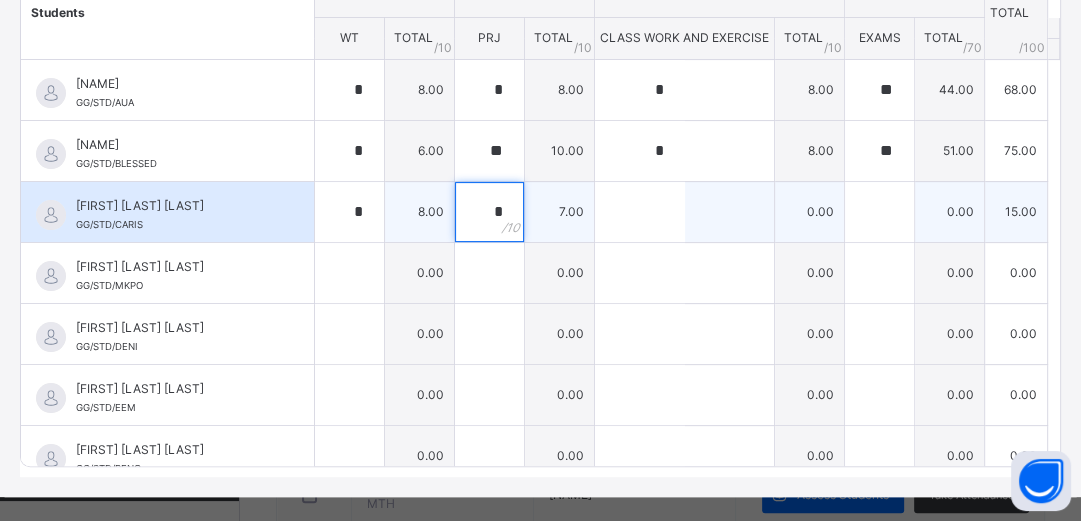 type on "*" 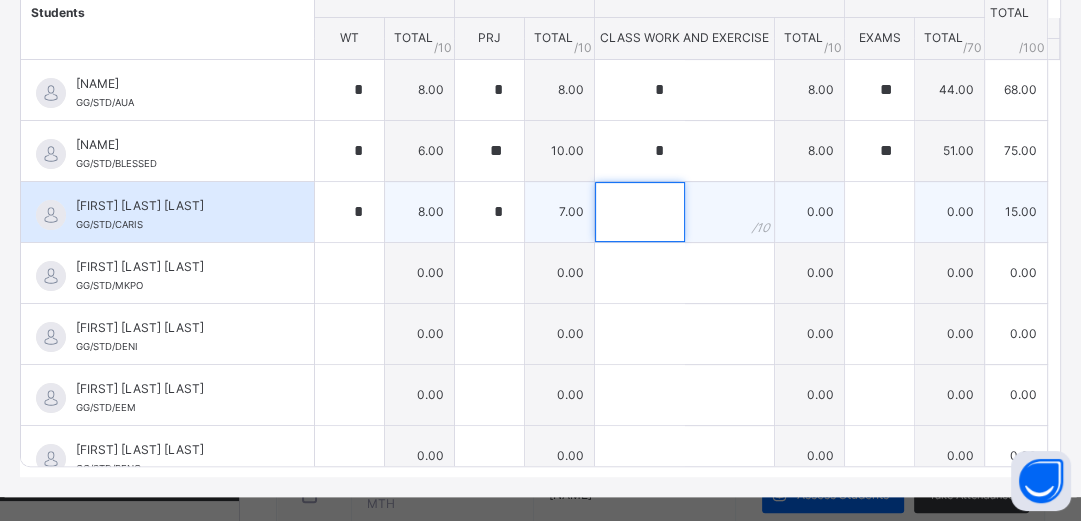 click at bounding box center [640, 212] 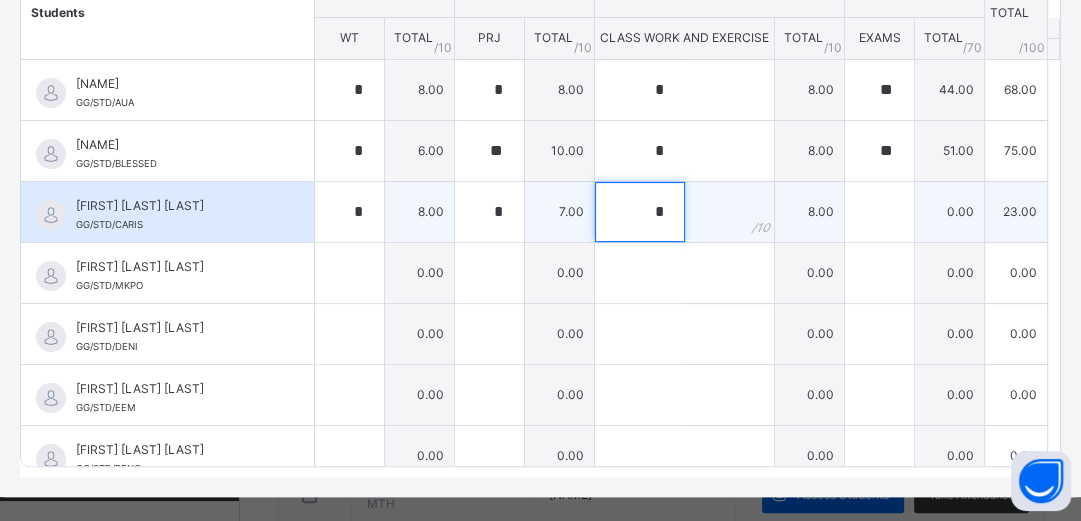 type on "*" 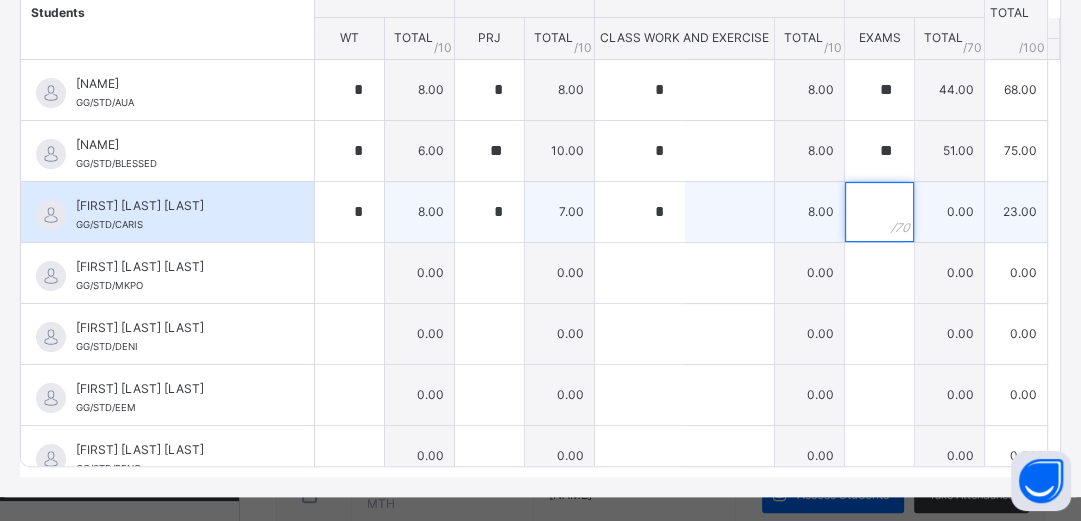 click at bounding box center (879, 212) 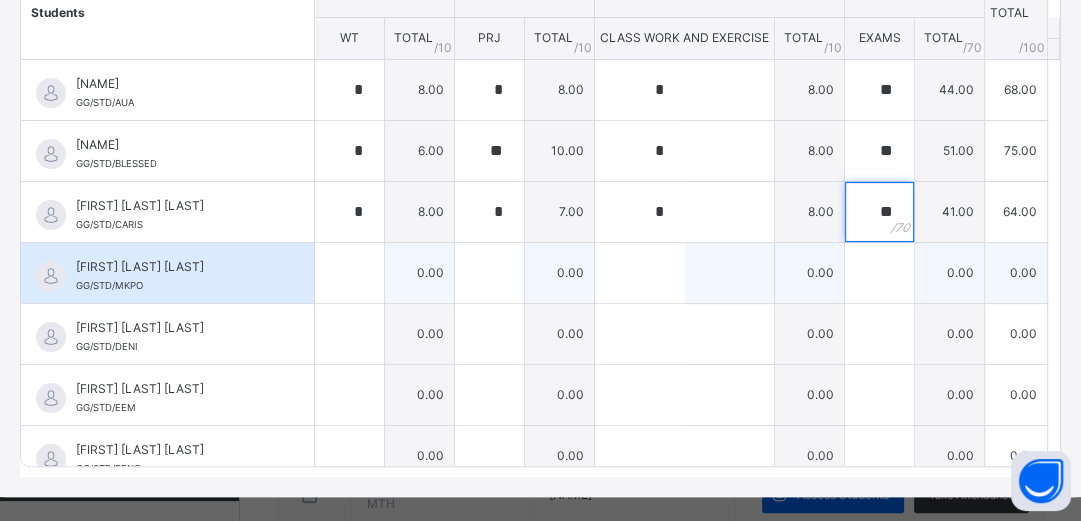 type on "**" 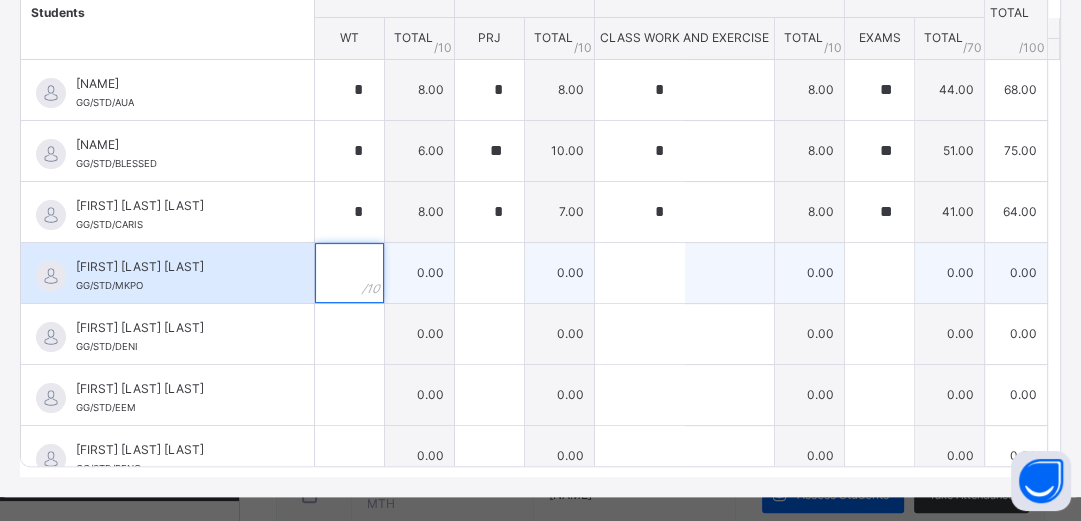 click at bounding box center [349, 273] 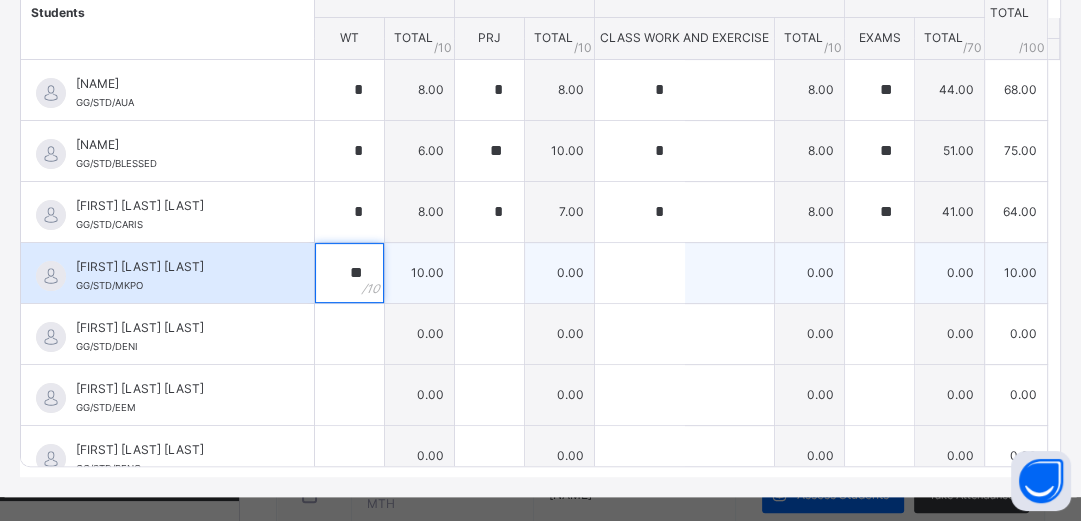 type on "**" 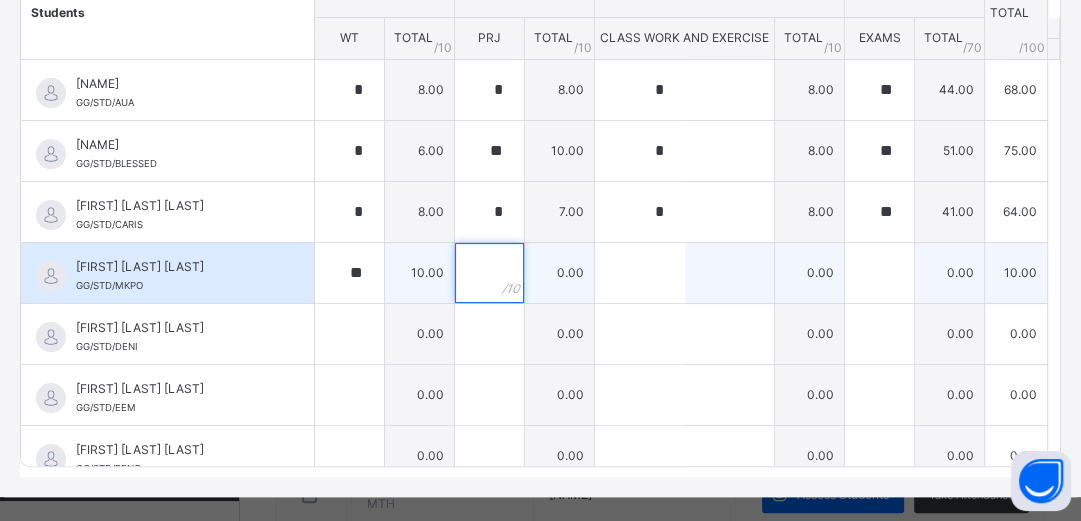 click at bounding box center (489, 273) 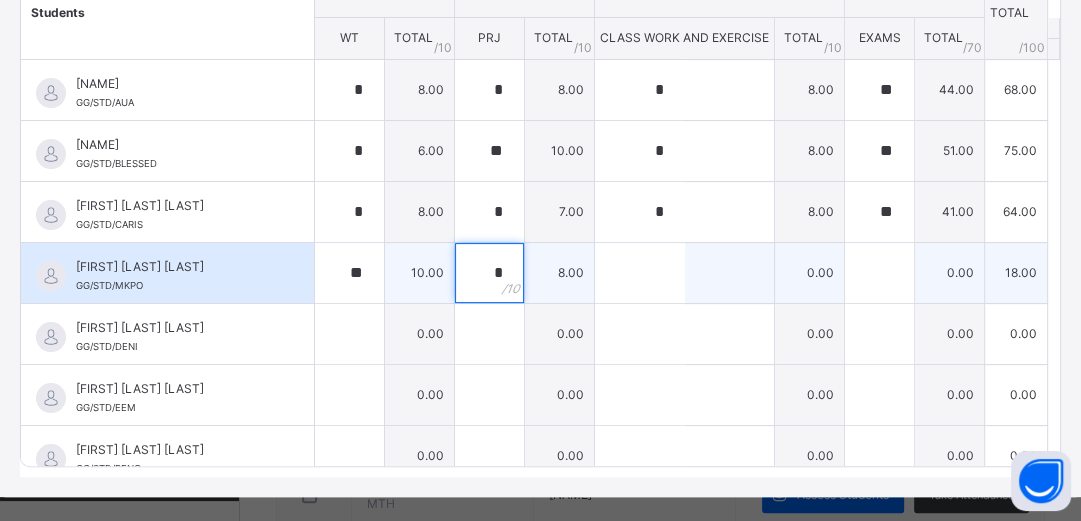 type on "*" 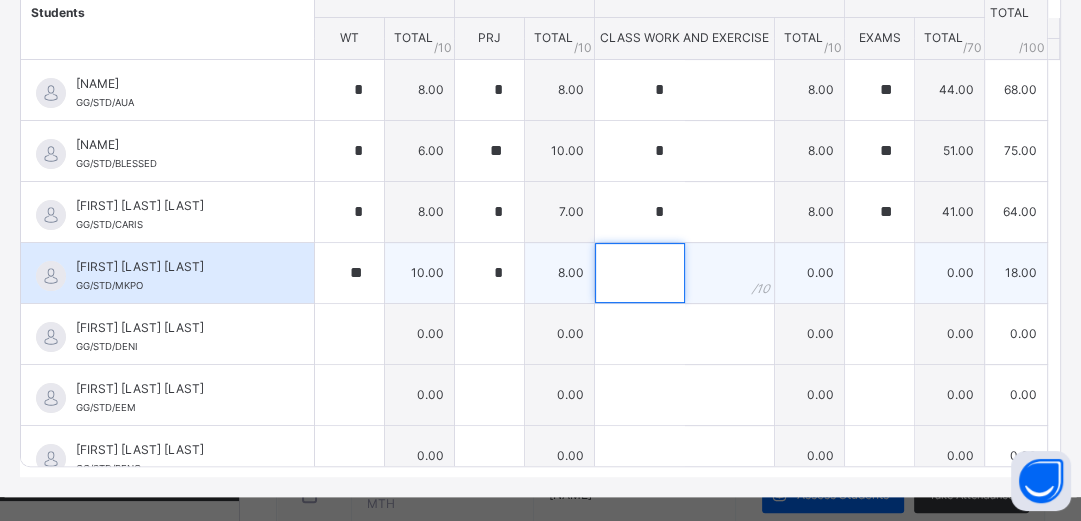 click at bounding box center [640, 273] 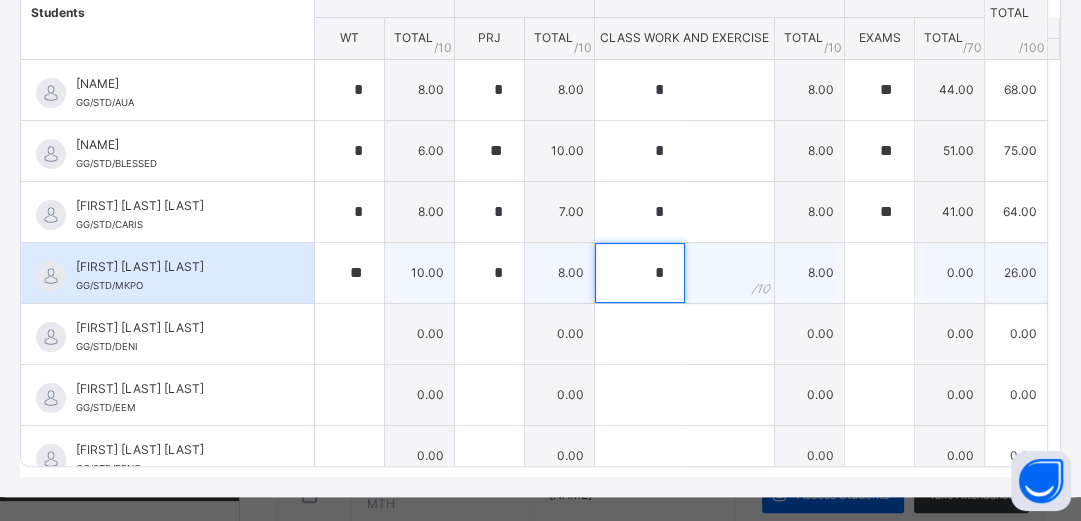 type on "*" 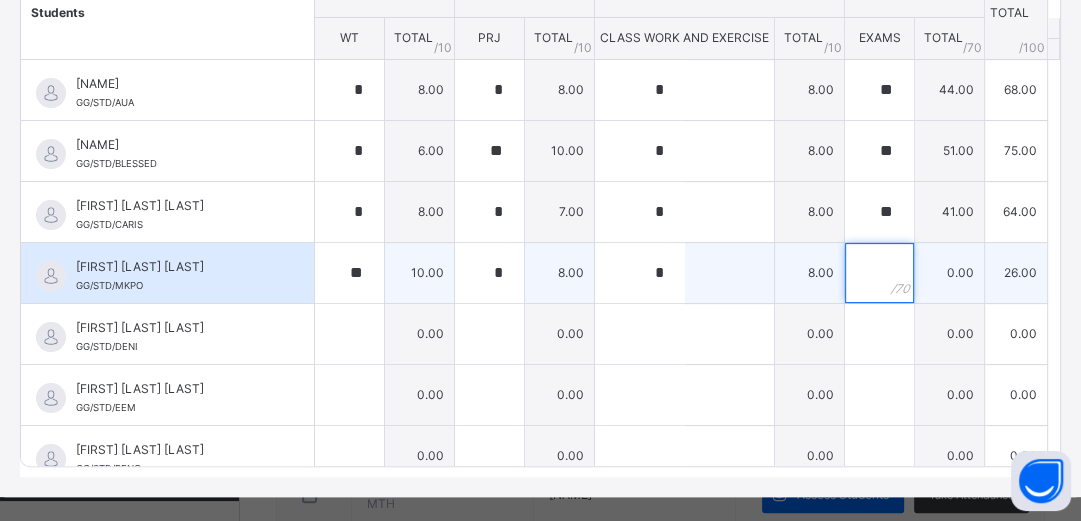click at bounding box center (879, 273) 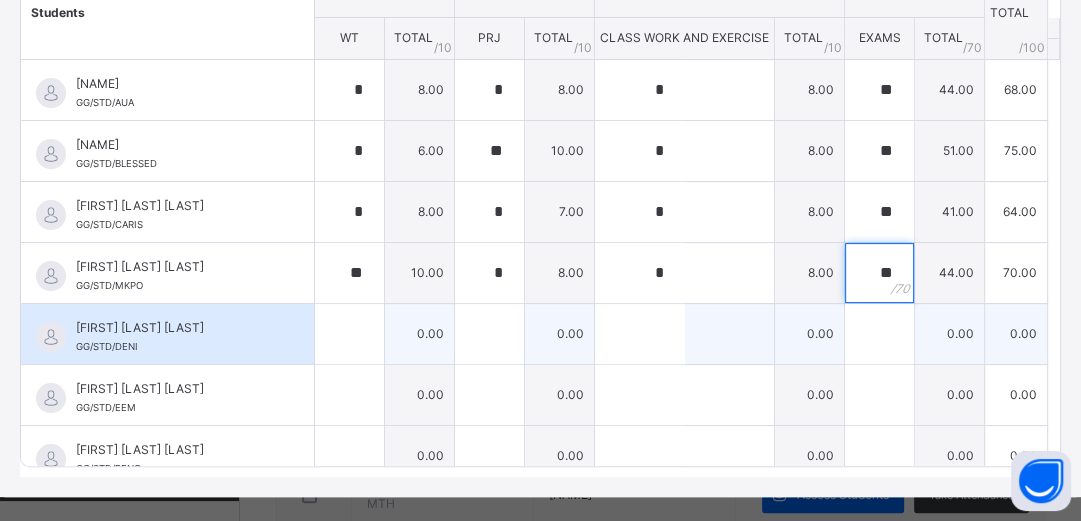 type on "**" 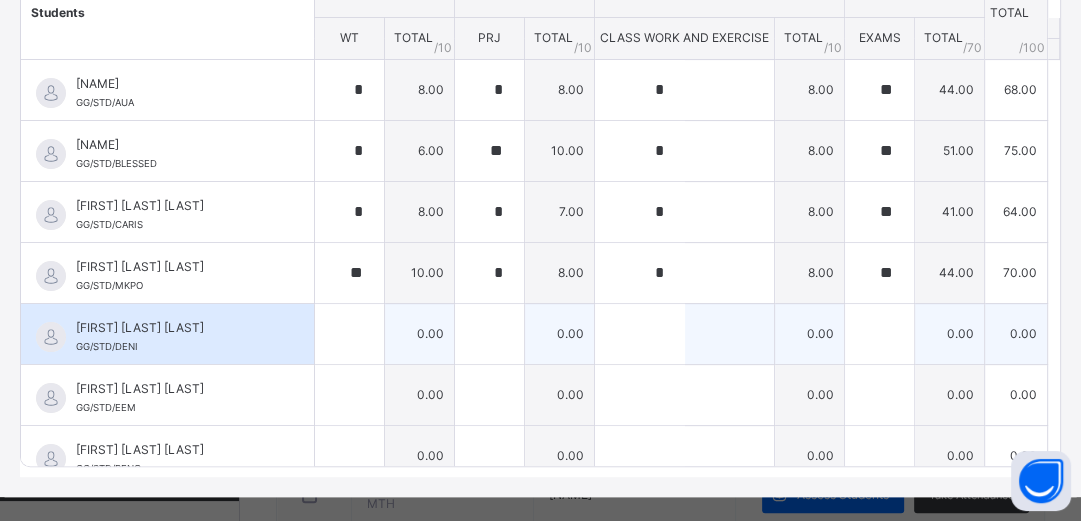 click on "[NAME]  GG/STD/DENI" at bounding box center (167, 334) 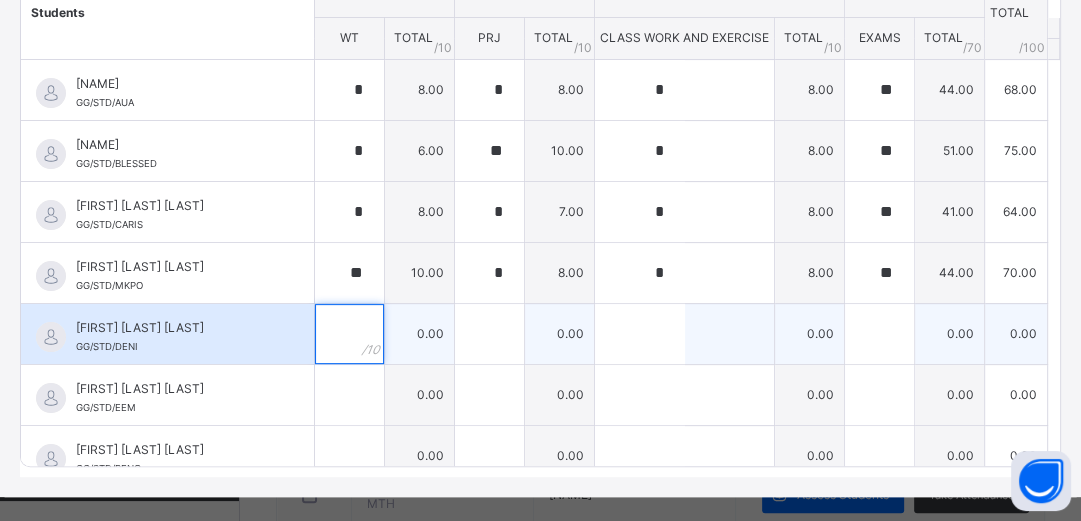 click at bounding box center (349, 334) 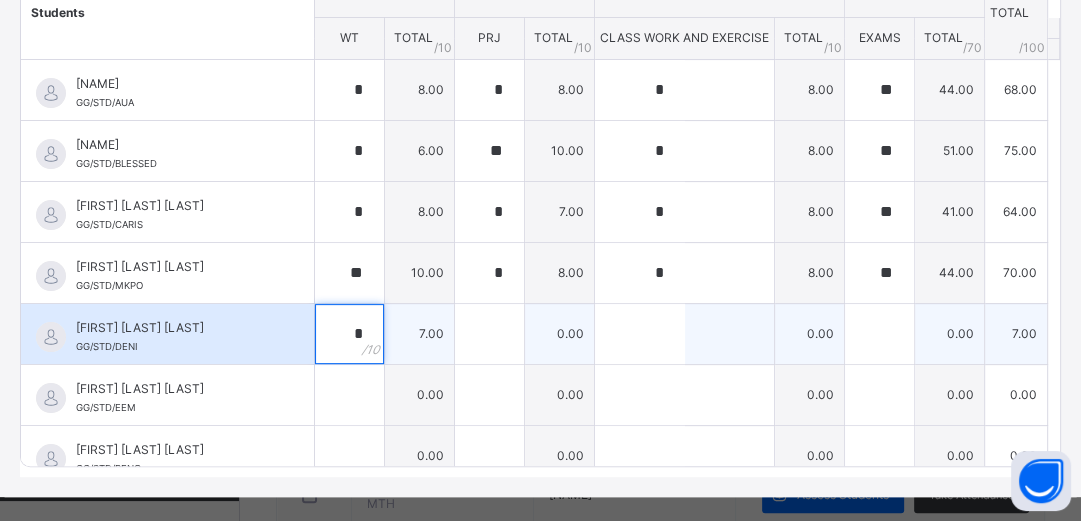 type on "*" 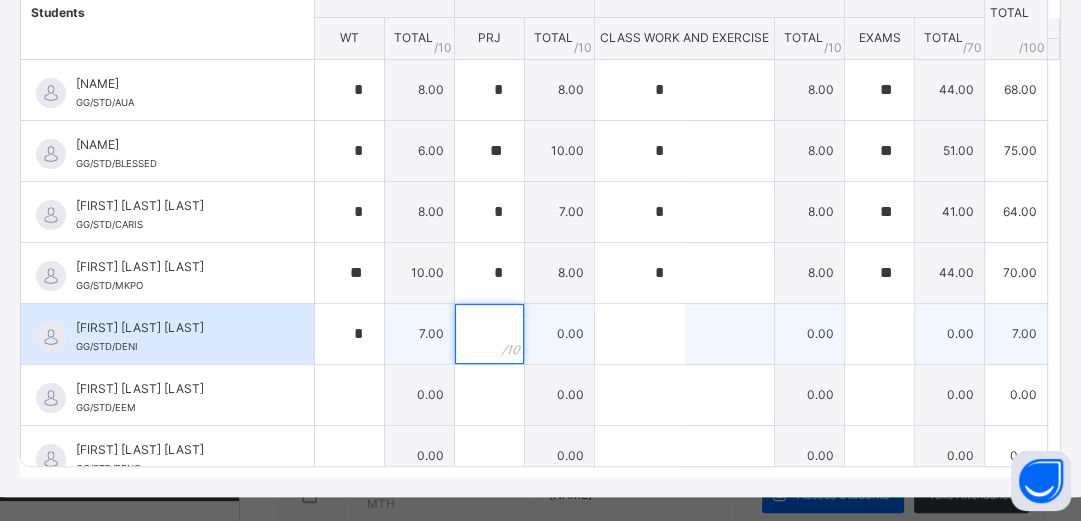 click at bounding box center [489, 334] 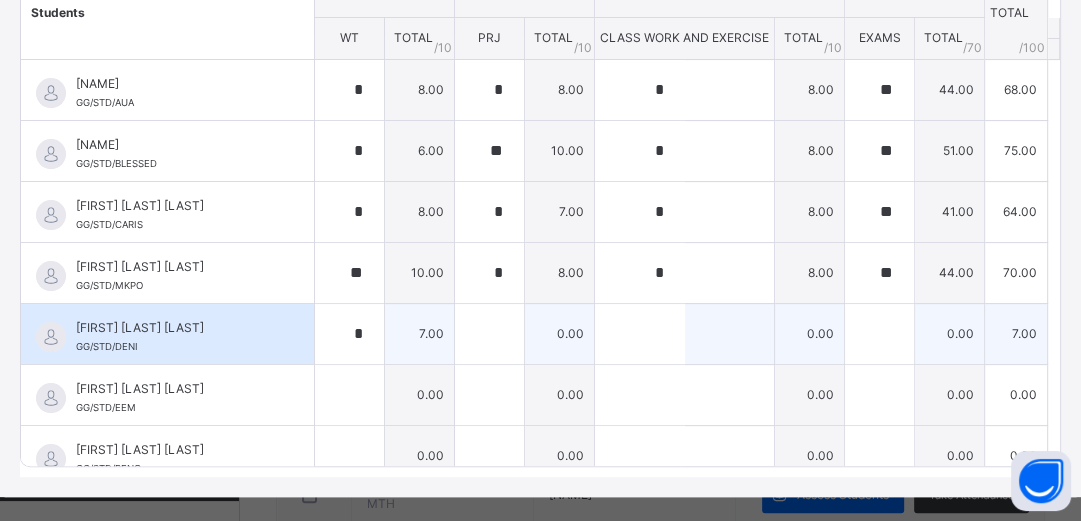 click at bounding box center [489, 334] 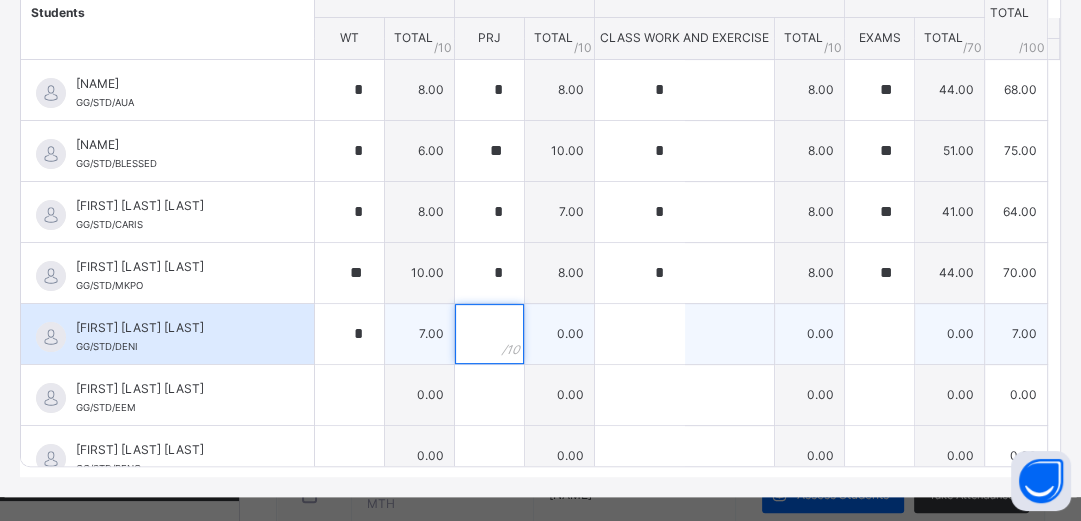 click at bounding box center [489, 334] 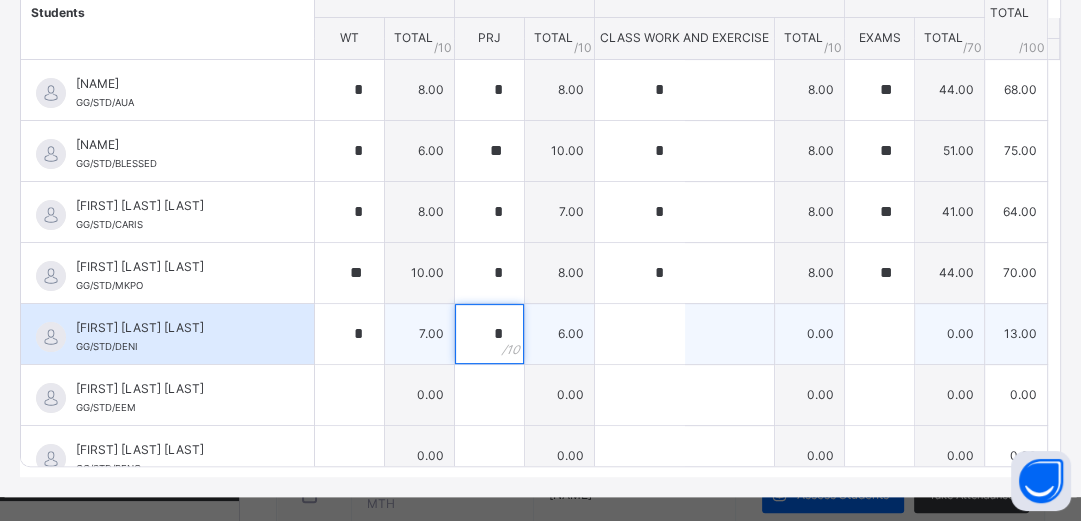 type on "*" 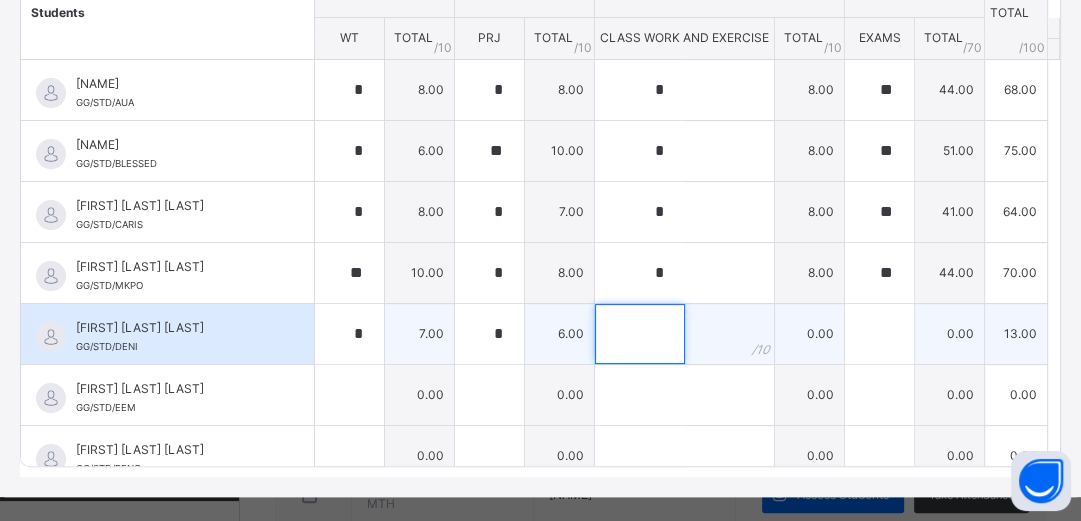 click at bounding box center [640, 334] 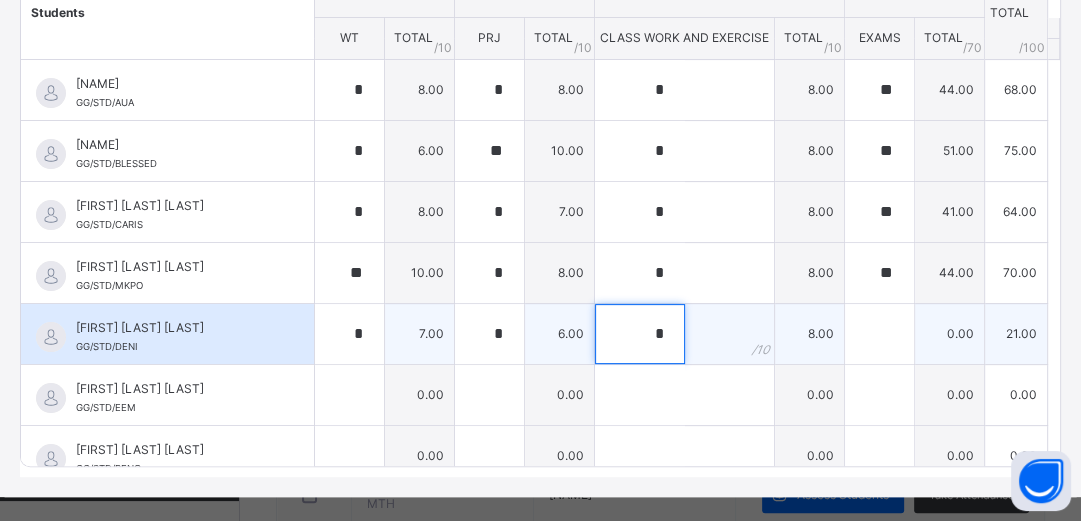 type on "*" 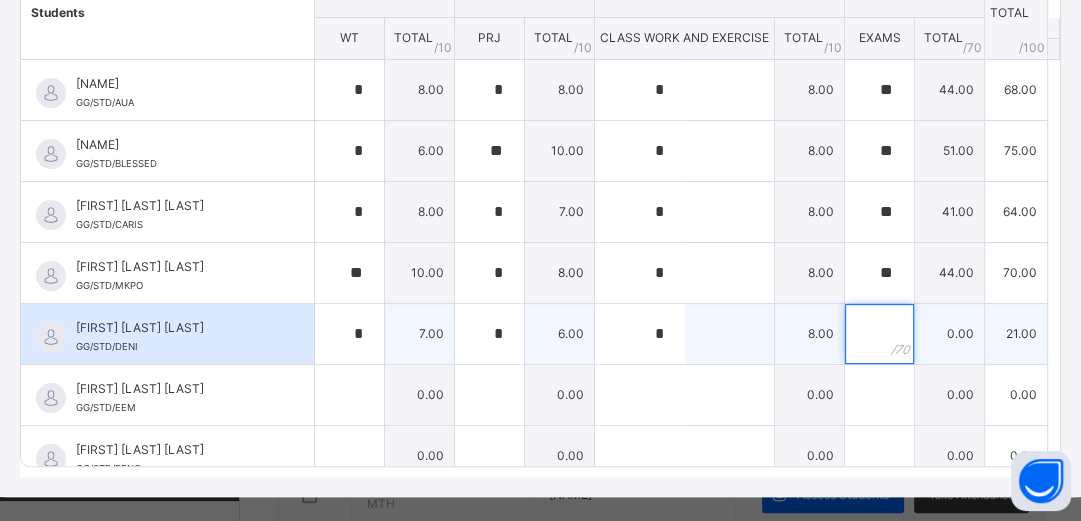 click at bounding box center [879, 334] 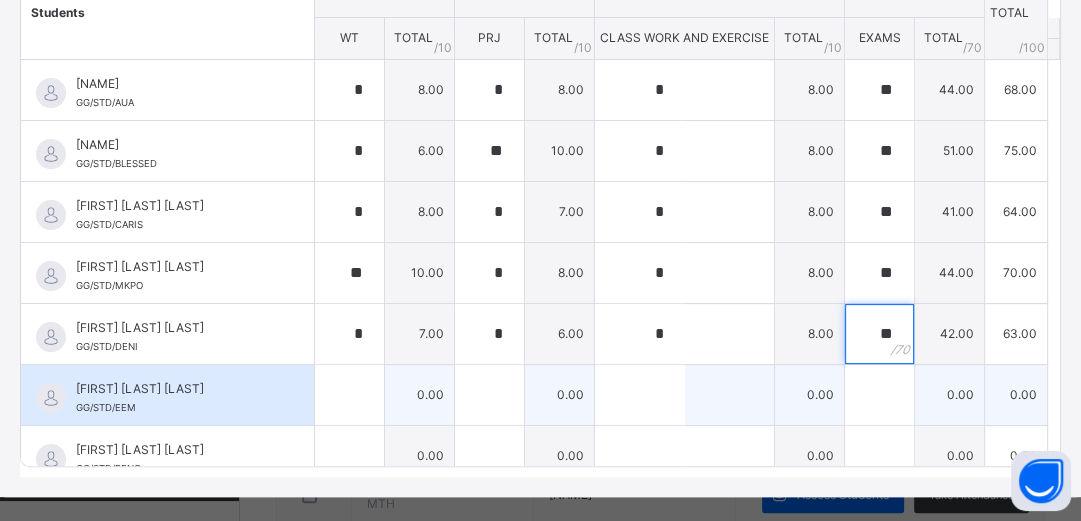 type on "**" 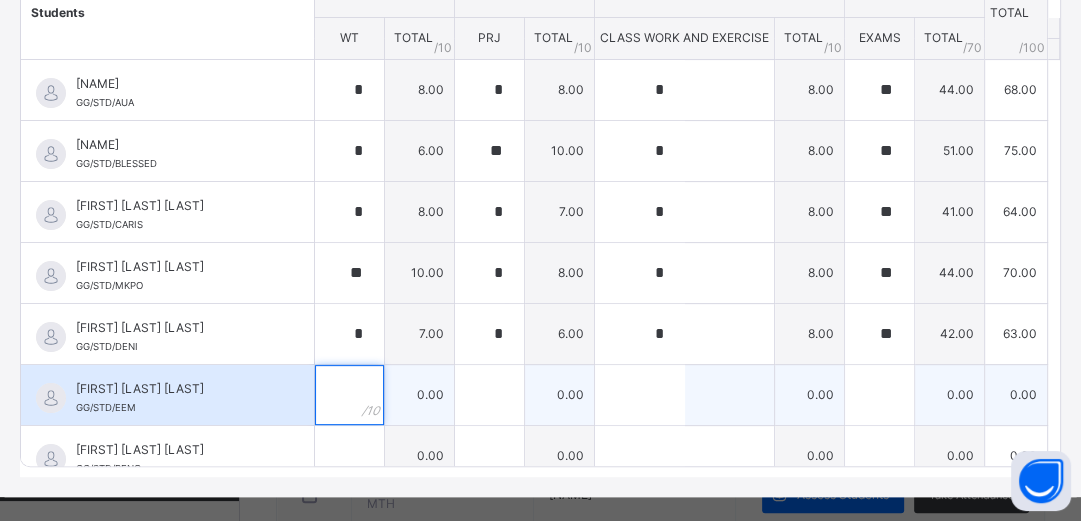 click at bounding box center (349, 395) 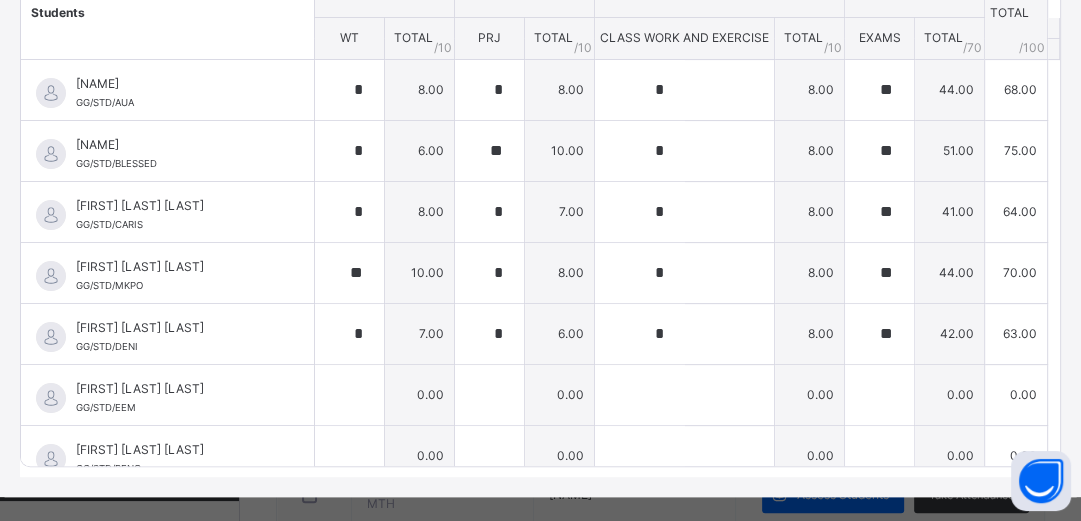 drag, startPoint x: 1040, startPoint y: 139, endPoint x: 1052, endPoint y: 88, distance: 52.392746 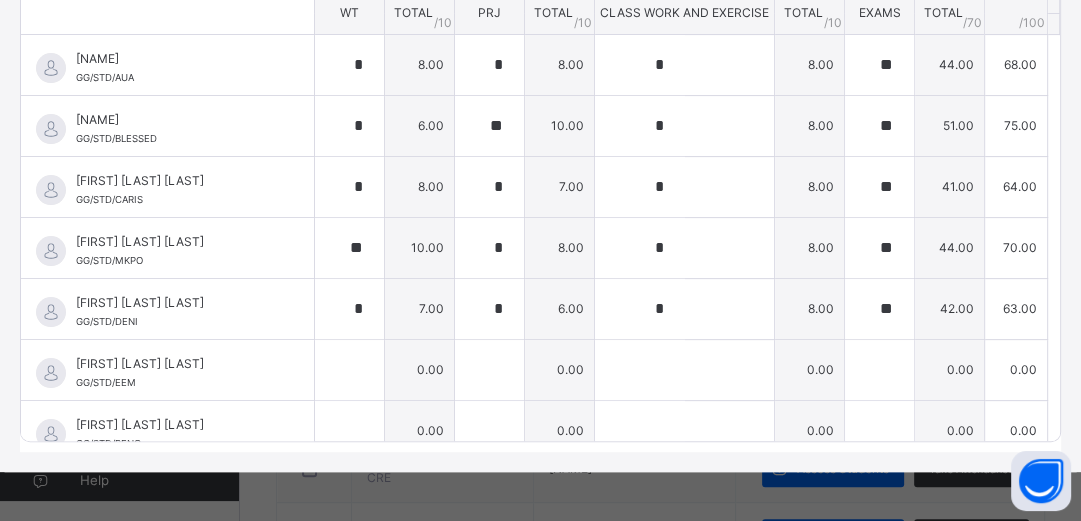 scroll, scrollTop: 504, scrollLeft: 0, axis: vertical 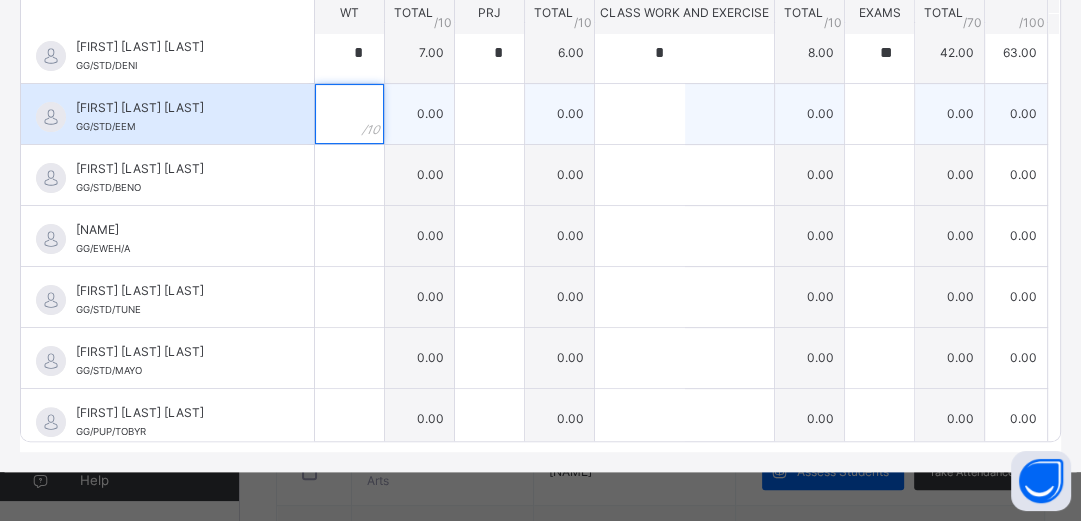 click at bounding box center [349, 114] 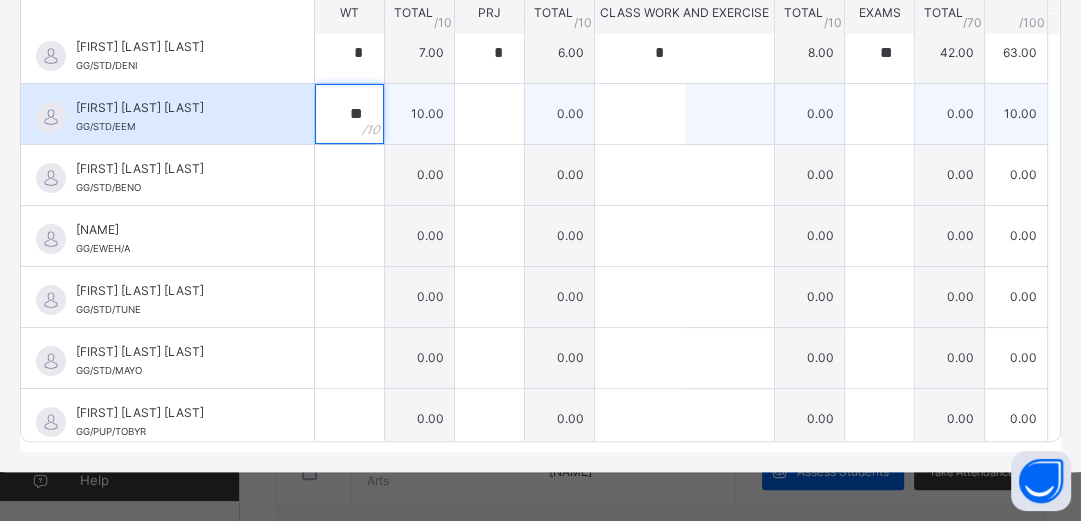 type on "**" 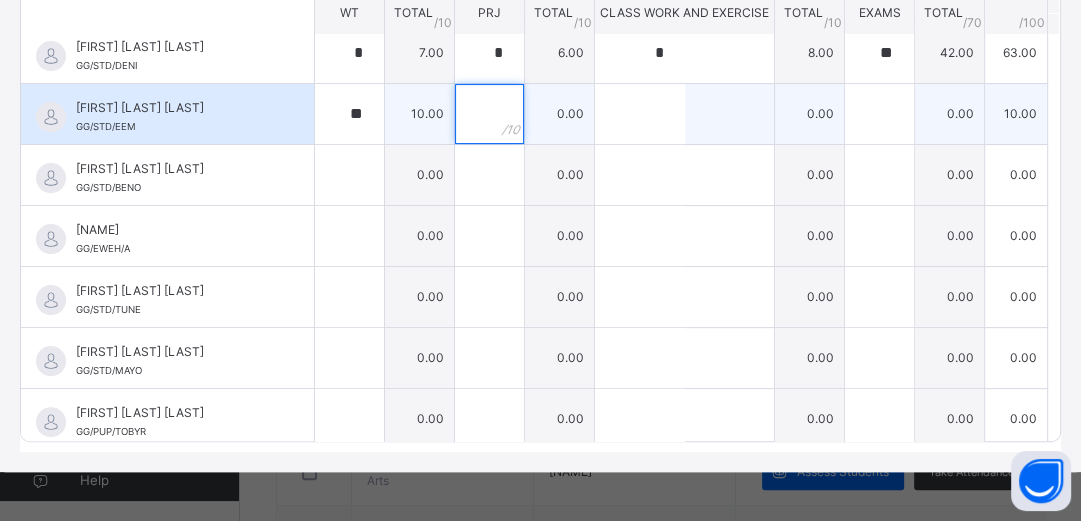 click at bounding box center [489, 114] 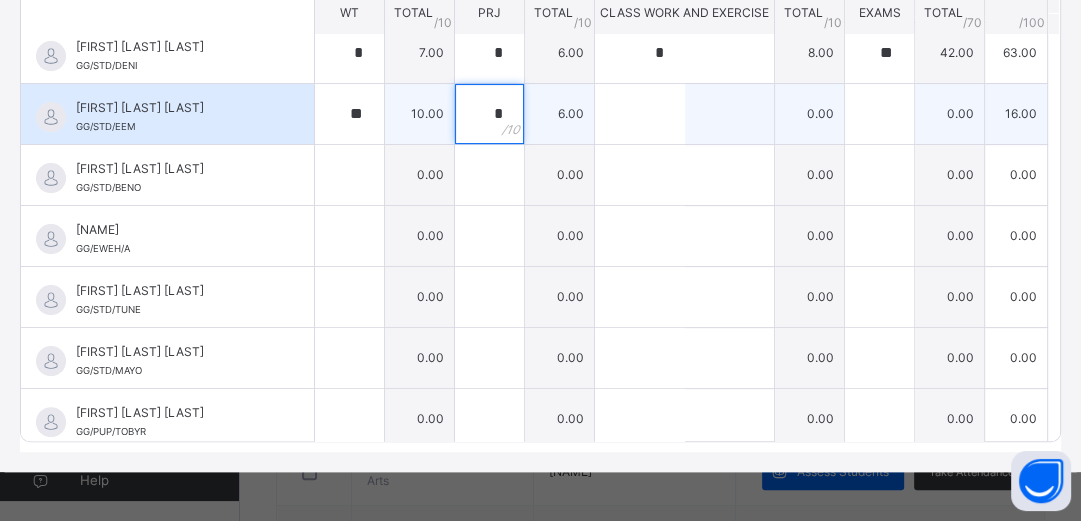 type on "*" 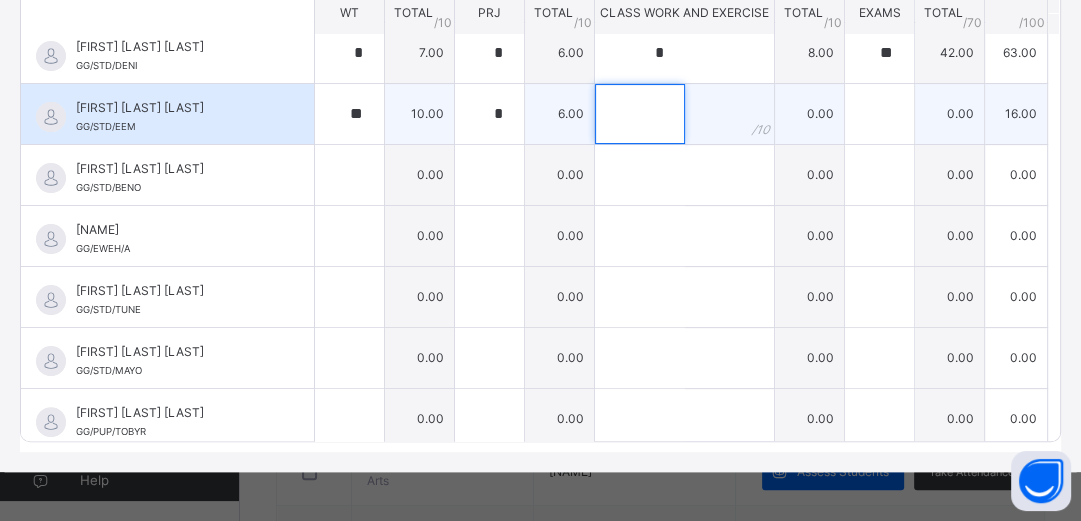 click at bounding box center (640, 114) 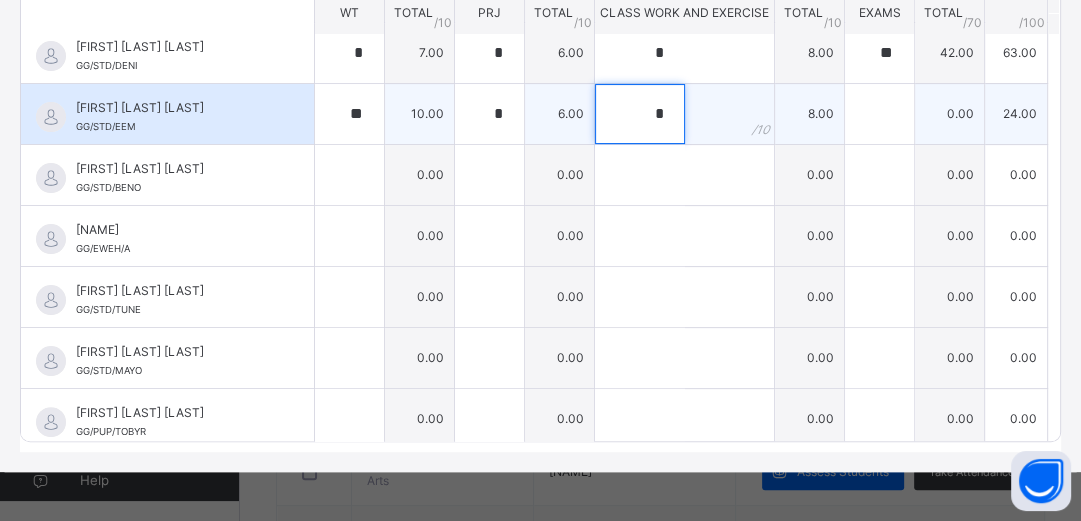type on "*" 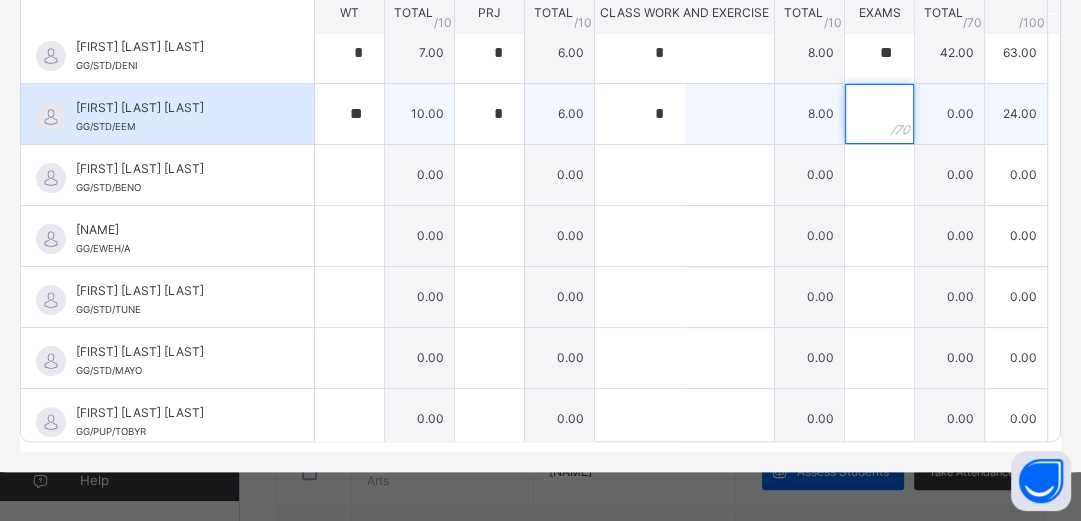 click at bounding box center (879, 114) 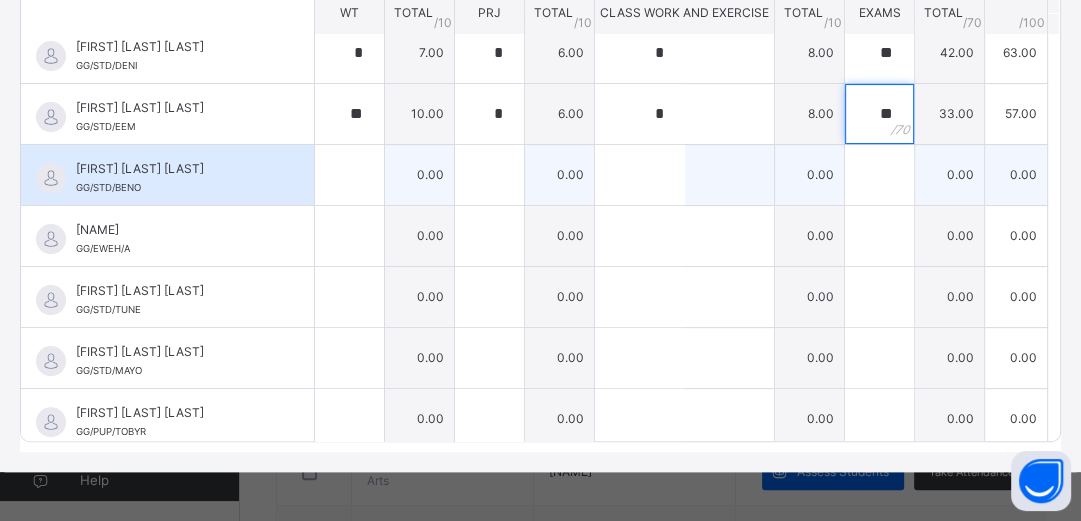 type on "**" 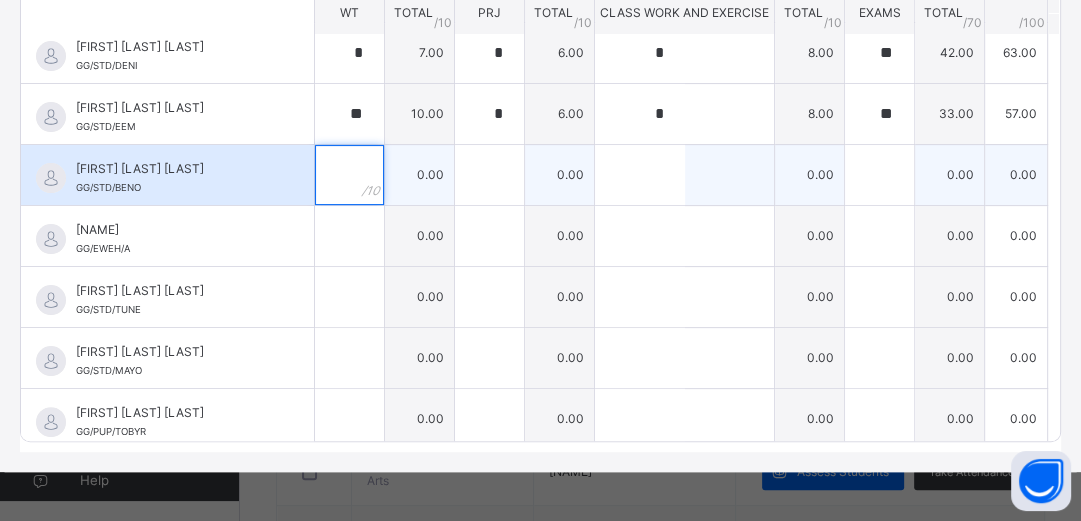 click at bounding box center (349, 175) 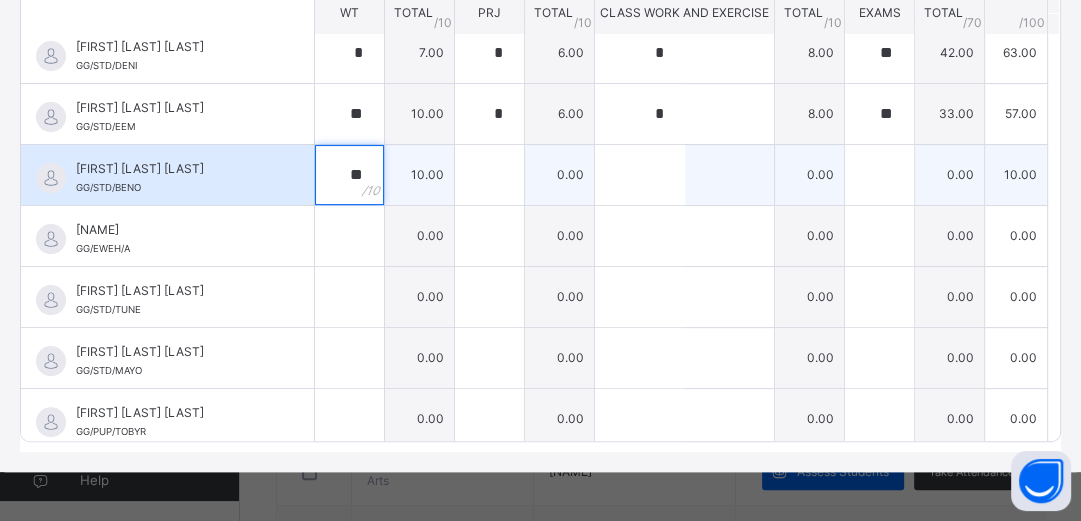 type on "**" 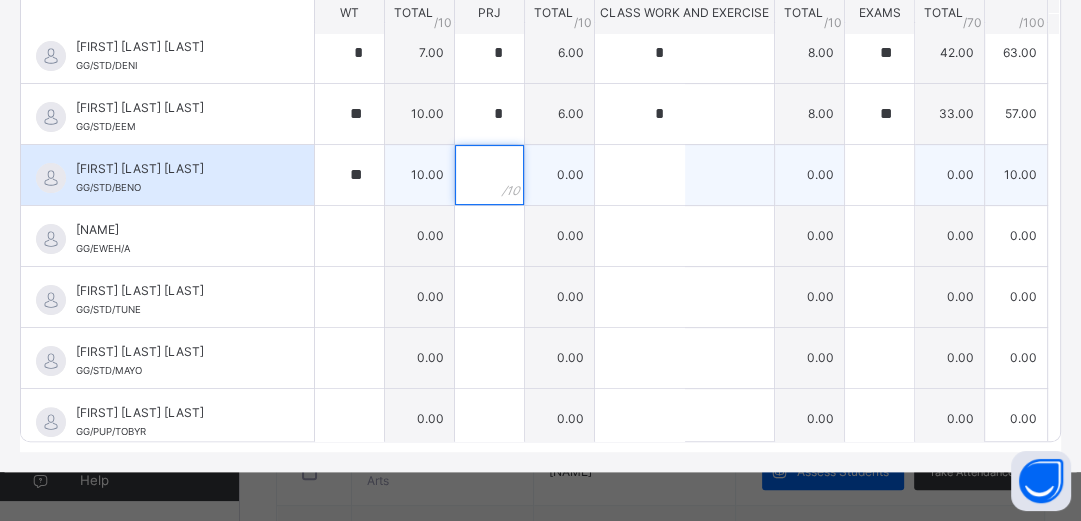 click at bounding box center (489, 175) 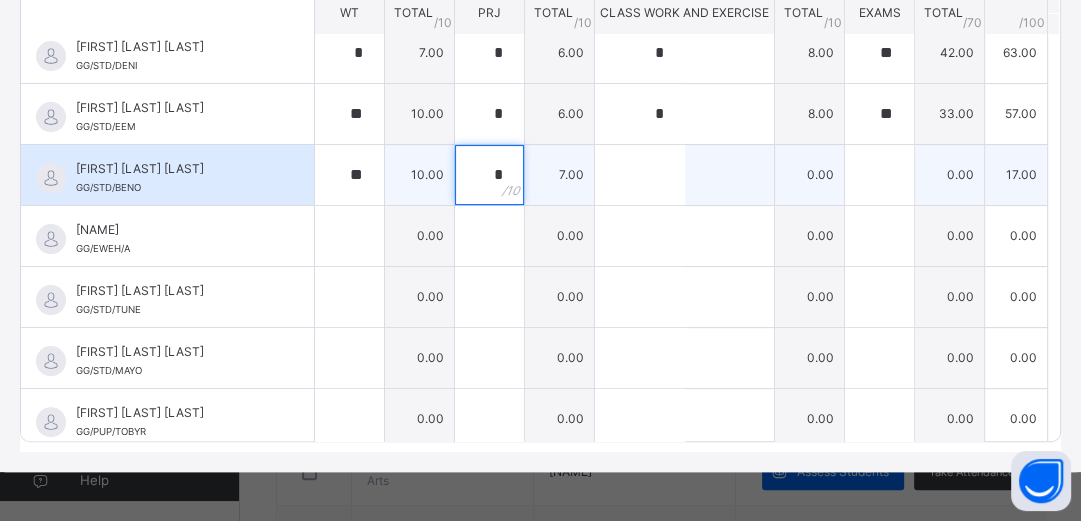 type on "*" 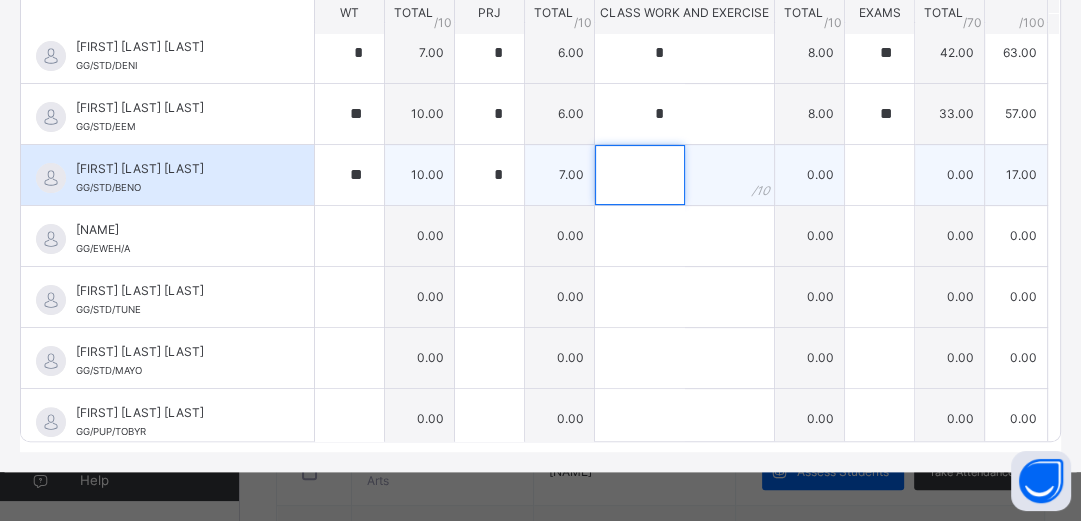 click at bounding box center [640, 175] 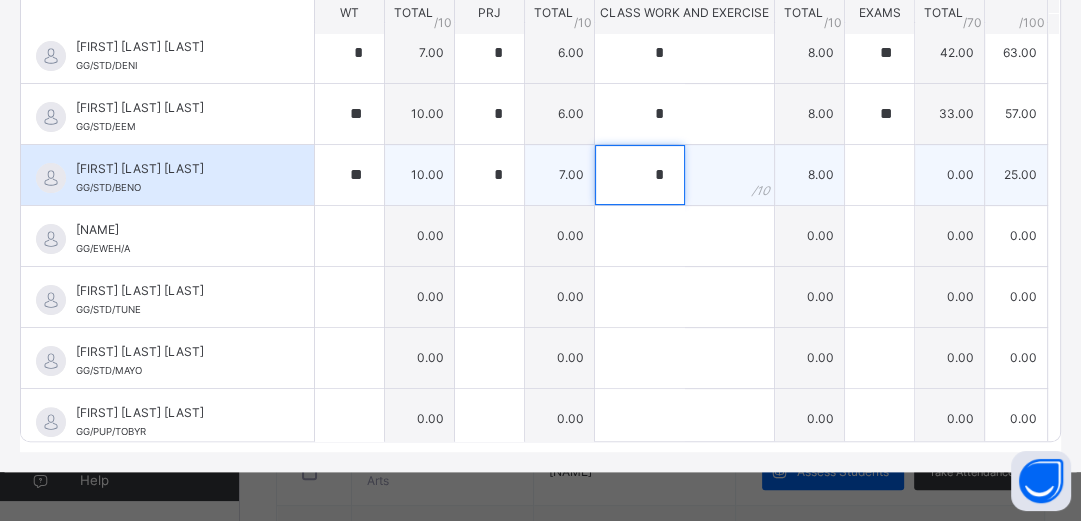 type on "*" 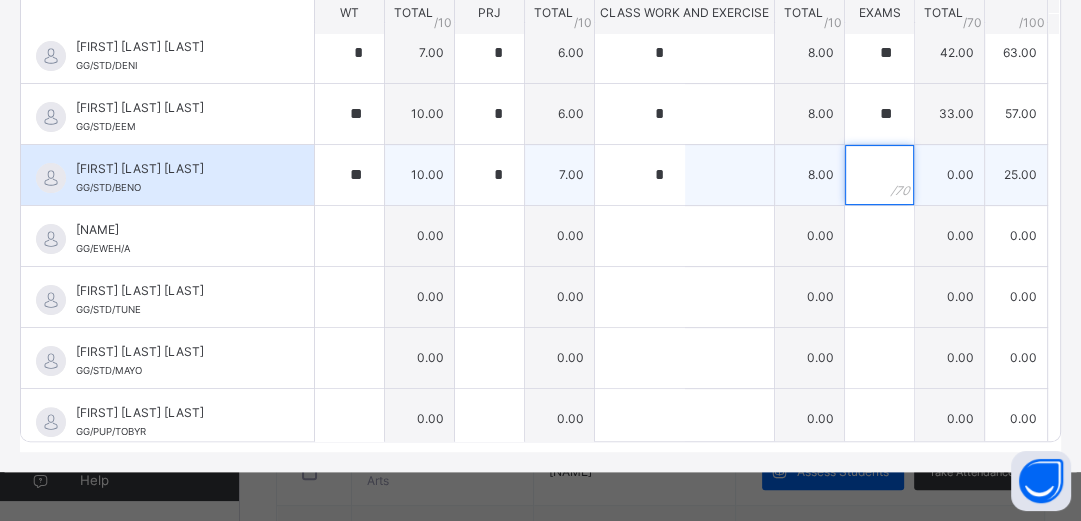 click at bounding box center (879, 175) 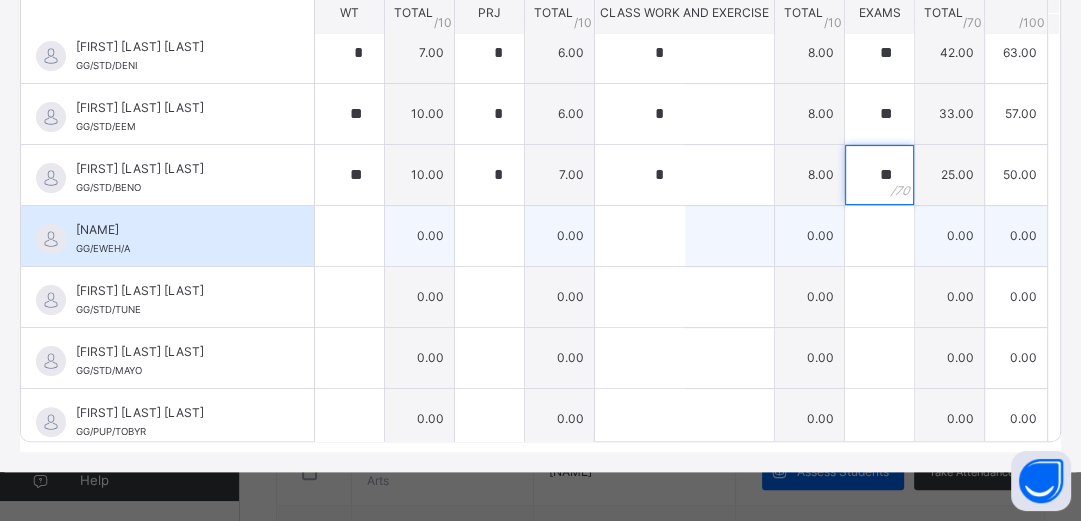 type on "**" 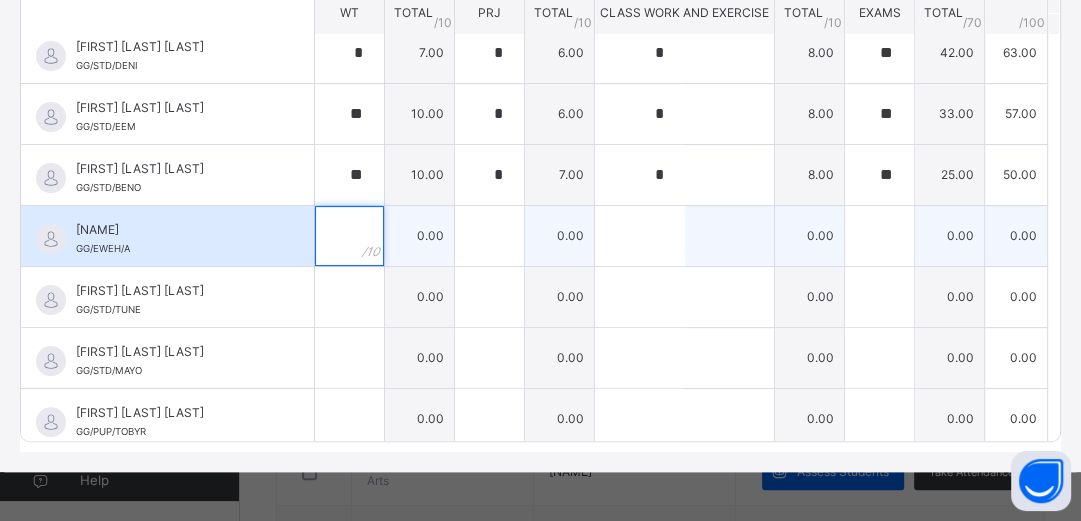 click at bounding box center [349, 236] 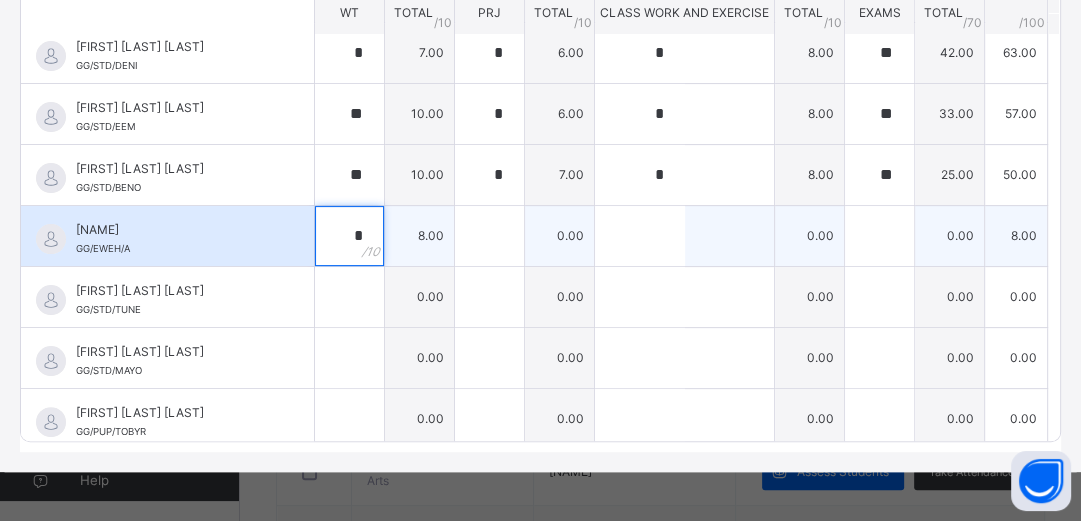 type on "*" 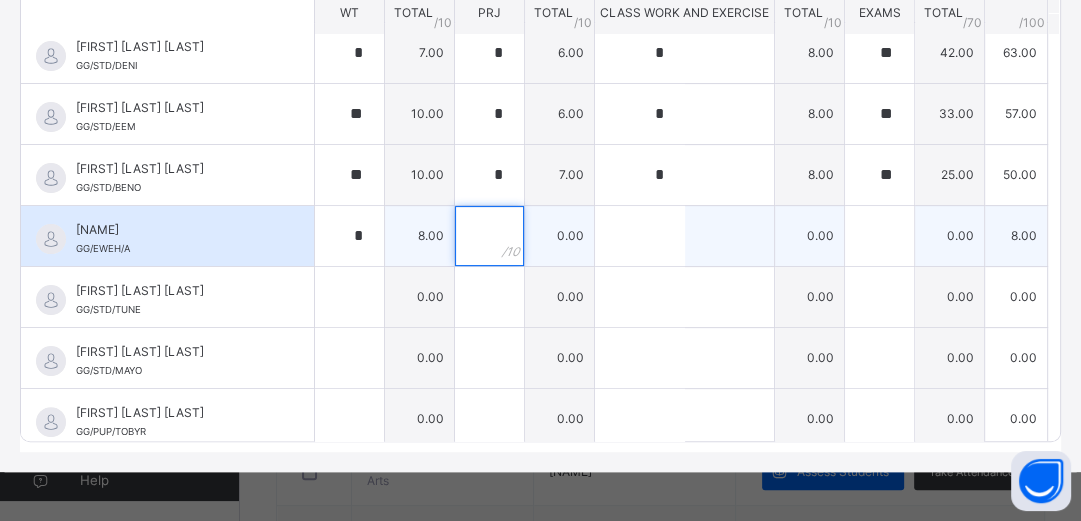 click at bounding box center [489, 236] 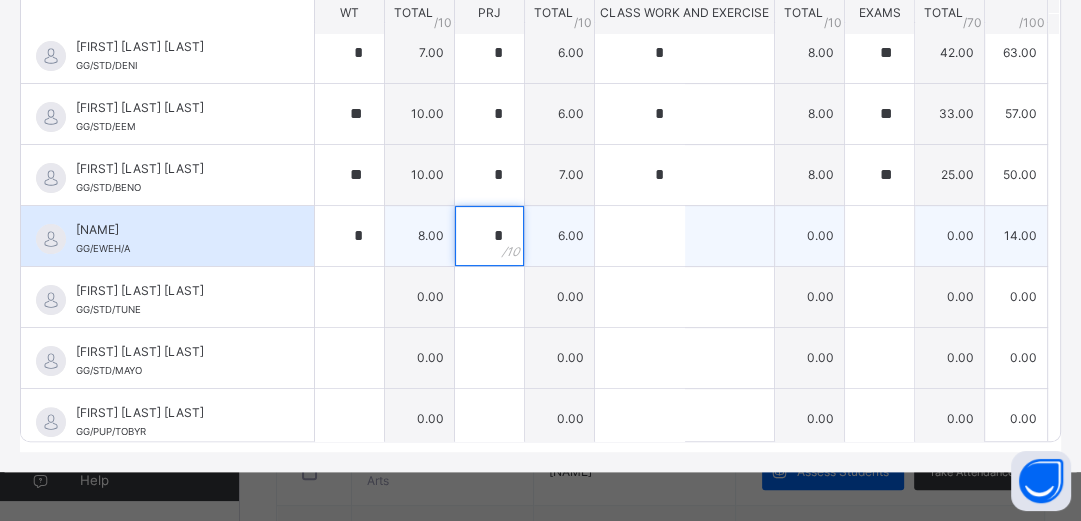 type on "*" 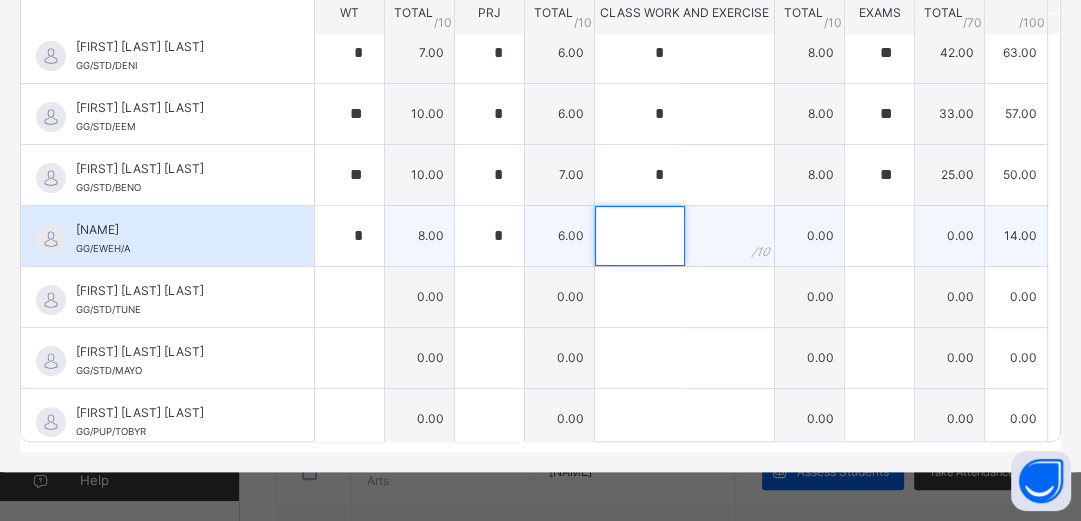 click at bounding box center (640, 236) 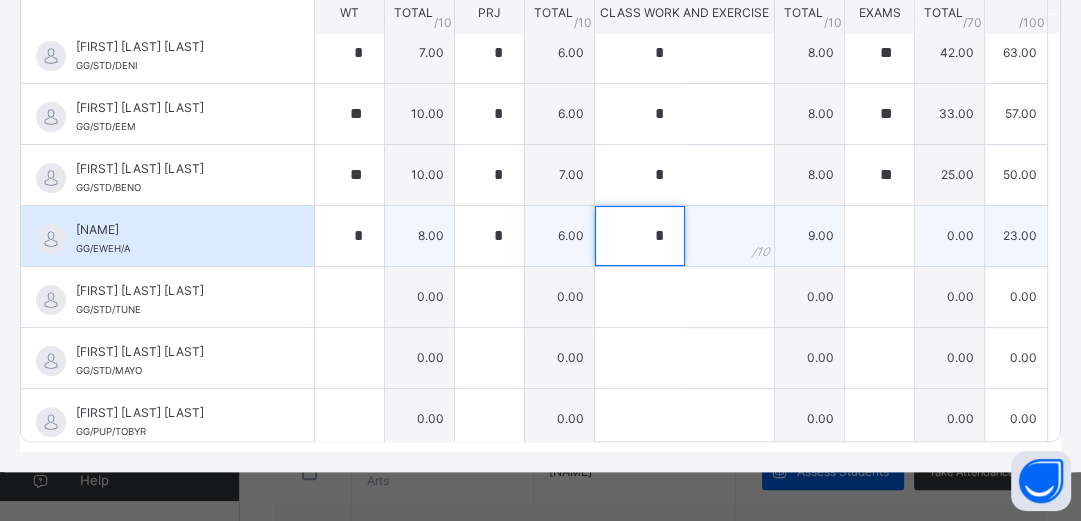 type on "*" 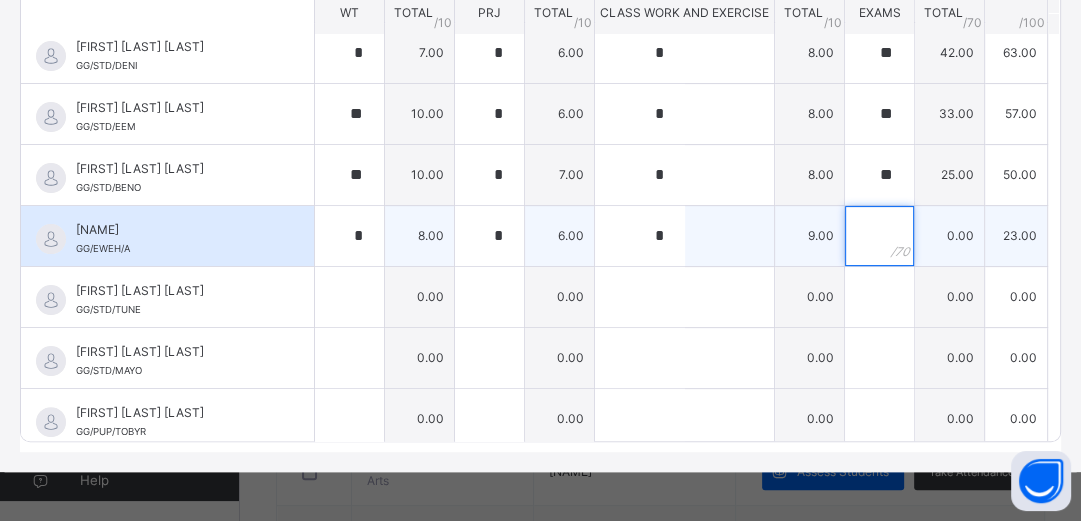 click at bounding box center [879, 236] 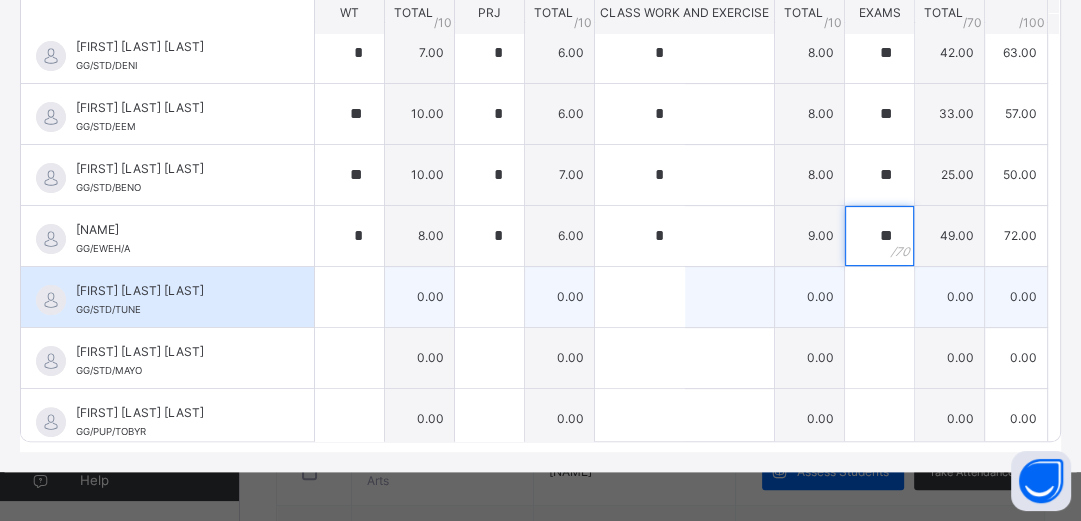 type on "**" 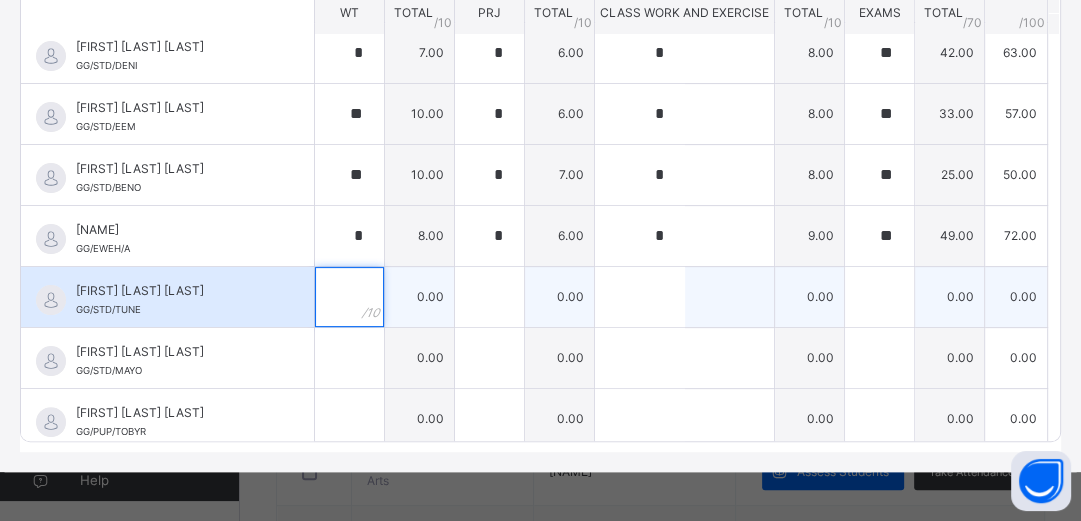 click at bounding box center (349, 297) 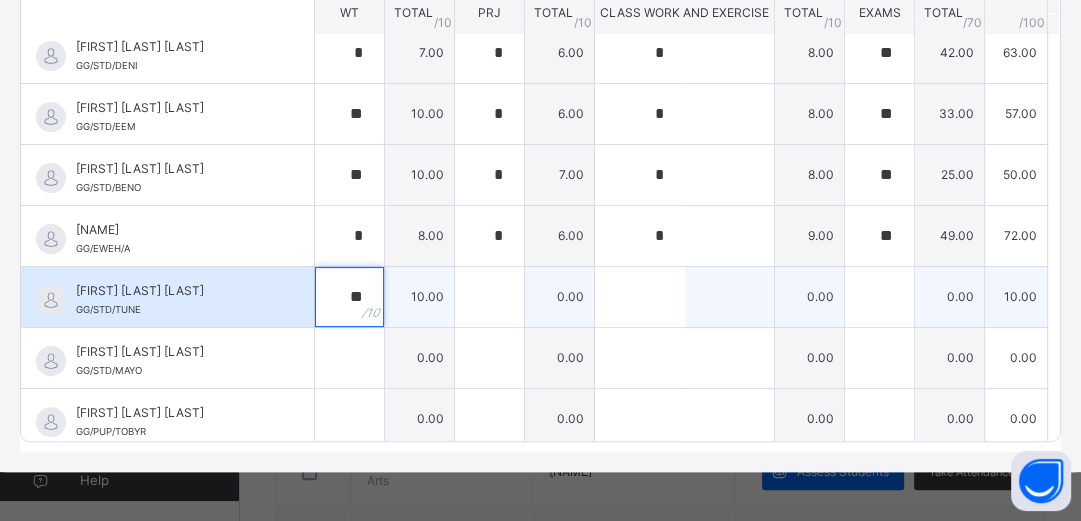 type on "**" 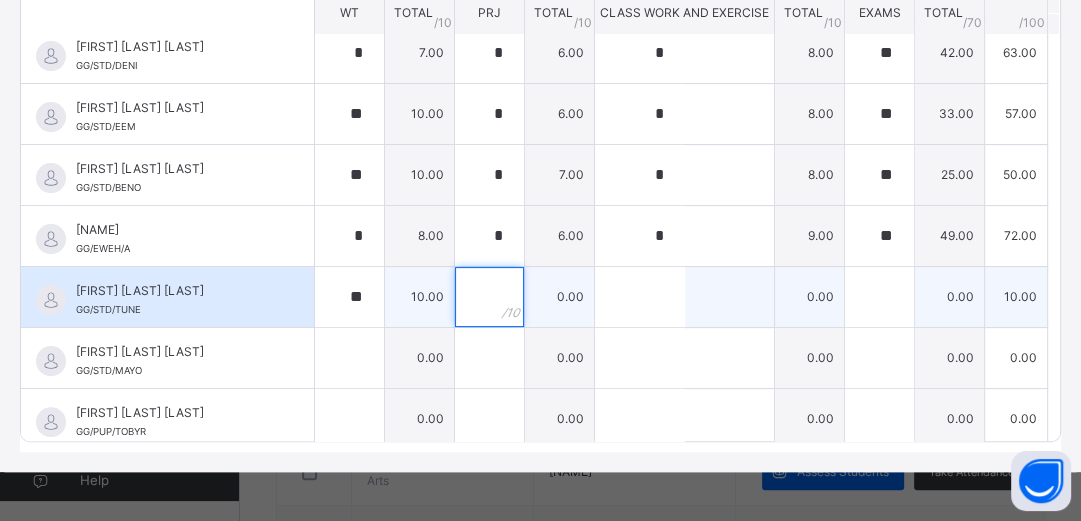 click at bounding box center [489, 297] 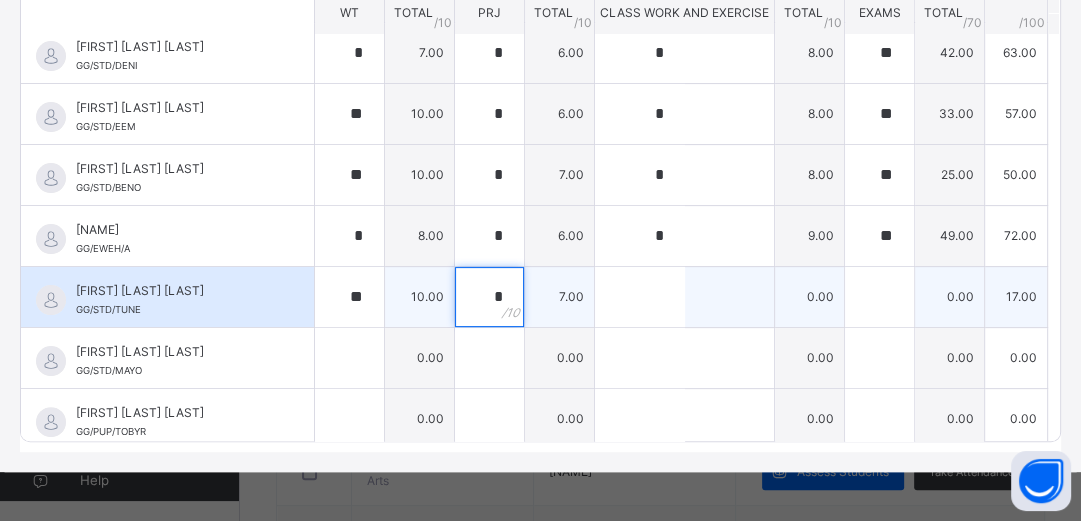 type on "*" 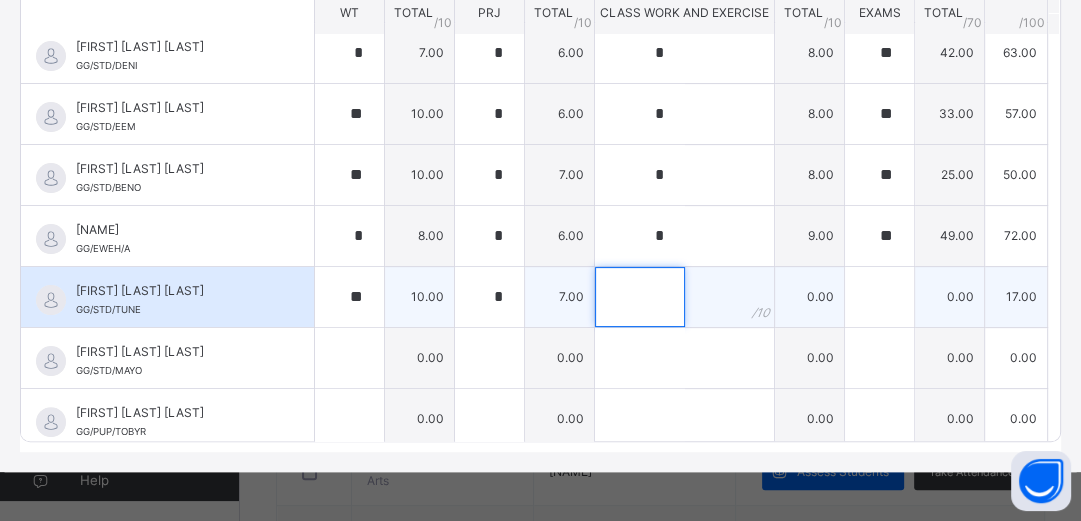 click at bounding box center (640, 297) 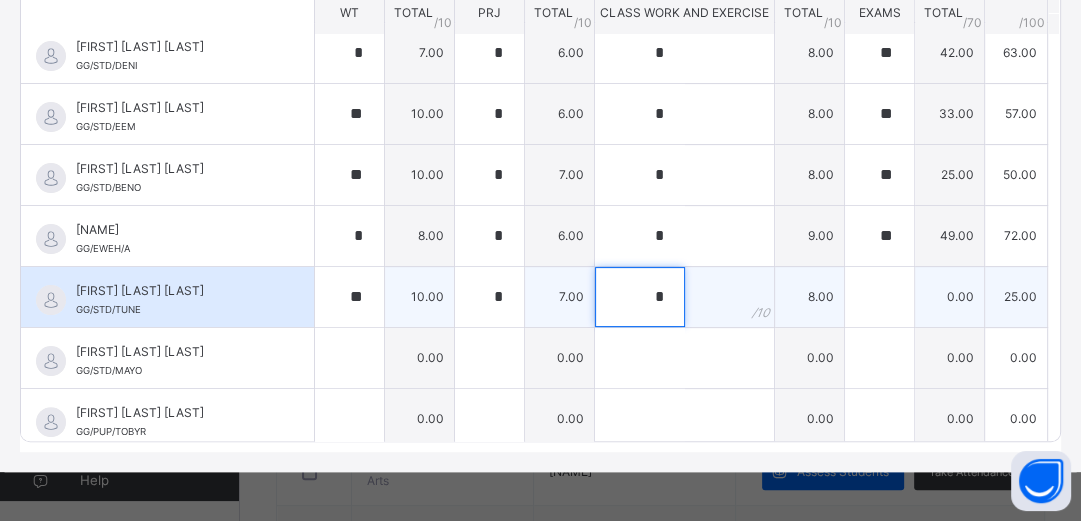 type on "*" 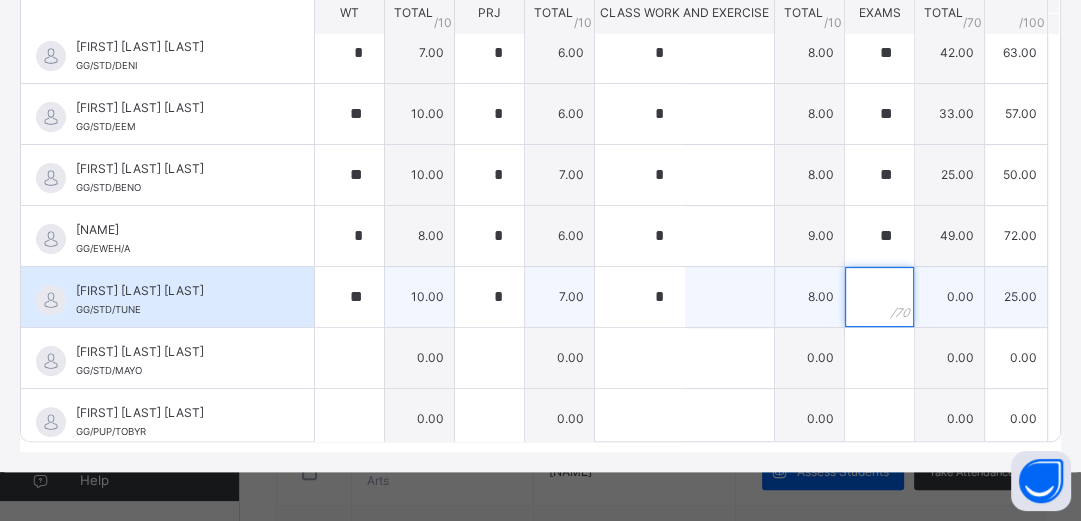 click at bounding box center (879, 297) 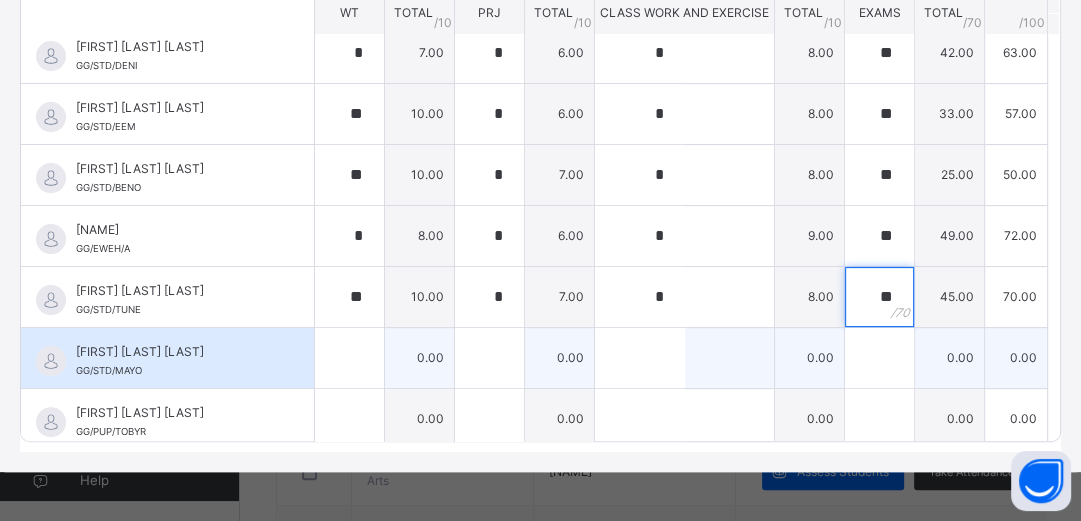 type on "**" 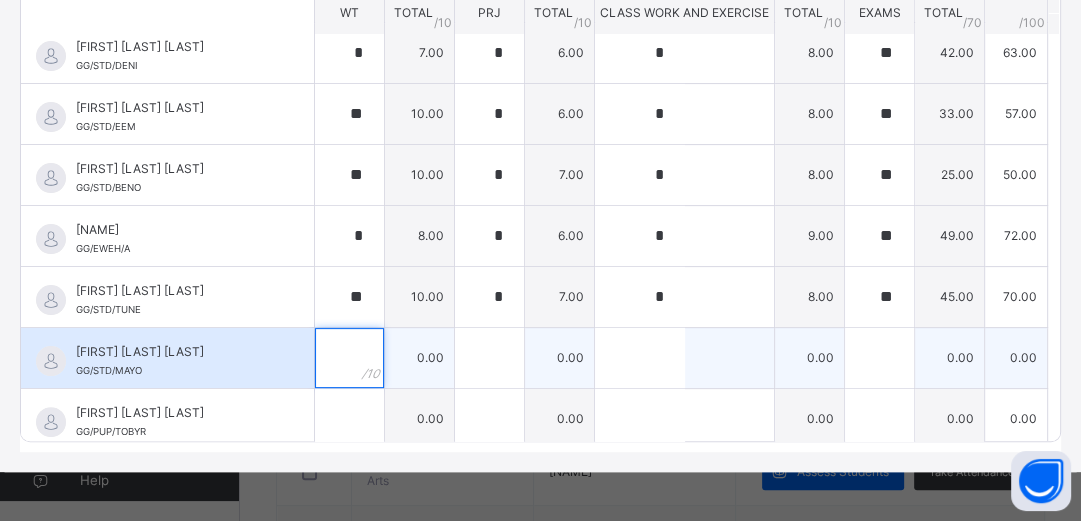click at bounding box center [349, 358] 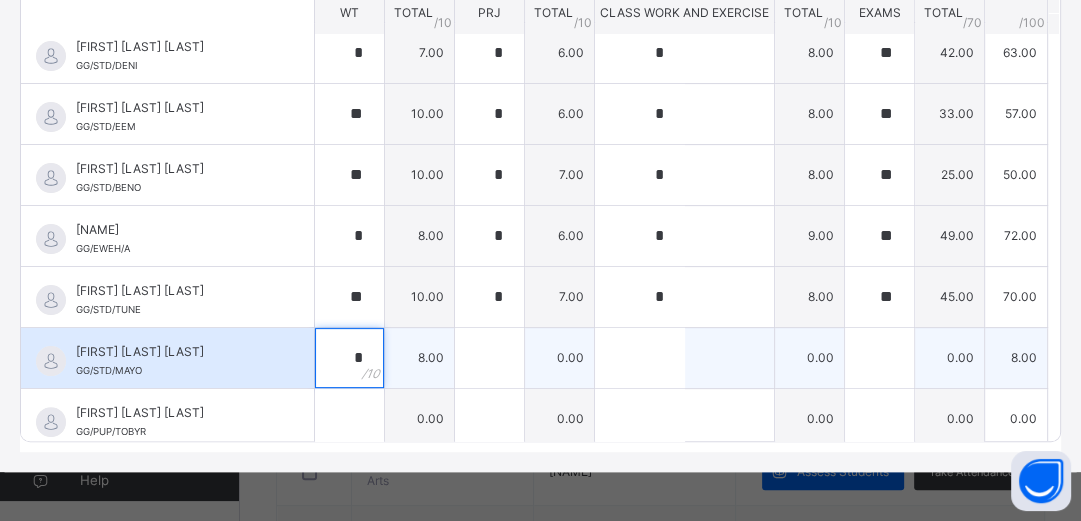 type on "*" 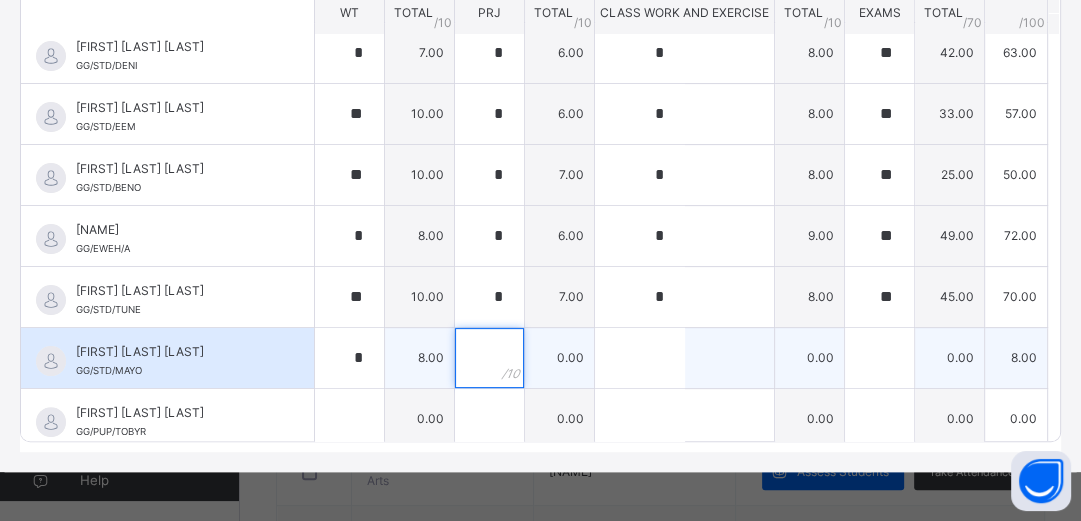 click at bounding box center [489, 358] 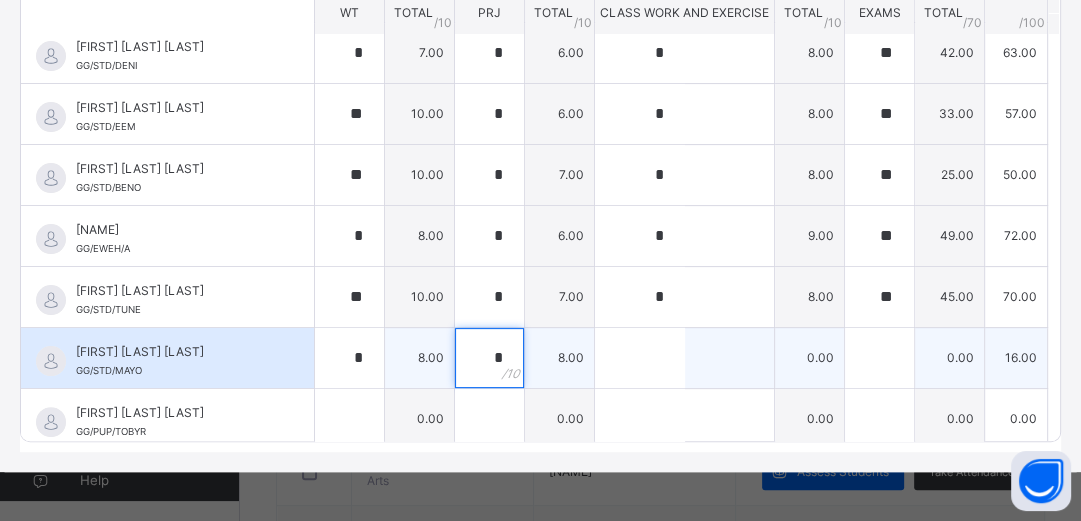 type on "*" 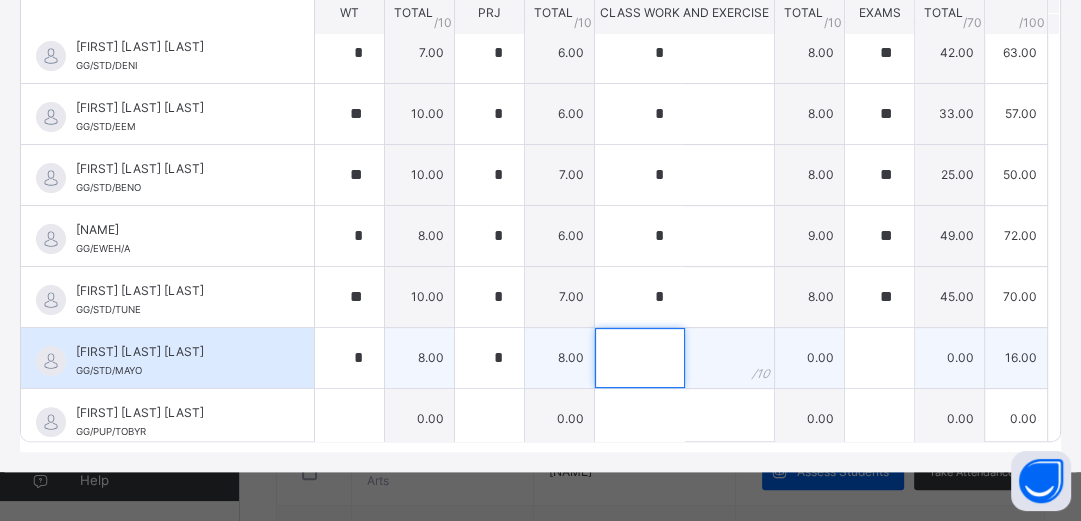 click at bounding box center [640, 358] 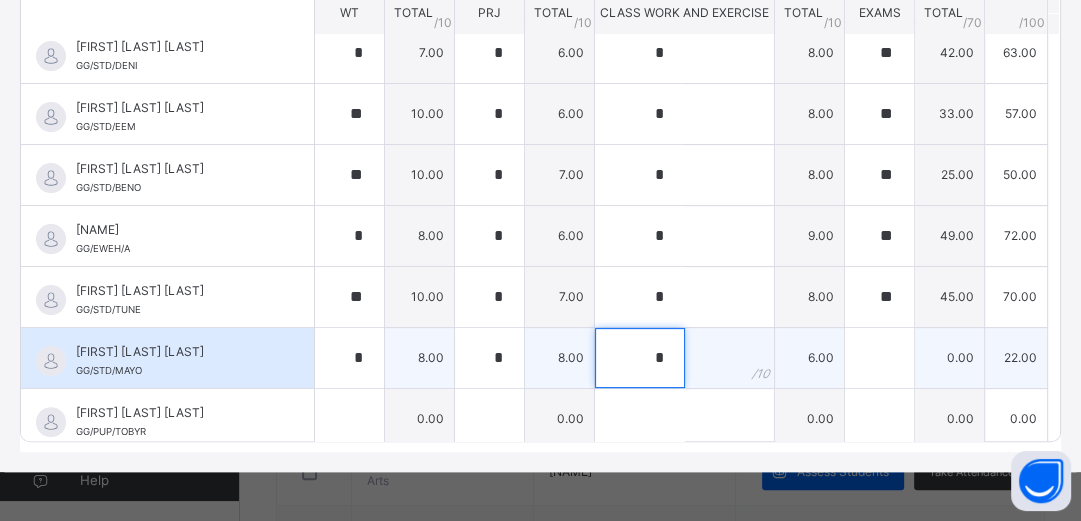 type on "*" 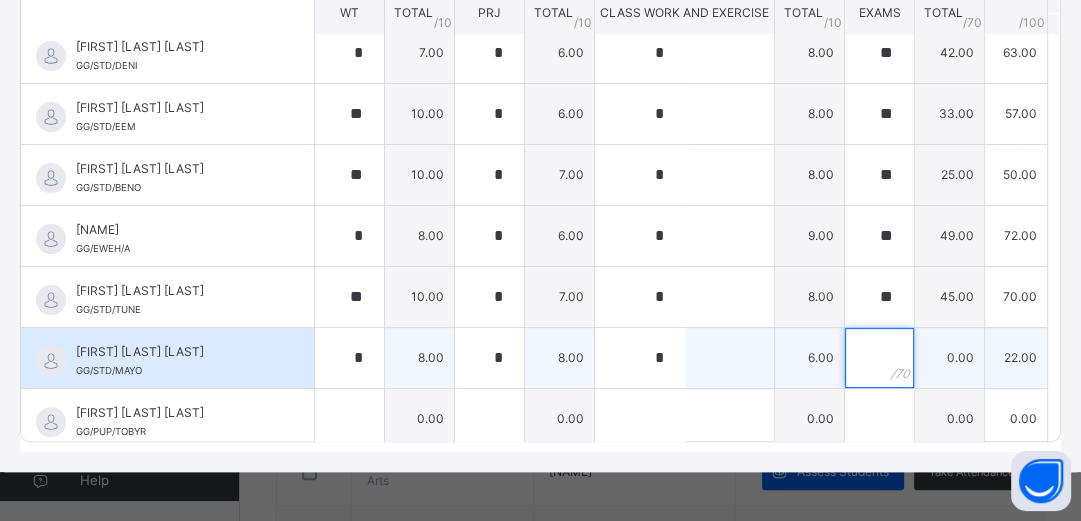 click at bounding box center (879, 358) 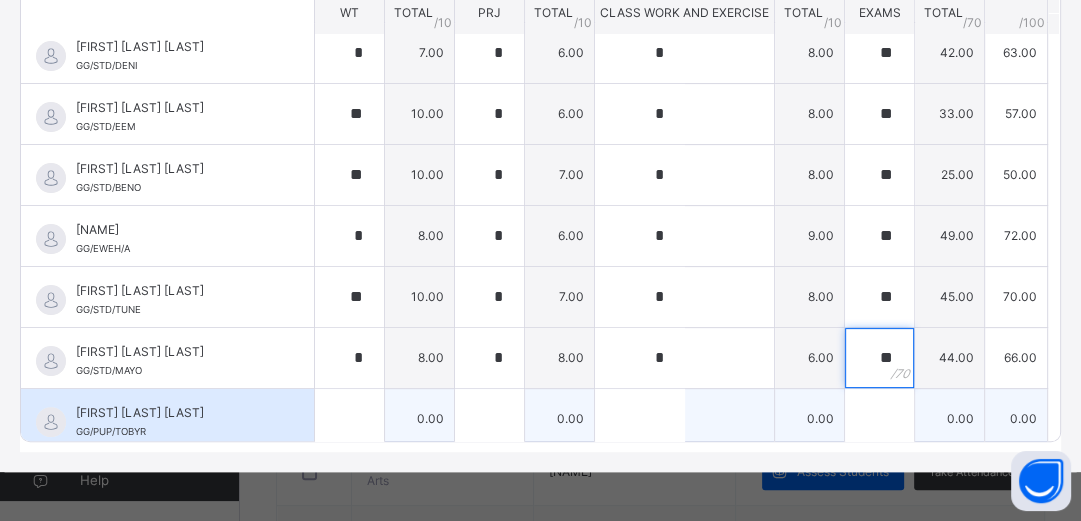 type on "**" 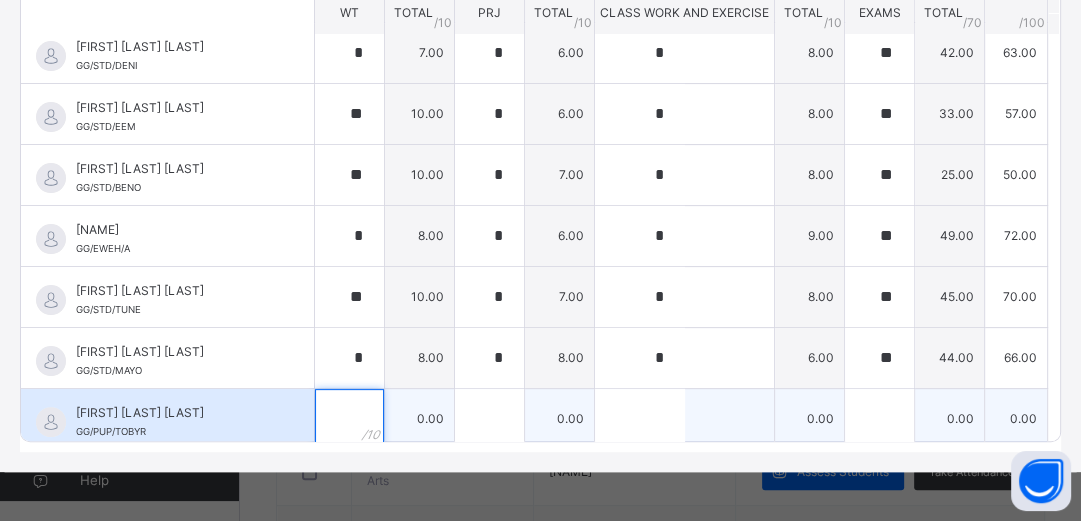 click at bounding box center (349, 419) 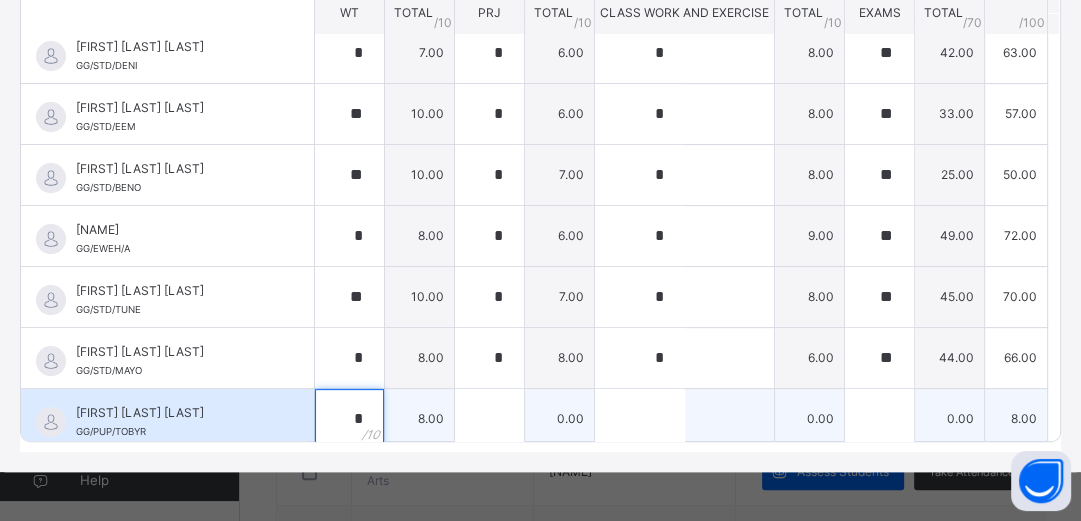 type on "*" 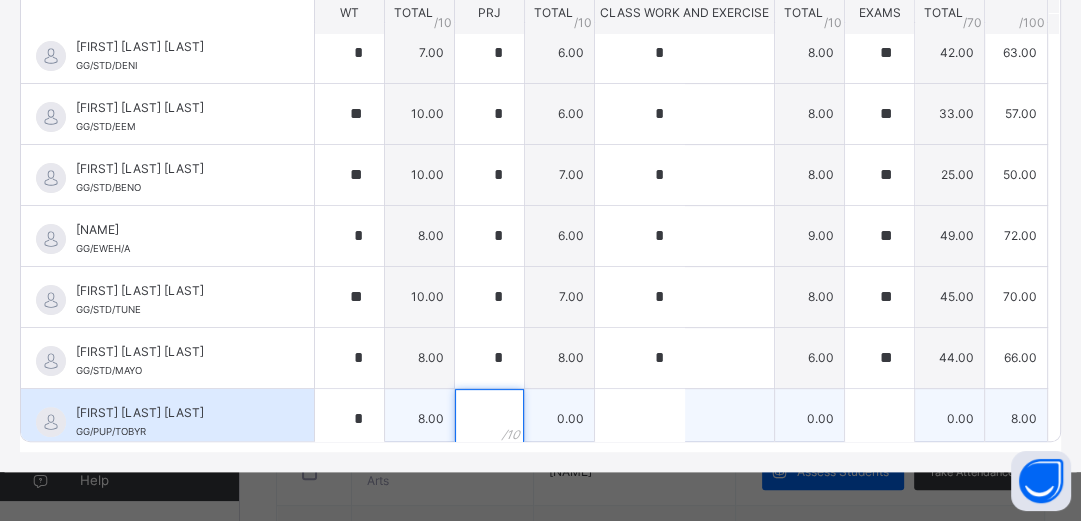 click at bounding box center (489, 419) 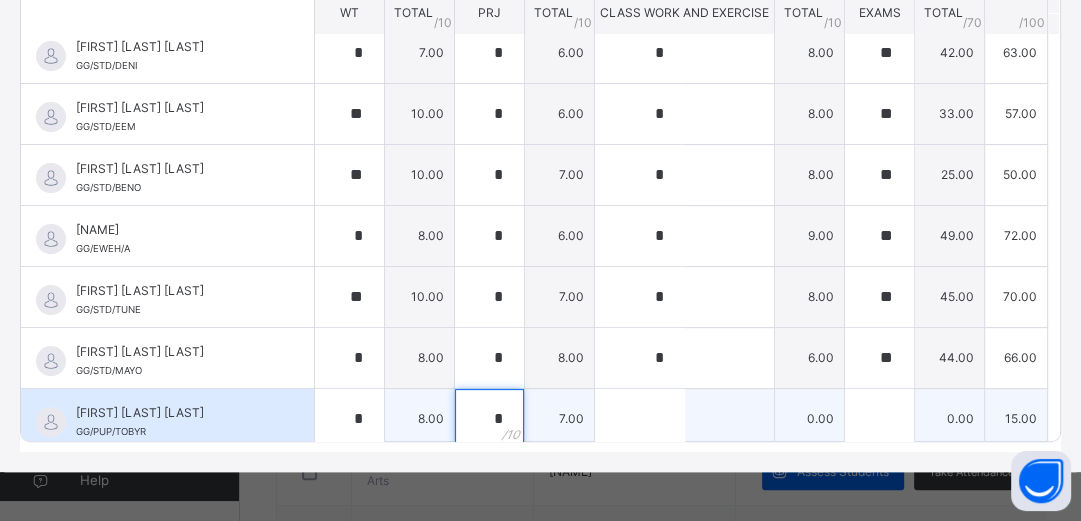 type on "*" 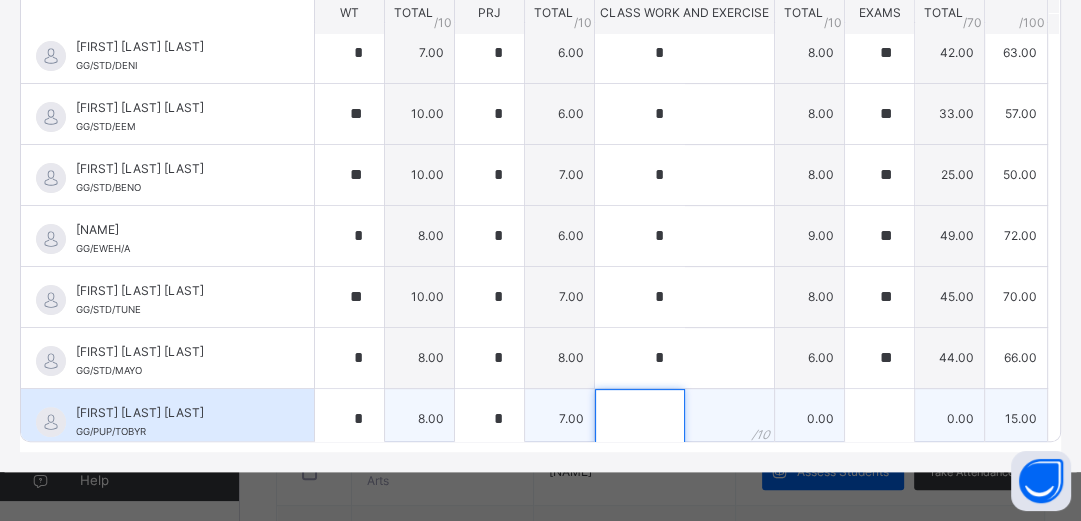 click at bounding box center [640, 419] 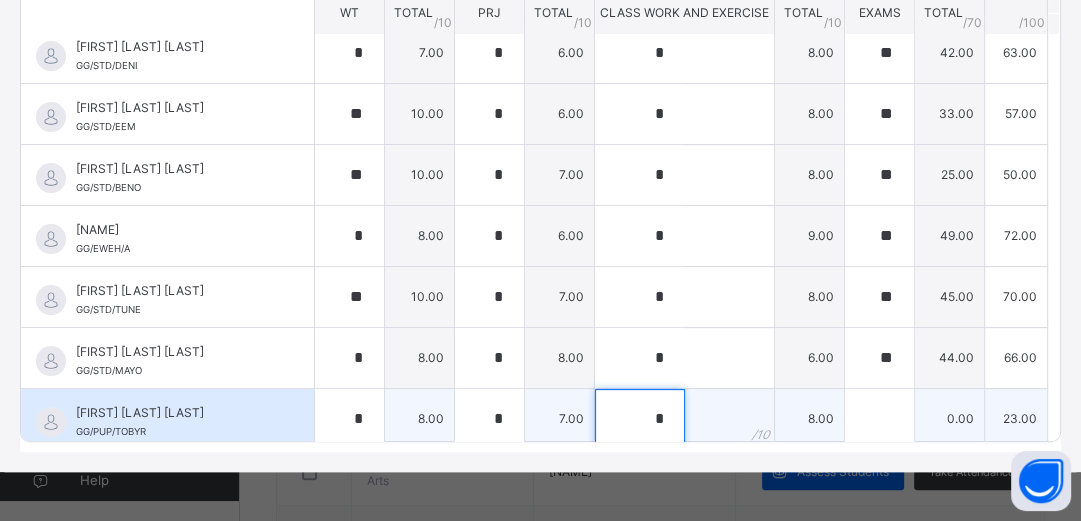type on "*" 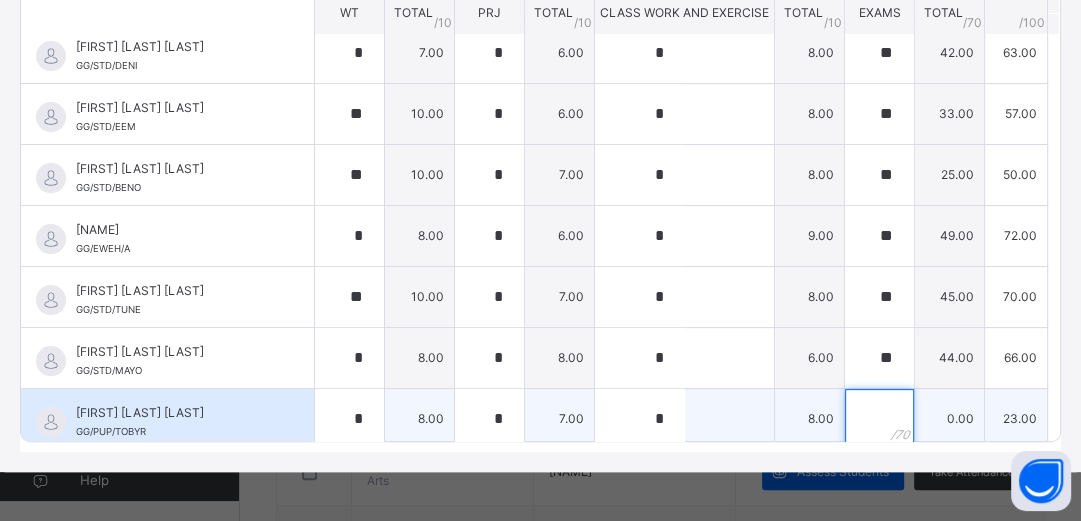 click at bounding box center (879, 419) 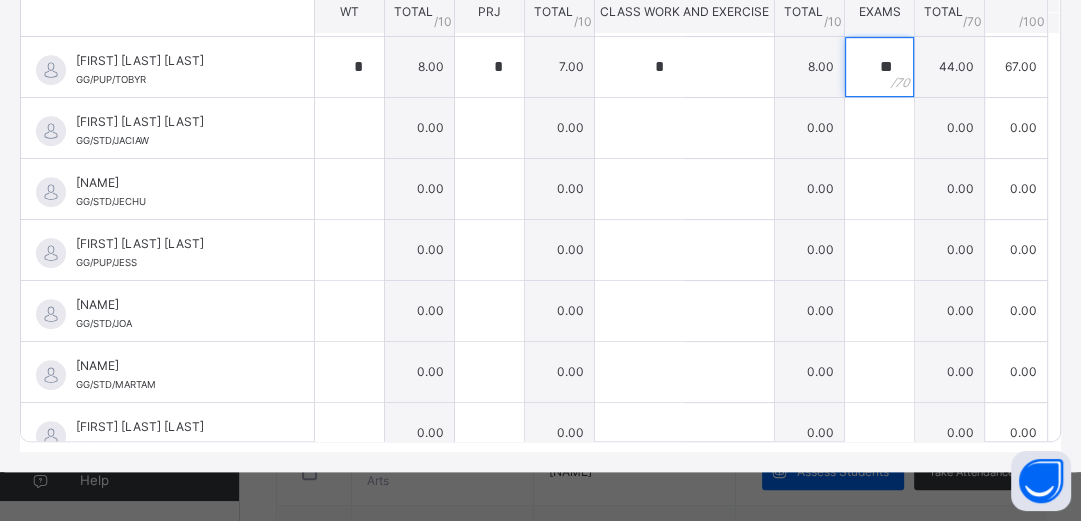 scroll, scrollTop: 640, scrollLeft: 0, axis: vertical 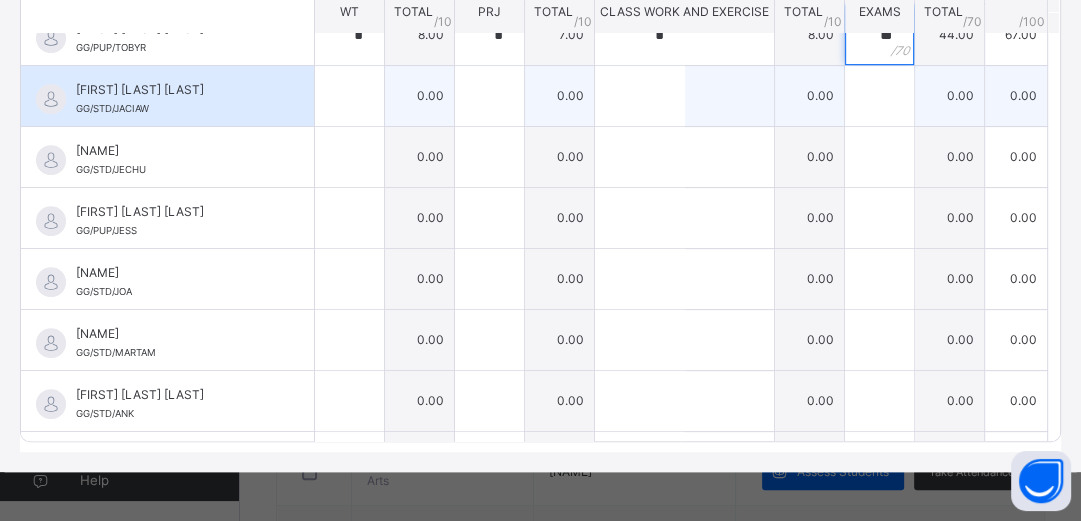 type on "**" 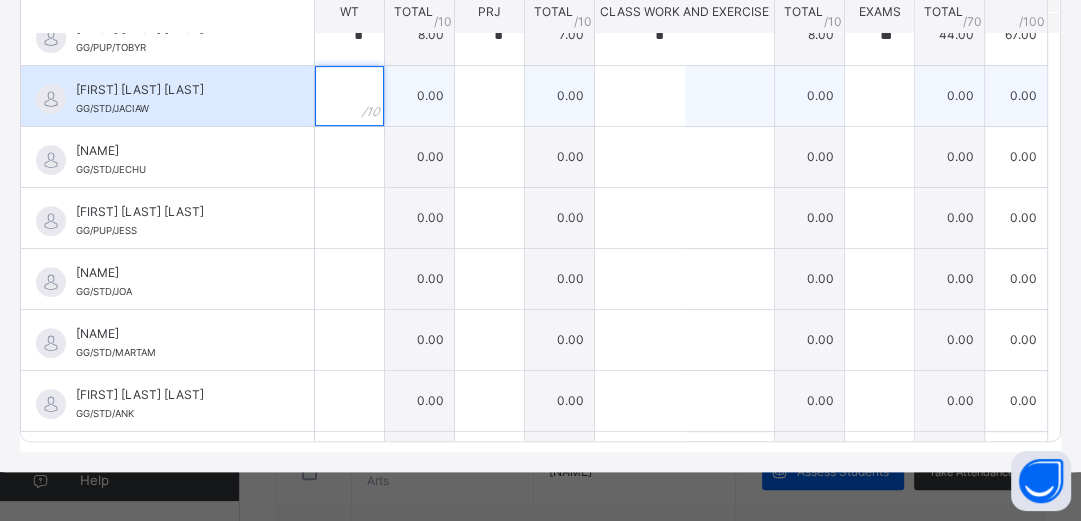 click at bounding box center [349, 96] 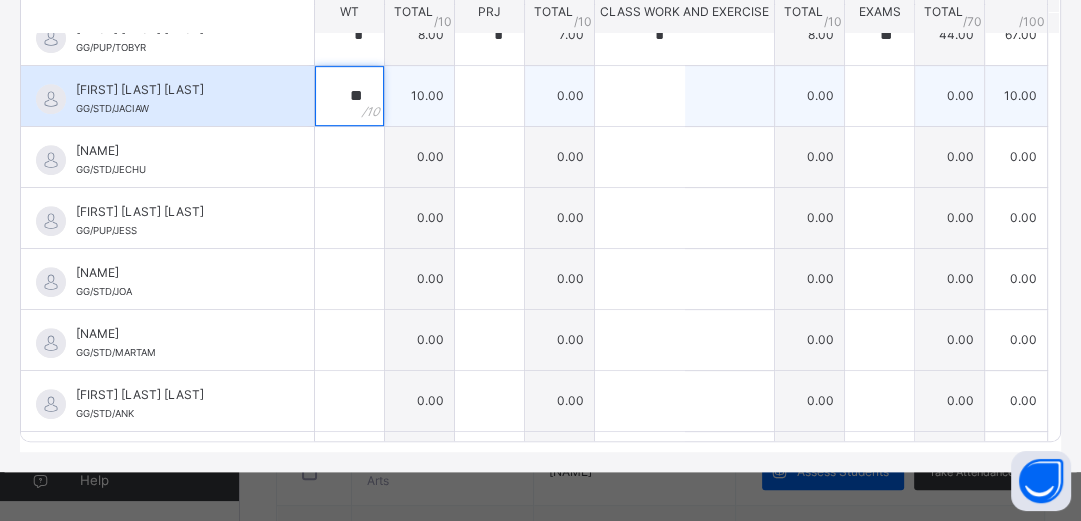 type on "**" 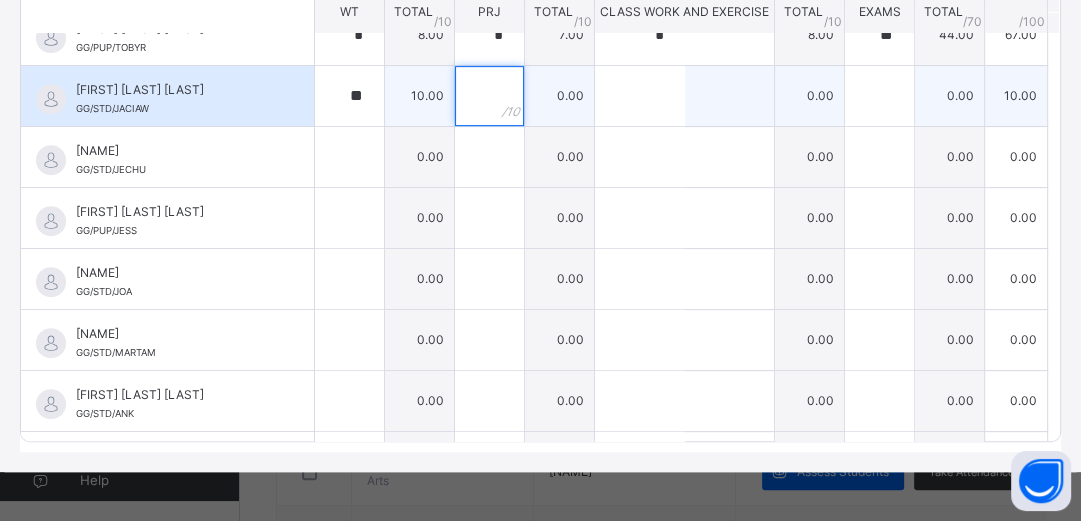 click at bounding box center [489, 96] 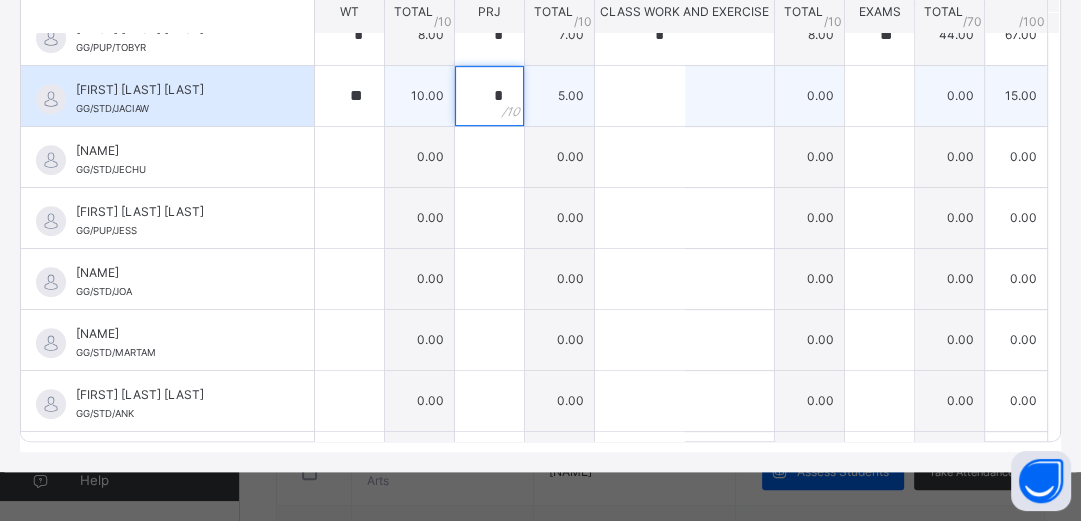 type on "*" 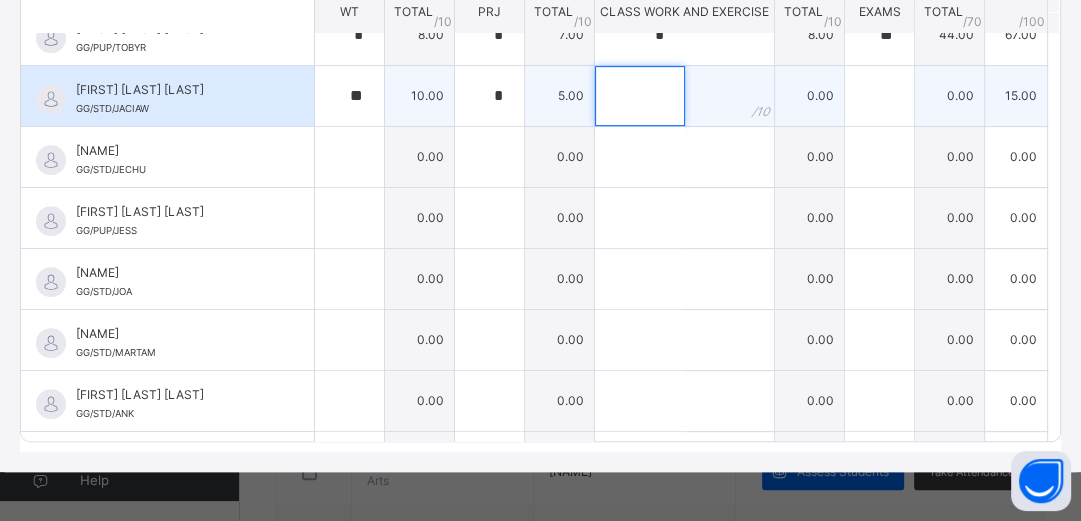 click at bounding box center (640, 96) 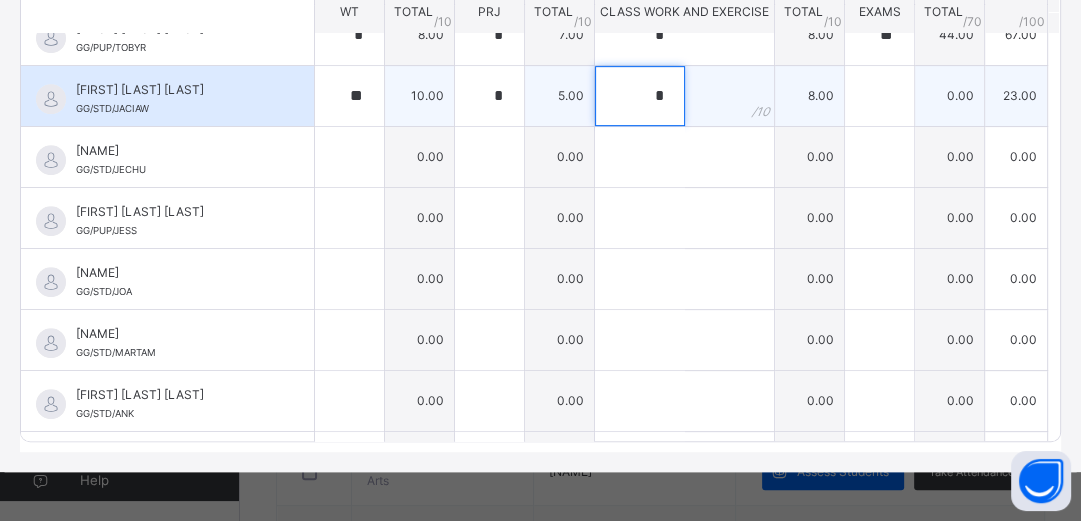 type on "*" 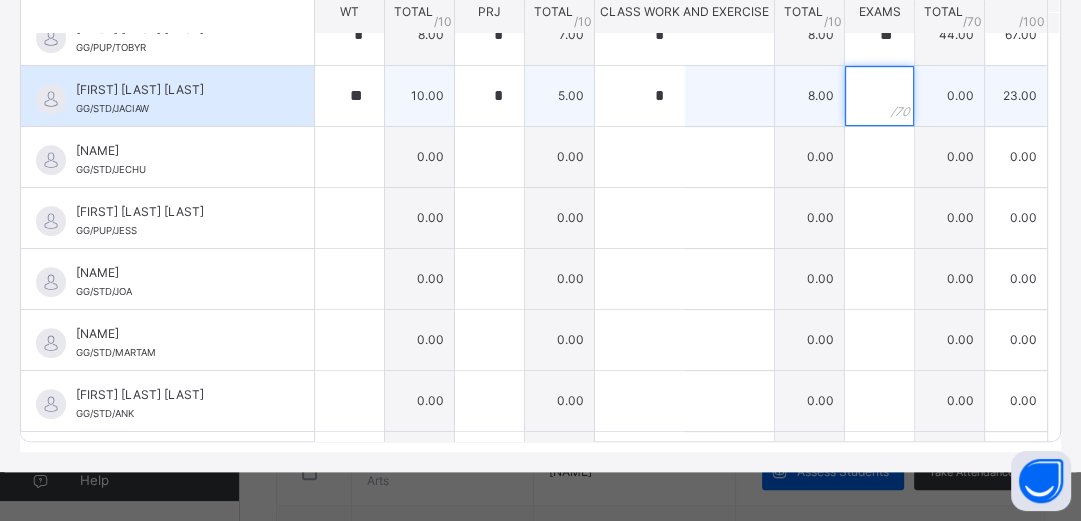 click at bounding box center (879, 96) 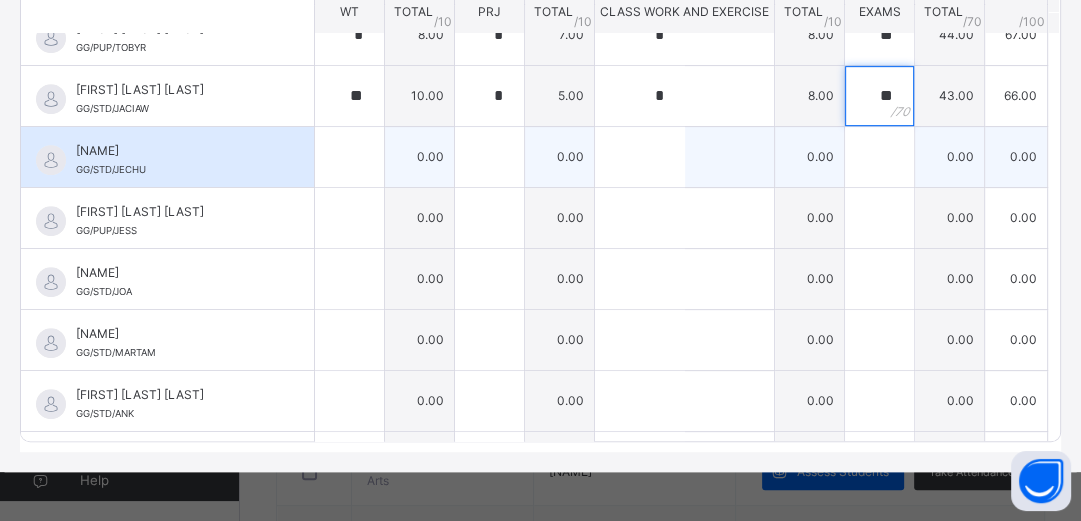 type on "**" 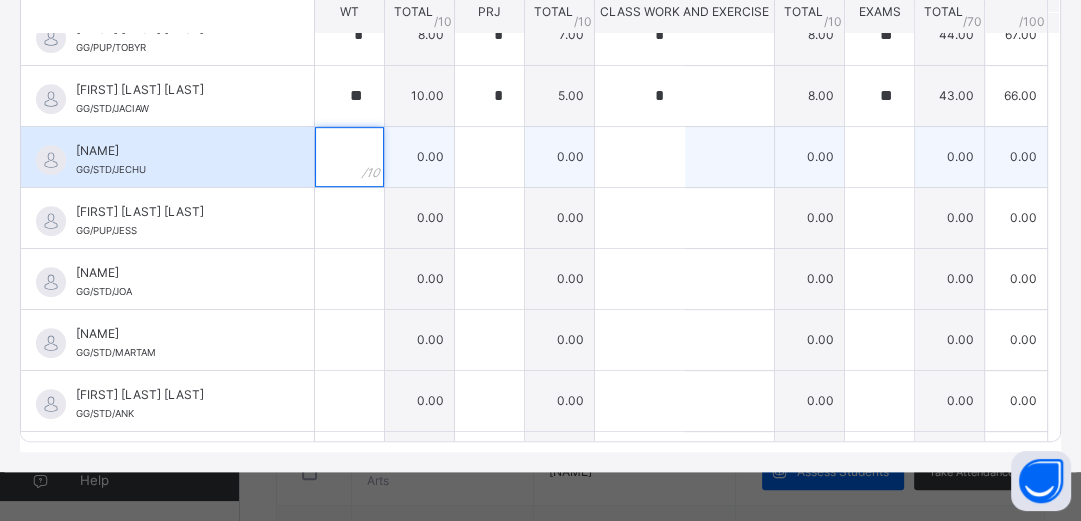 click at bounding box center [349, 157] 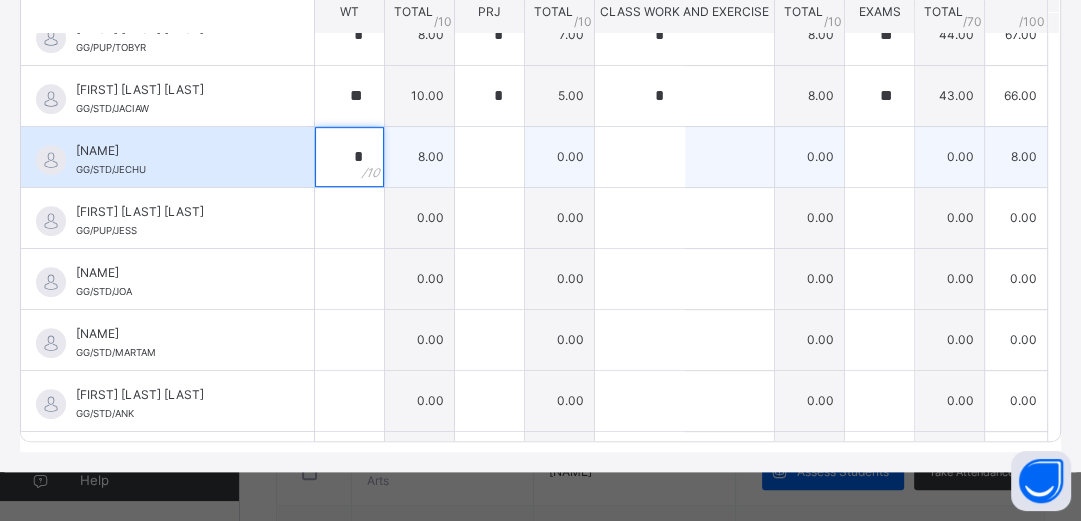 type on "*" 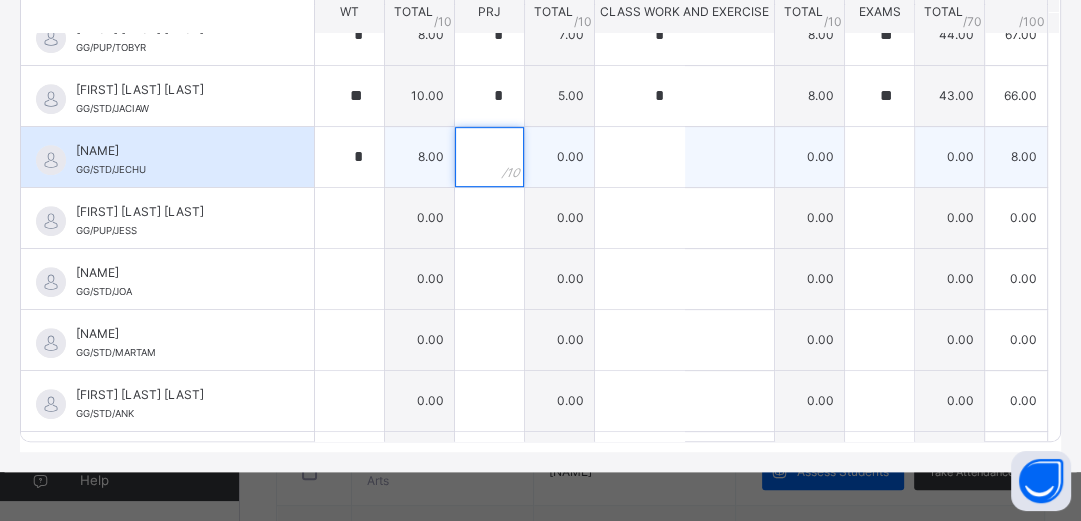 click at bounding box center [489, 157] 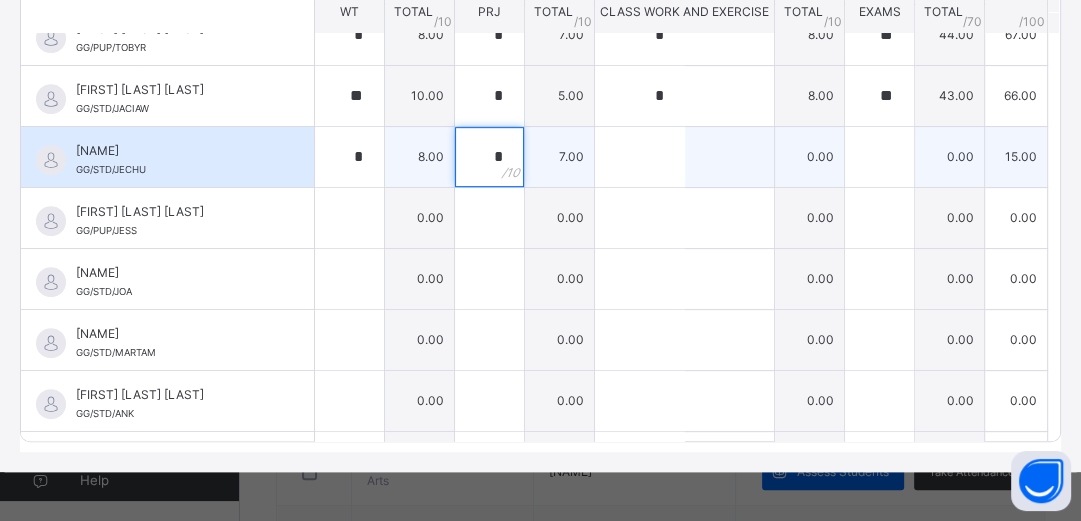 type on "*" 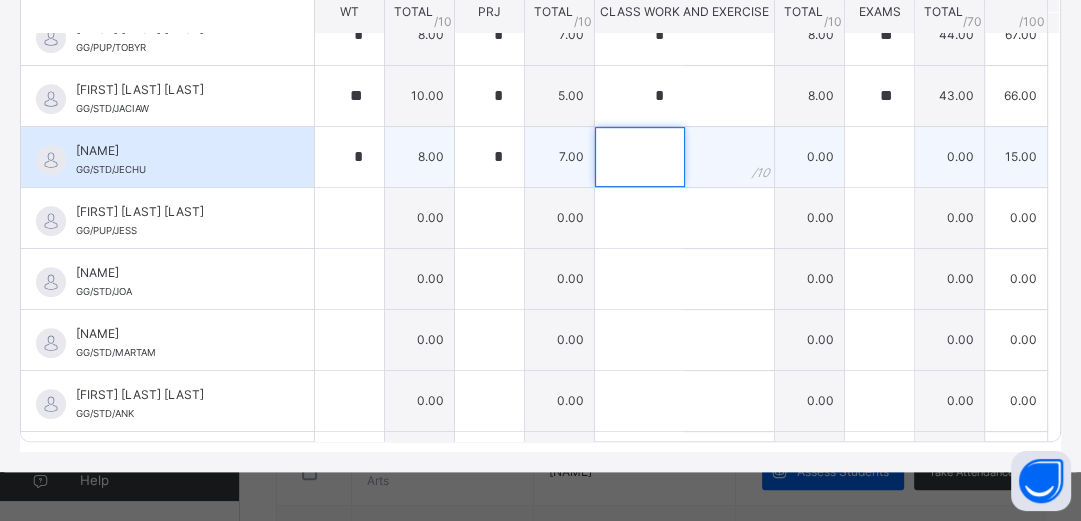 click at bounding box center [640, 157] 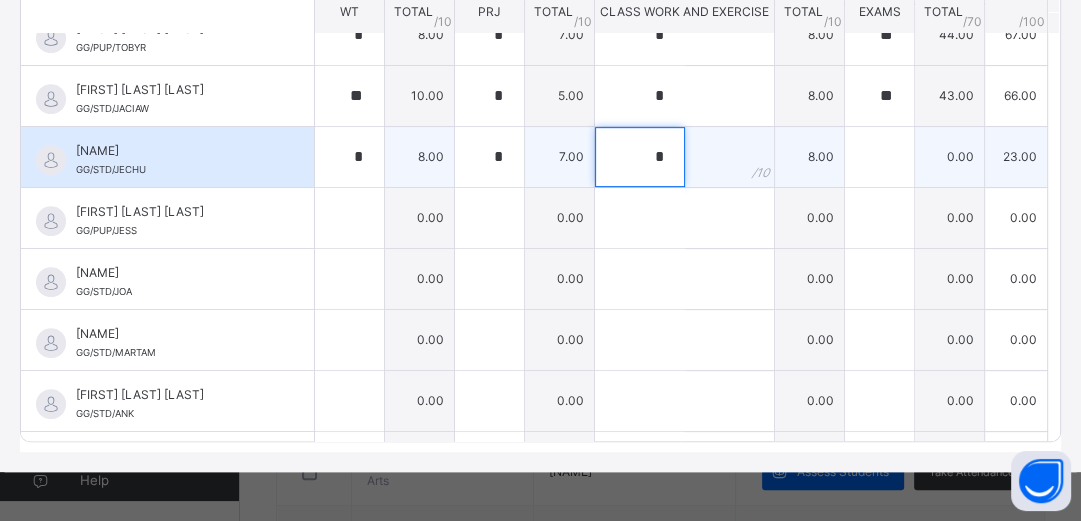 type on "*" 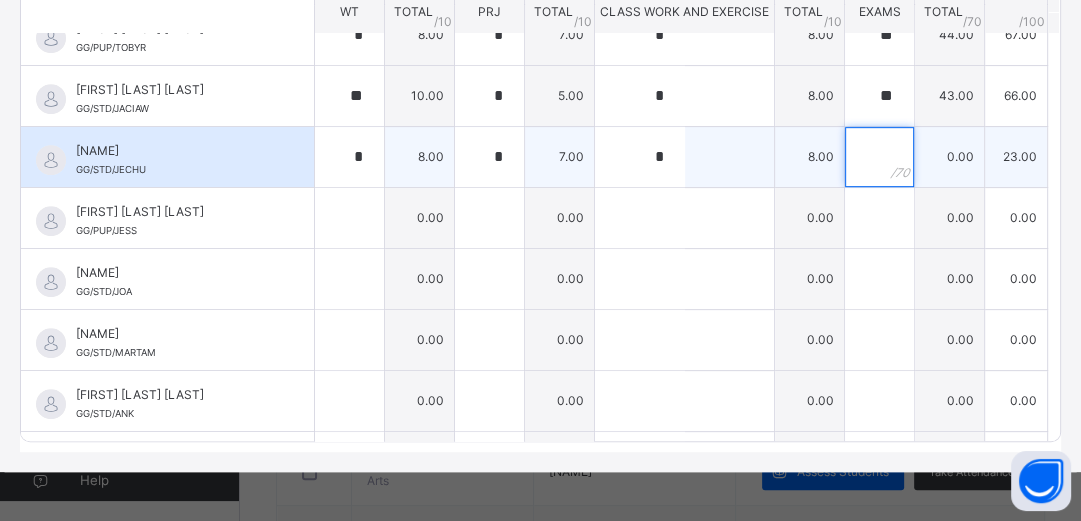 click at bounding box center [879, 157] 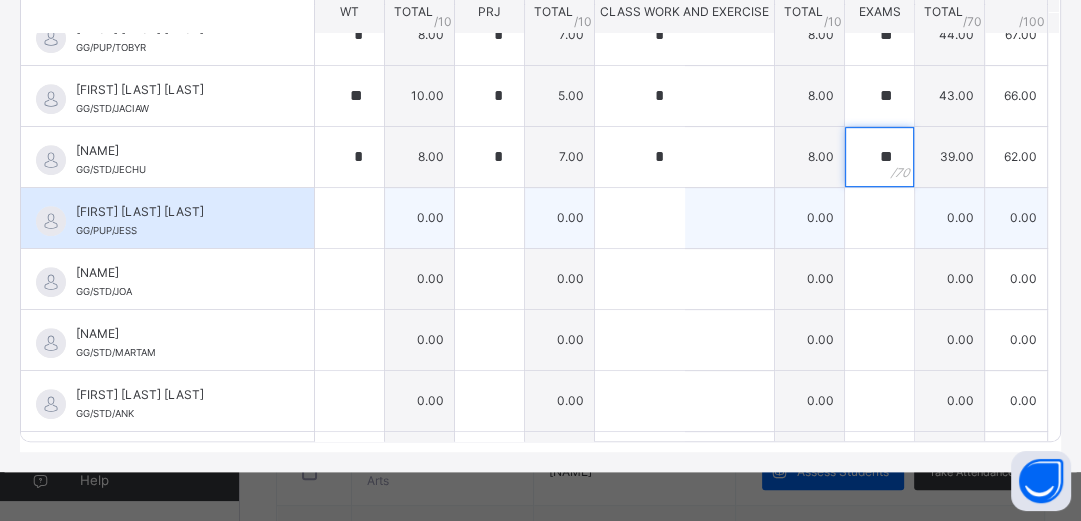 type on "**" 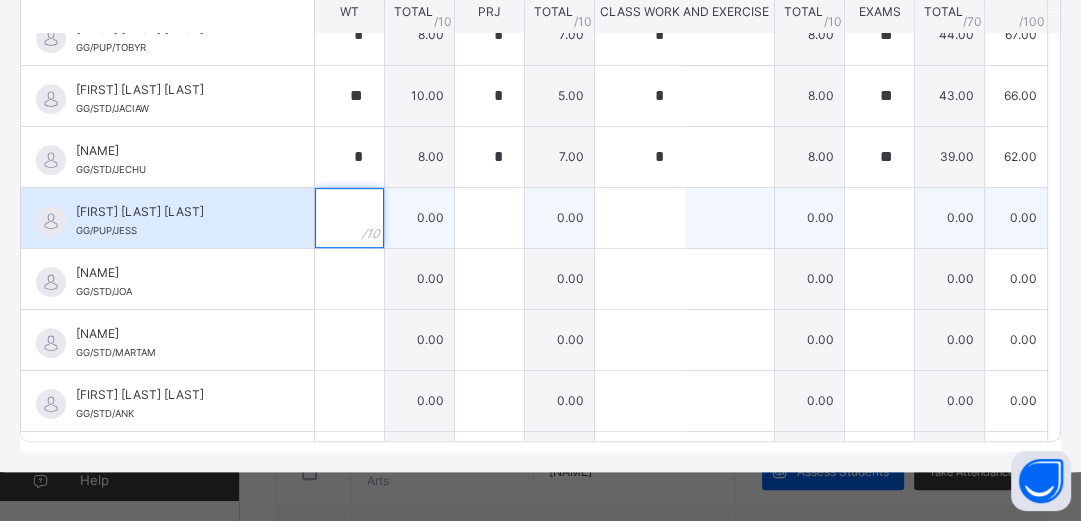 click at bounding box center [349, 218] 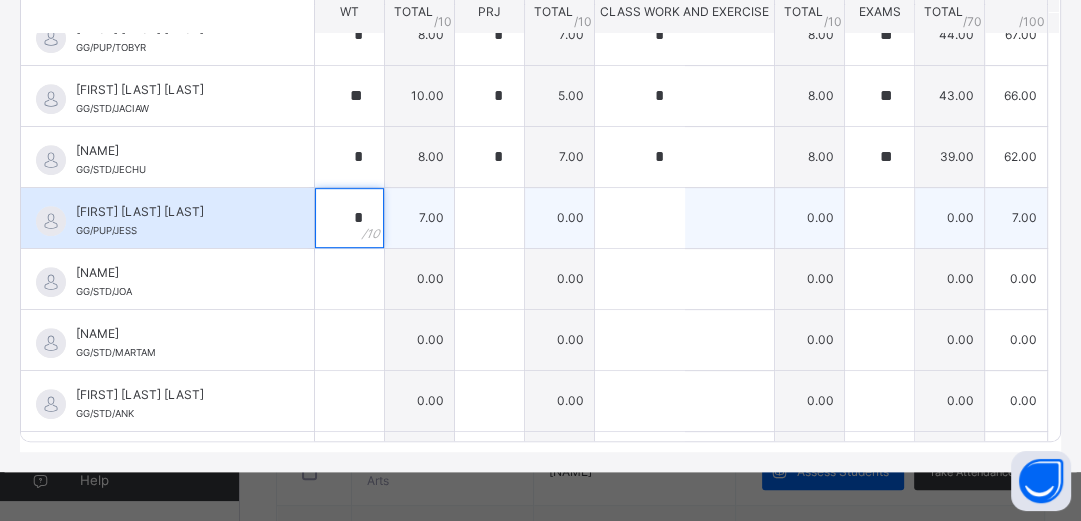 type on "*" 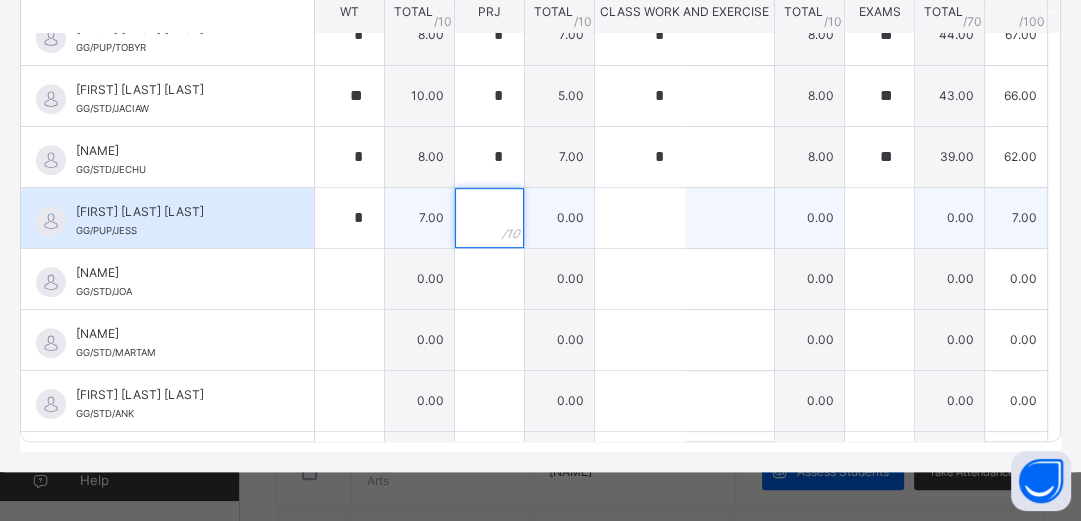 click at bounding box center (489, 218) 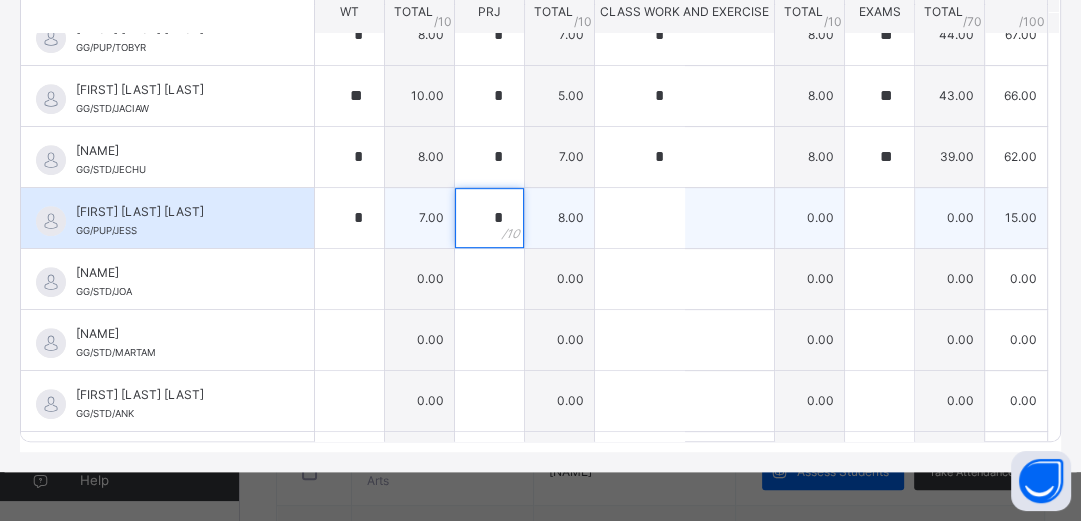 type on "*" 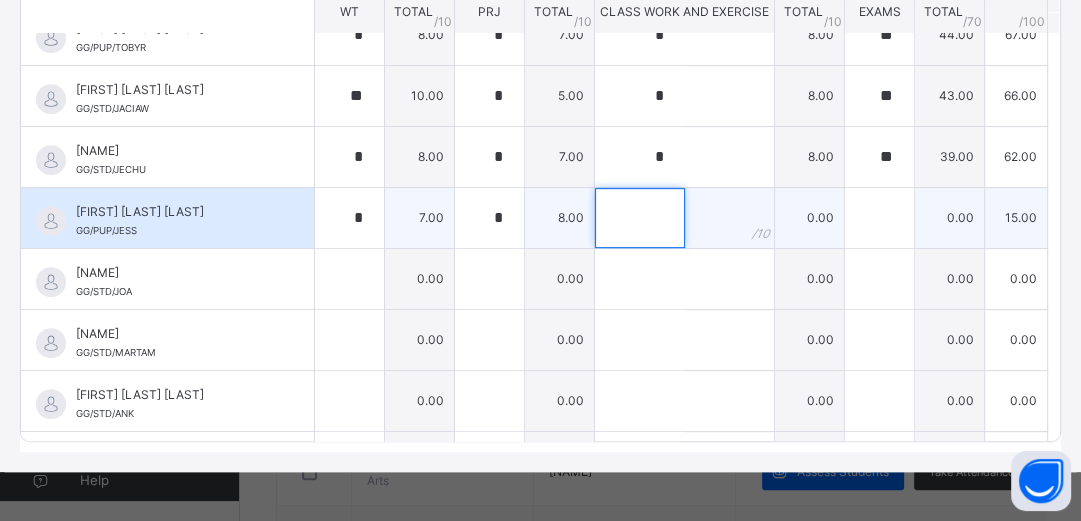 click at bounding box center [640, 218] 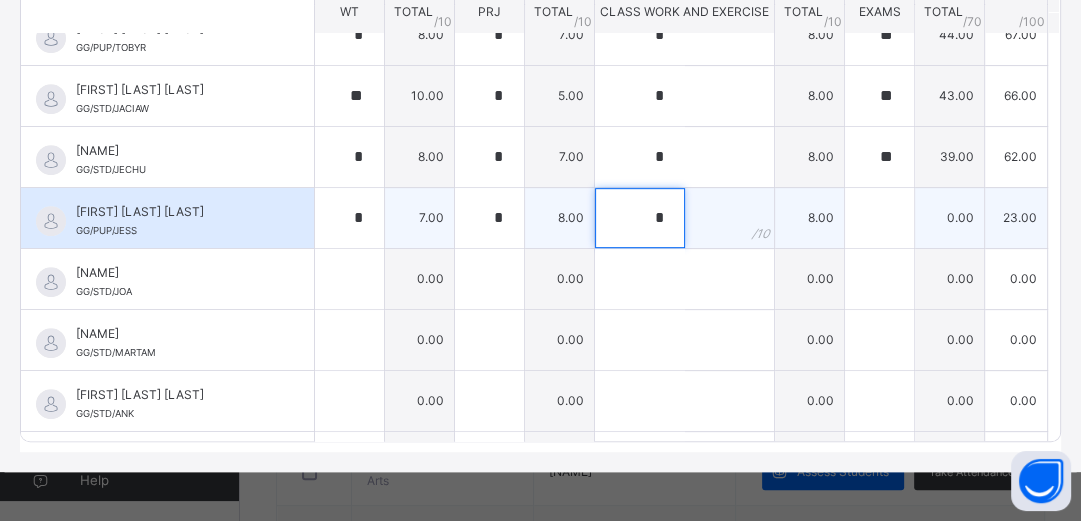 type on "*" 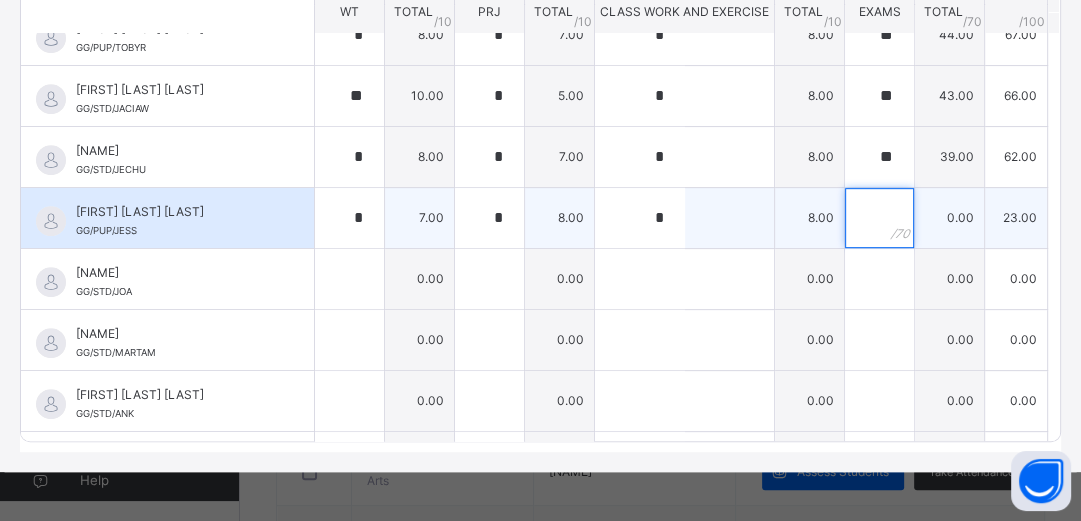 click at bounding box center [879, 218] 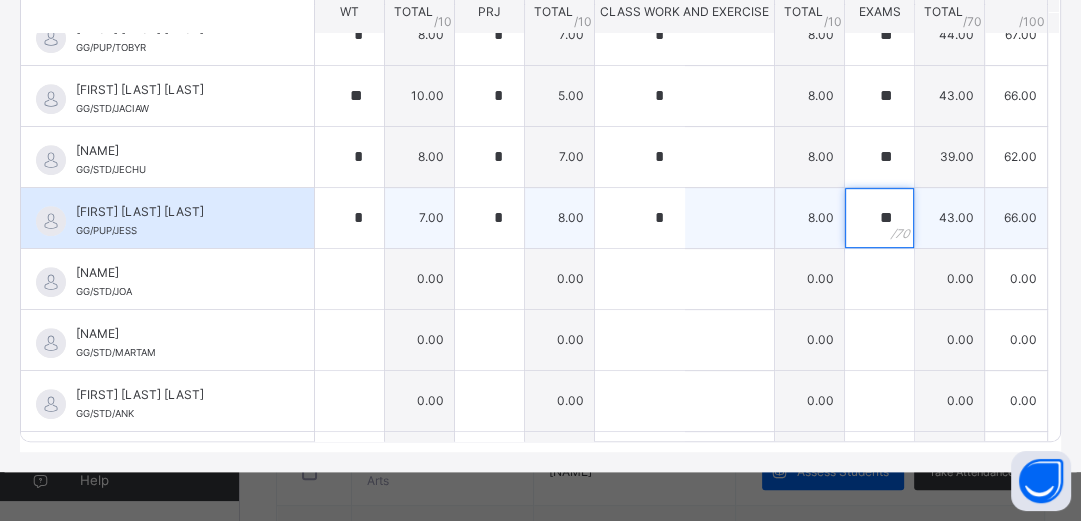 click on "**" at bounding box center (879, 218) 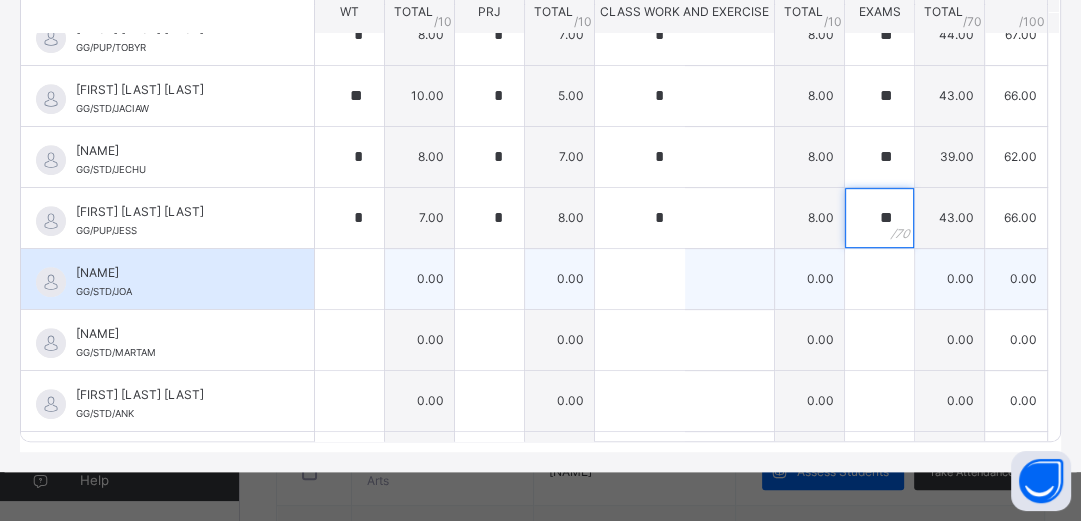 type on "**" 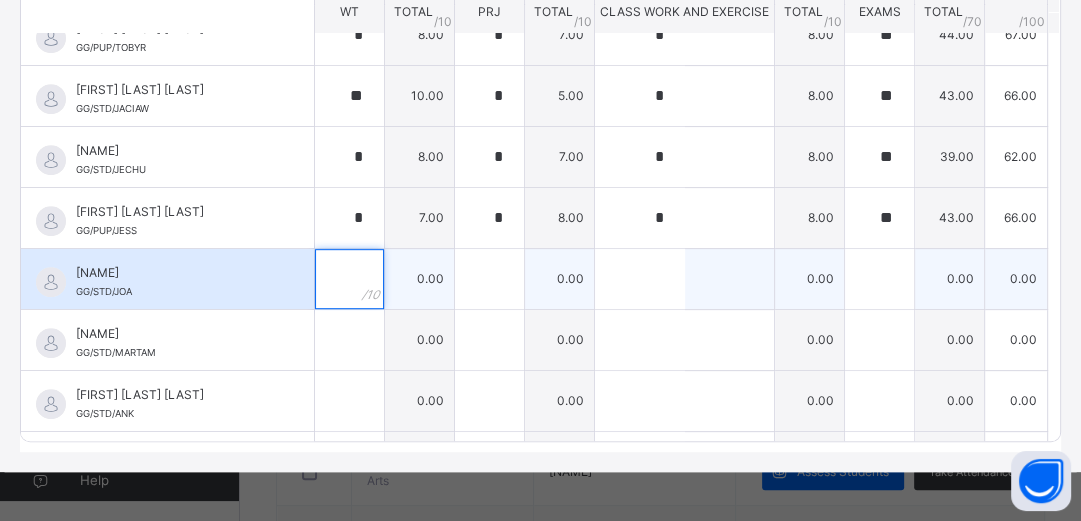click at bounding box center (349, 279) 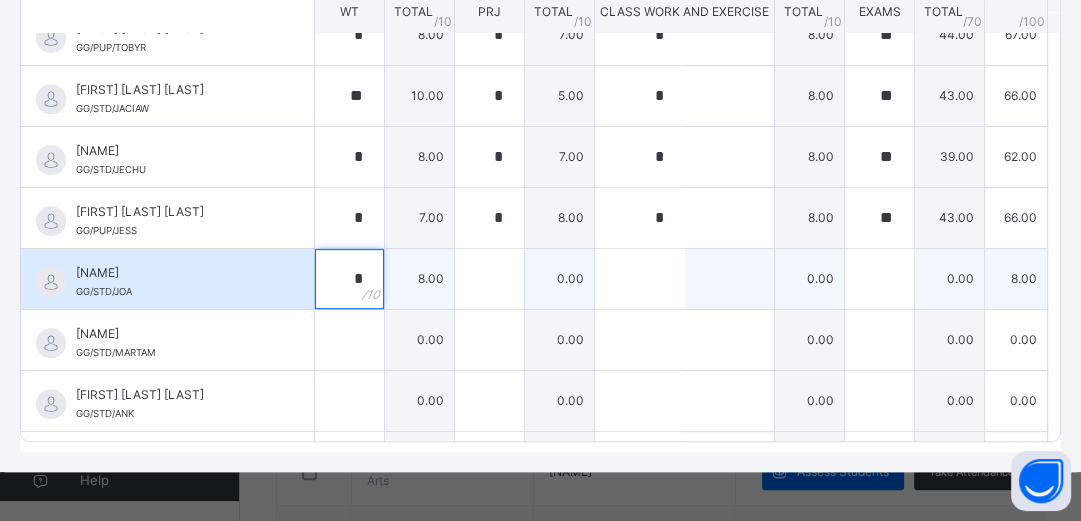 type on "*" 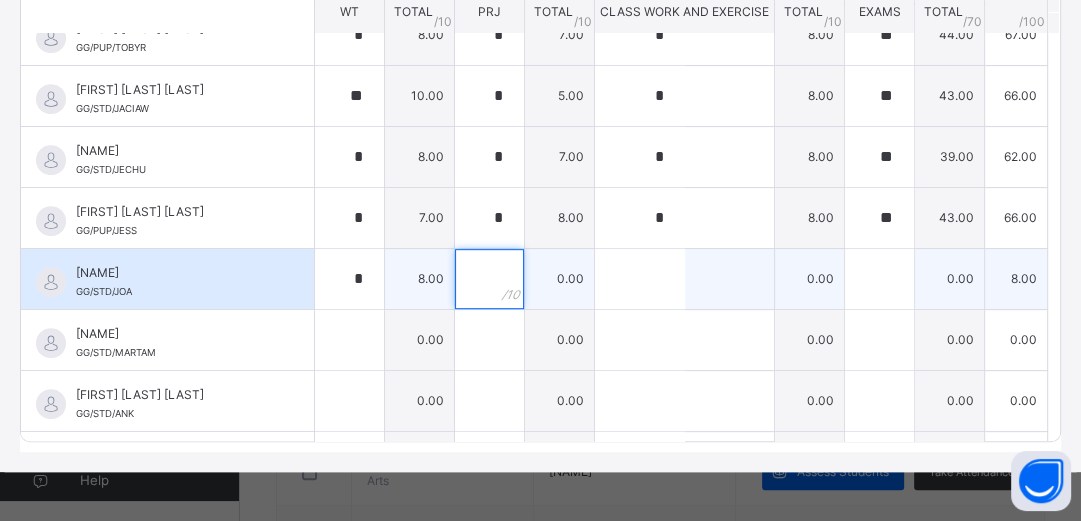 click at bounding box center [489, 279] 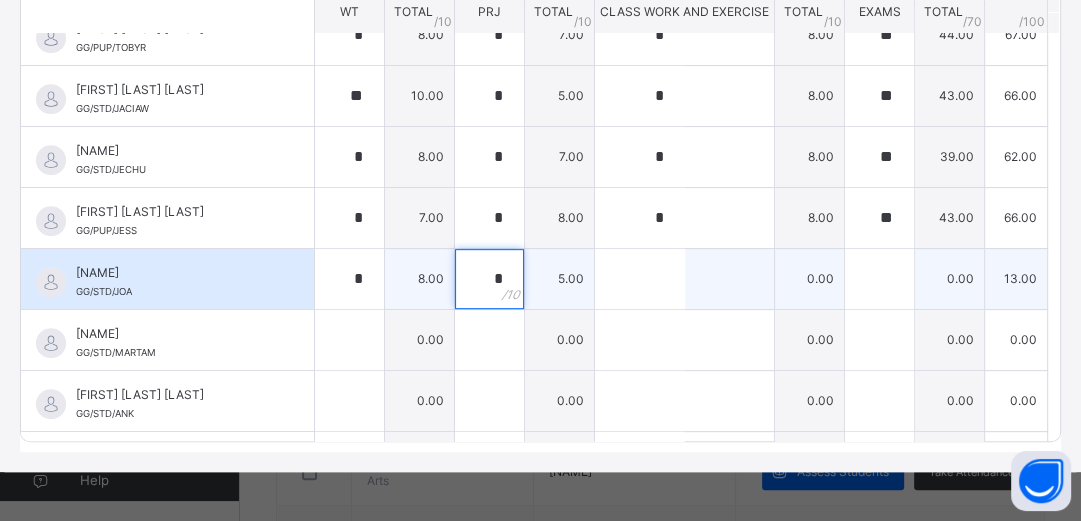 type on "*" 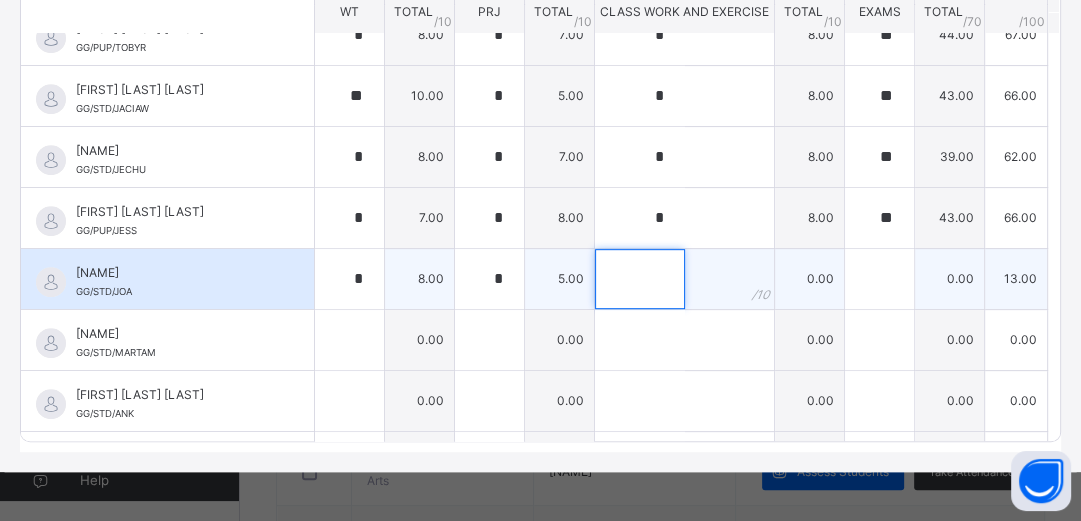 click at bounding box center [640, 279] 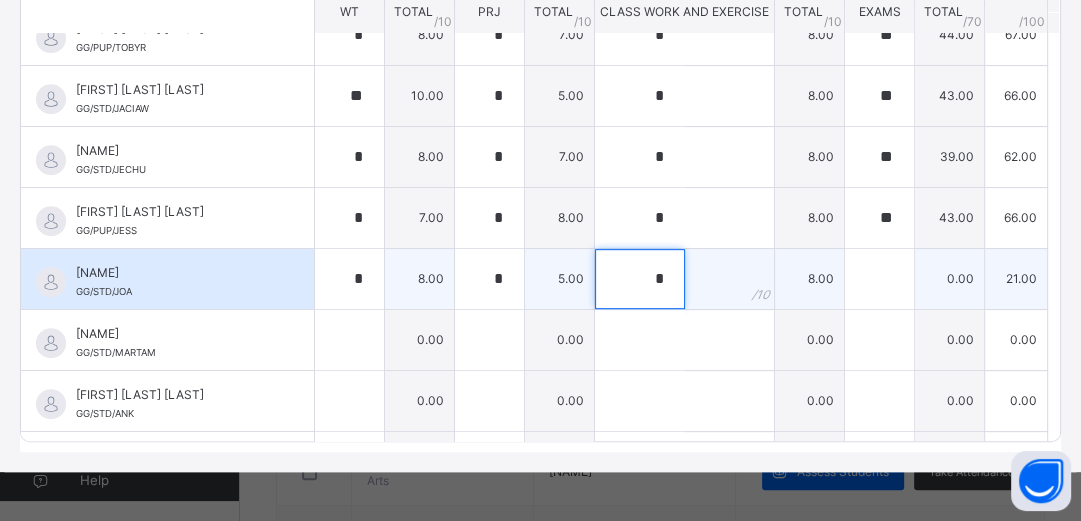 type on "*" 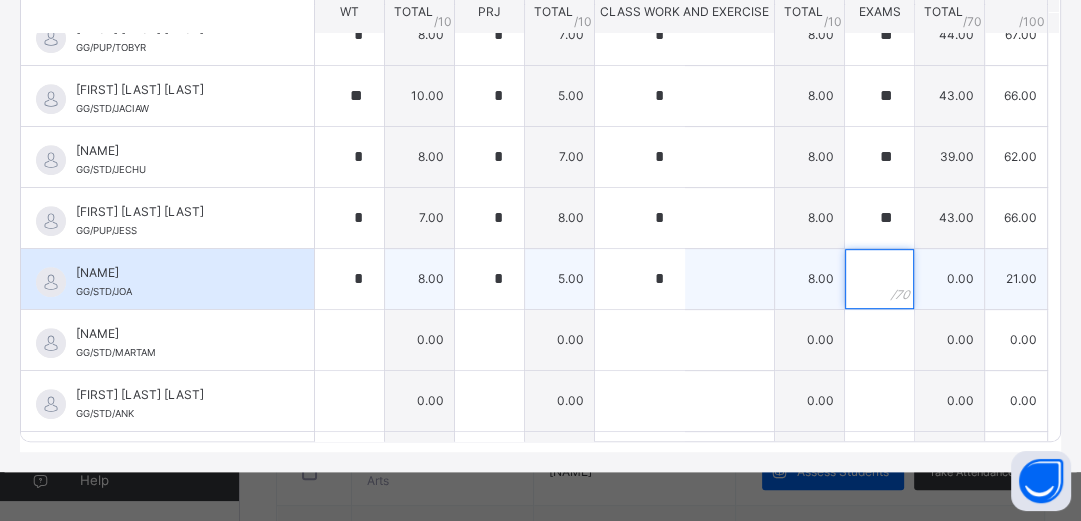 click at bounding box center [879, 279] 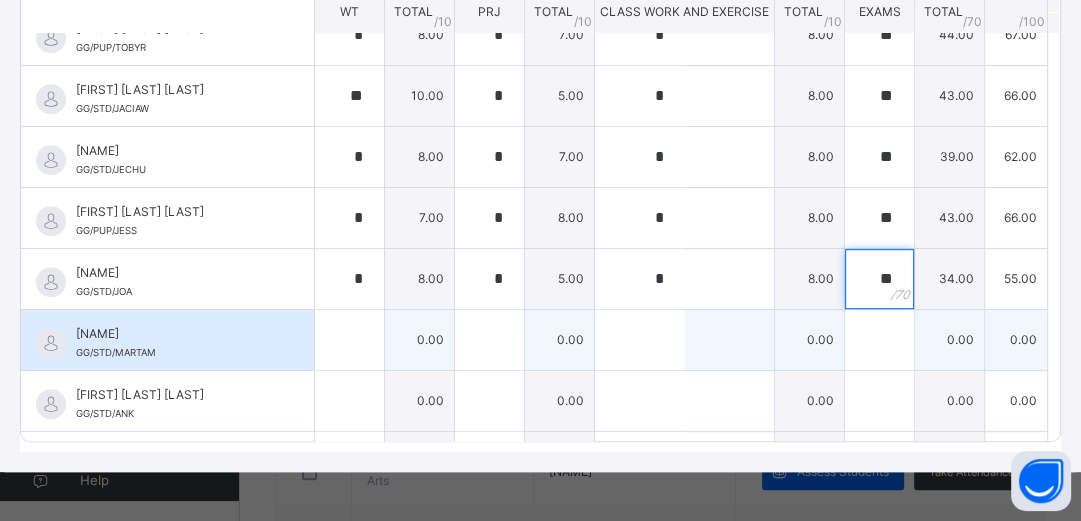 type on "**" 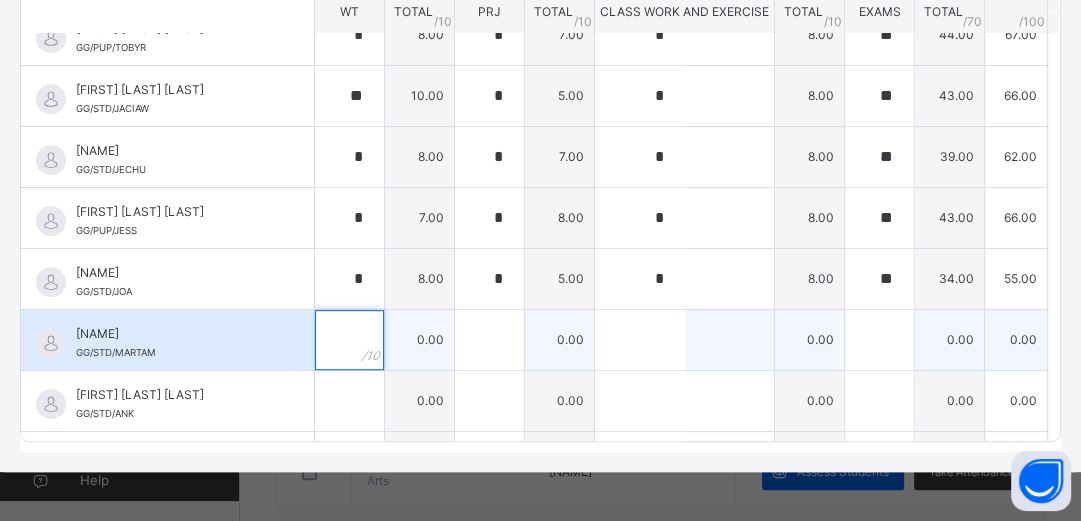 click at bounding box center [349, 340] 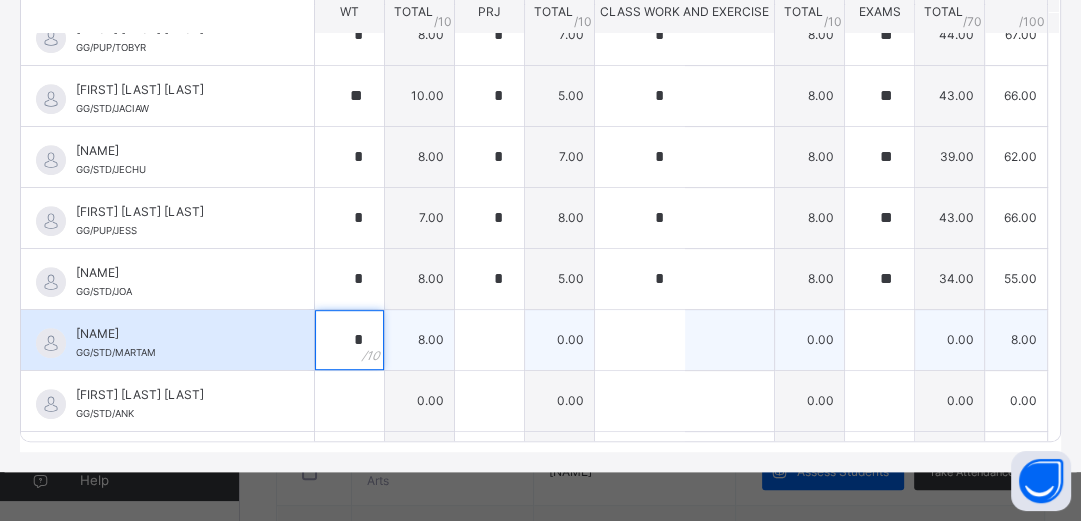 type on "*" 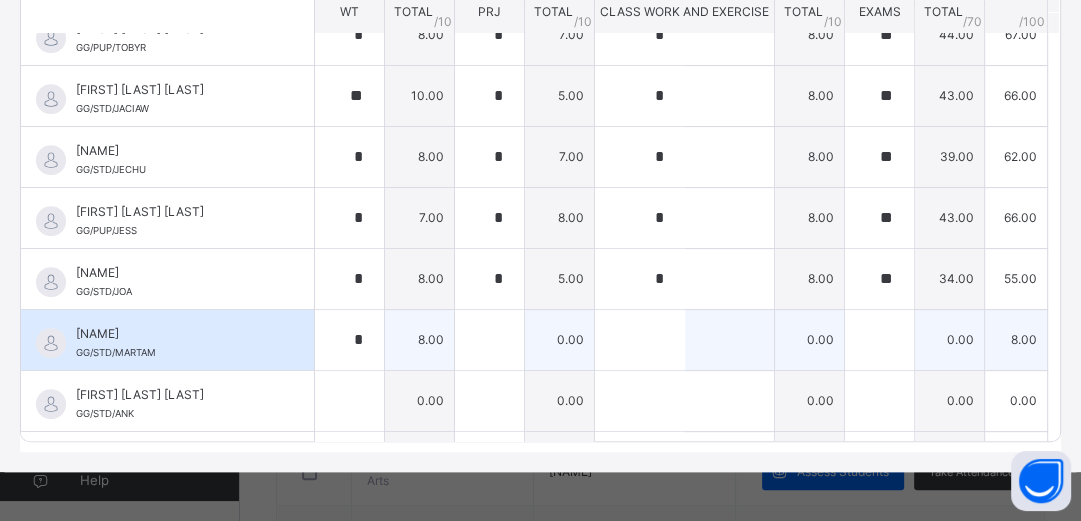 click on "0.00" at bounding box center [560, 339] 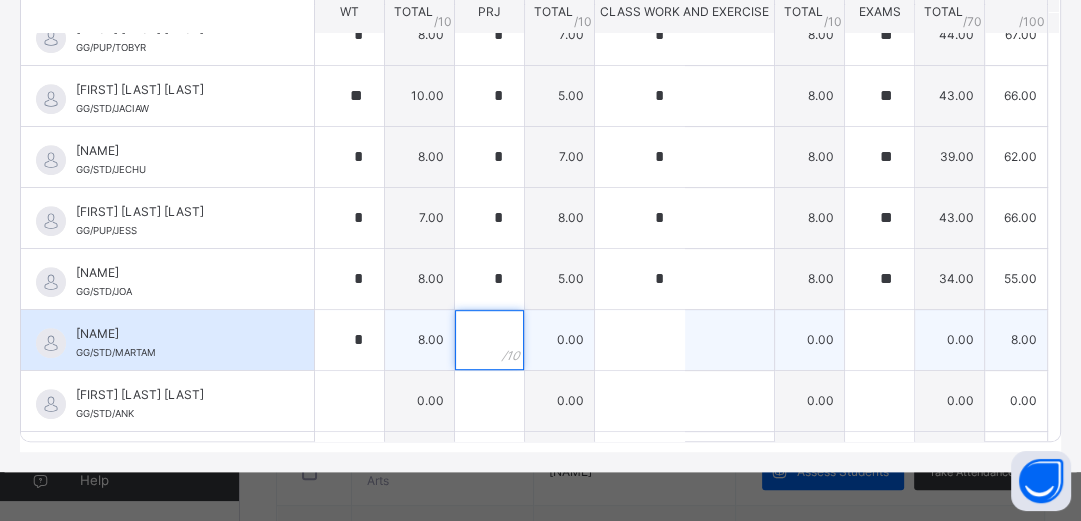 click at bounding box center [489, 340] 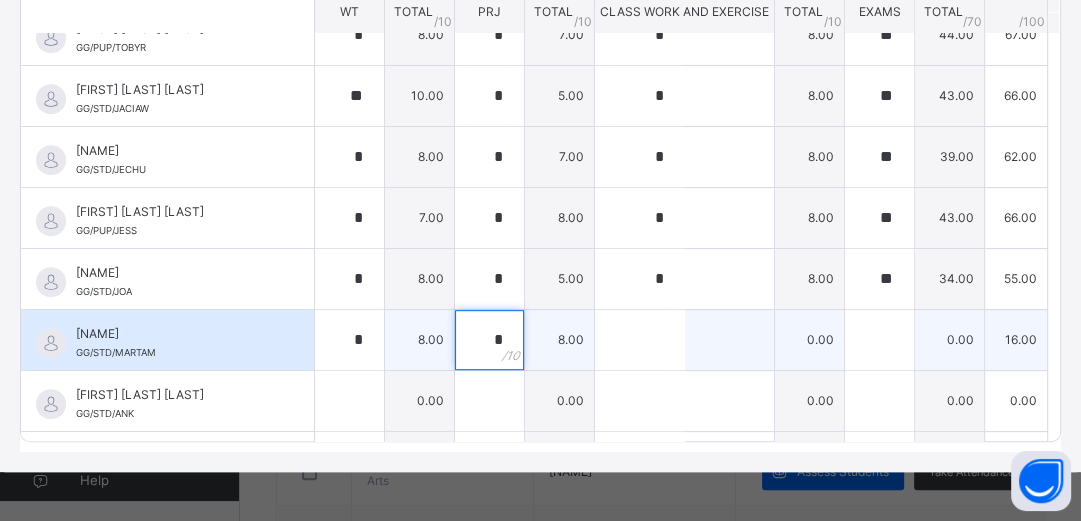 type on "*" 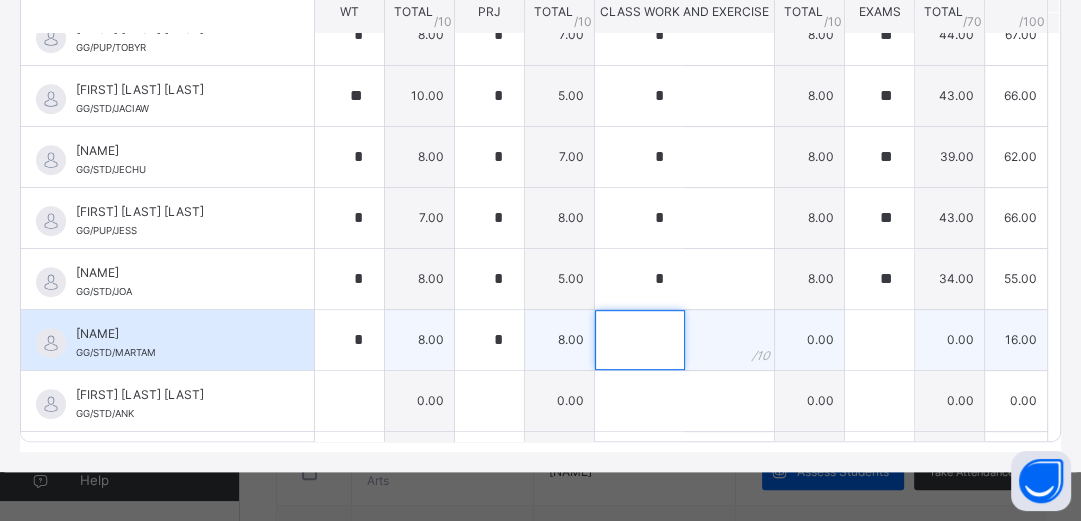 click at bounding box center (640, 340) 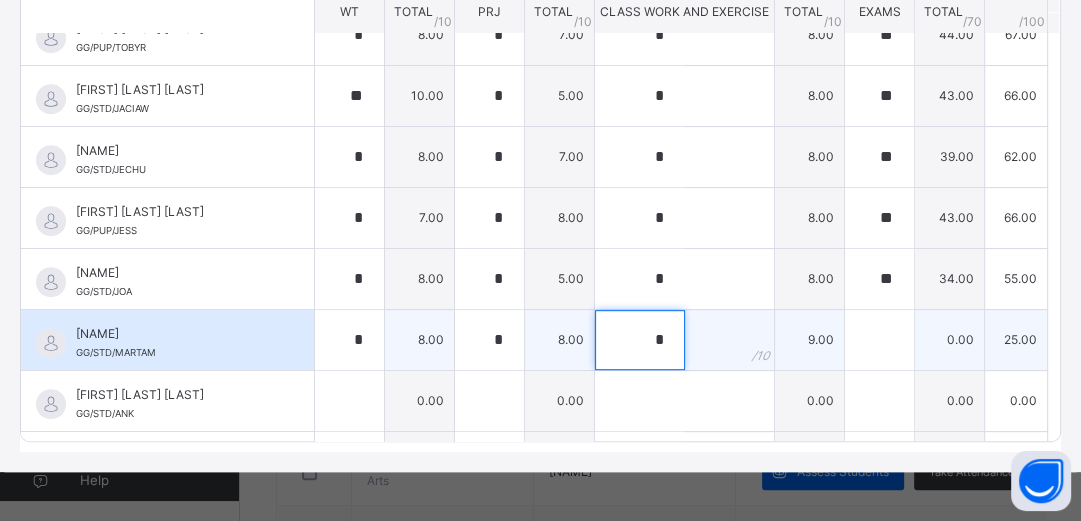 type on "*" 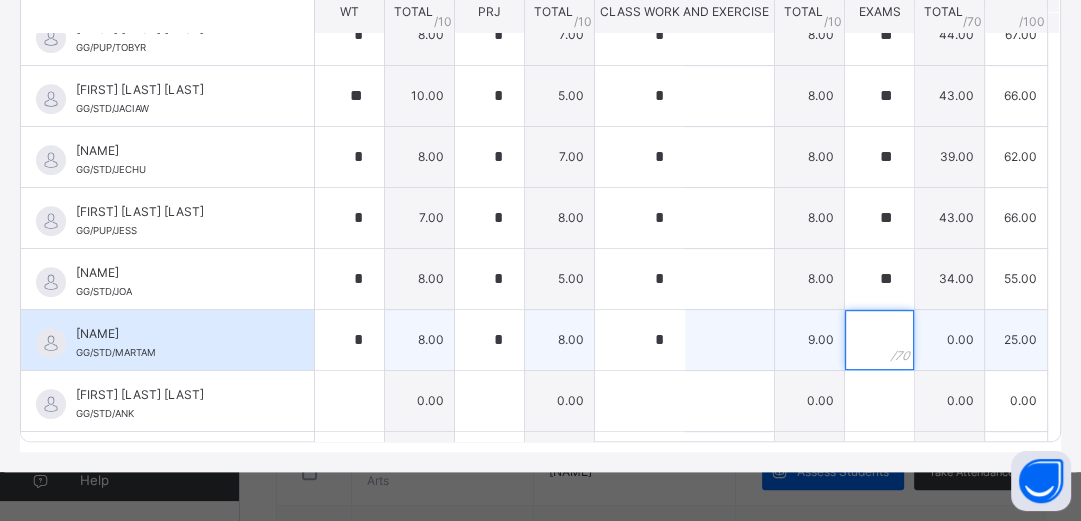 click at bounding box center [879, 340] 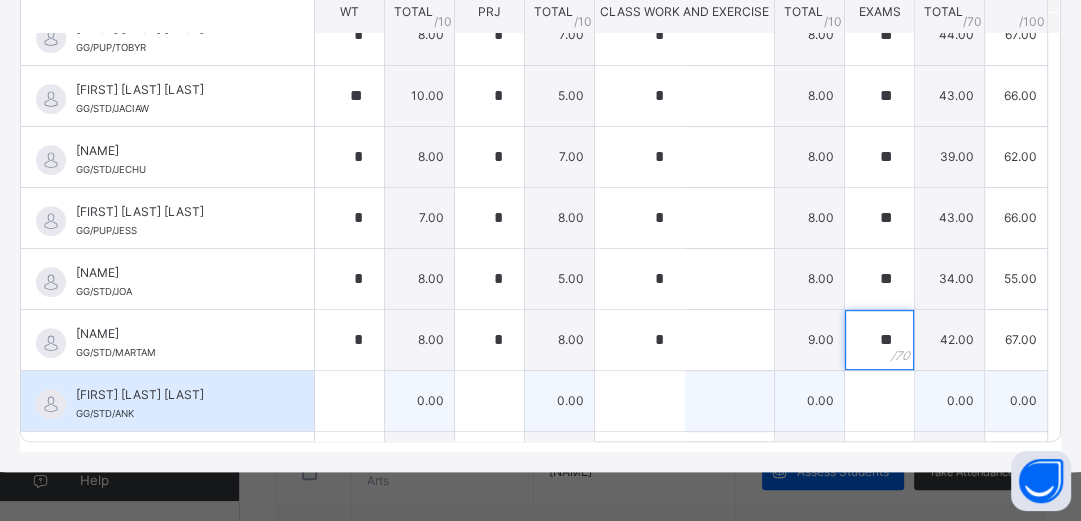 type on "**" 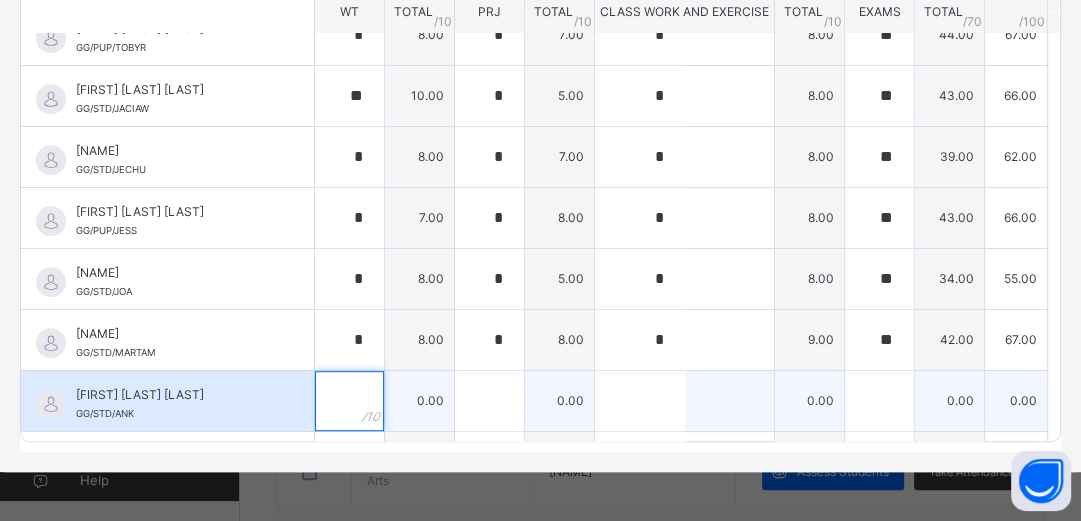 click at bounding box center (349, 401) 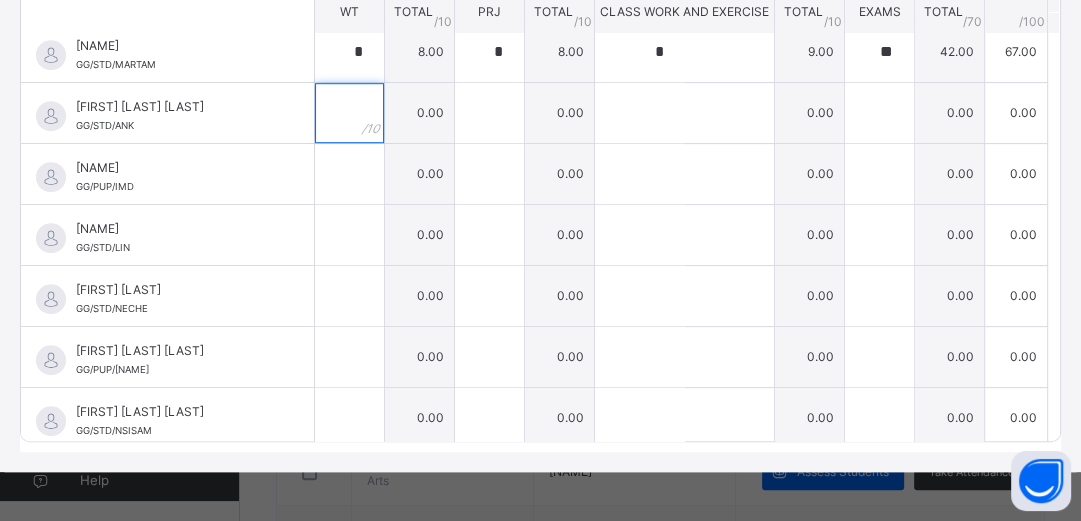 scroll, scrollTop: 960, scrollLeft: 0, axis: vertical 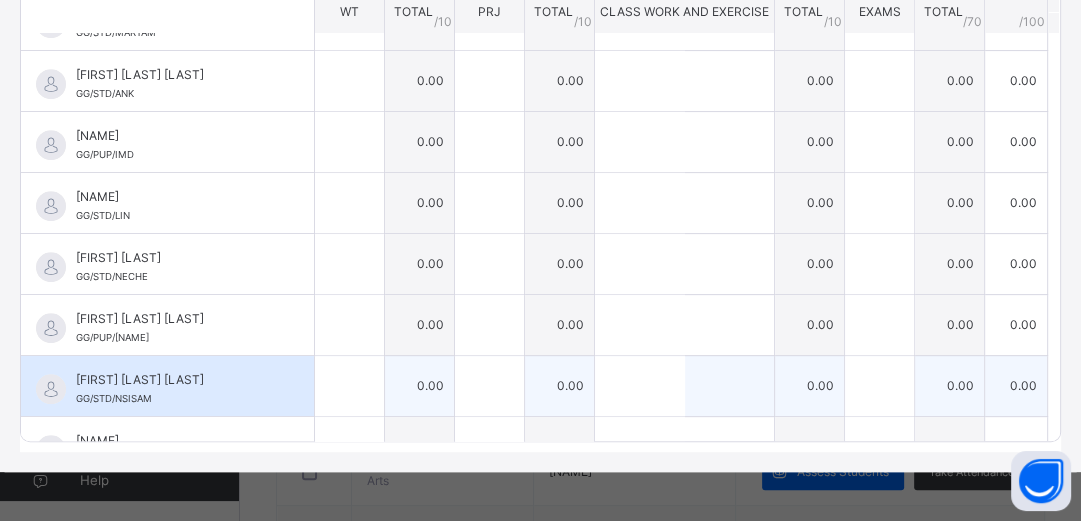 click on "0.00" at bounding box center (560, 385) 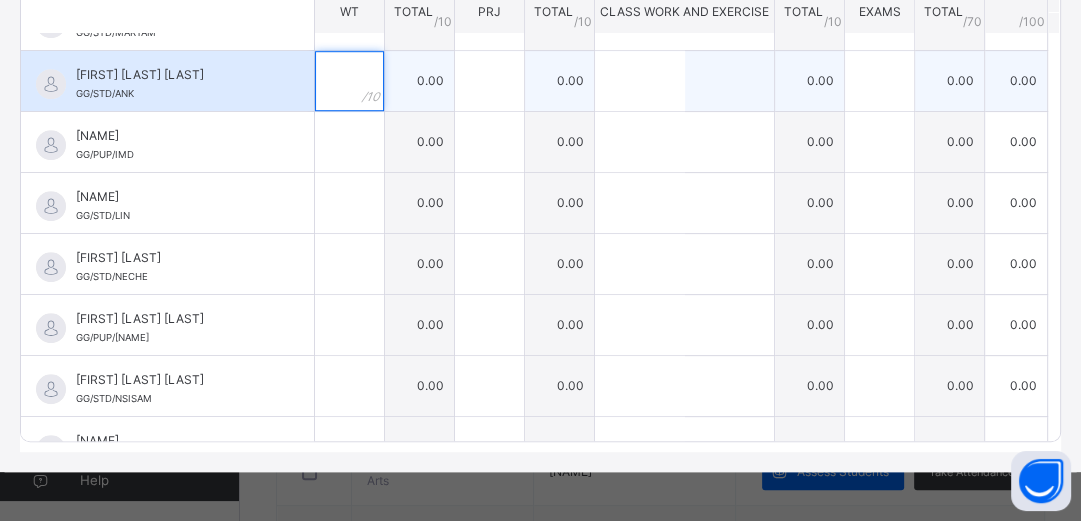click at bounding box center (349, 81) 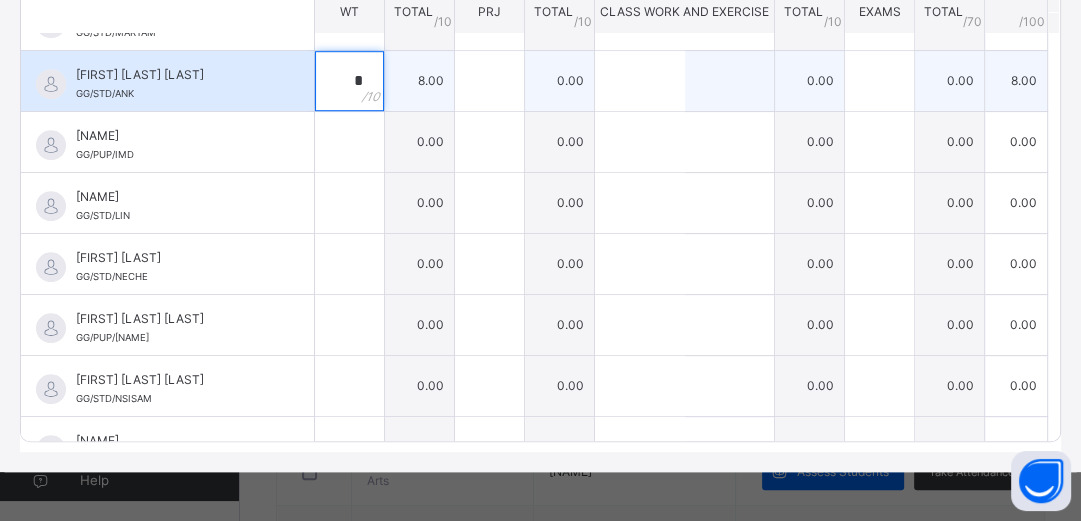 type on "*" 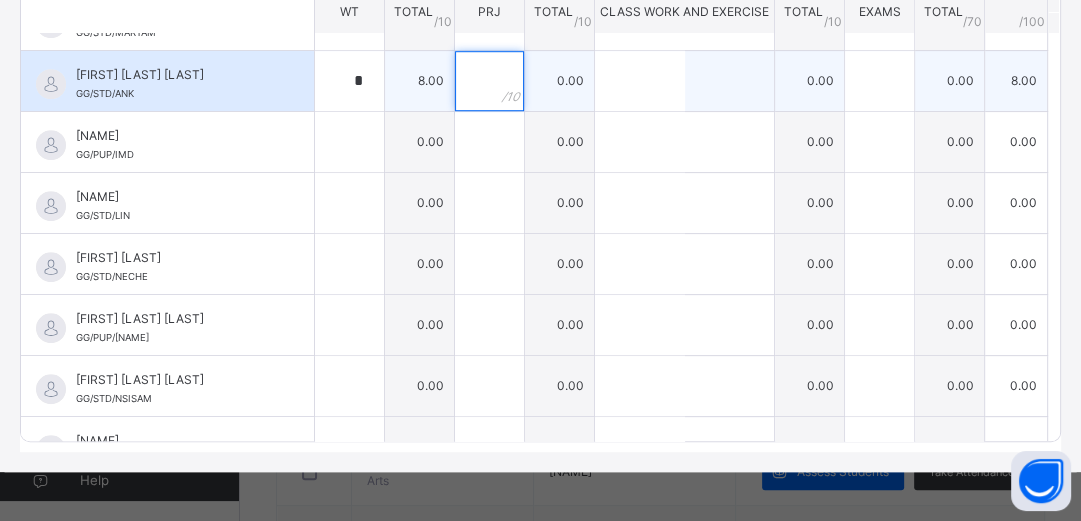 click at bounding box center (489, 81) 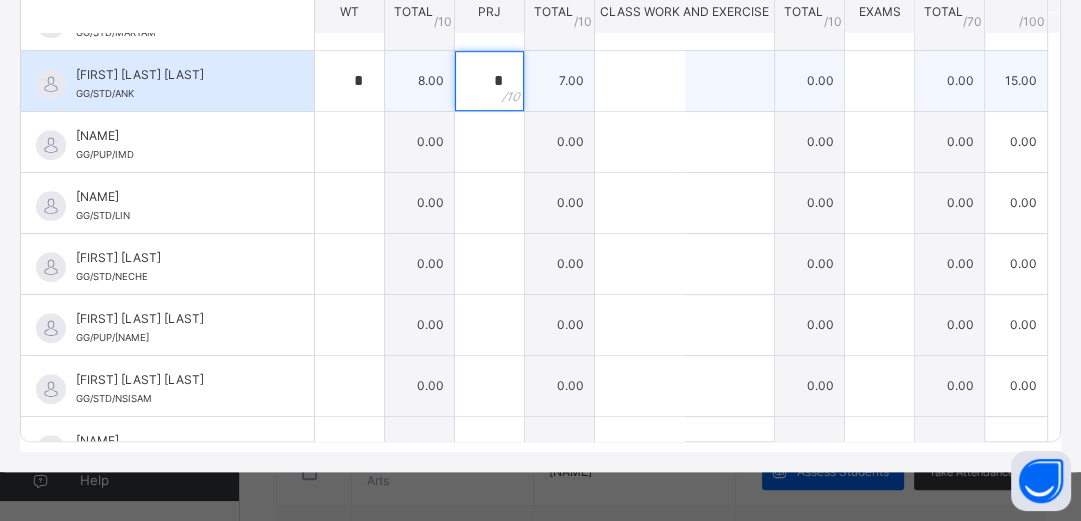 type on "*" 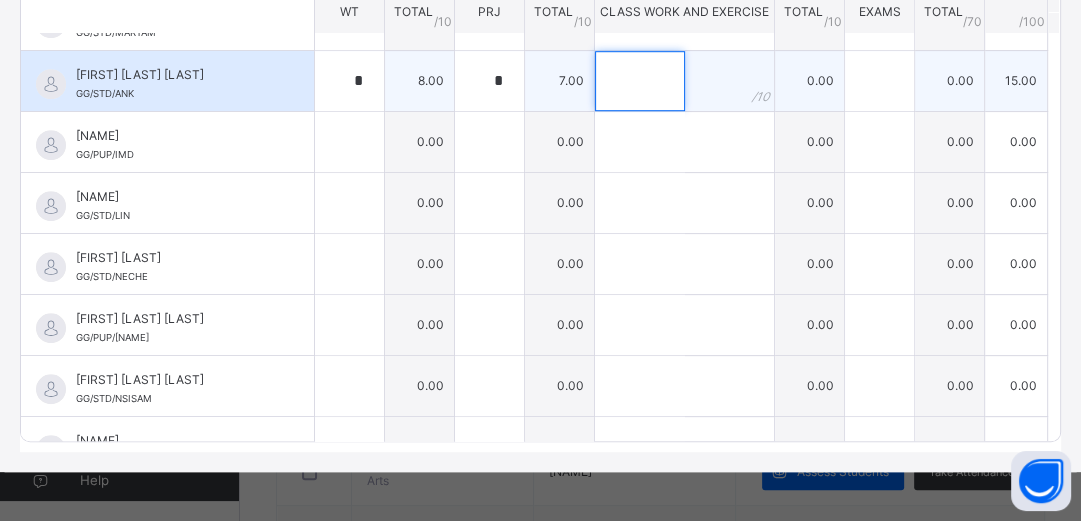 click at bounding box center [640, 81] 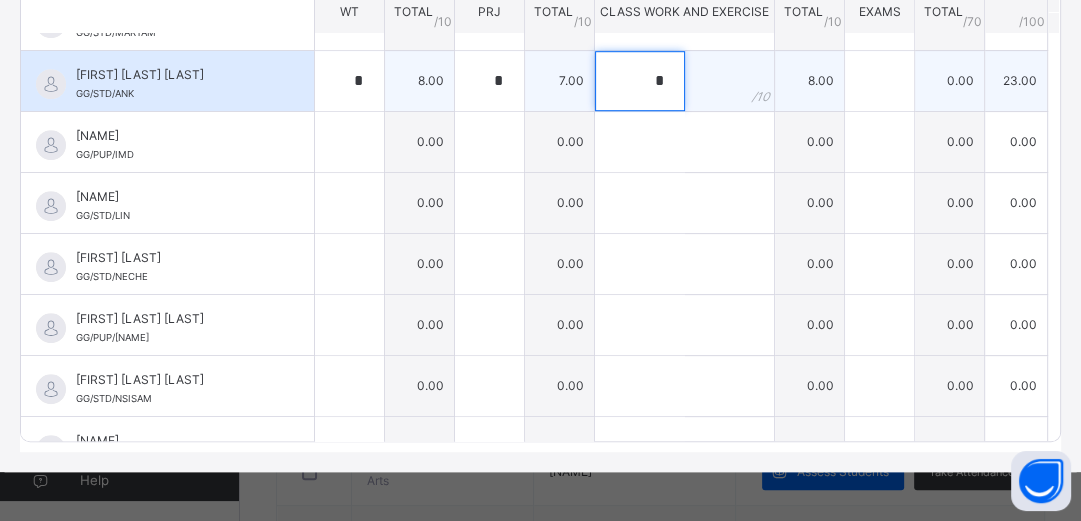 type on "*" 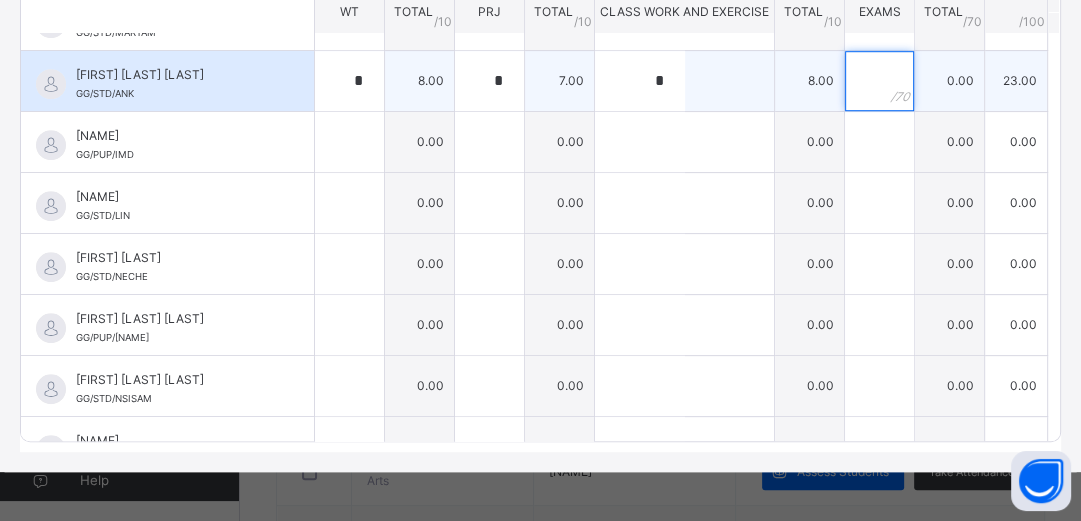 click at bounding box center [879, 81] 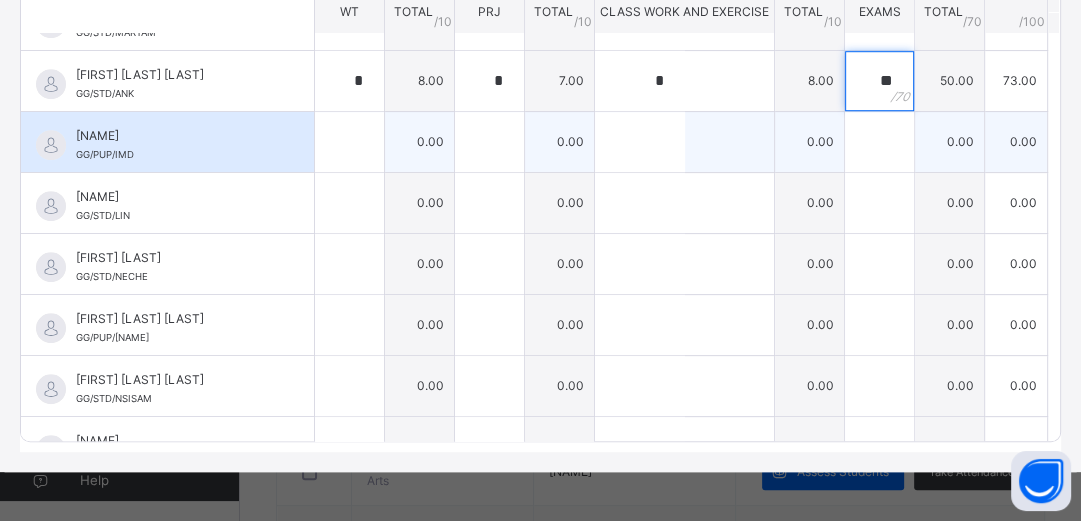 type on "**" 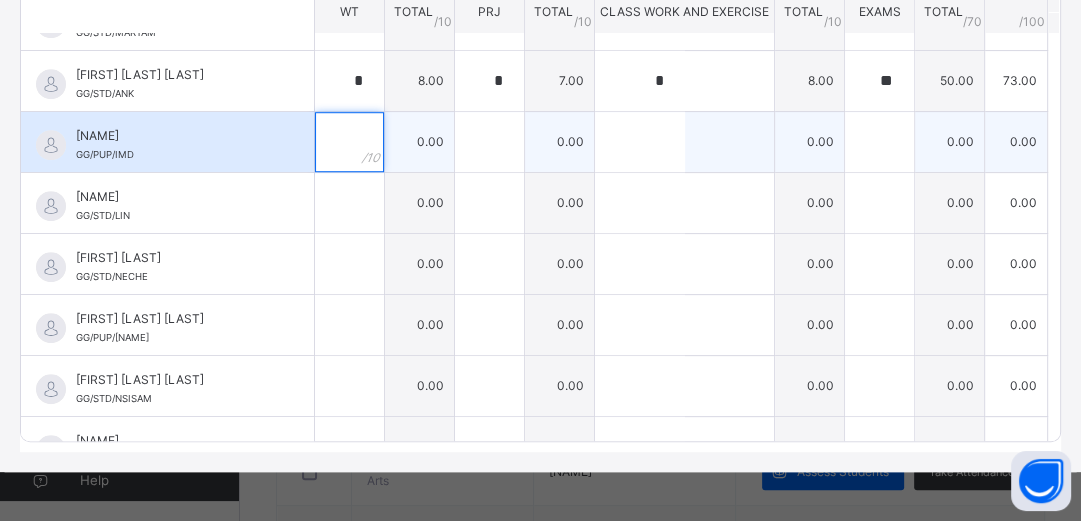click at bounding box center (349, 142) 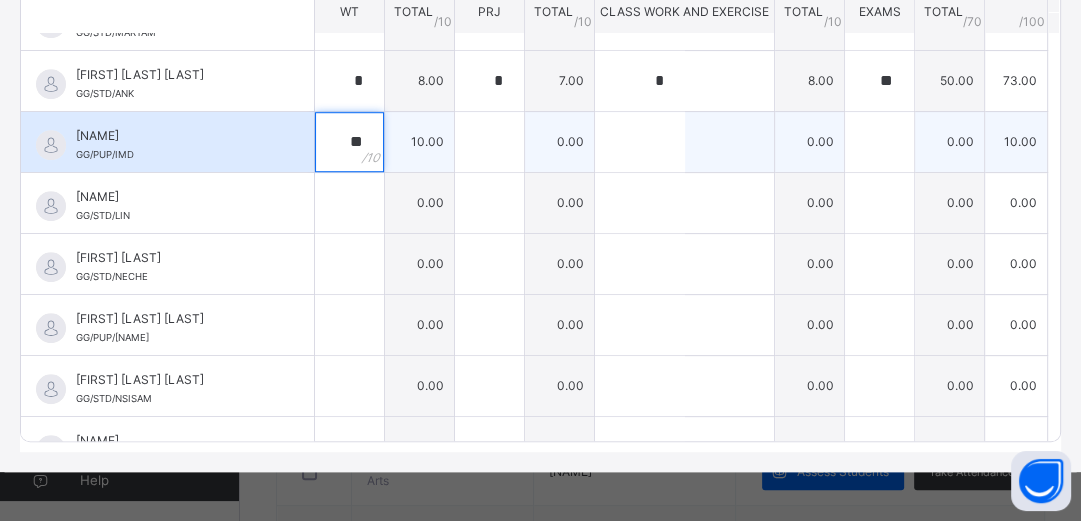 type on "**" 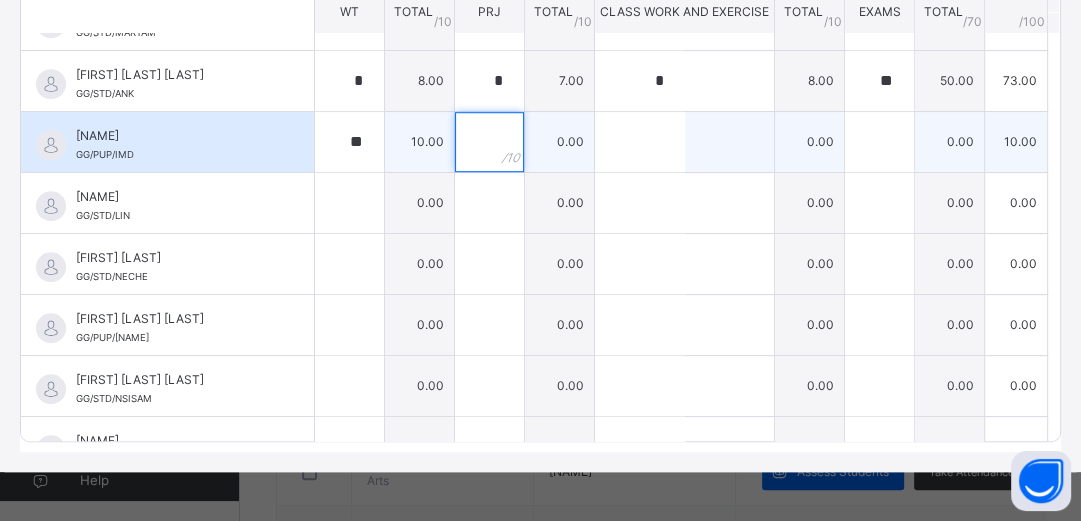 click at bounding box center [489, 142] 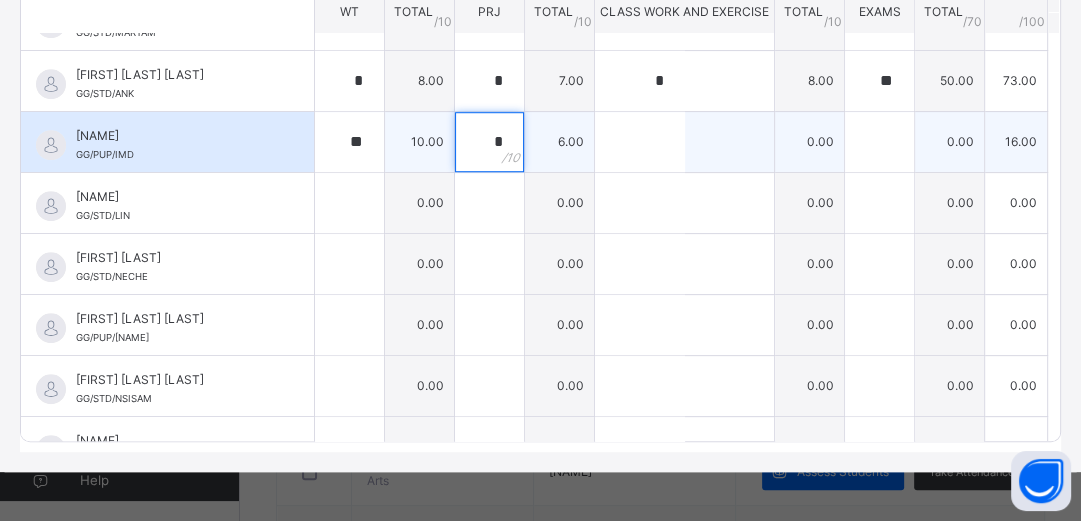 type on "*" 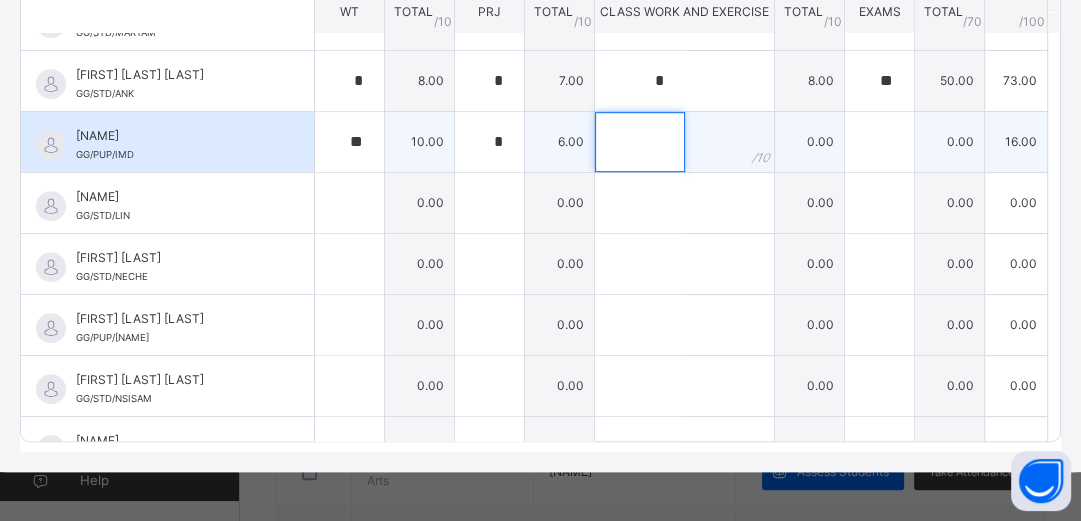 click at bounding box center [640, 142] 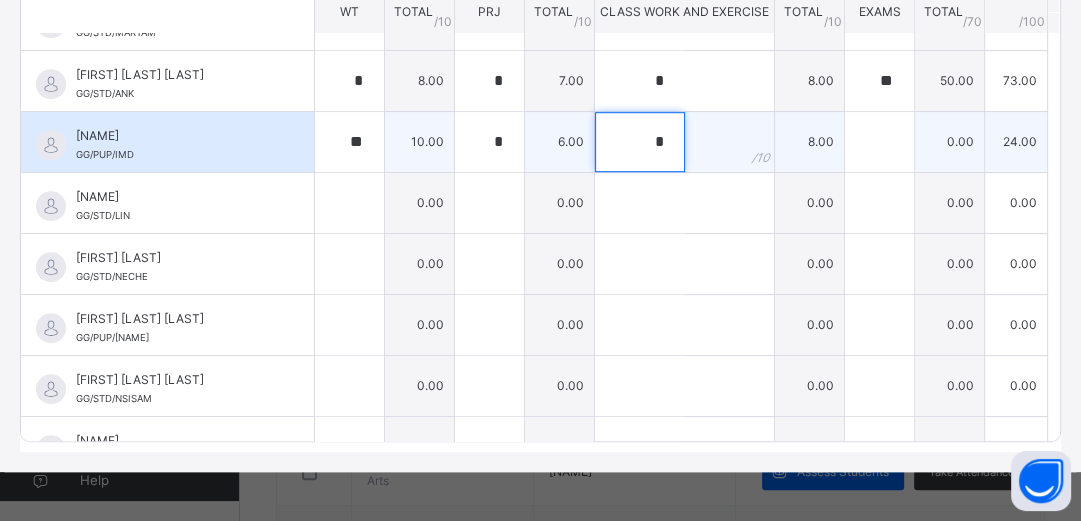 type on "*" 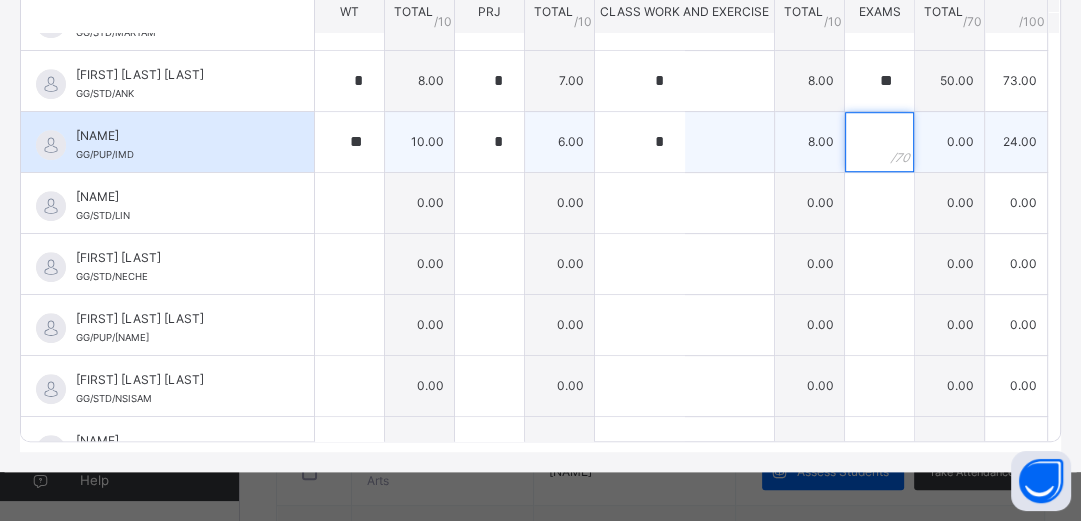 click at bounding box center [879, 142] 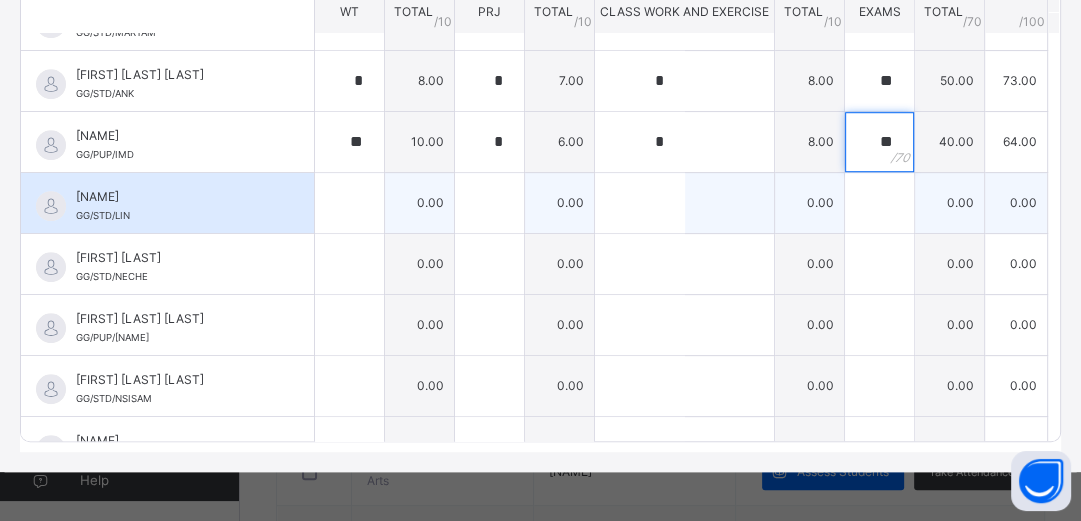 type on "**" 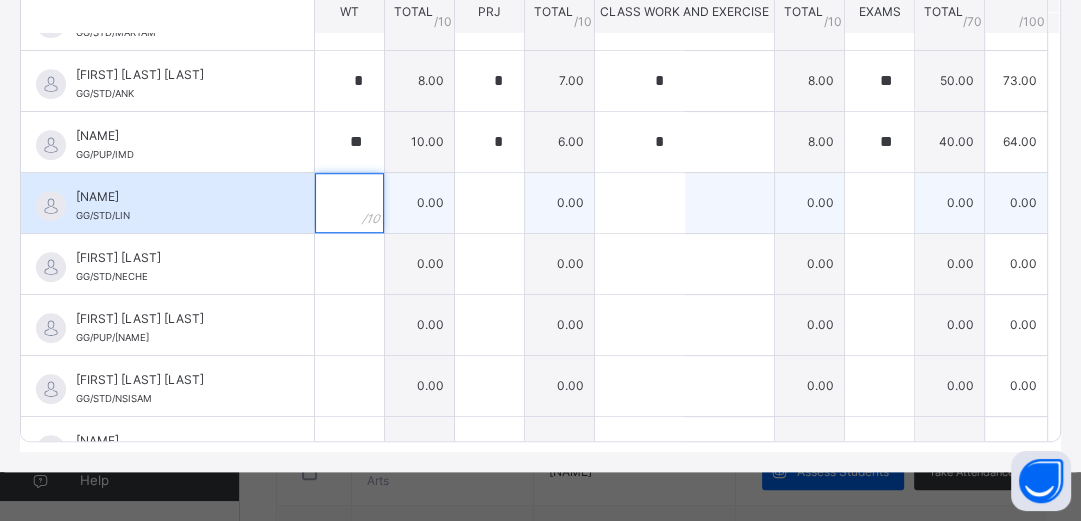 click at bounding box center (349, 203) 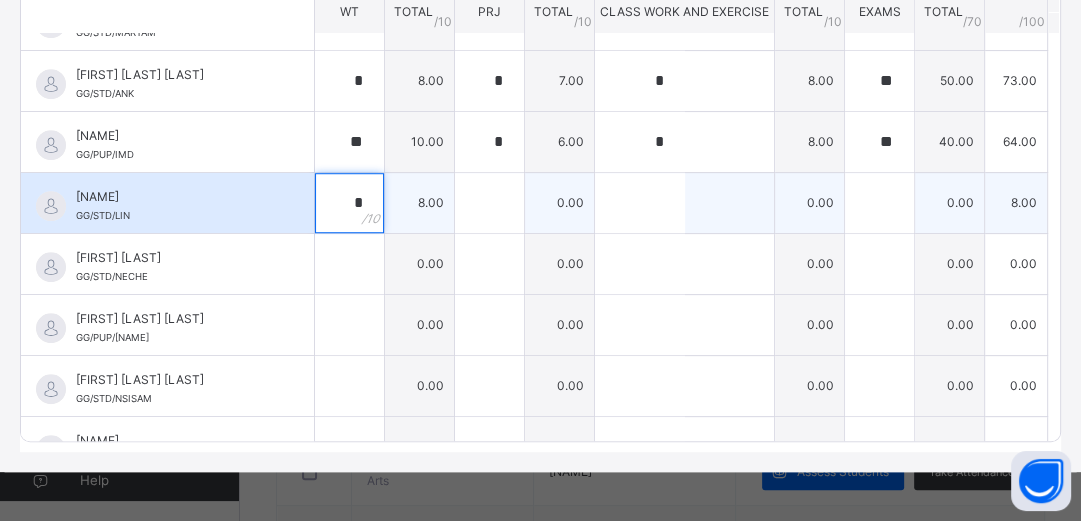 type on "*" 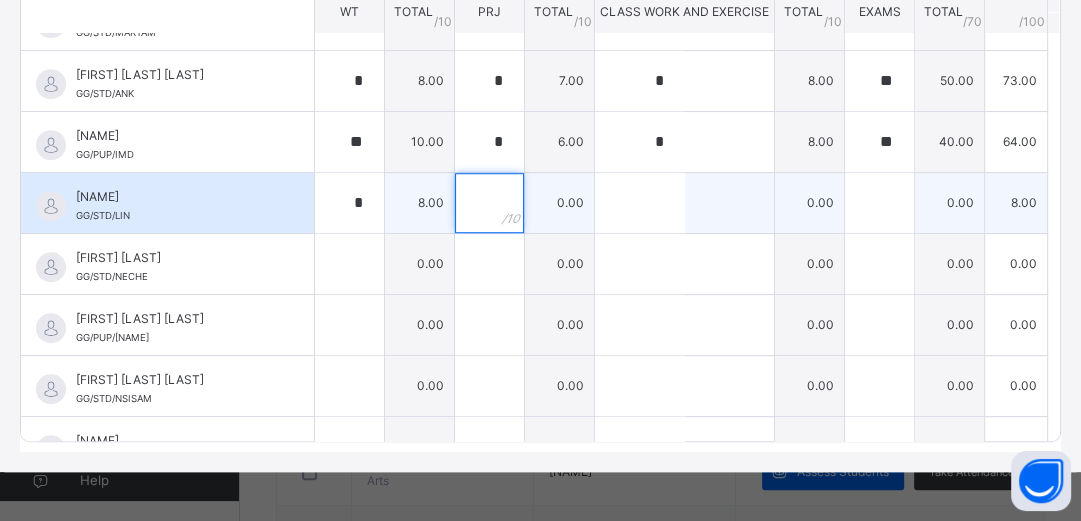click at bounding box center (489, 203) 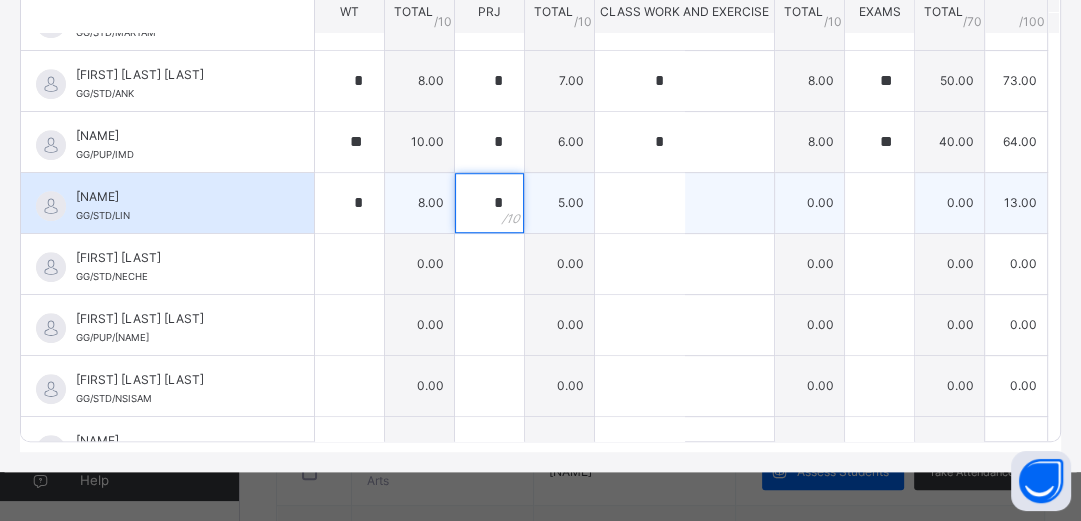 type on "*" 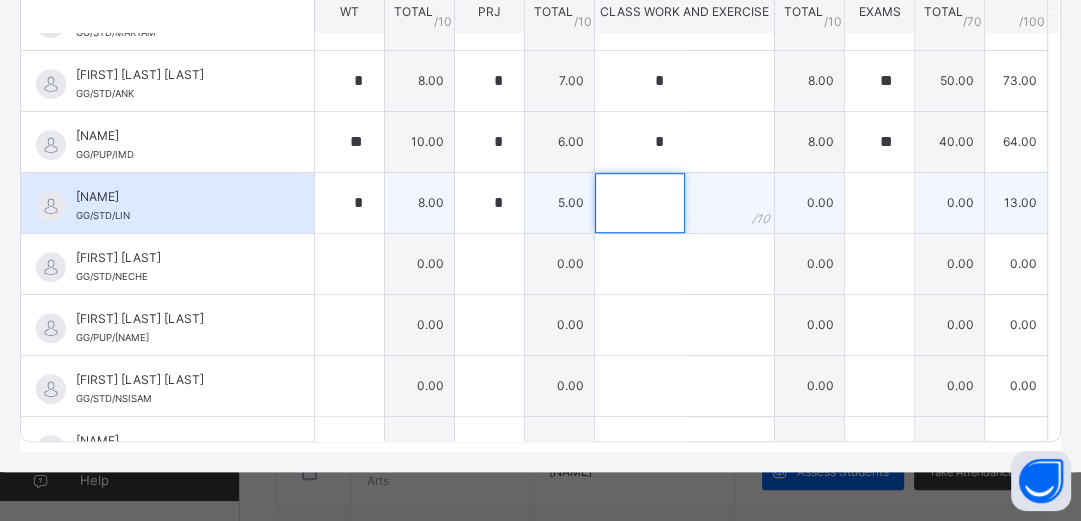 click at bounding box center (640, 203) 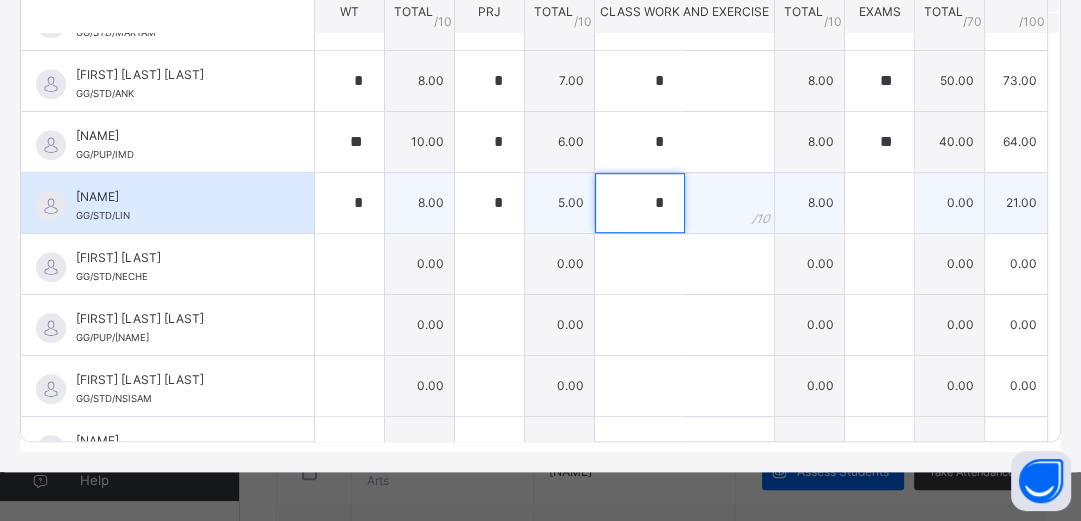 type on "*" 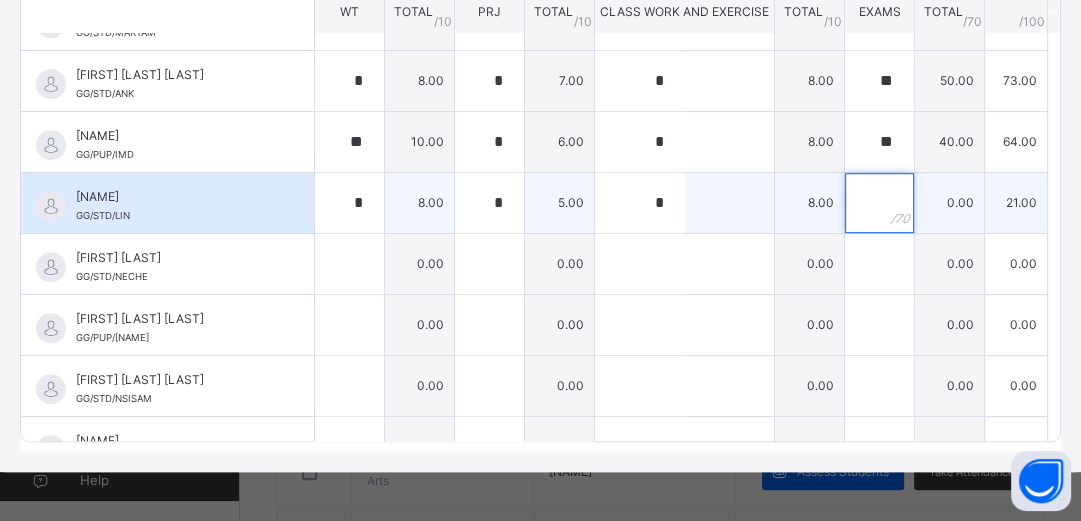click at bounding box center [879, 203] 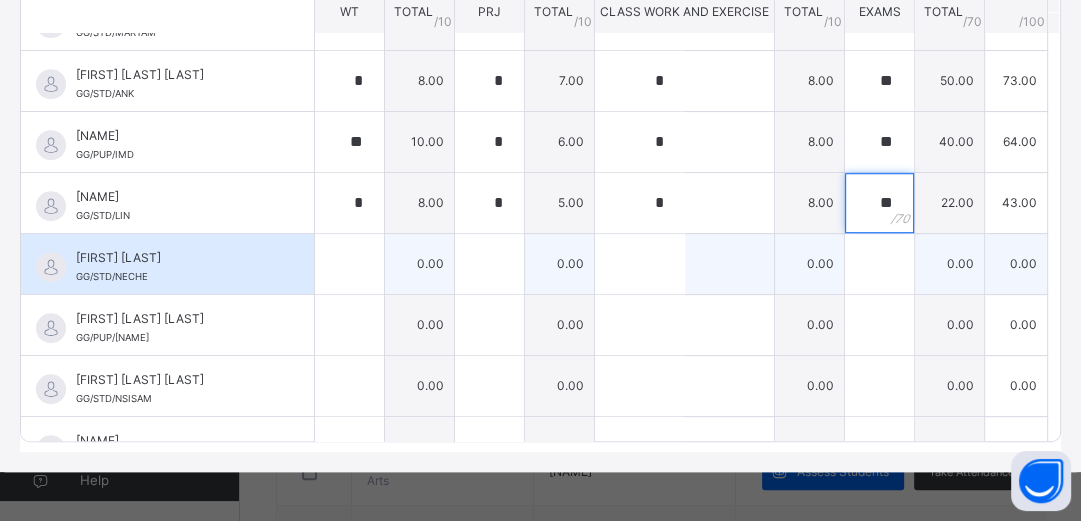 type on "**" 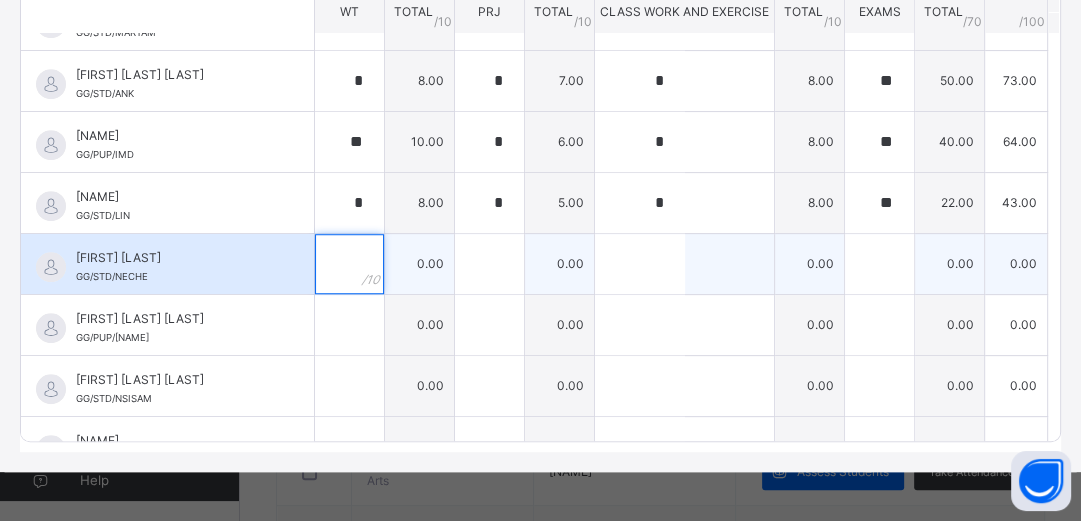 click at bounding box center (349, 264) 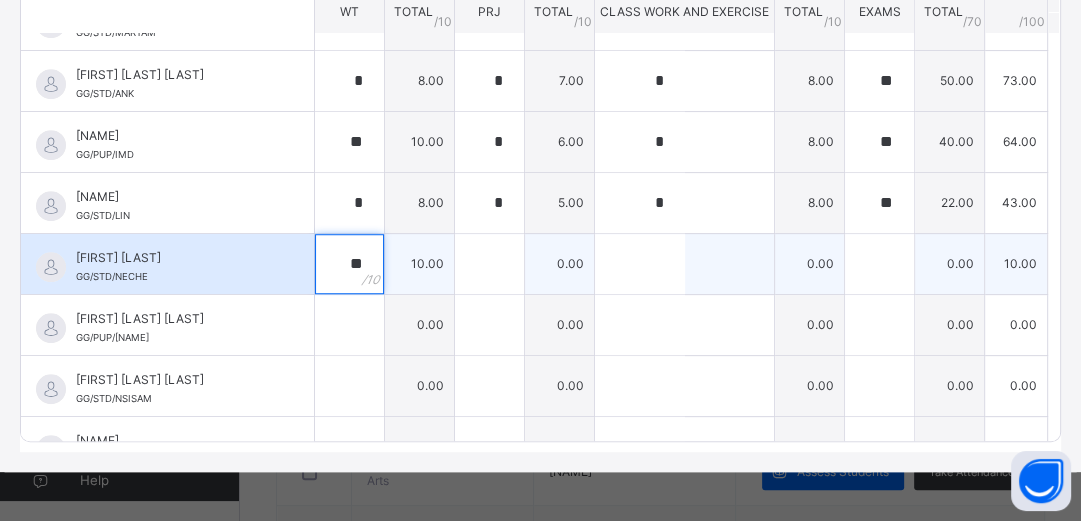 type on "**" 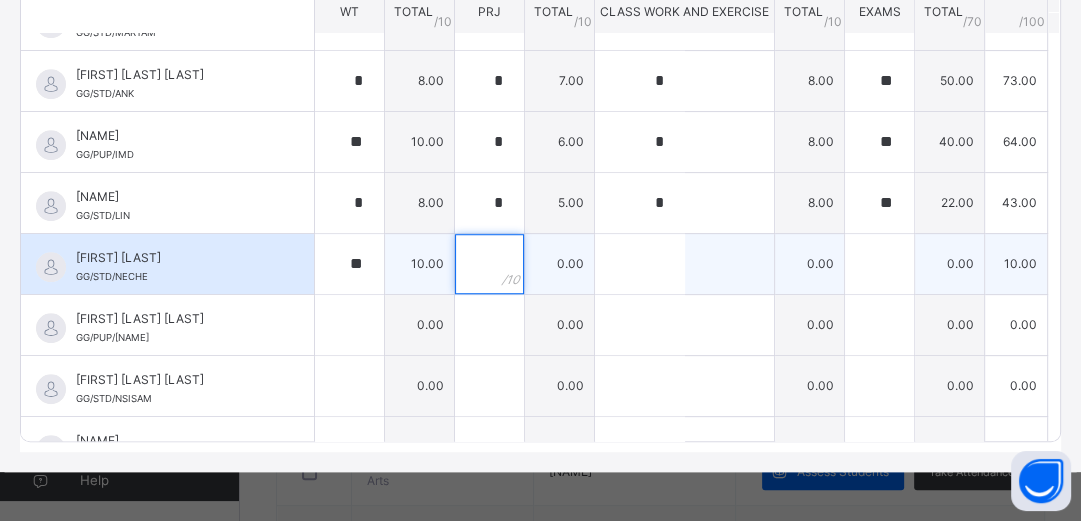 click at bounding box center [489, 264] 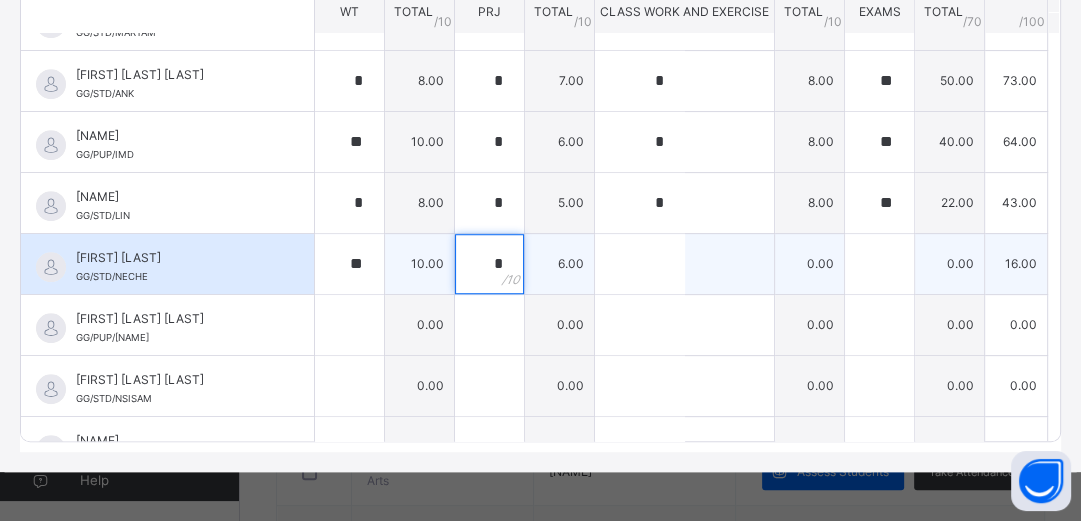 type on "*" 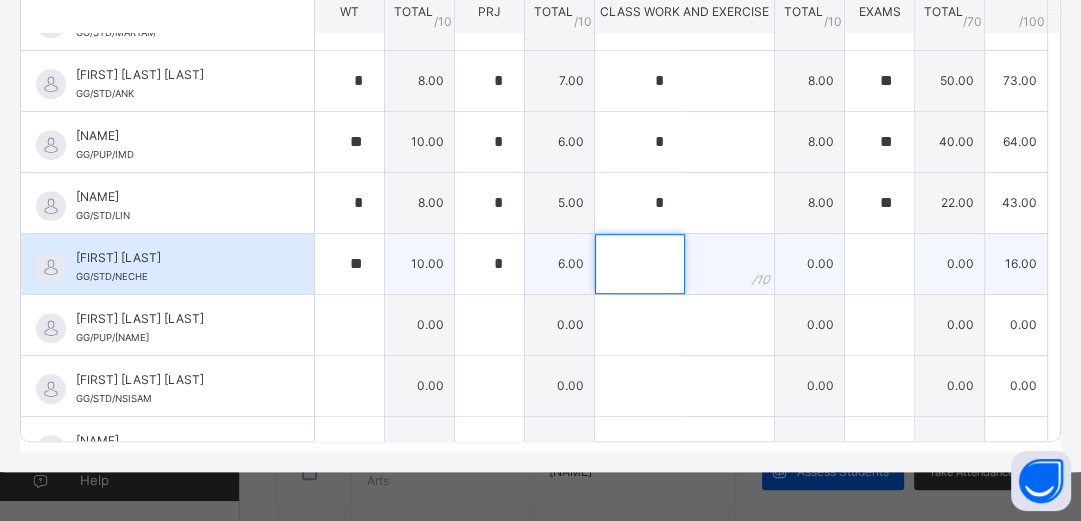 click at bounding box center (640, 264) 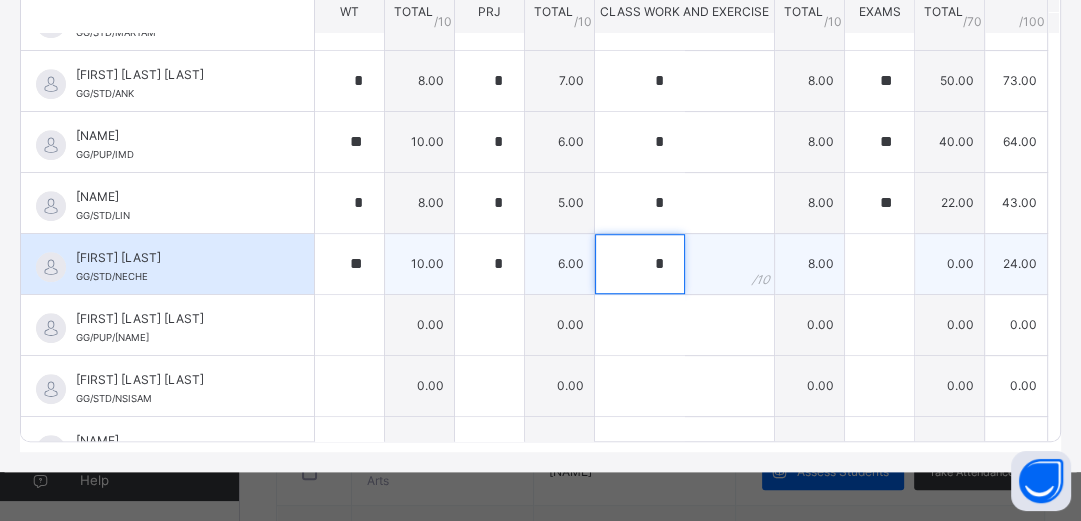 type on "*" 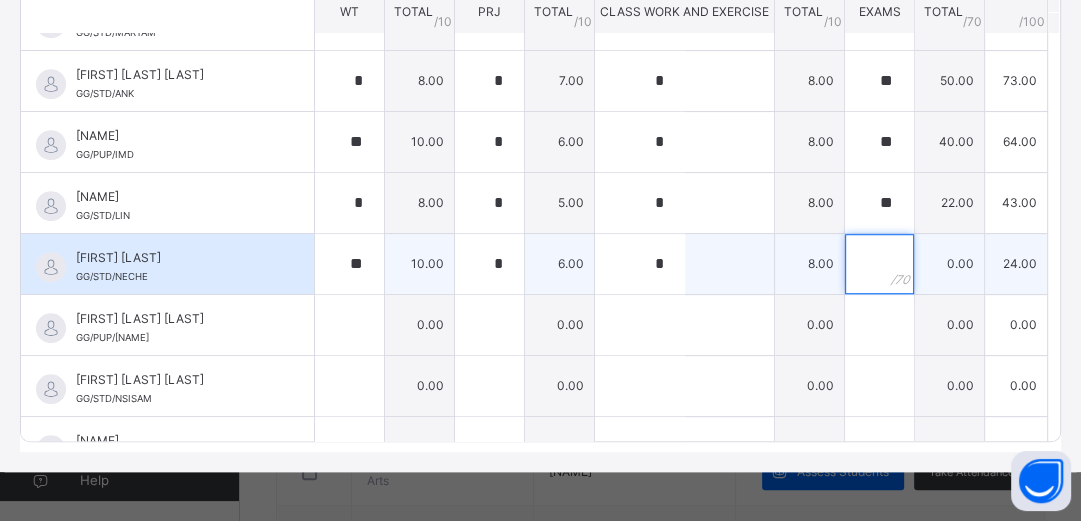 click at bounding box center (879, 264) 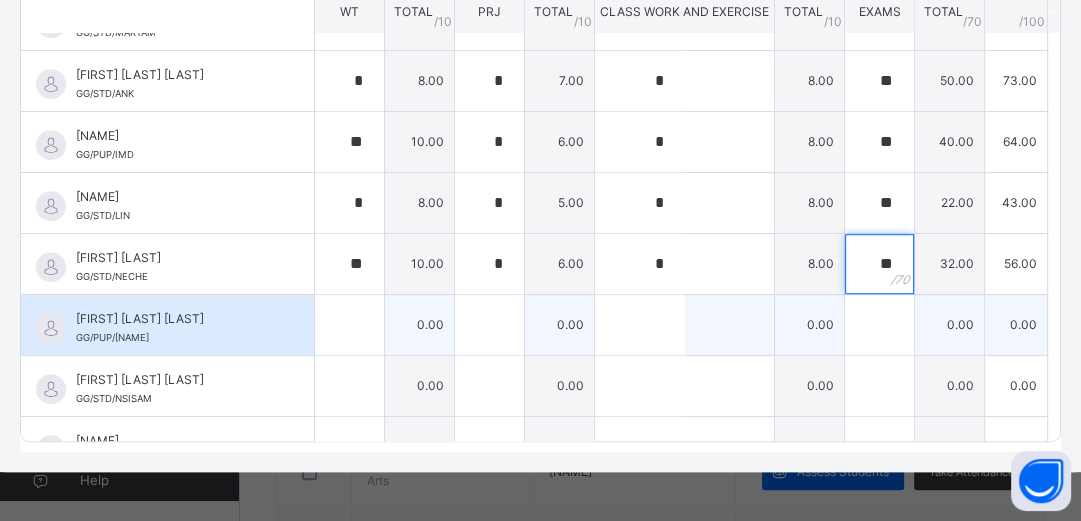 type on "**" 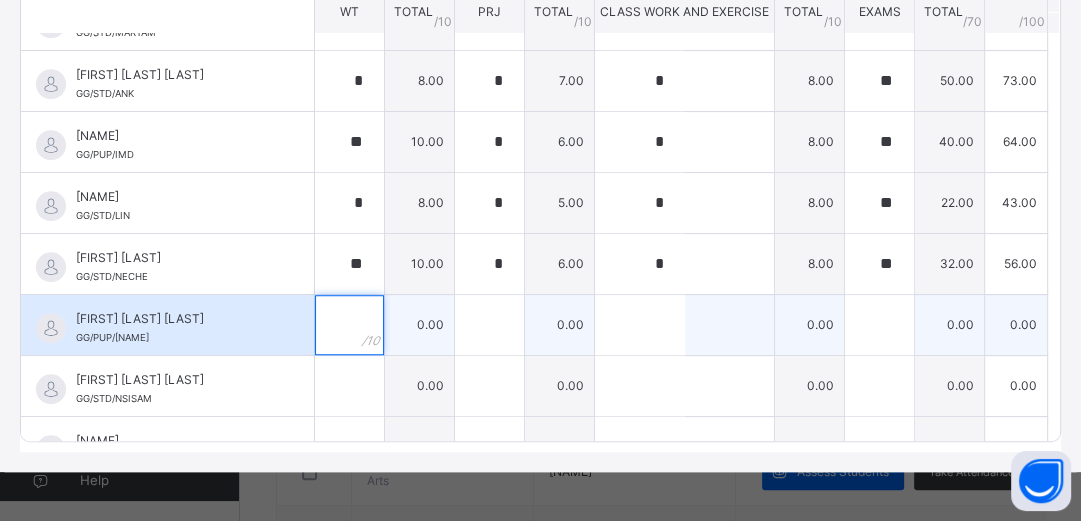 click at bounding box center [349, 325] 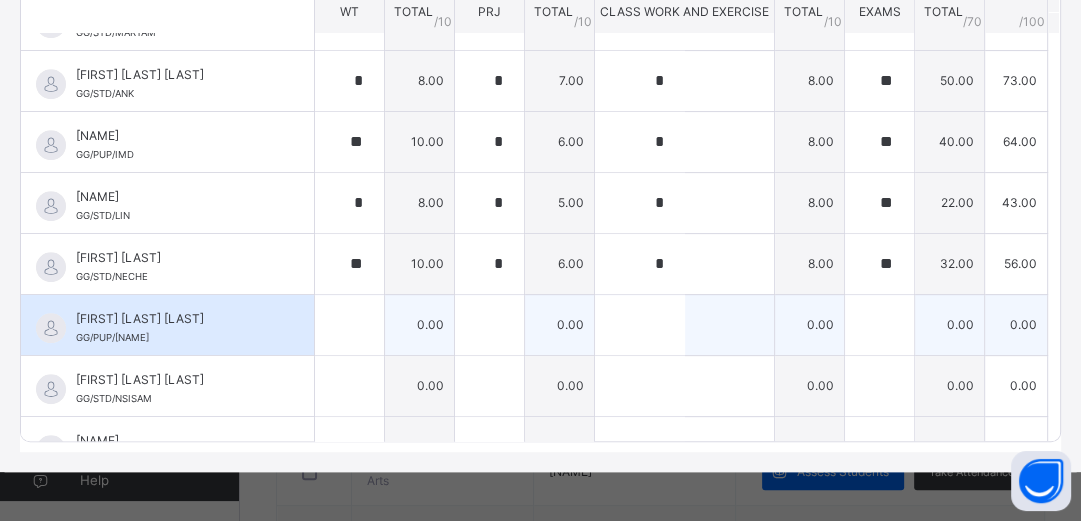 click at bounding box center (349, 325) 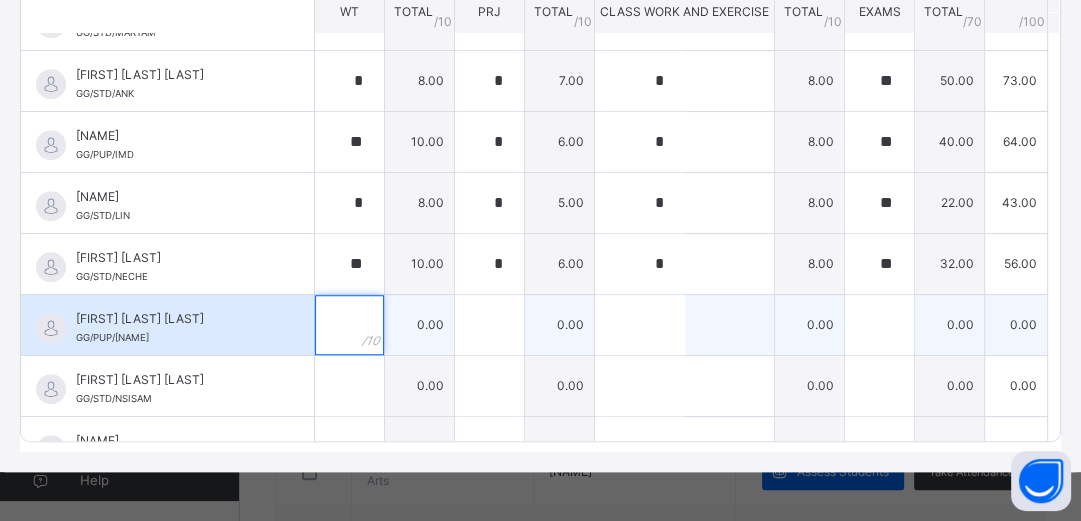 click at bounding box center (349, 325) 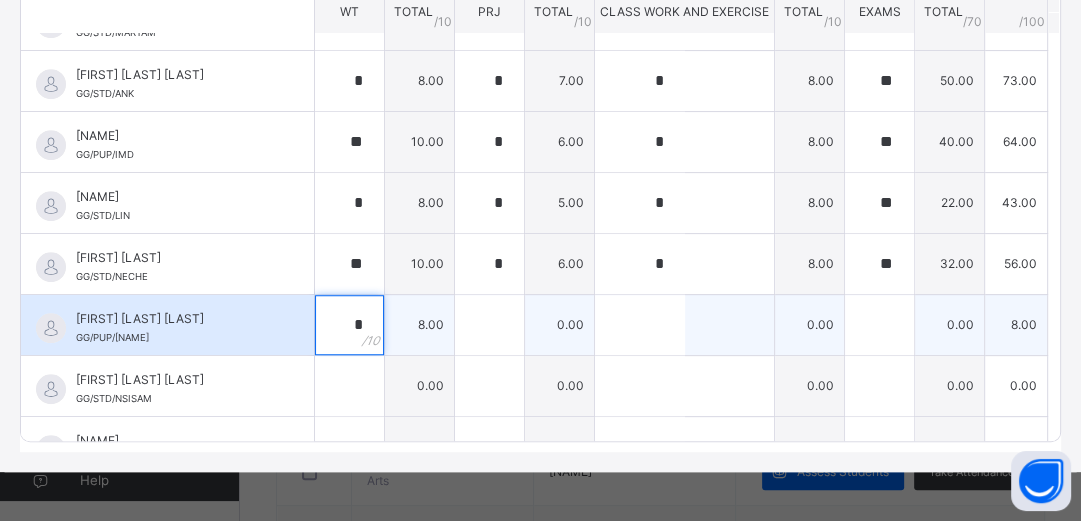 type on "*" 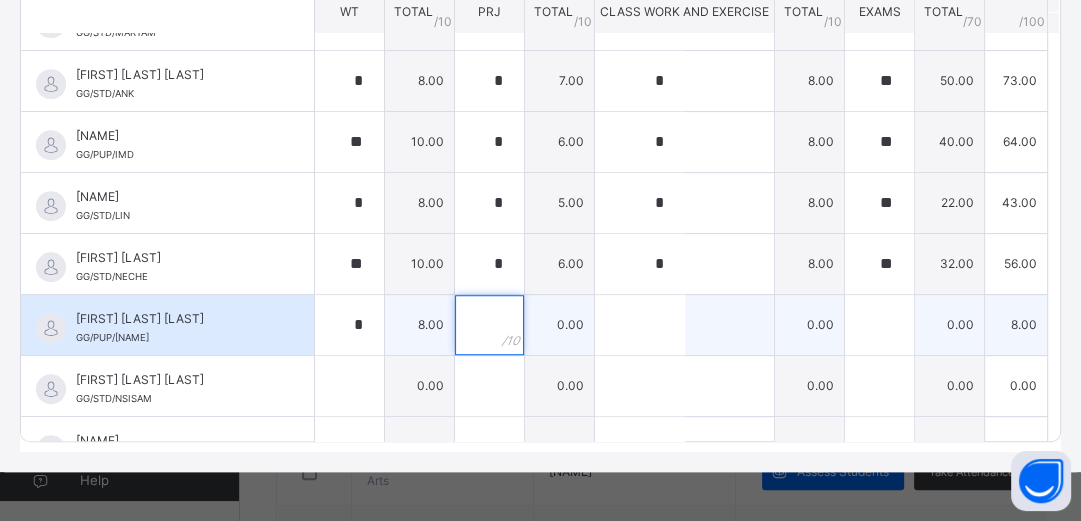 click at bounding box center (489, 325) 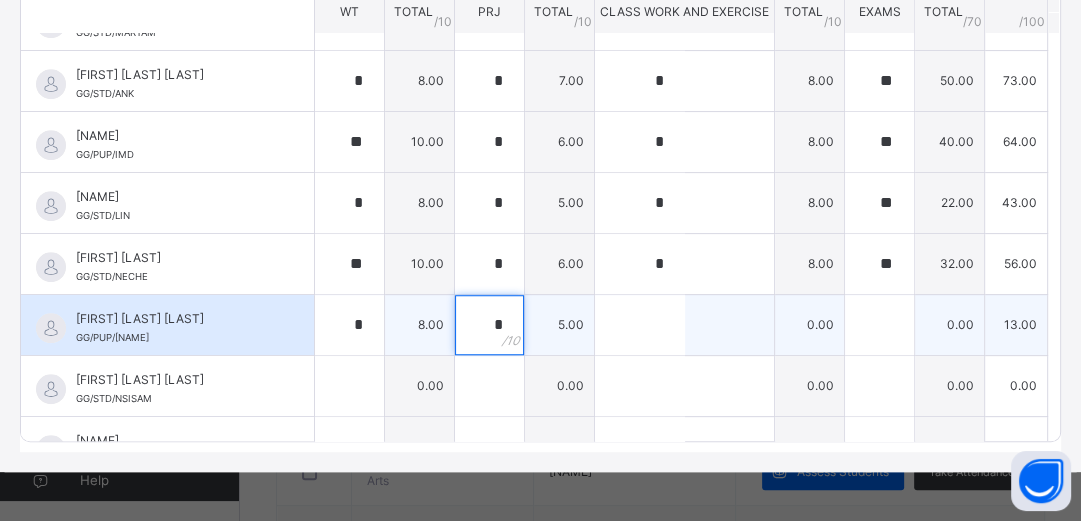 type on "*" 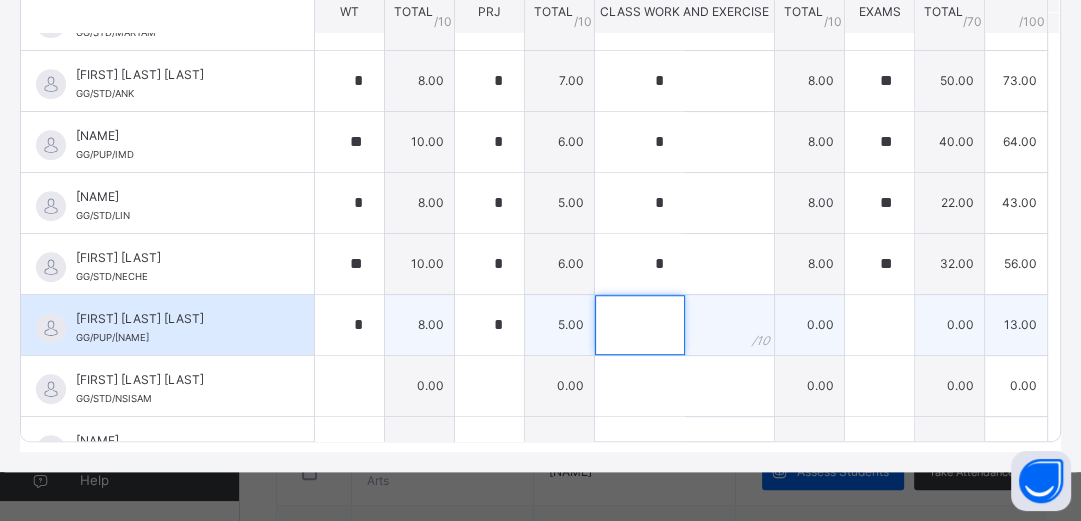 click at bounding box center (640, 325) 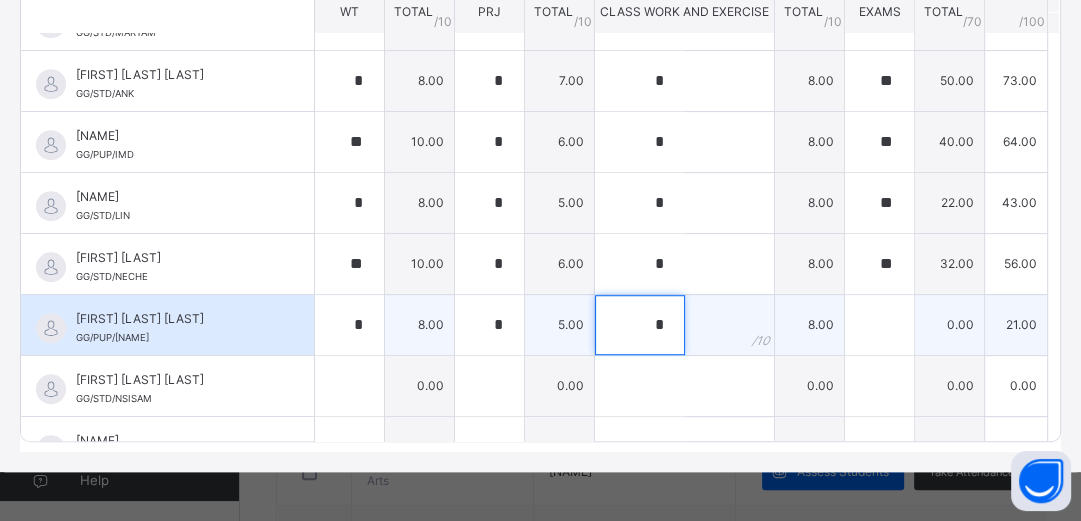 type on "*" 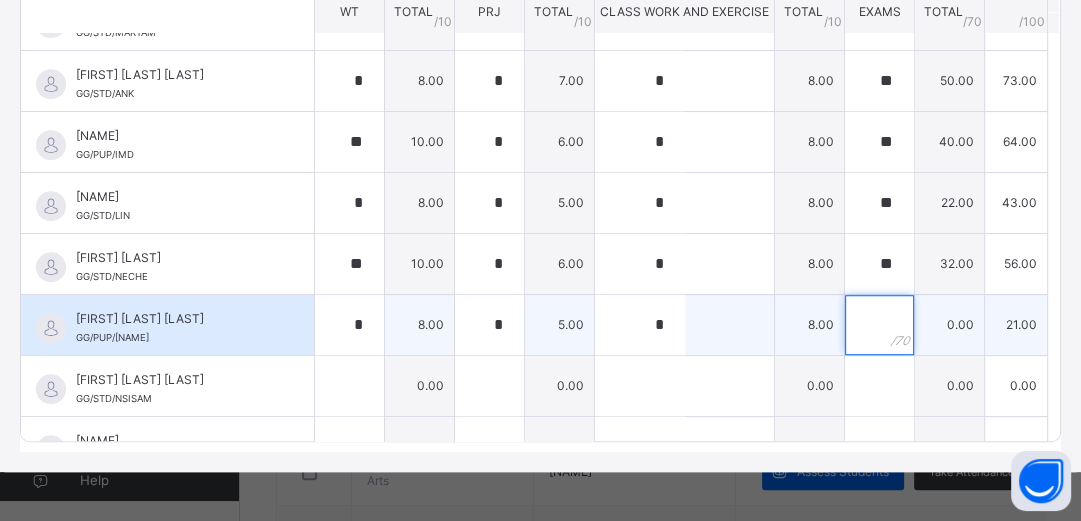 click at bounding box center [879, 325] 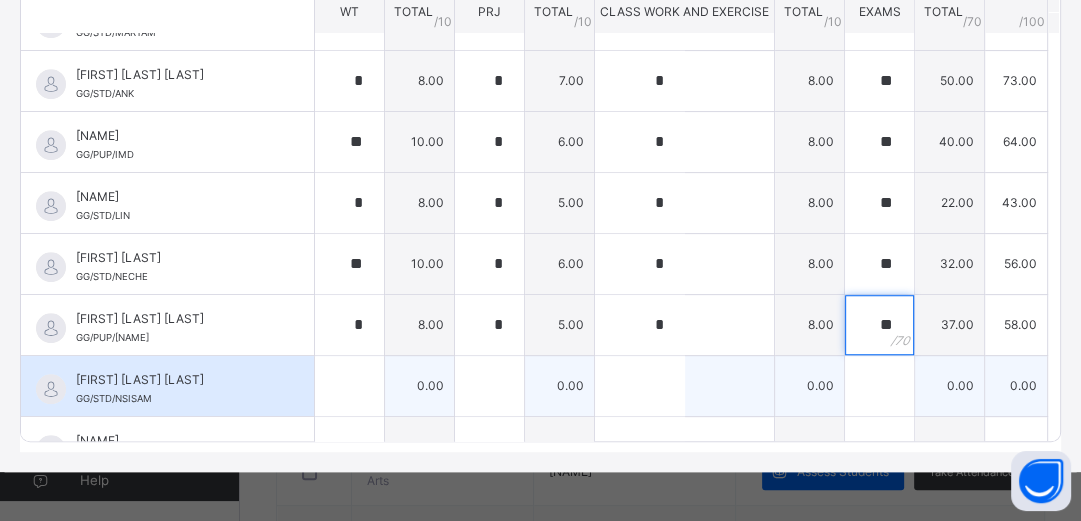 type on "**" 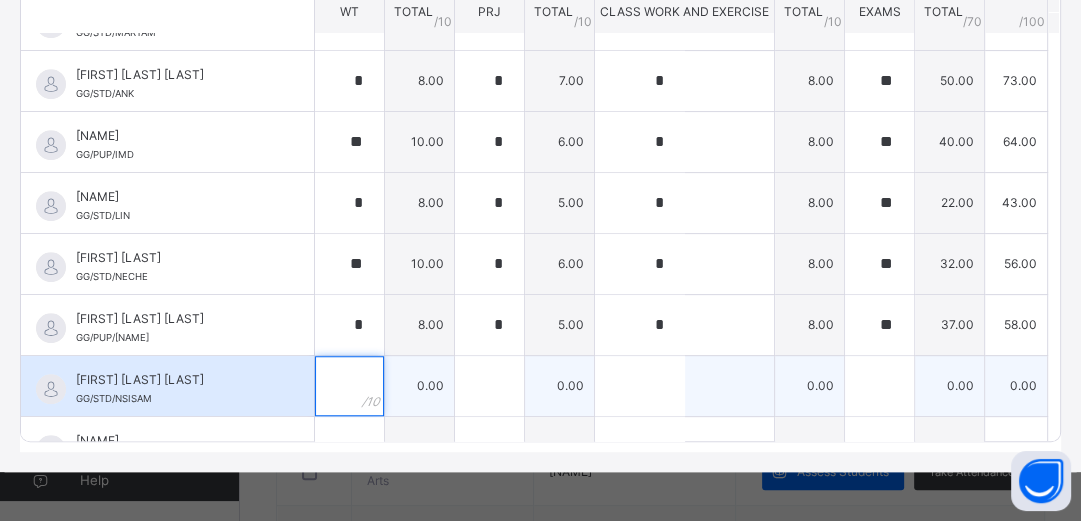 click at bounding box center (349, 386) 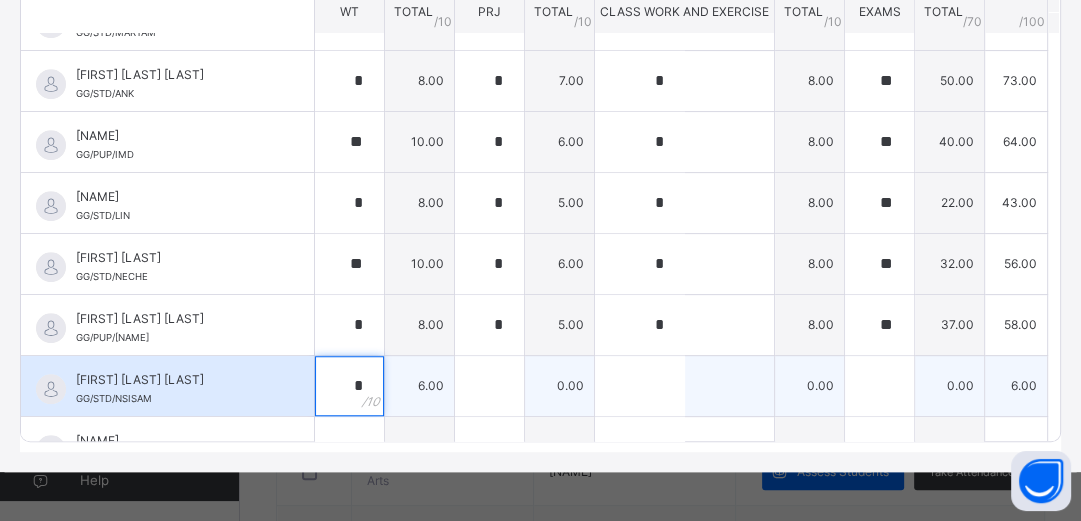 type on "*" 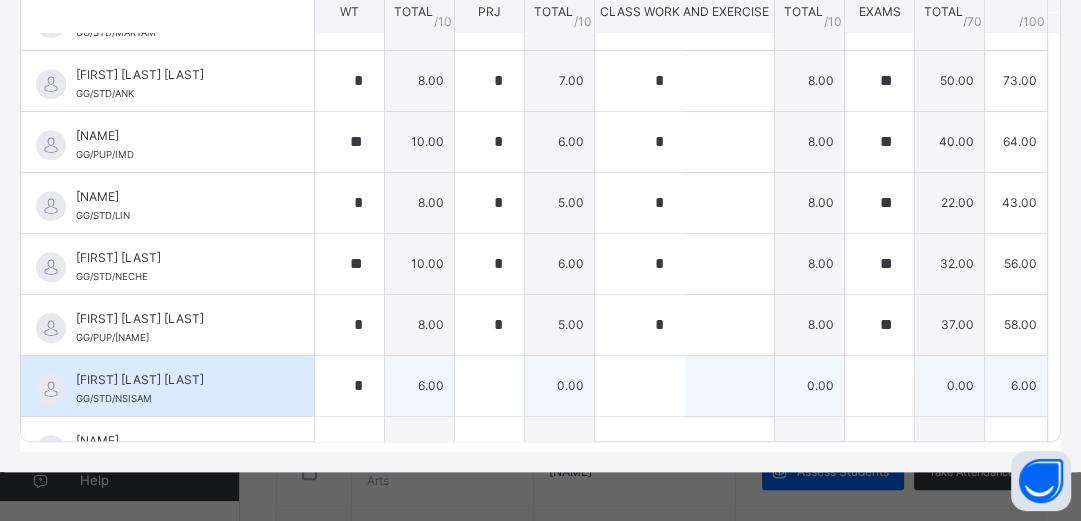 click on "6.00" at bounding box center [420, 385] 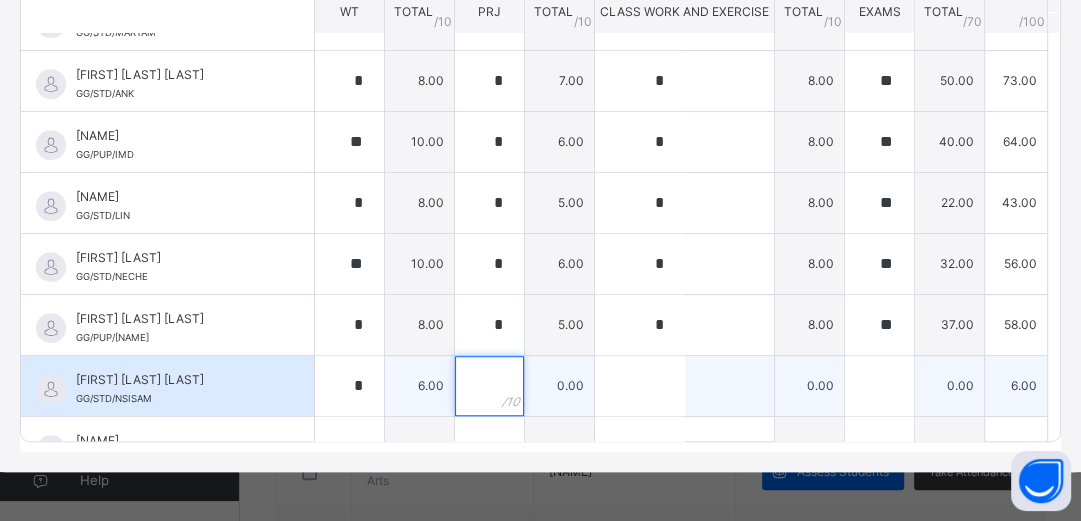 click at bounding box center [489, 386] 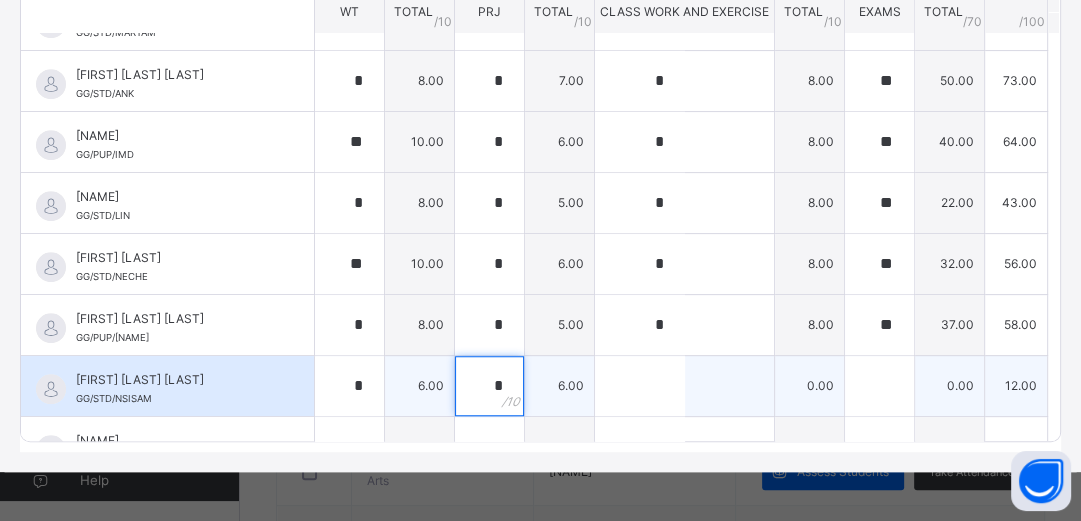 type on "*" 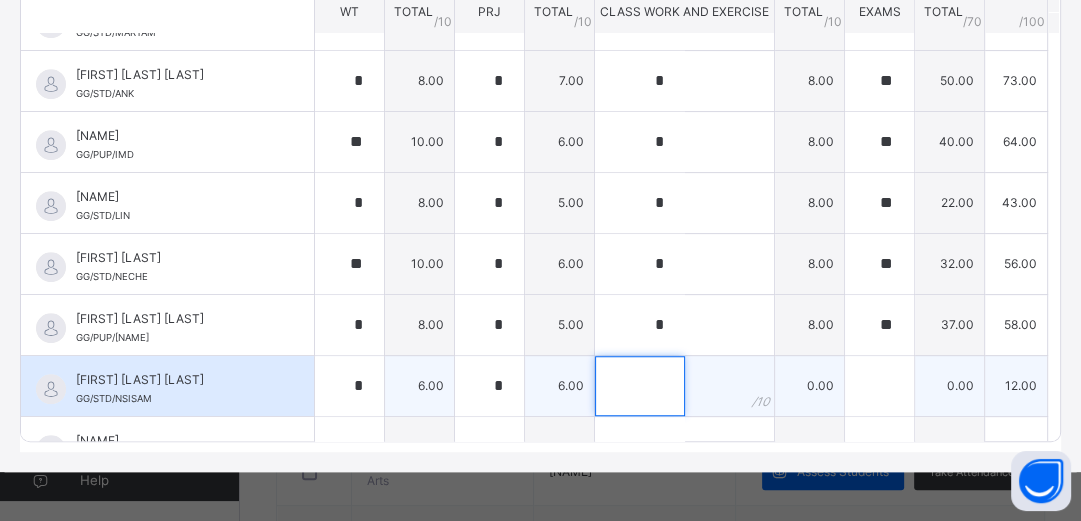 click at bounding box center (640, 386) 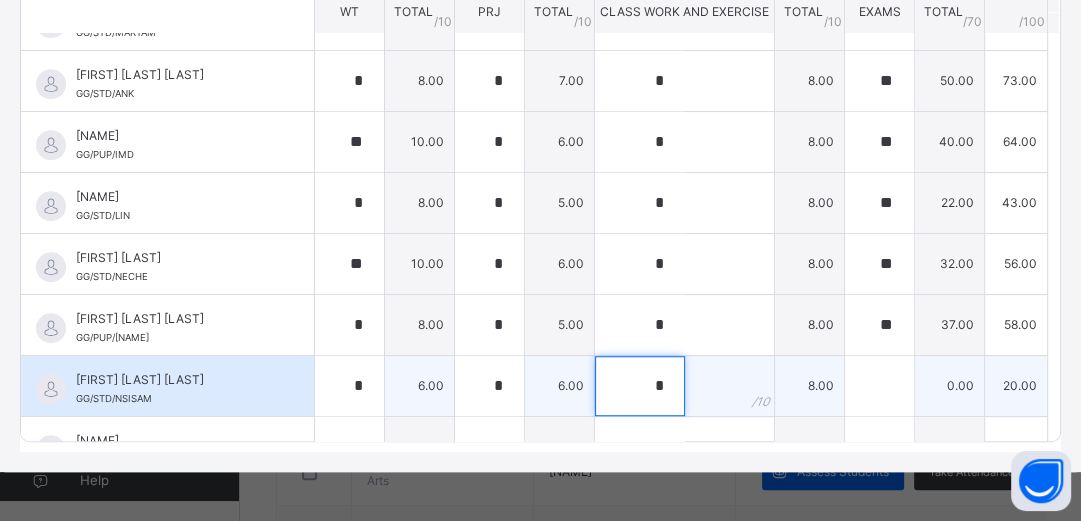 type on "*" 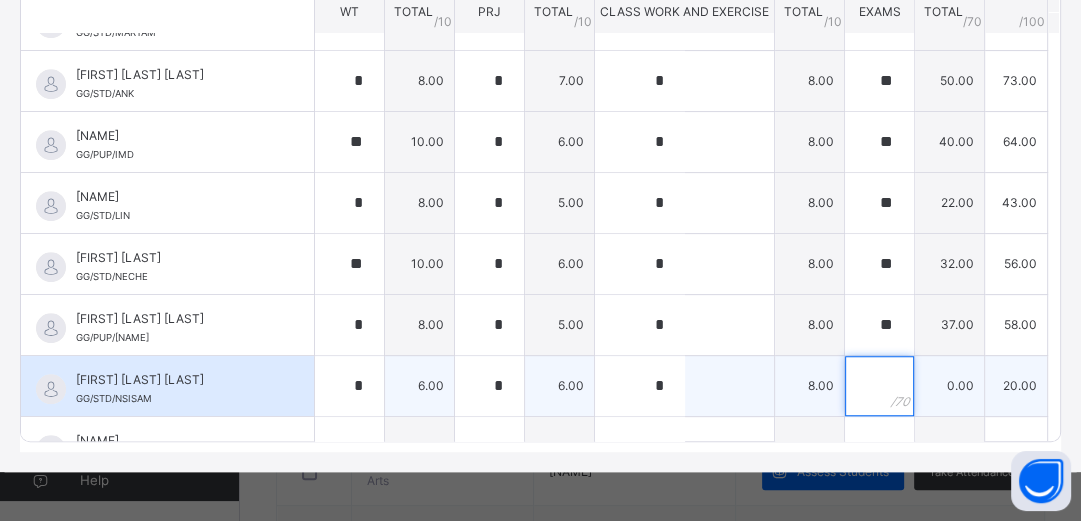 click at bounding box center (879, 386) 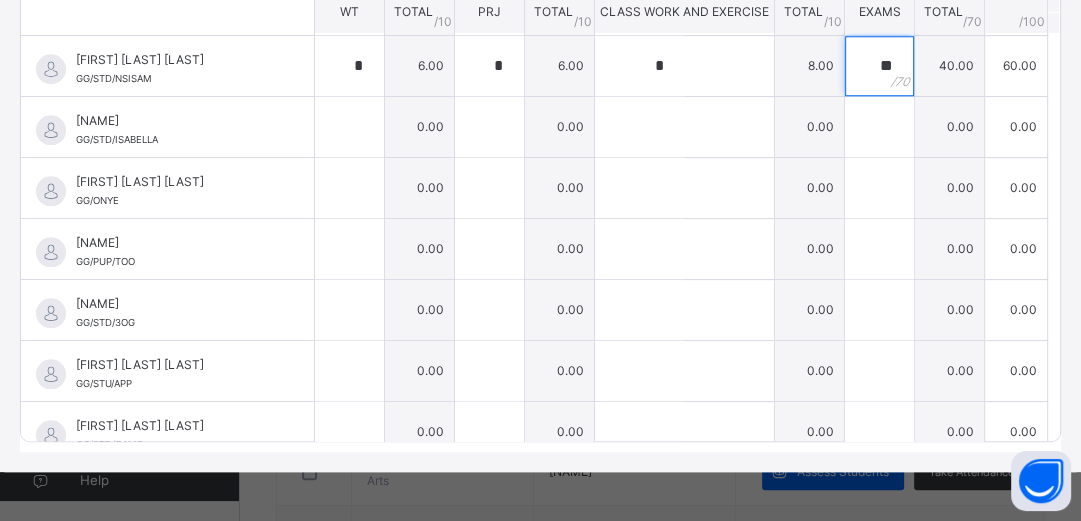 scroll, scrollTop: 1312, scrollLeft: 0, axis: vertical 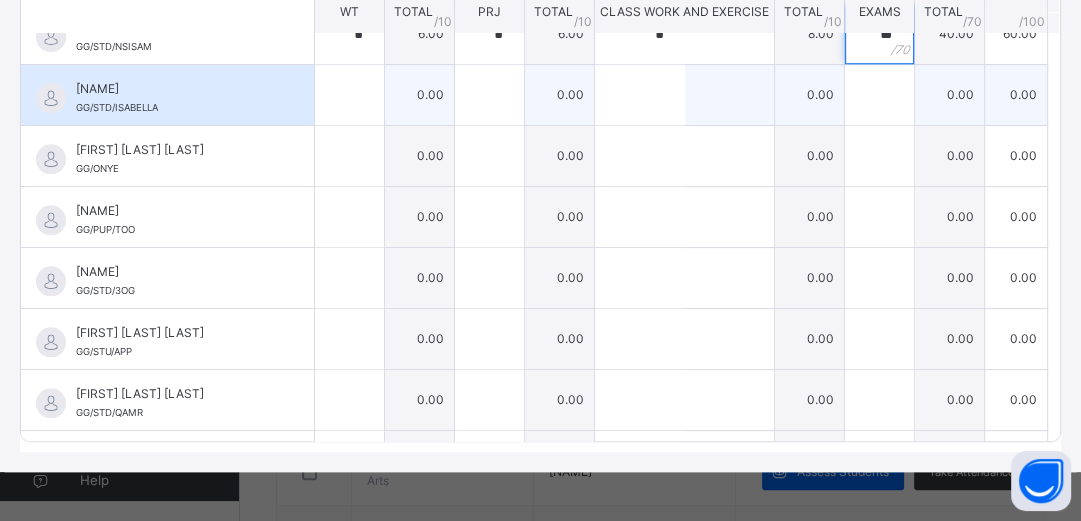type on "**" 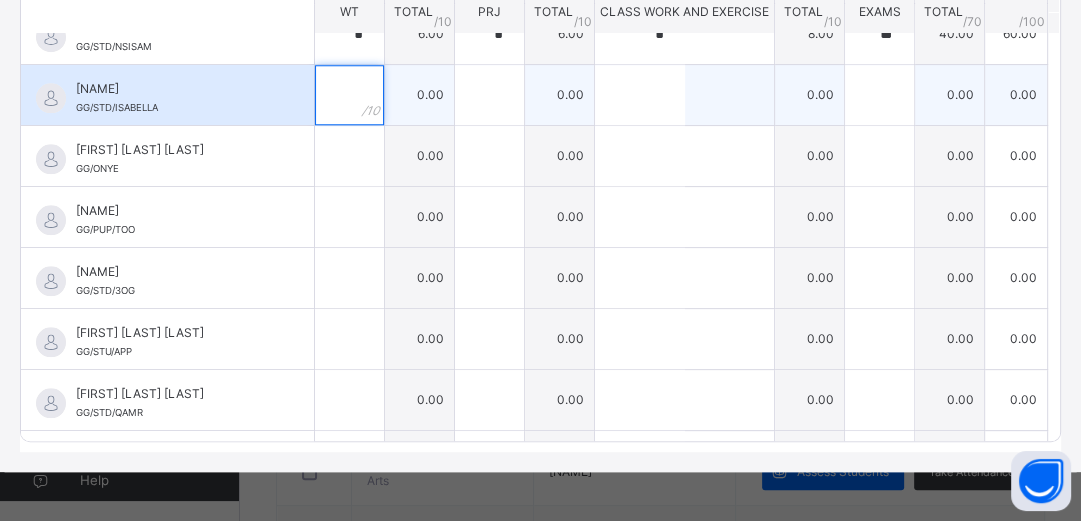 click at bounding box center [349, 95] 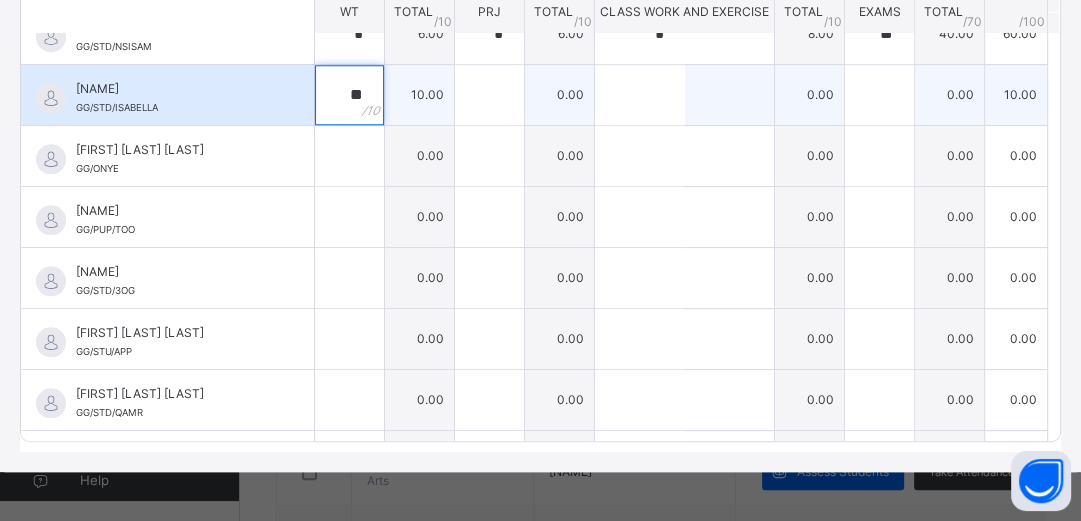 type on "**" 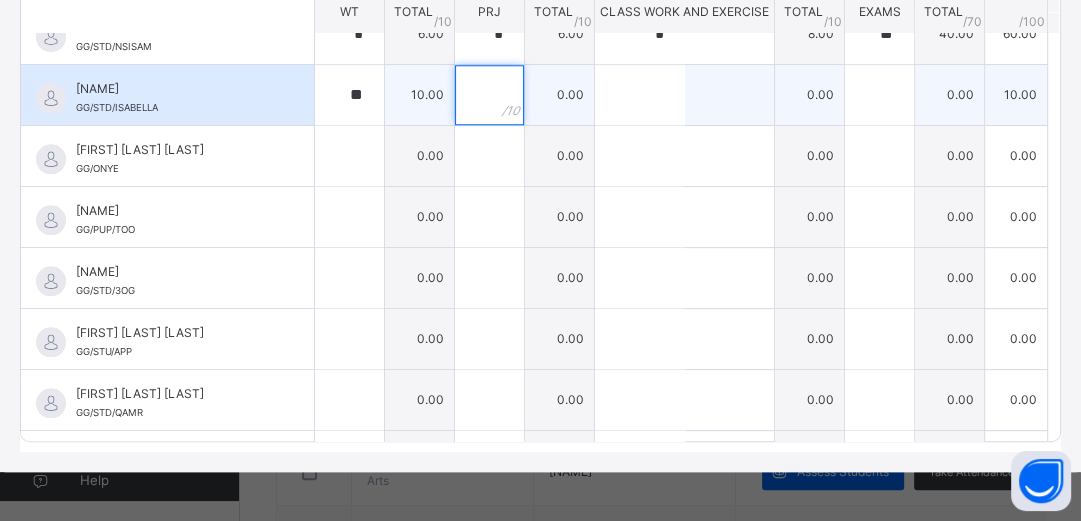 click at bounding box center (489, 95) 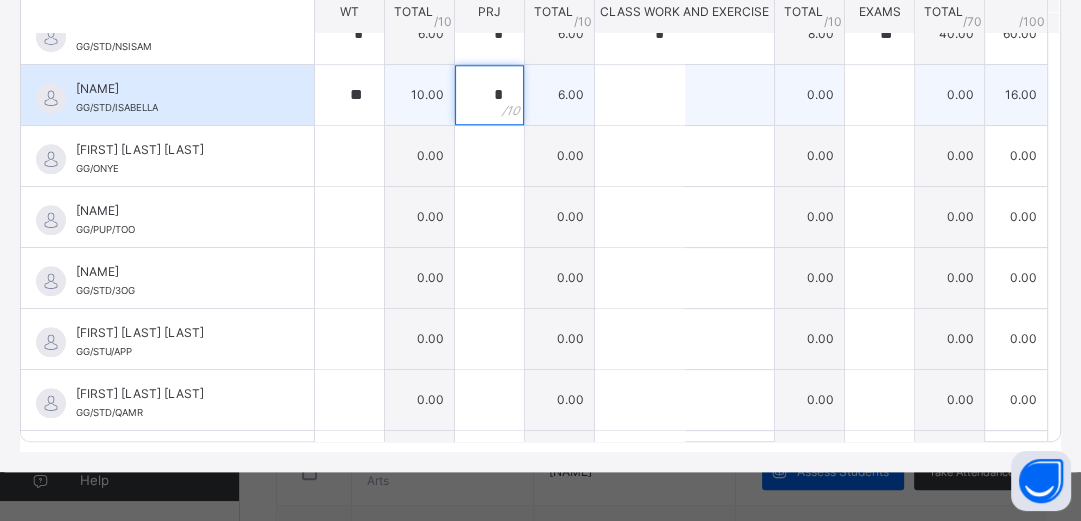 type on "*" 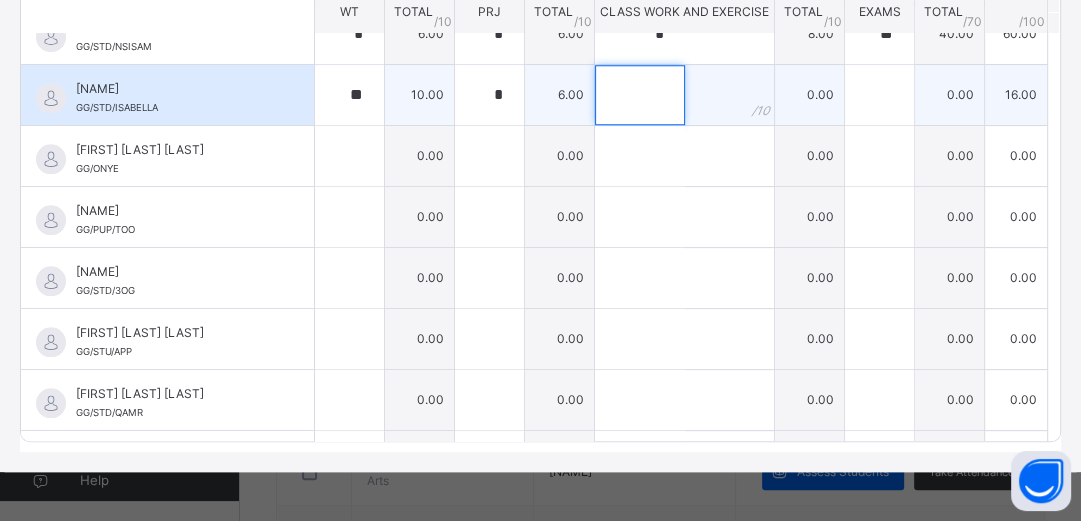 click at bounding box center (640, 95) 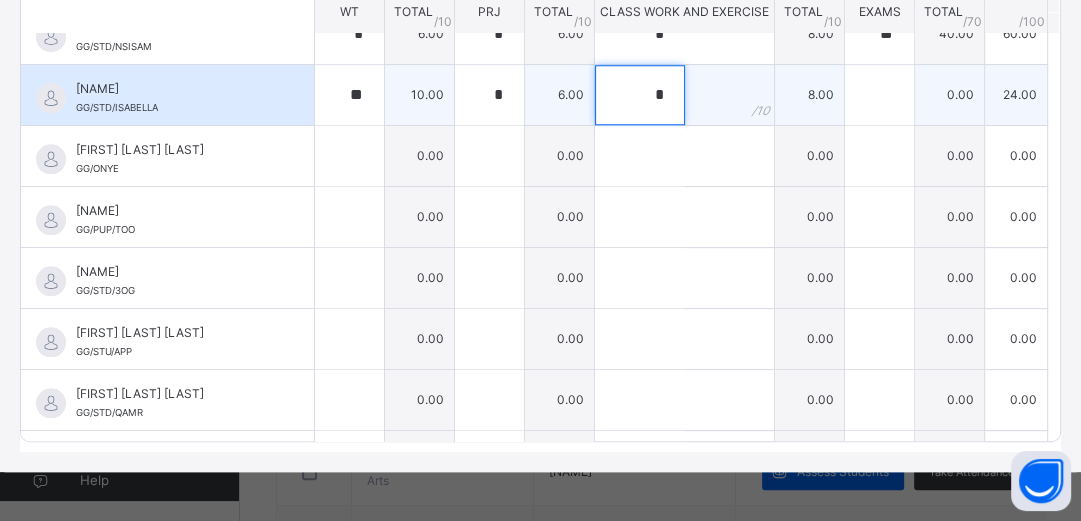 type on "*" 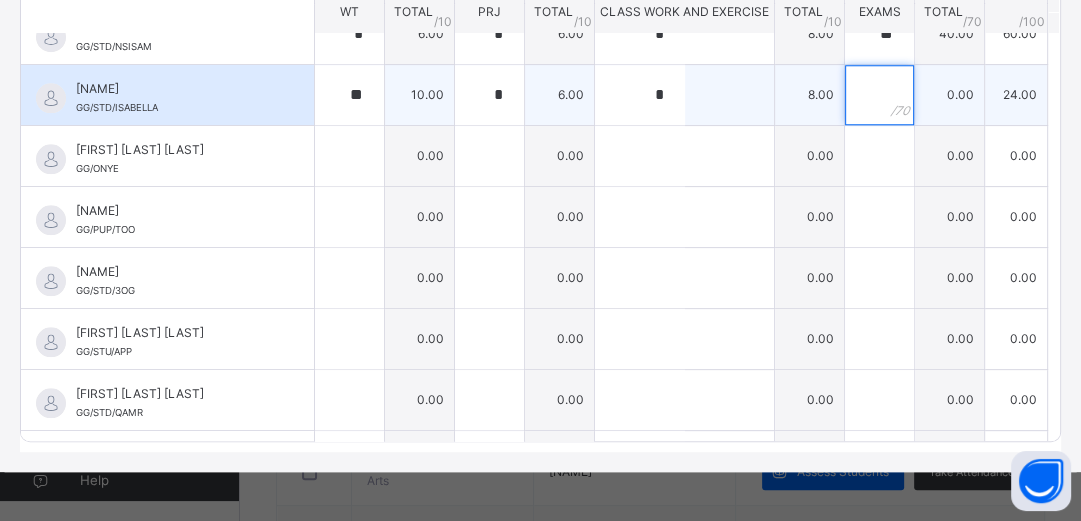 click at bounding box center (879, 95) 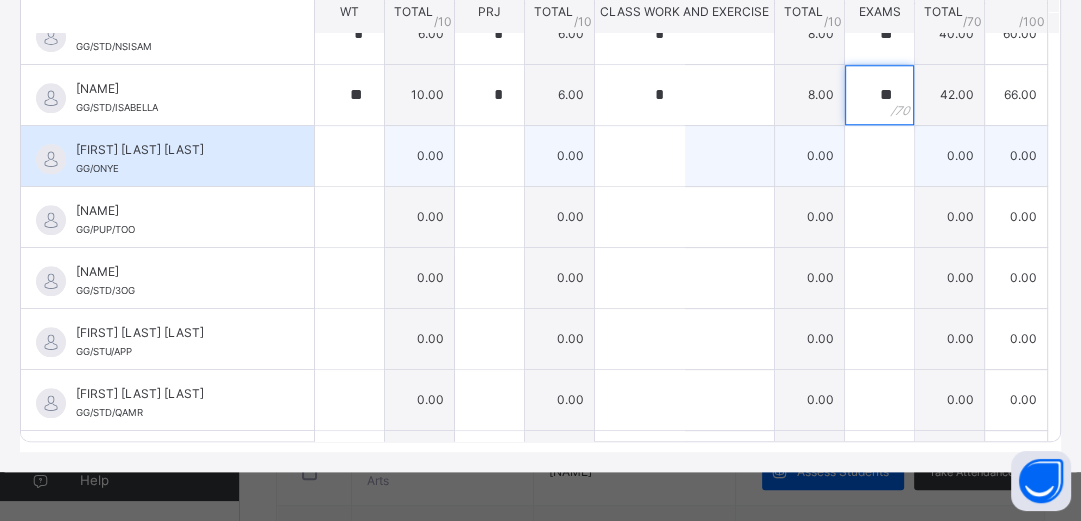 type on "**" 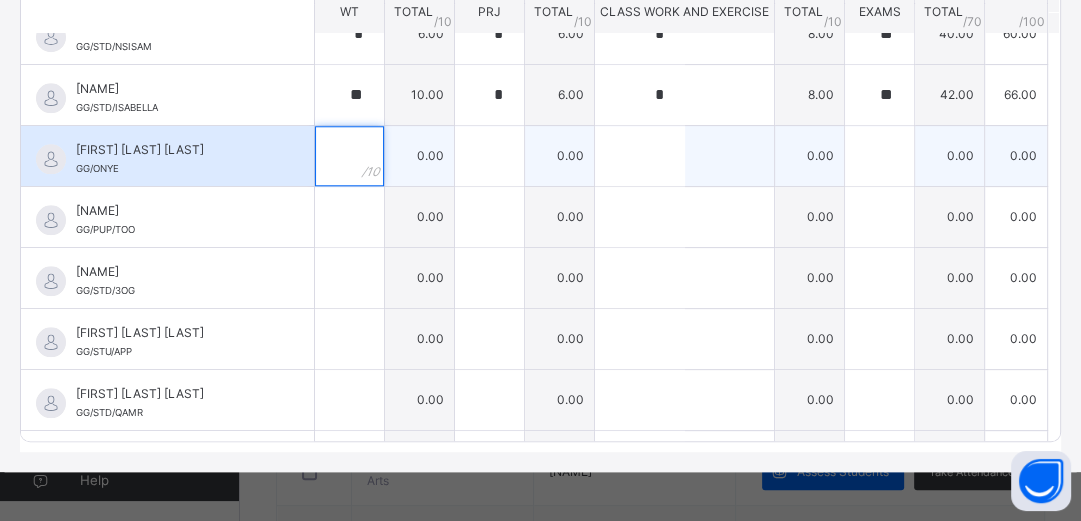 click at bounding box center [349, 156] 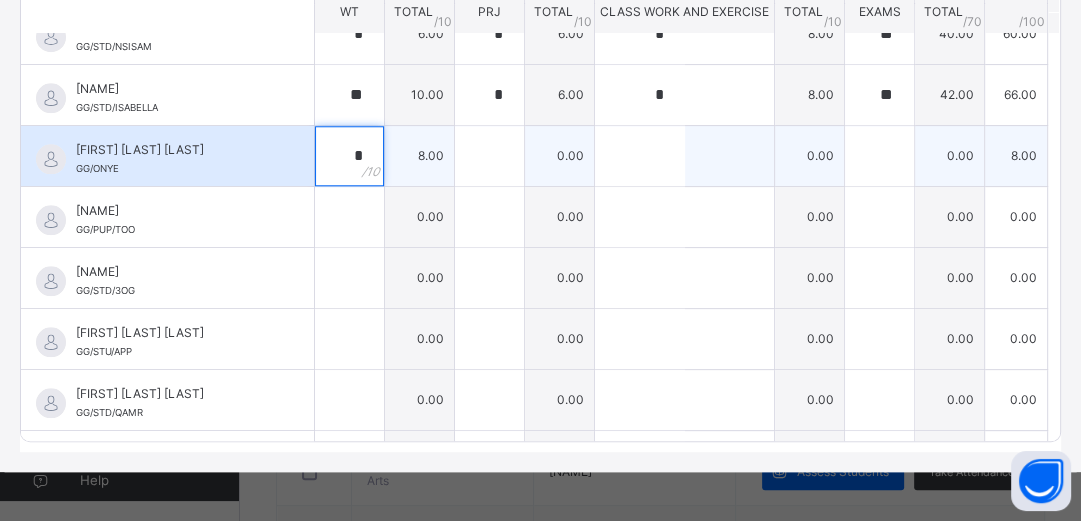 type on "*" 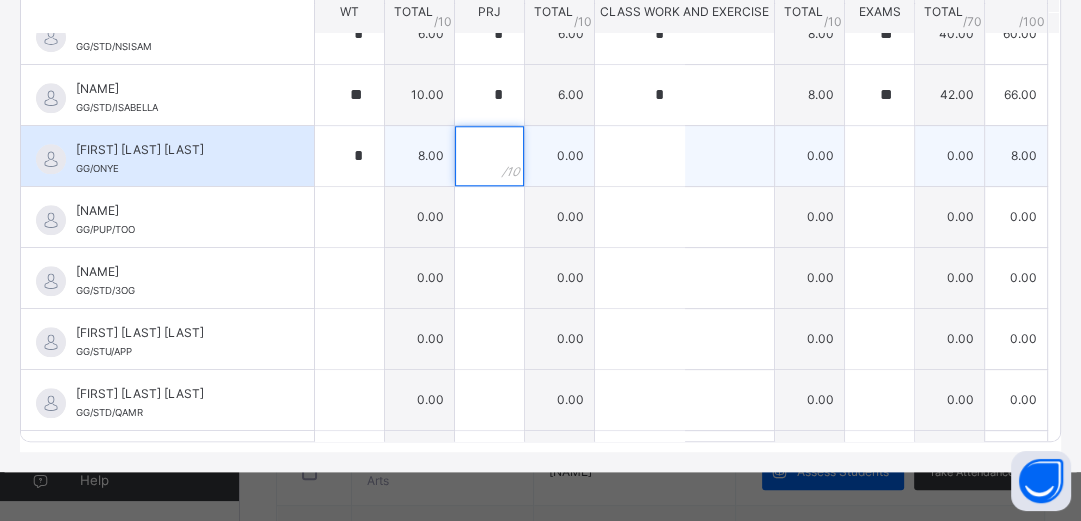 click at bounding box center (489, 156) 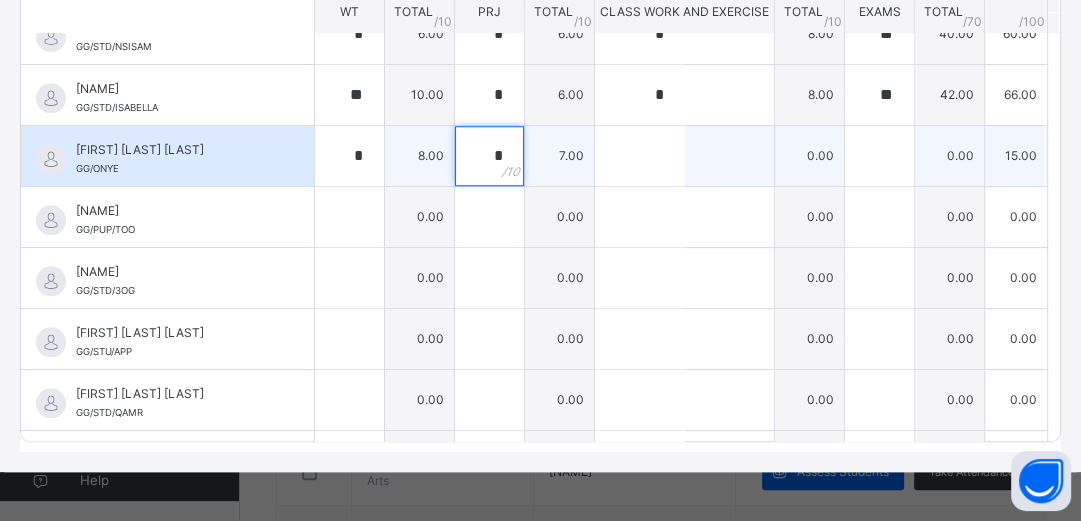 type on "*" 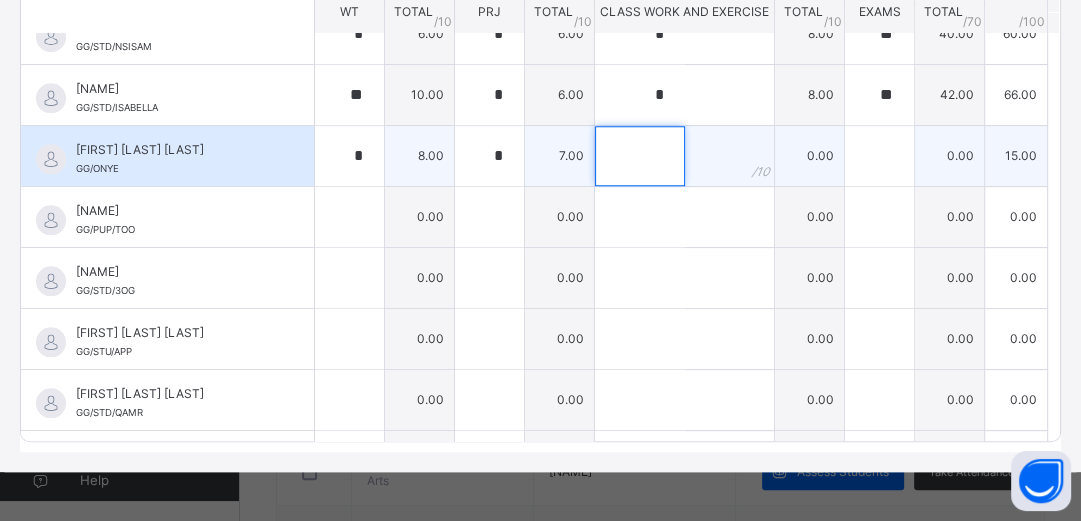 click at bounding box center [640, 156] 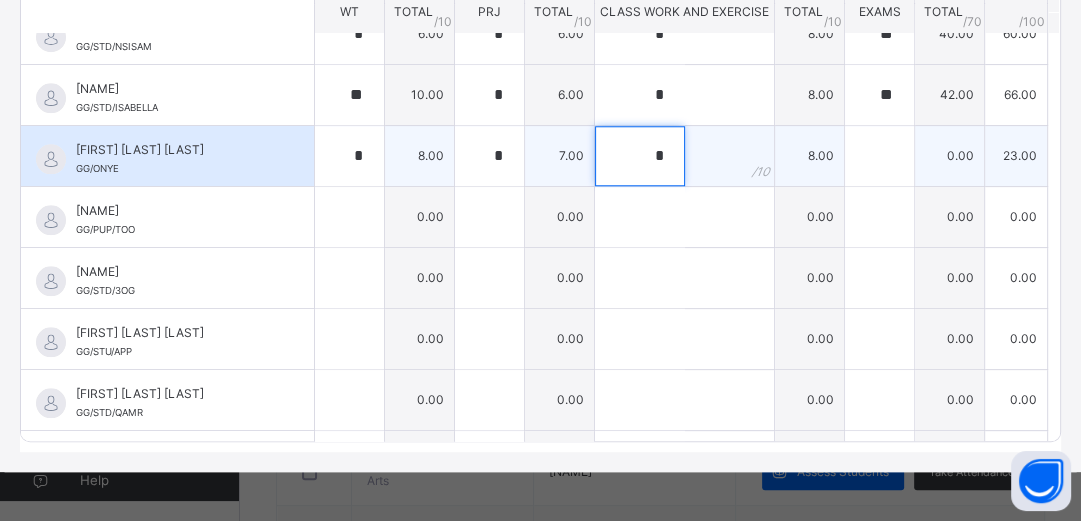 type on "*" 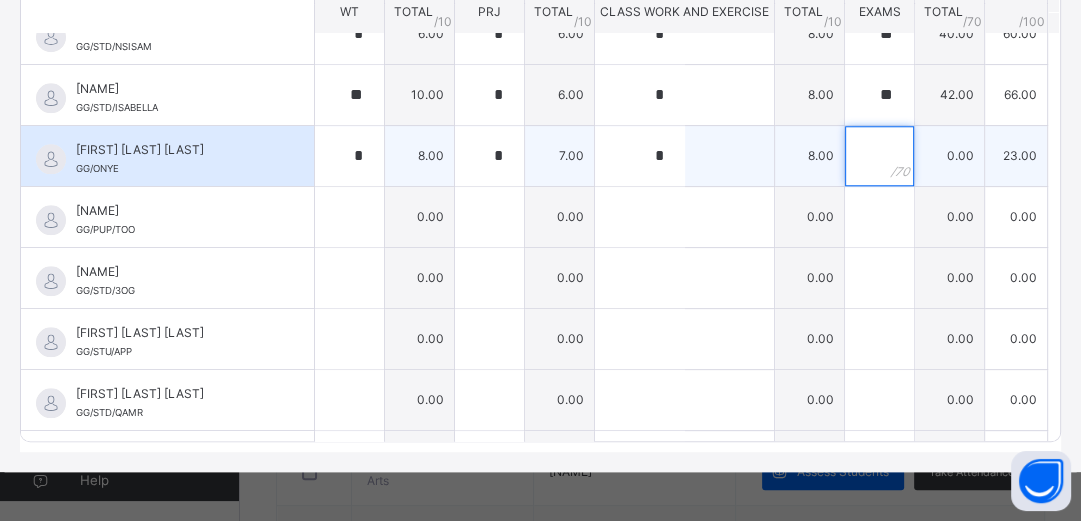 click at bounding box center [879, 156] 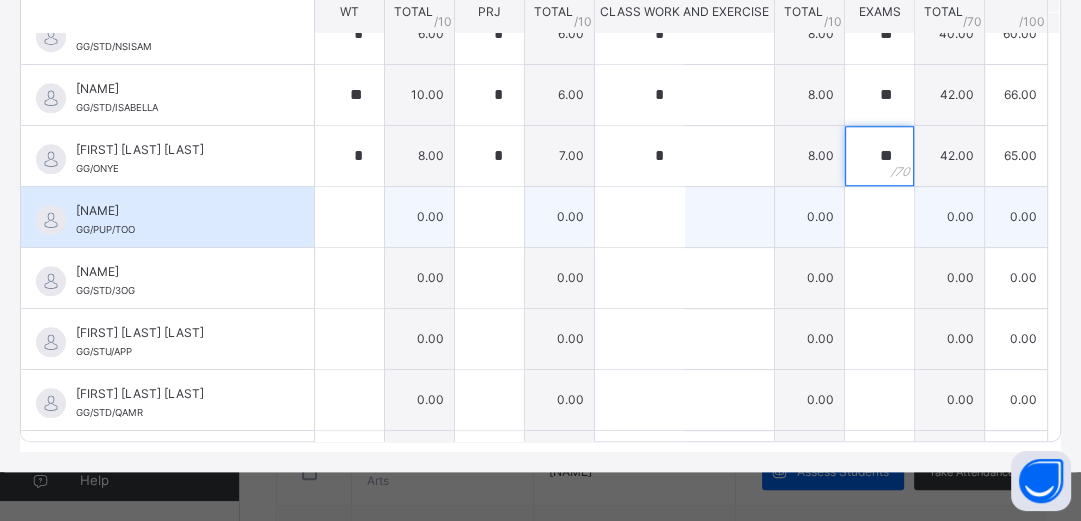type on "**" 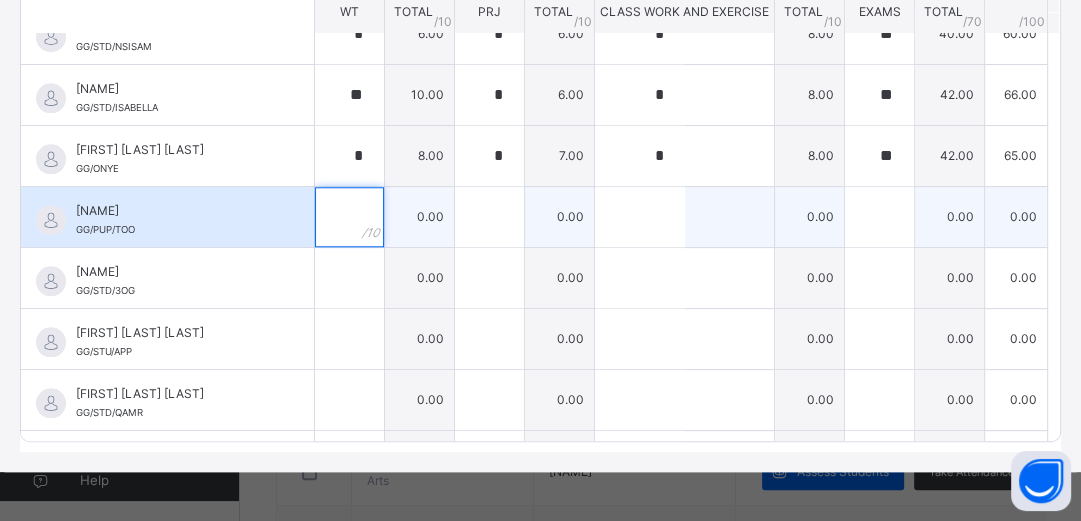 click at bounding box center (349, 217) 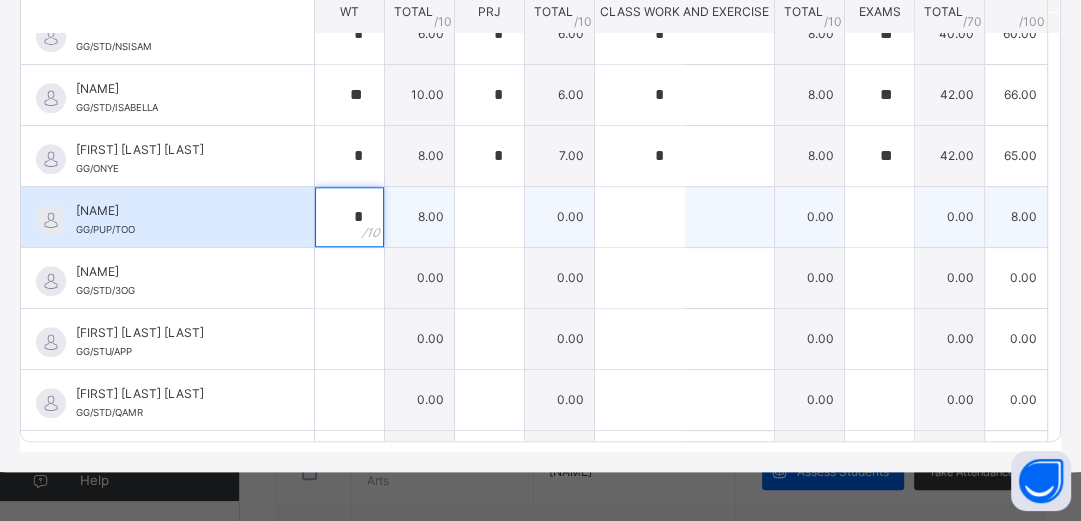 type on "*" 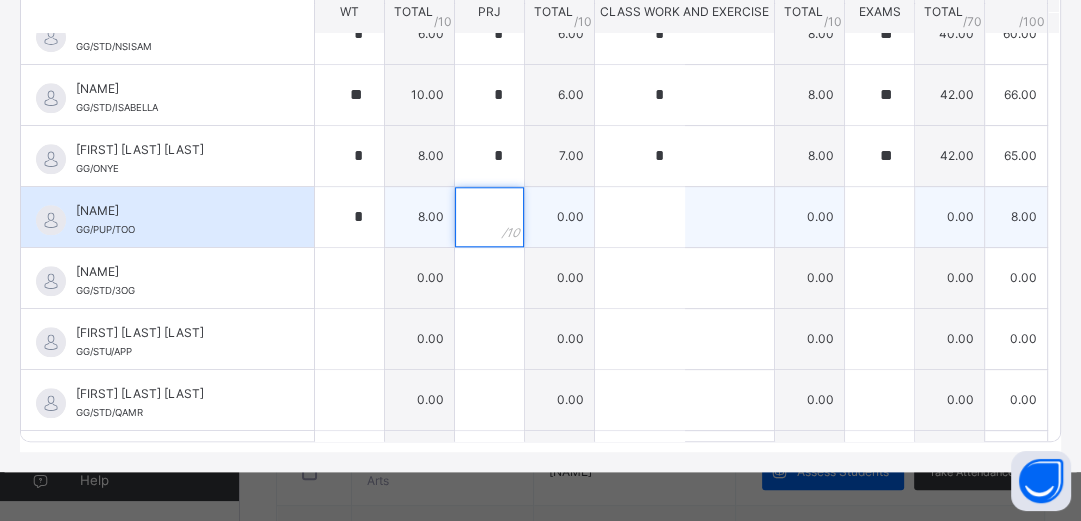 click at bounding box center (489, 217) 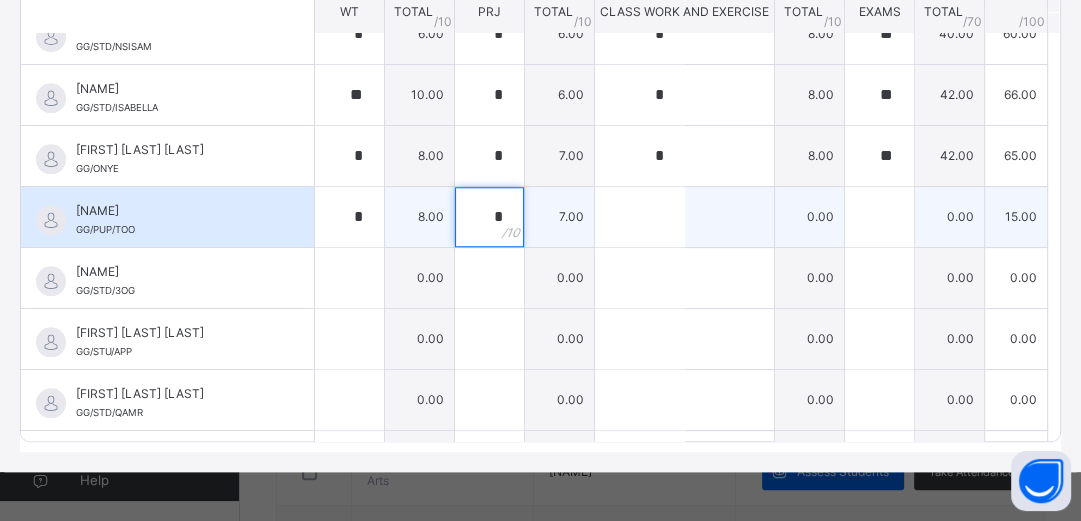 type on "*" 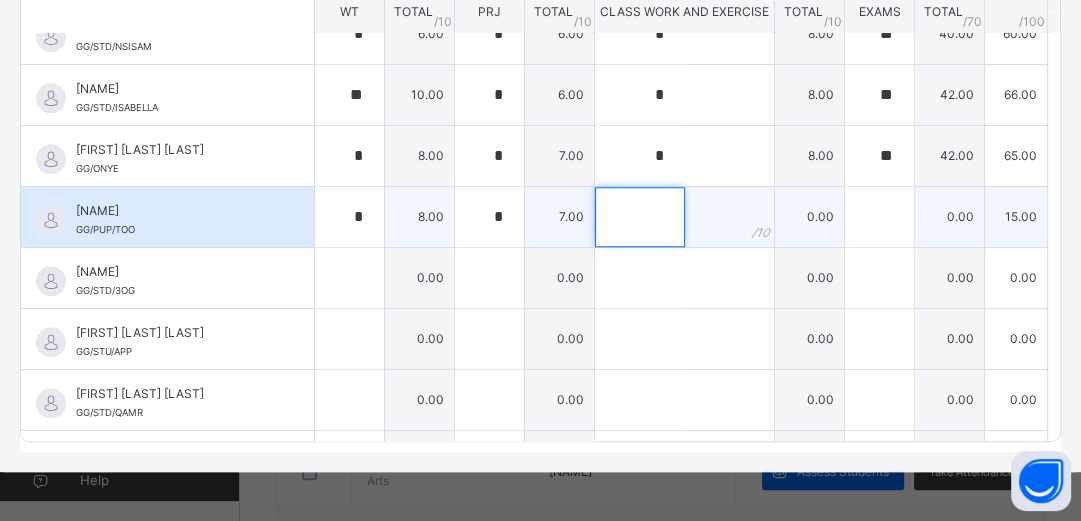 click at bounding box center (640, 217) 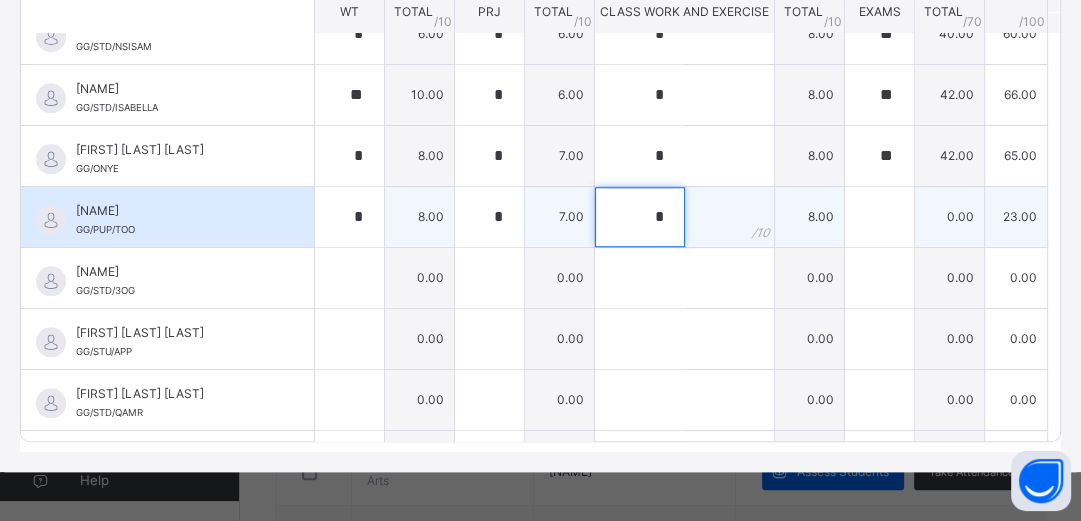 type on "*" 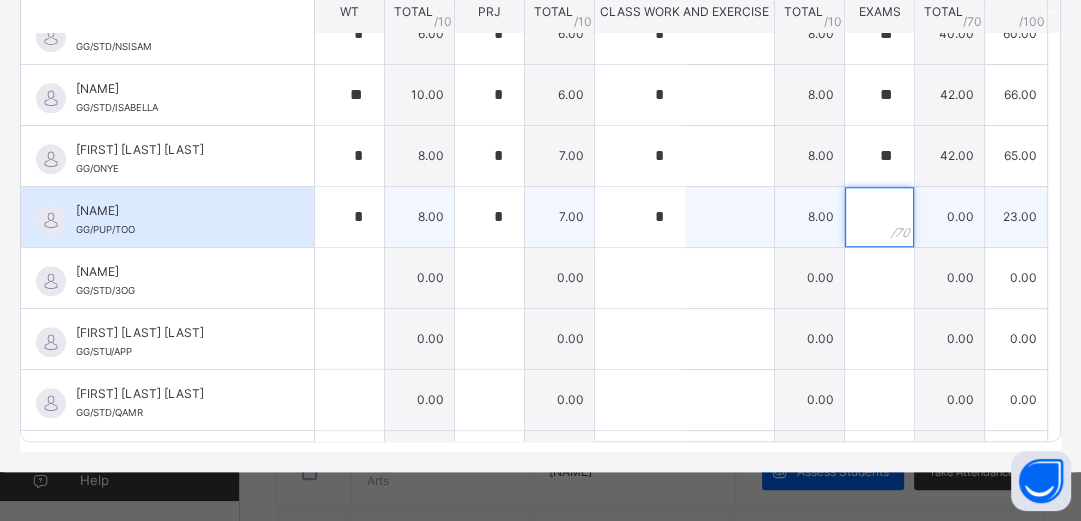 click at bounding box center [879, 217] 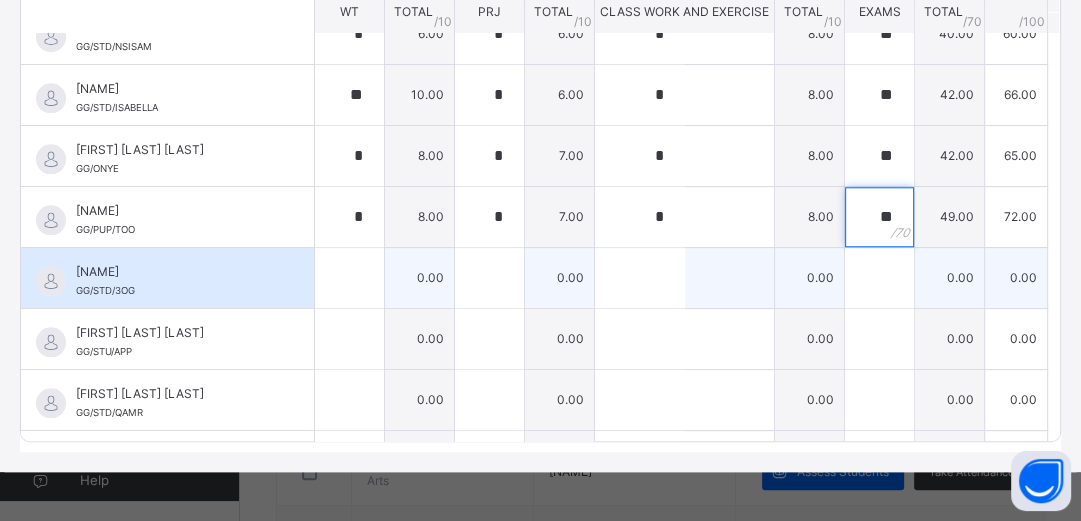 type on "**" 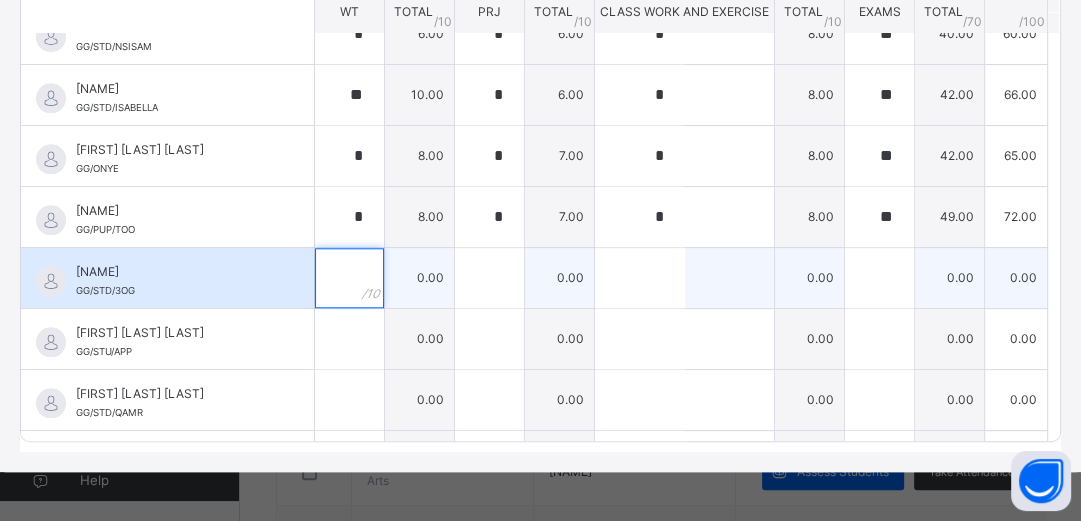 click at bounding box center [349, 278] 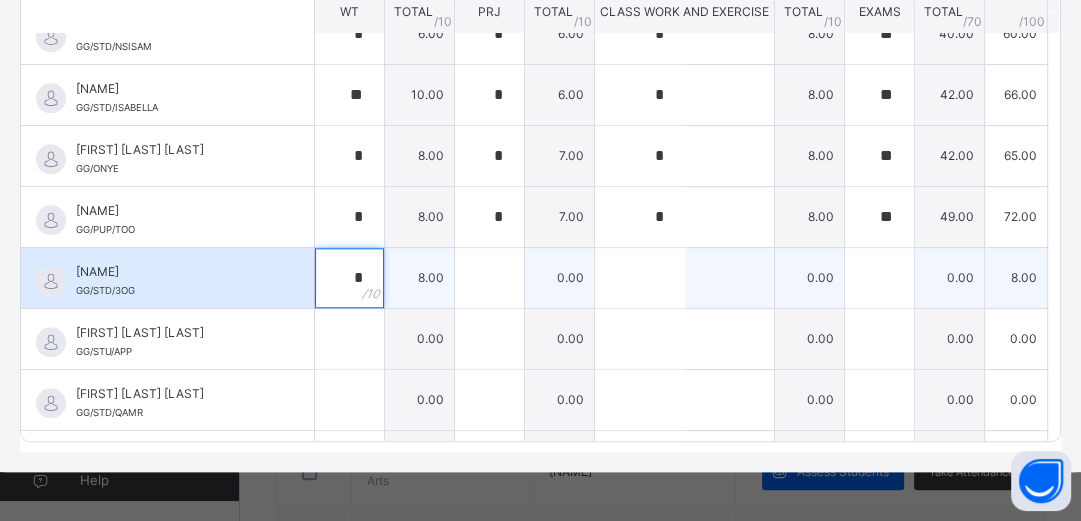 type on "*" 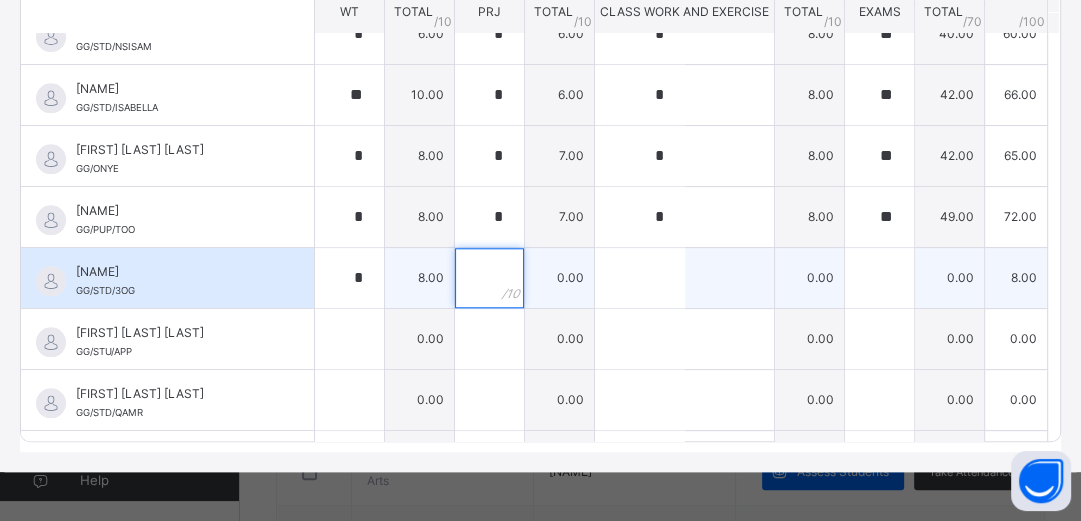 click at bounding box center [489, 278] 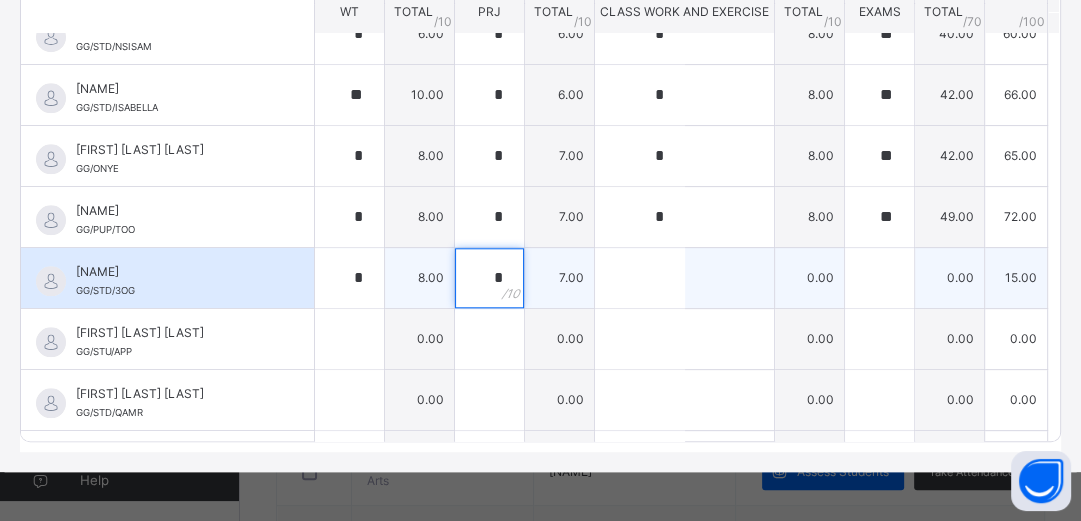 type on "*" 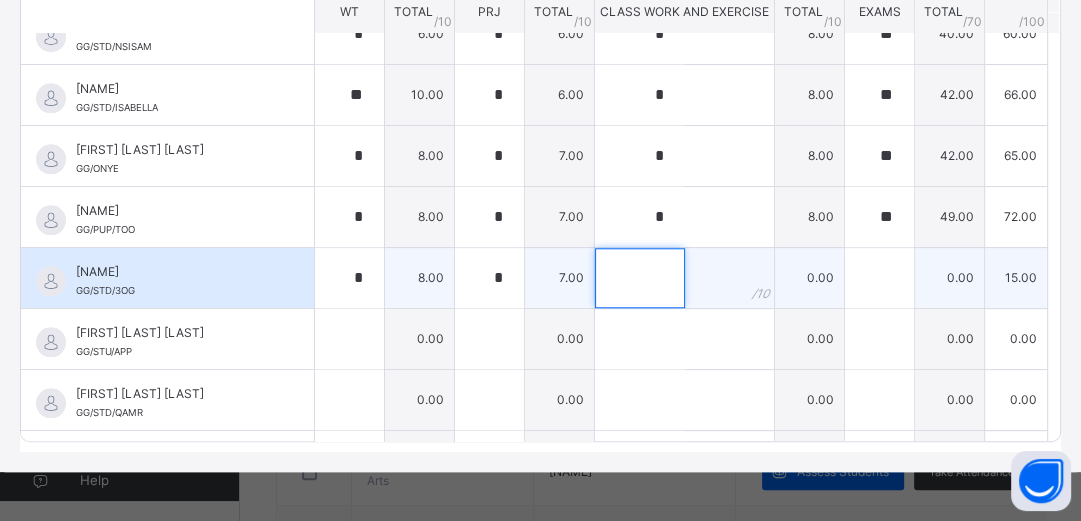 click at bounding box center [640, 278] 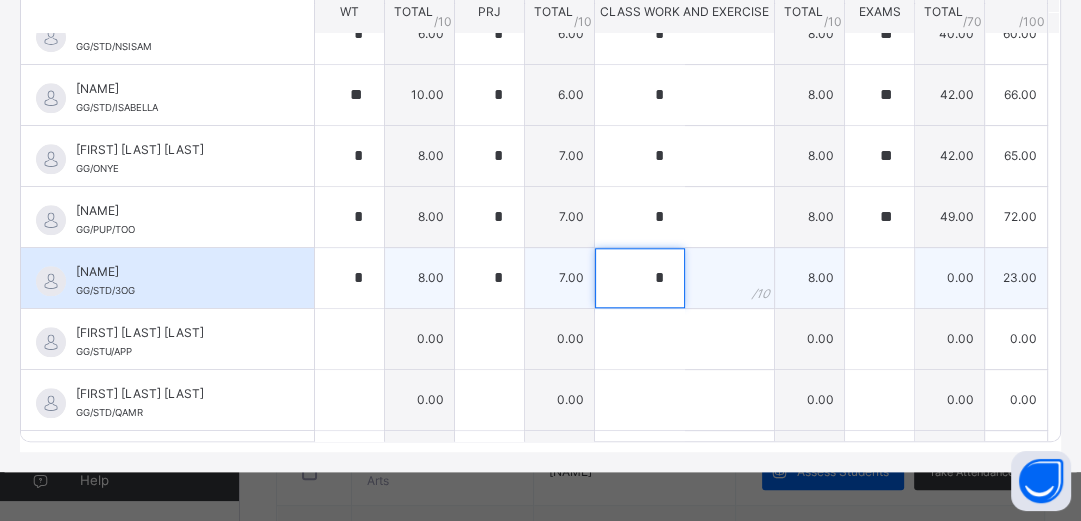 type on "*" 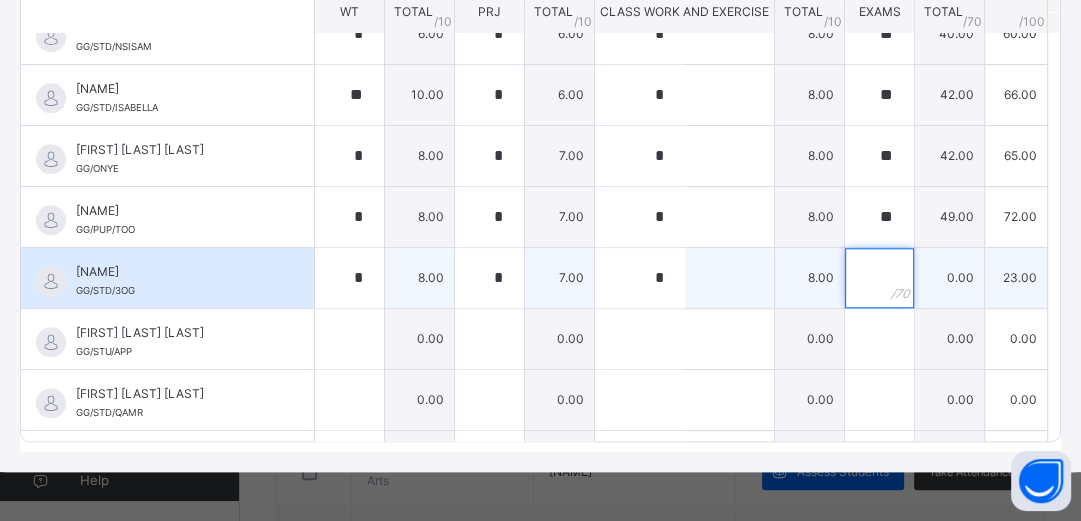 click at bounding box center [879, 278] 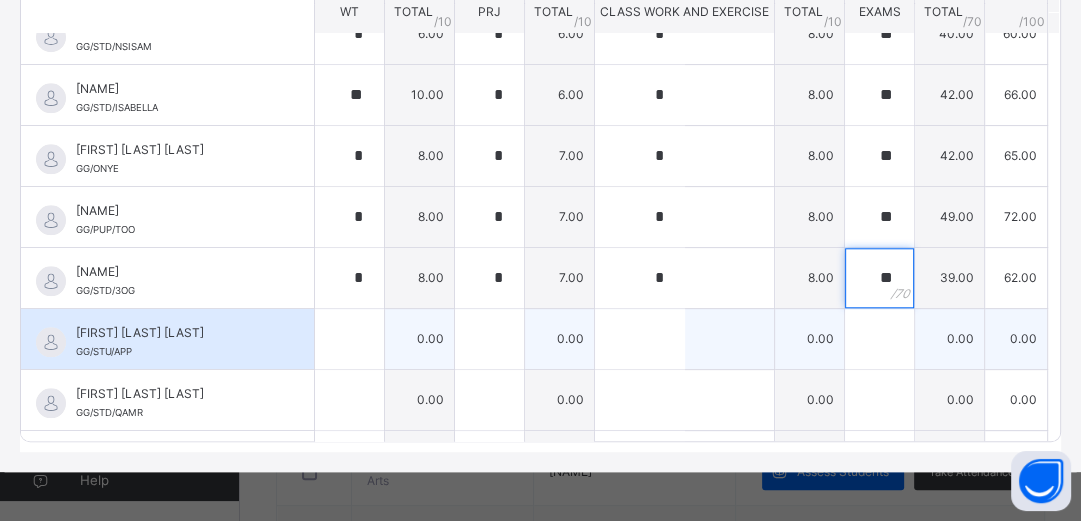 type on "**" 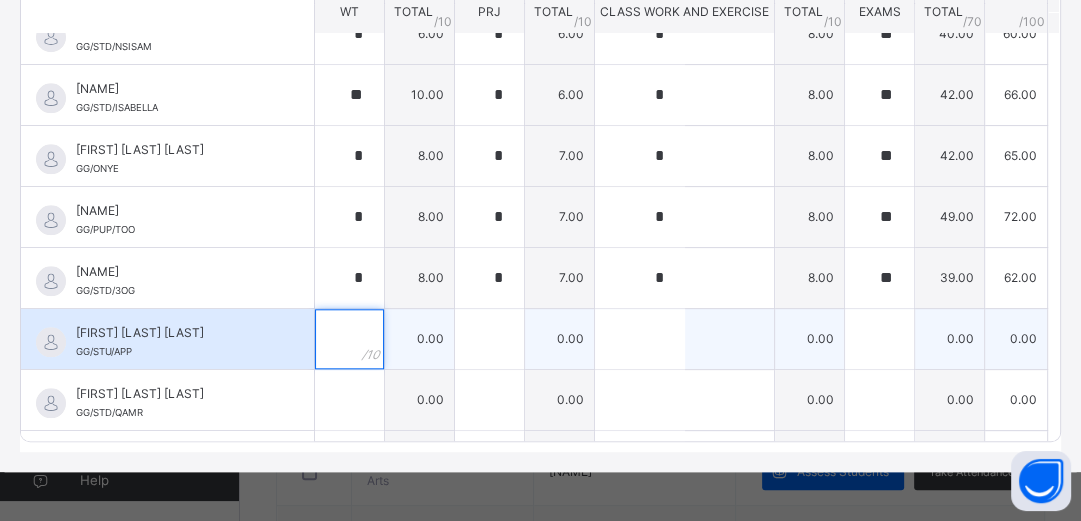 click at bounding box center [349, 339] 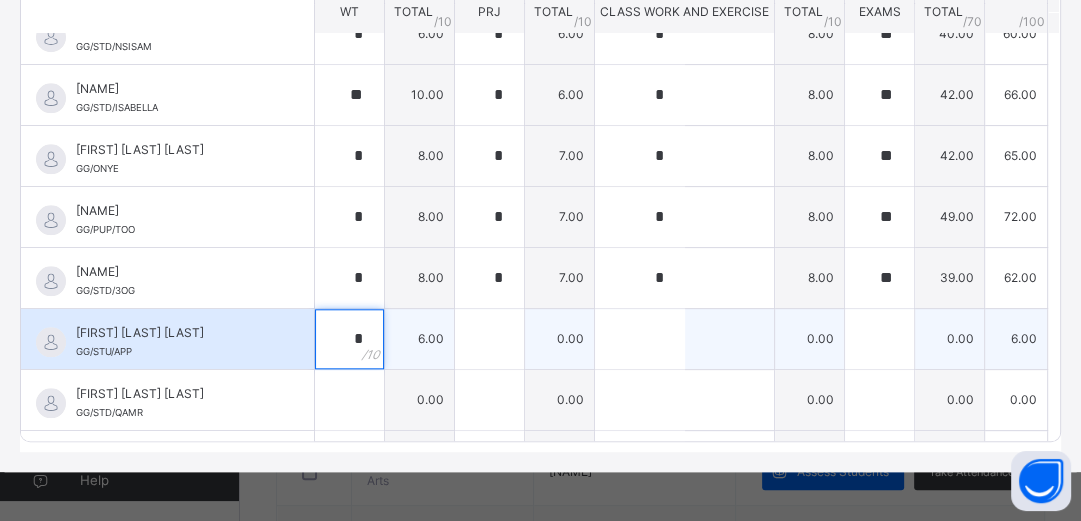 type on "*" 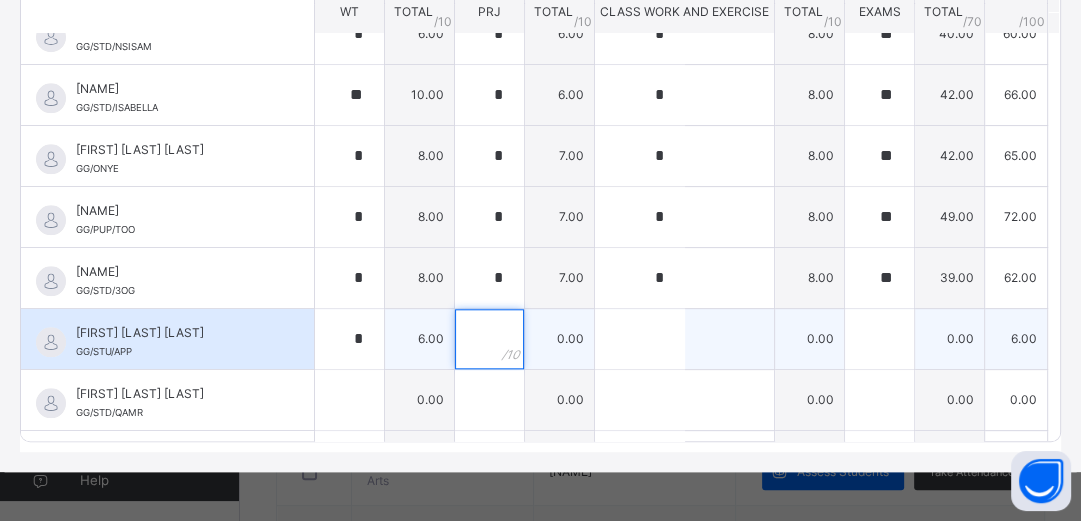 click at bounding box center [489, 339] 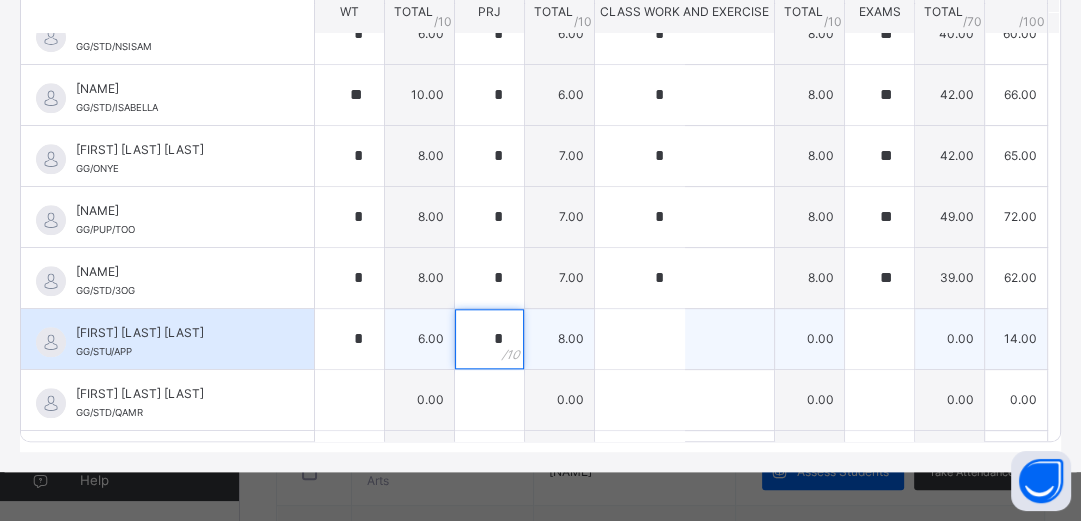type on "*" 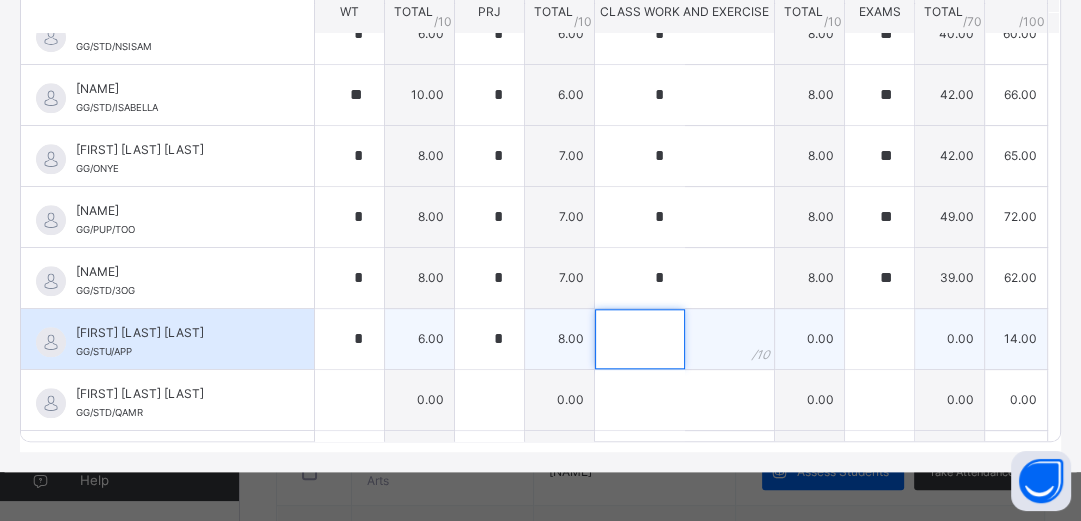 click at bounding box center (640, 339) 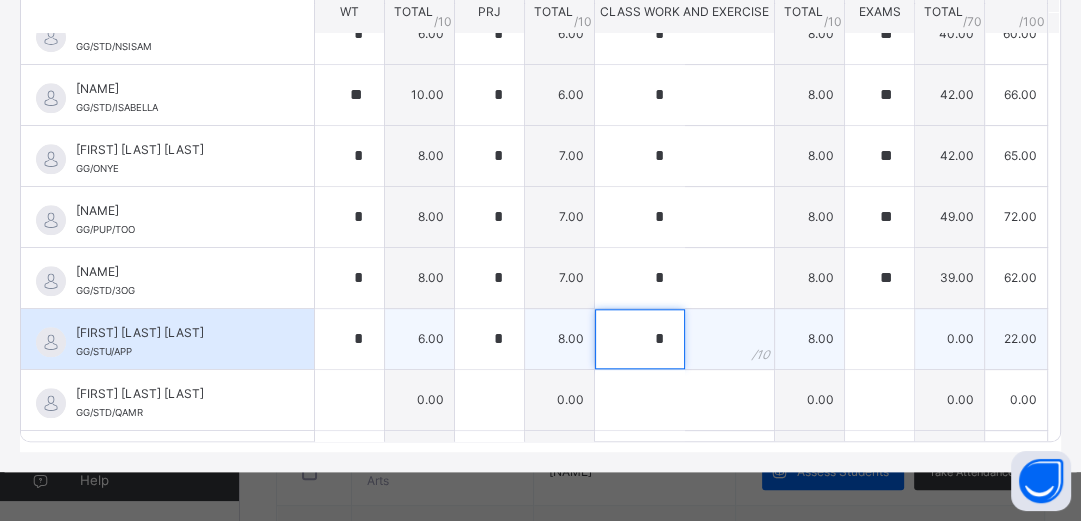 type on "*" 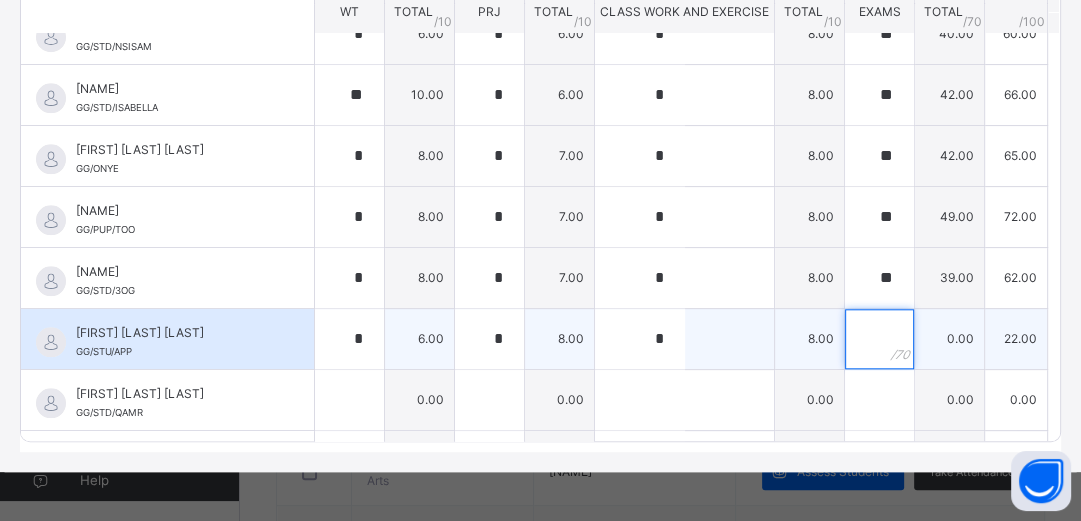 click at bounding box center (879, 339) 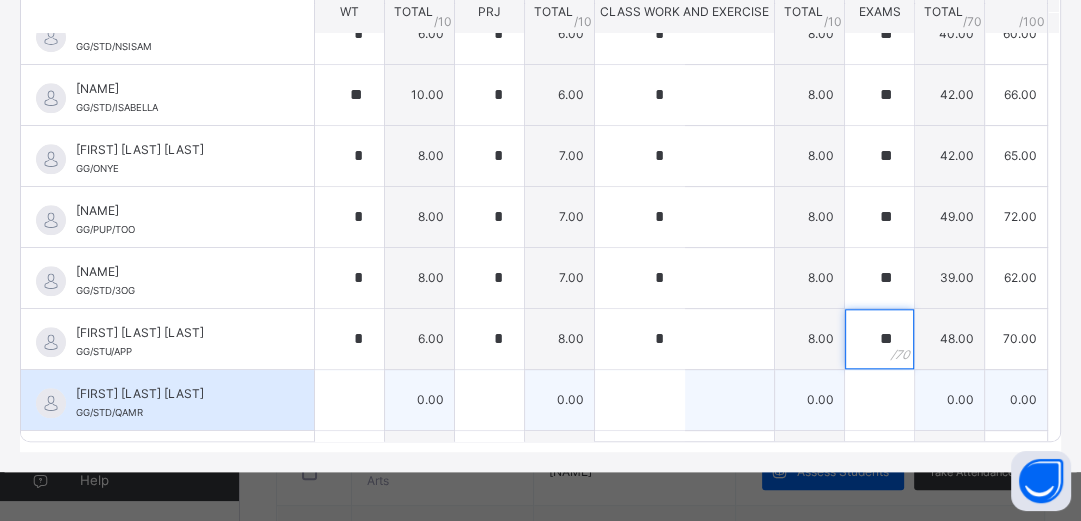 type on "**" 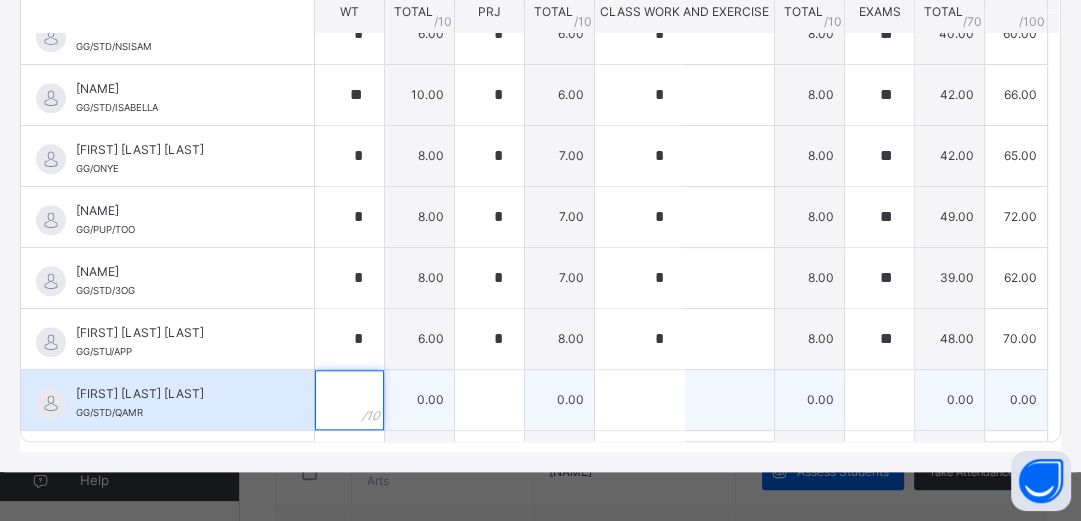 click at bounding box center (349, 400) 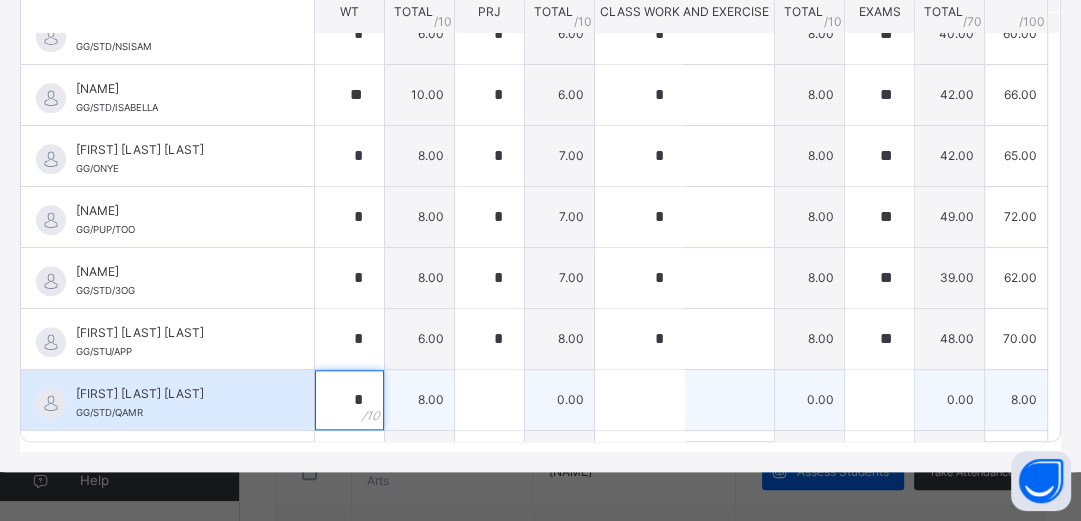 type on "*" 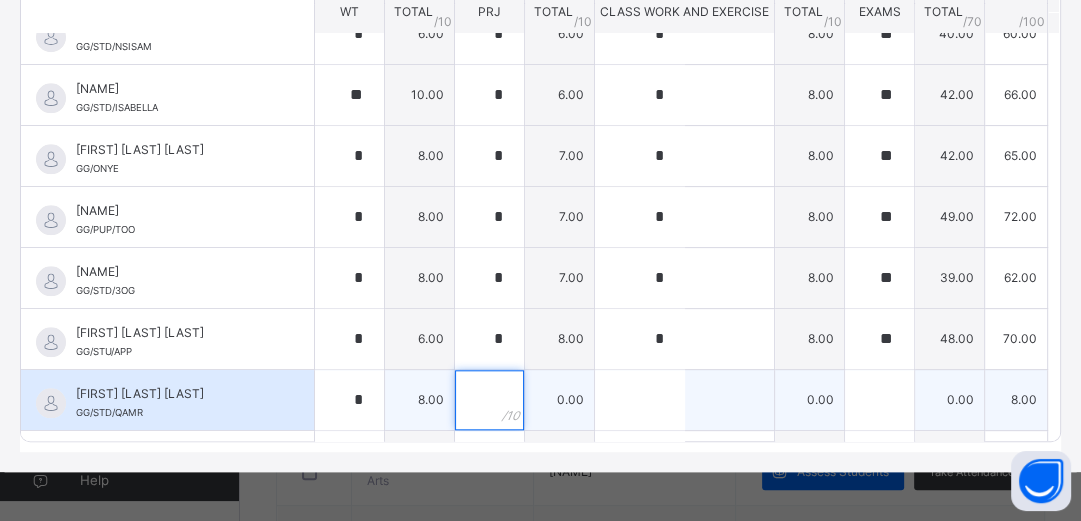 click at bounding box center (489, 400) 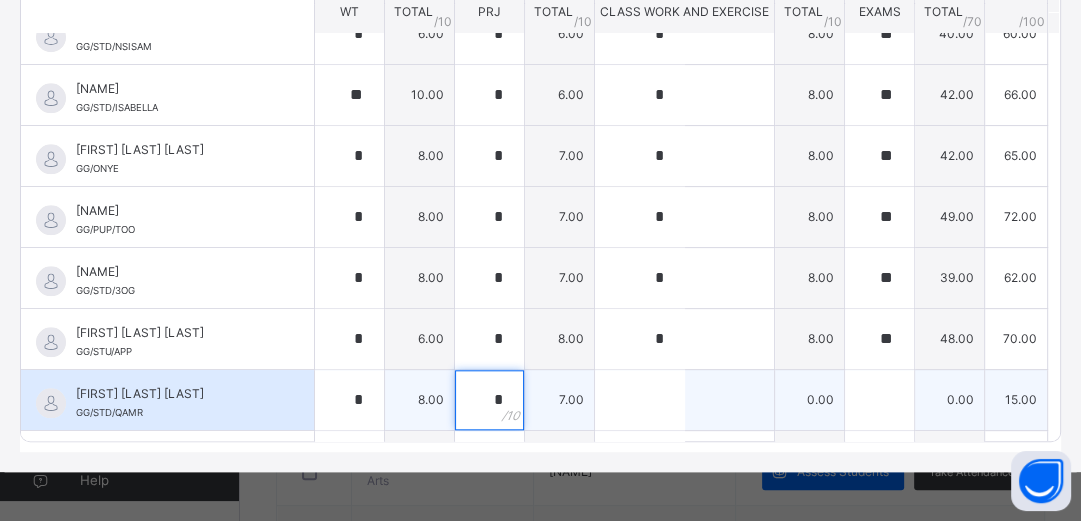 type on "*" 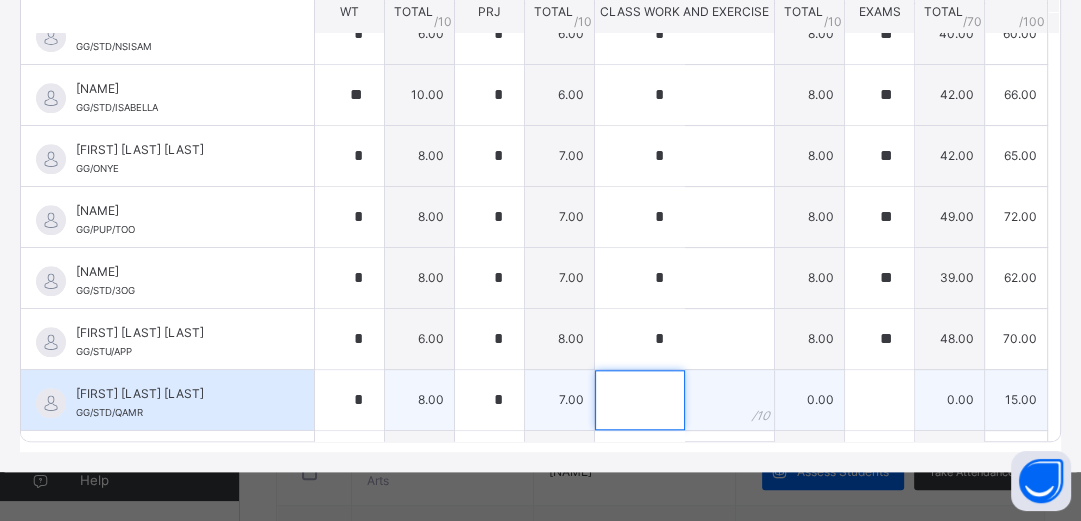 click at bounding box center [640, 400] 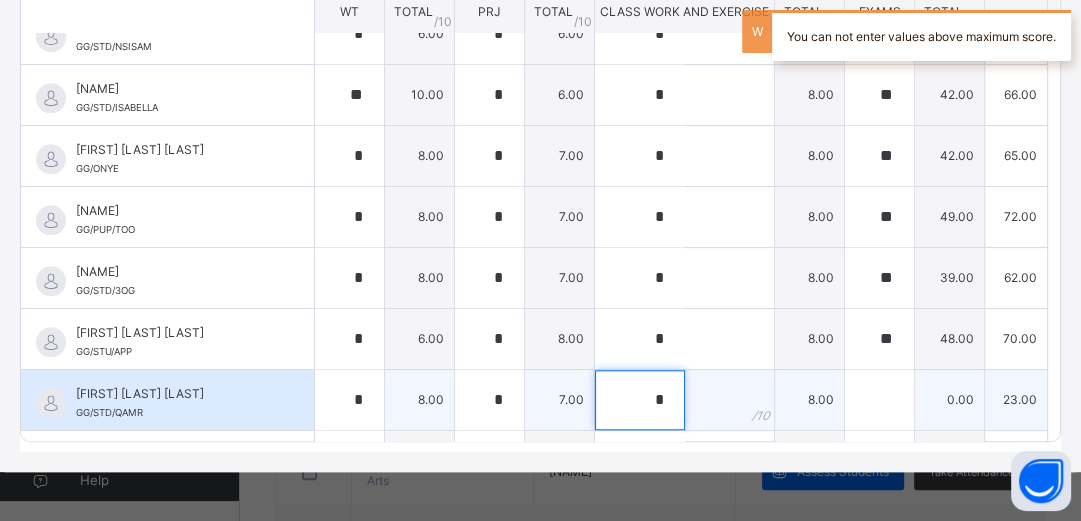 type on "*" 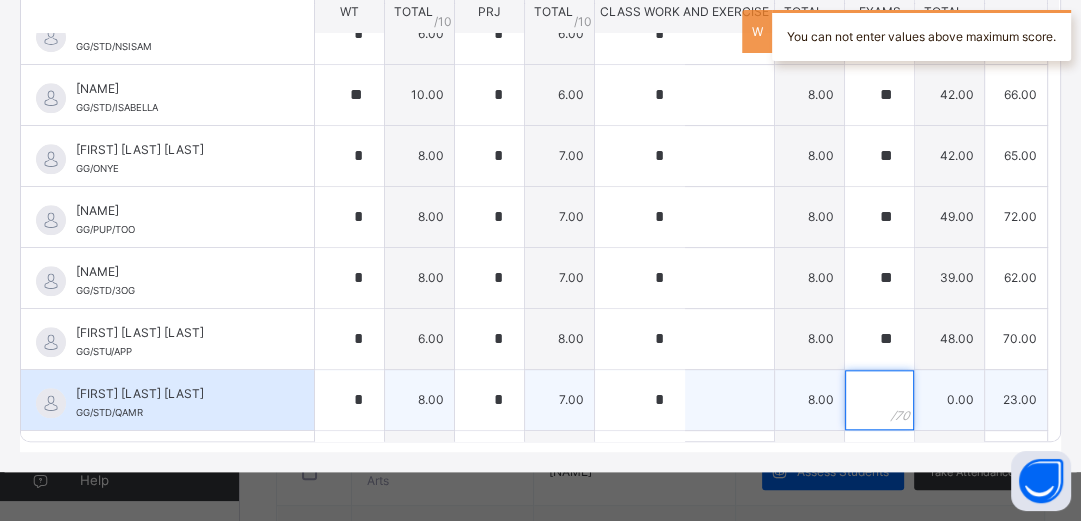 click at bounding box center (879, 400) 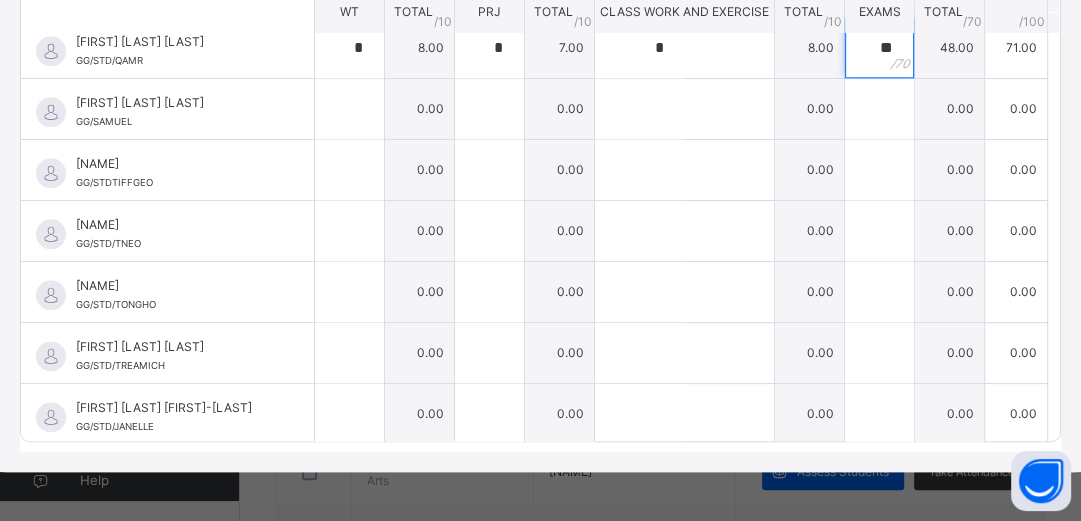 scroll, scrollTop: 1696, scrollLeft: 0, axis: vertical 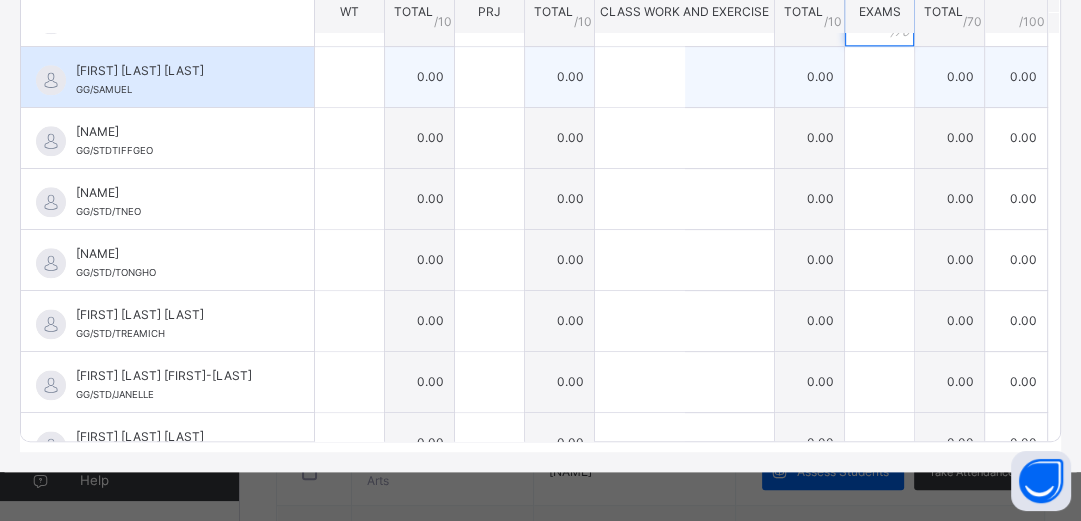type on "**" 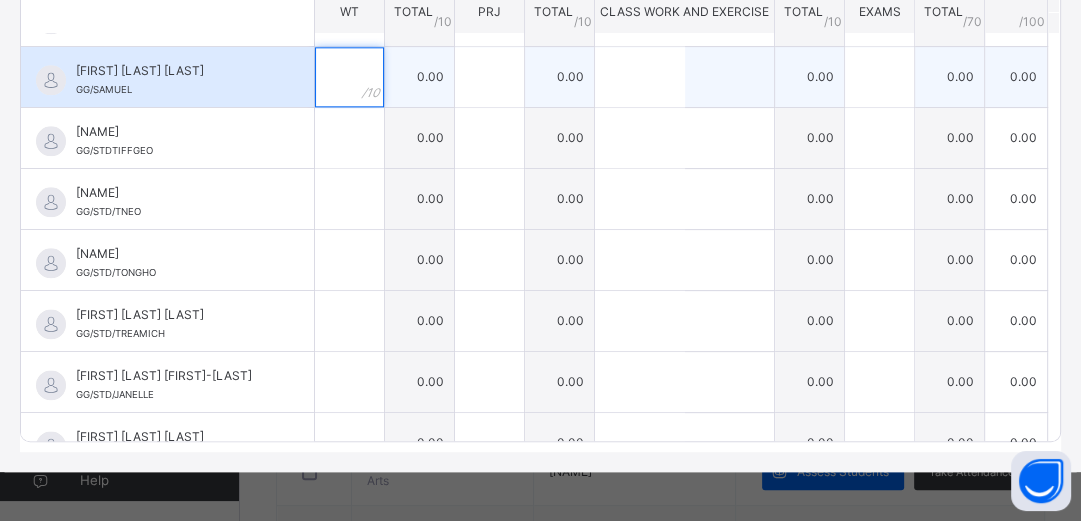 click at bounding box center [349, 77] 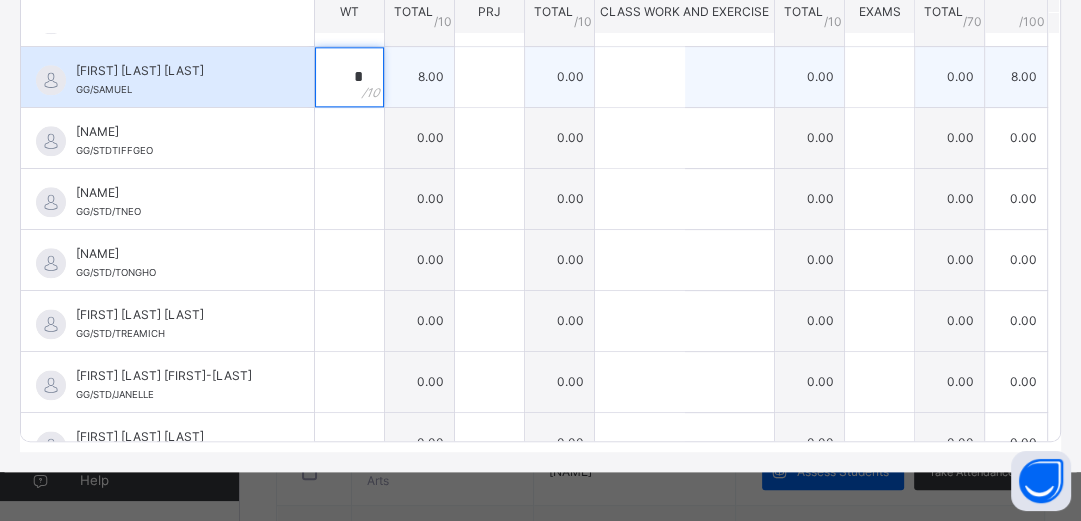 type on "*" 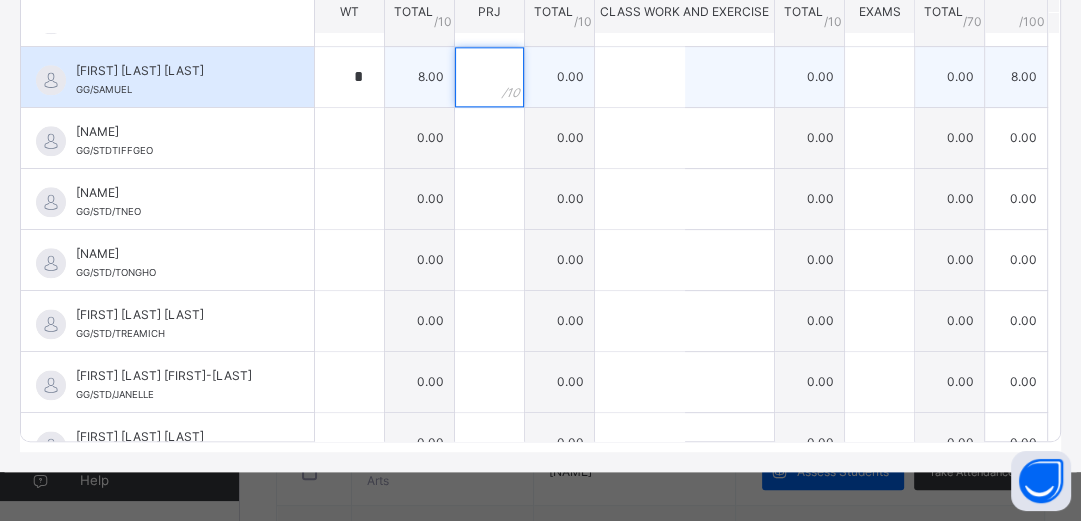 click at bounding box center [489, 77] 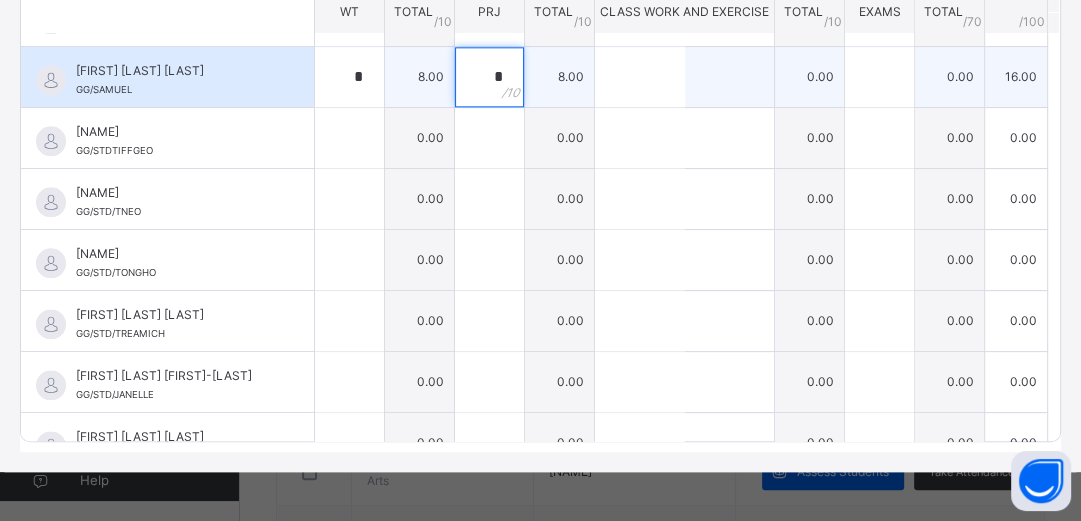 type on "*" 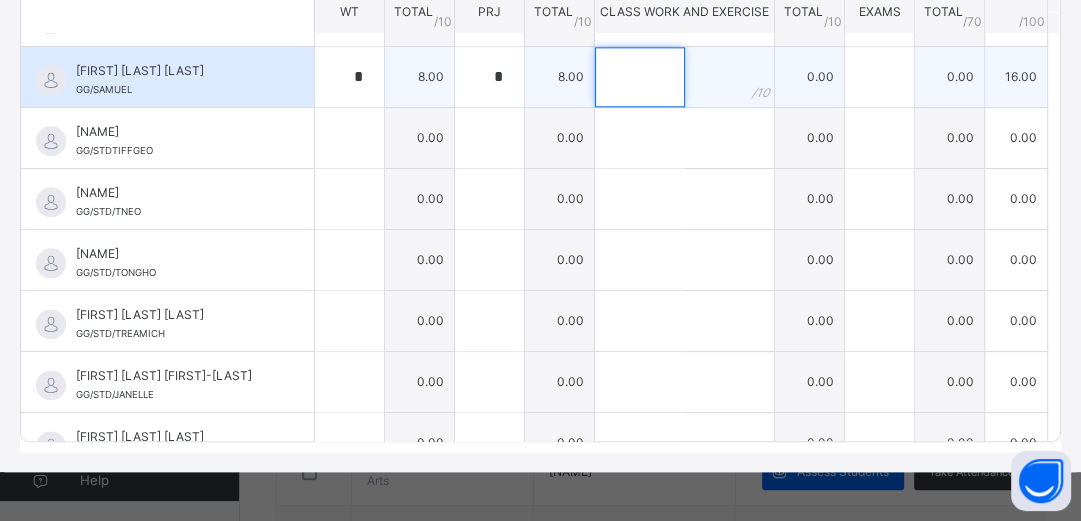 click at bounding box center [640, 77] 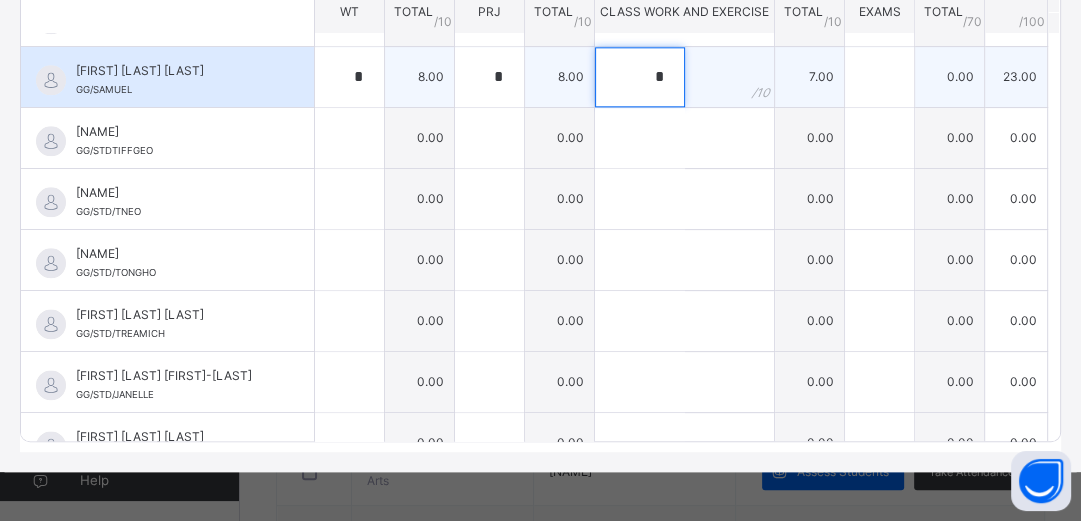 type on "*" 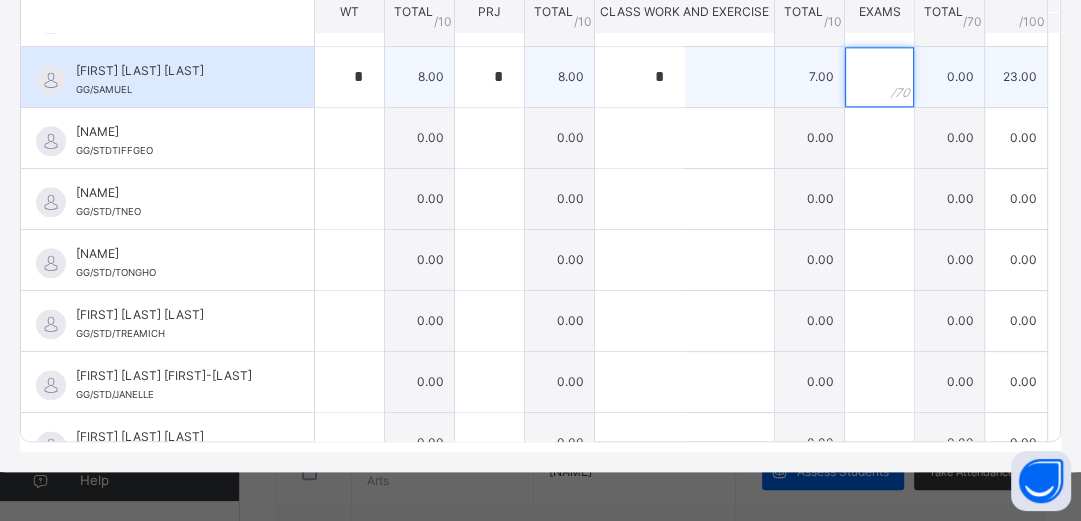 click at bounding box center (879, 77) 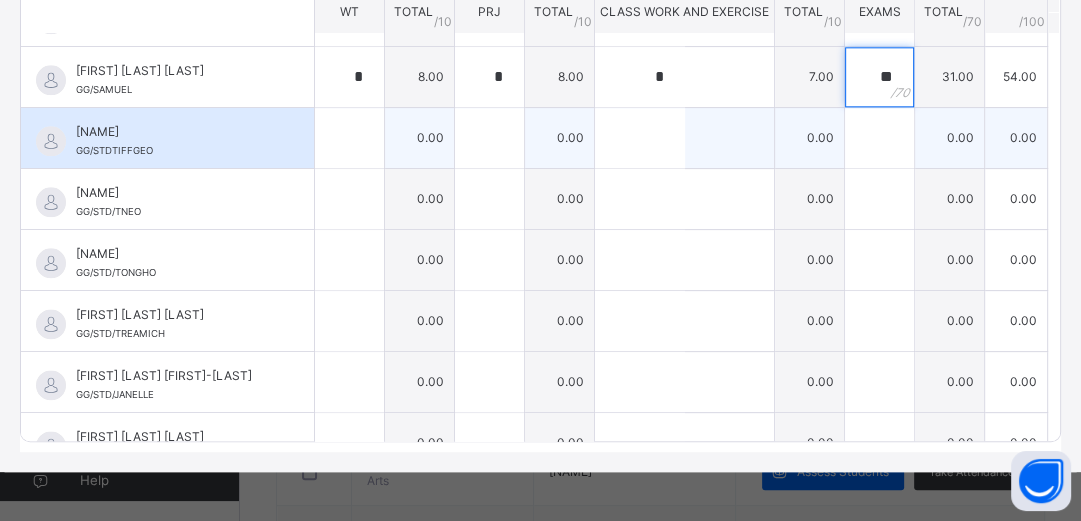 type on "**" 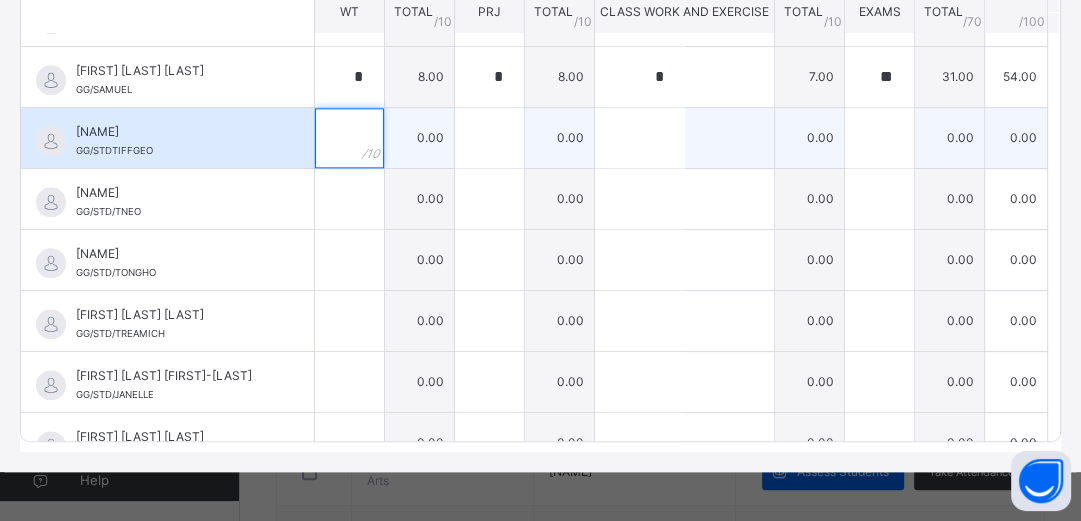 click at bounding box center (349, 138) 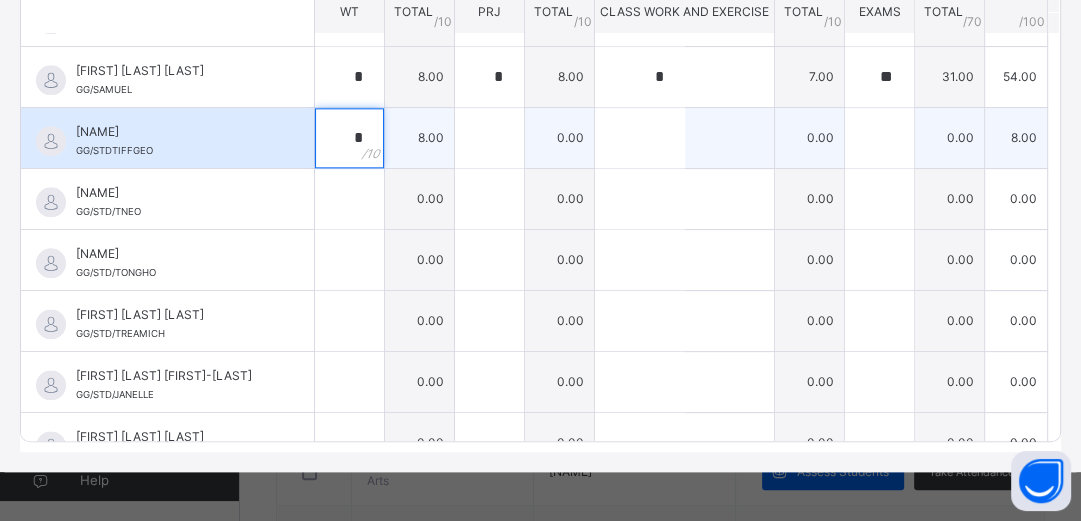 type on "*" 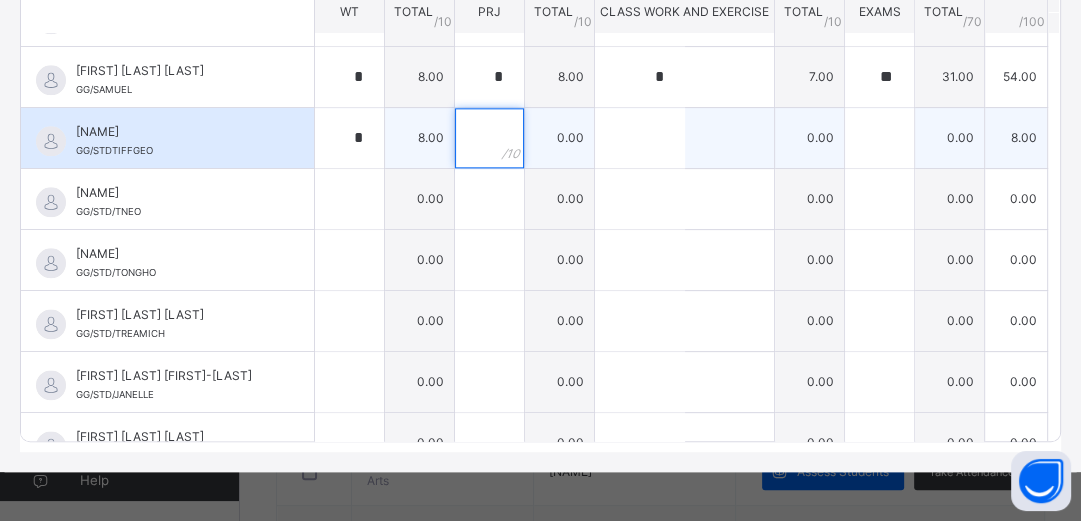 click at bounding box center (489, 138) 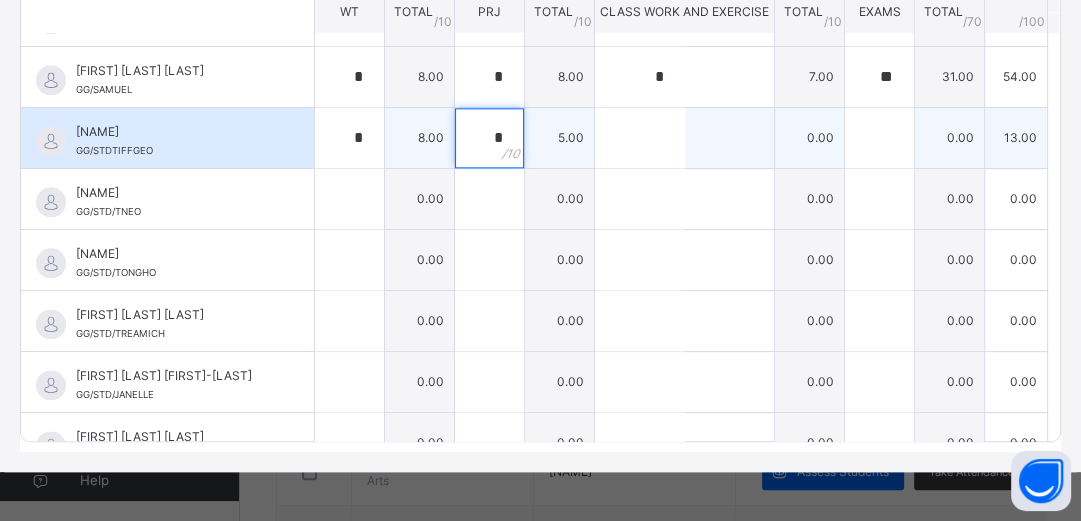 type on "*" 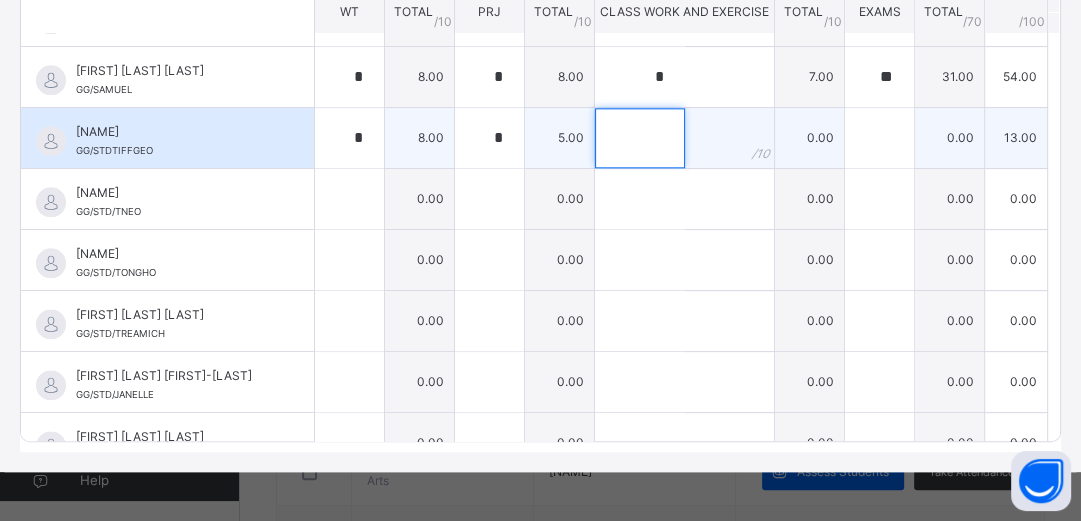 click at bounding box center (640, 138) 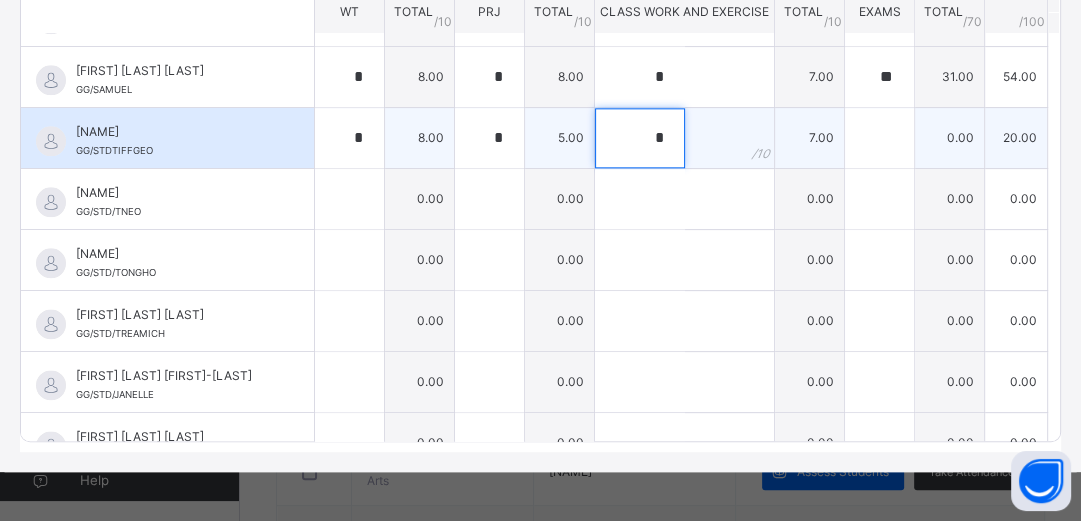 type on "*" 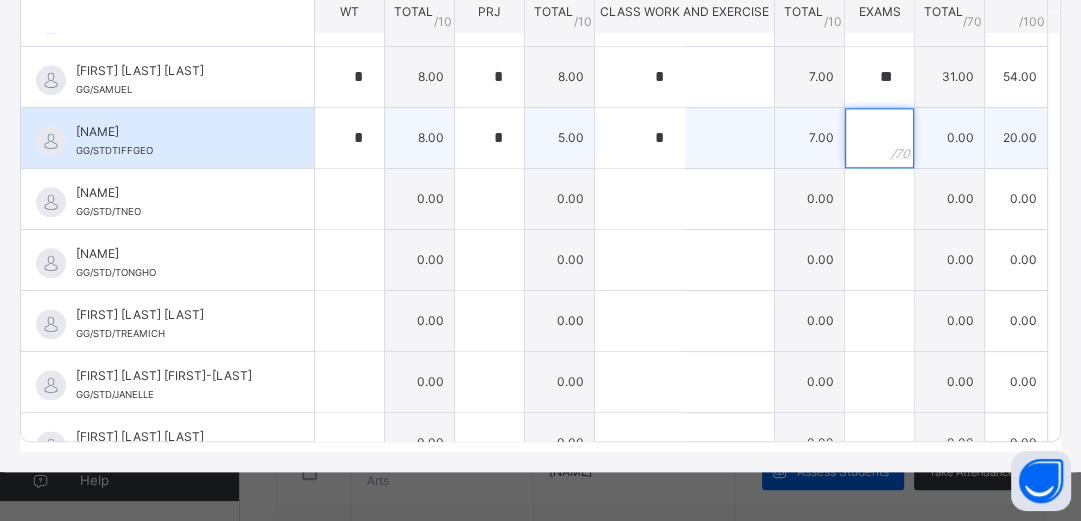 click at bounding box center [879, 138] 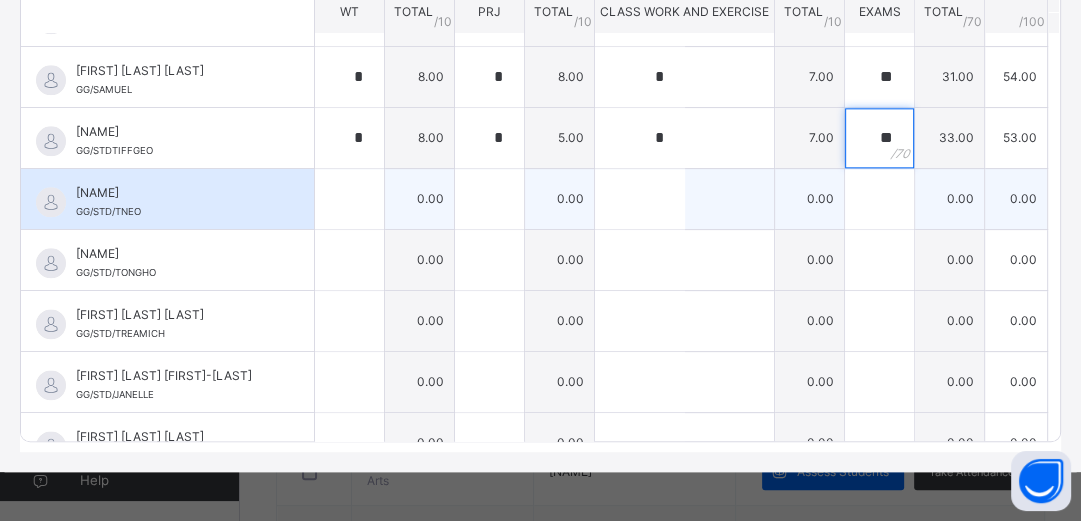 type on "**" 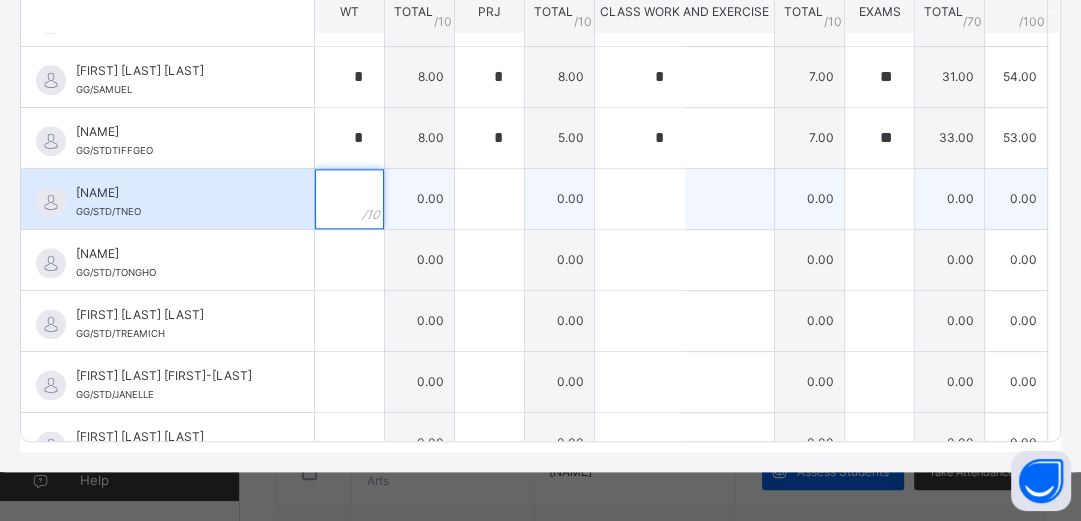 click at bounding box center (349, 199) 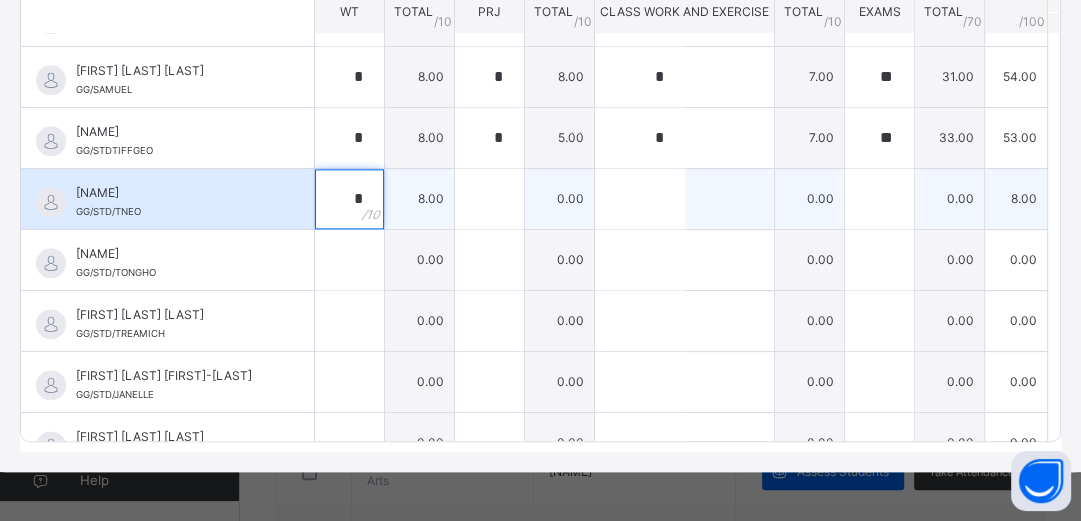 type on "*" 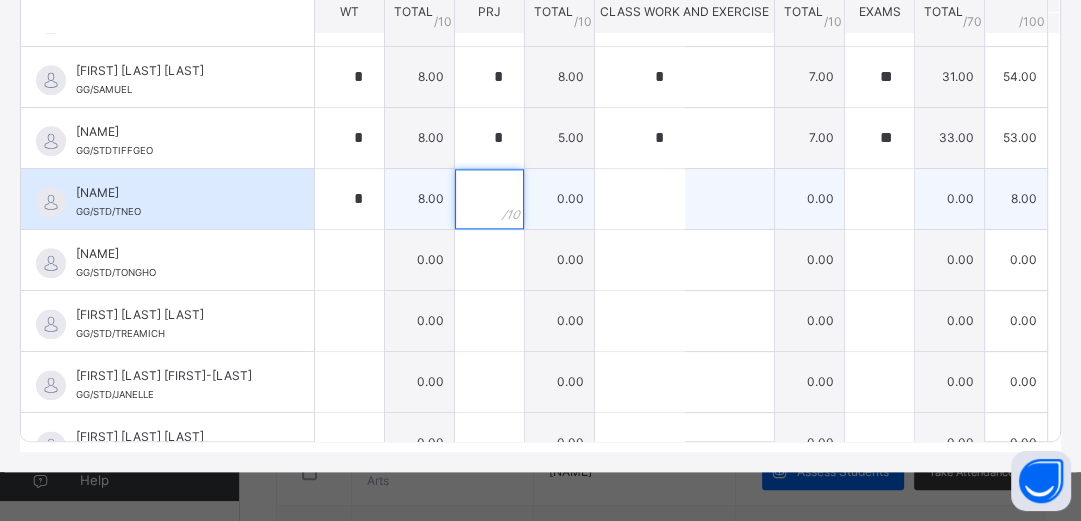 click at bounding box center [489, 199] 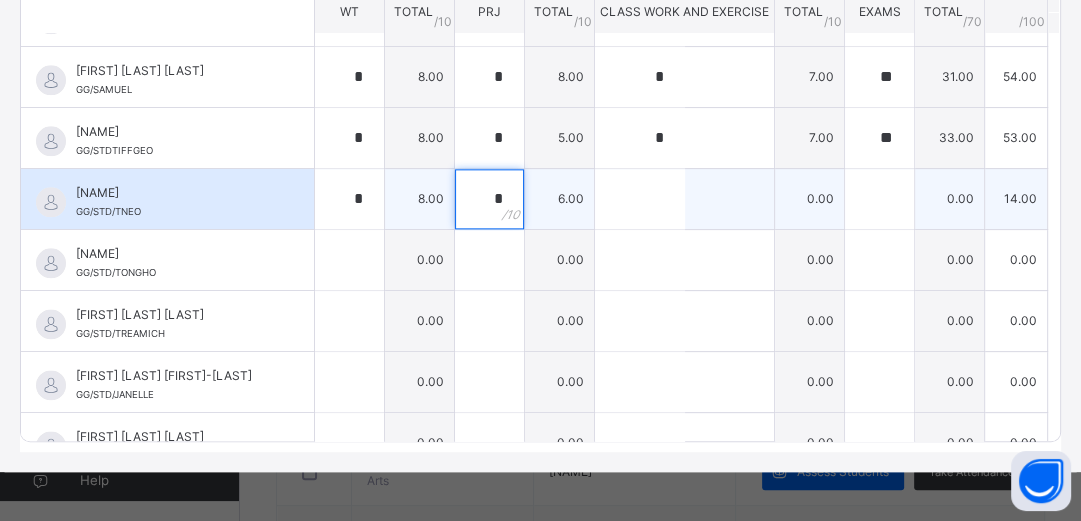 type on "*" 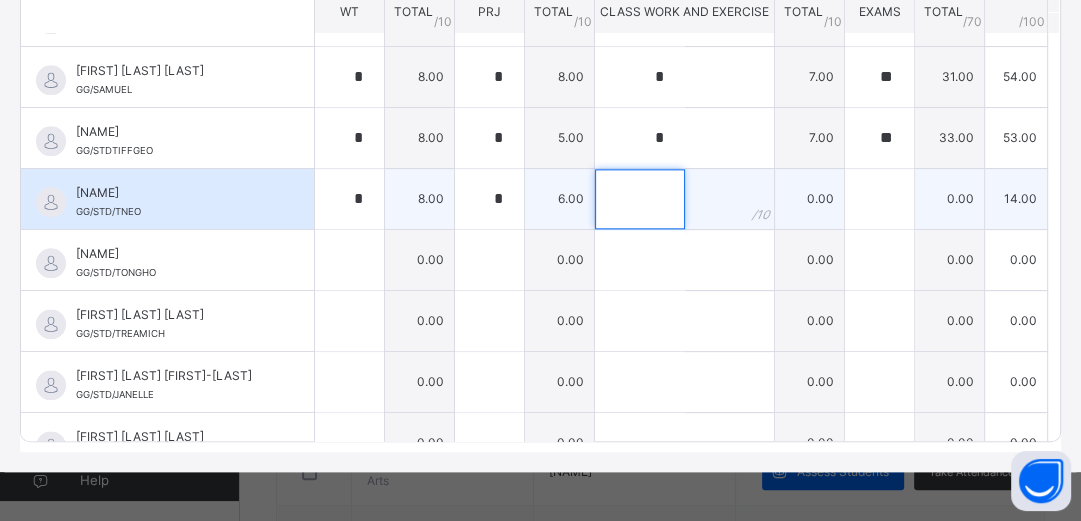 click at bounding box center (640, 199) 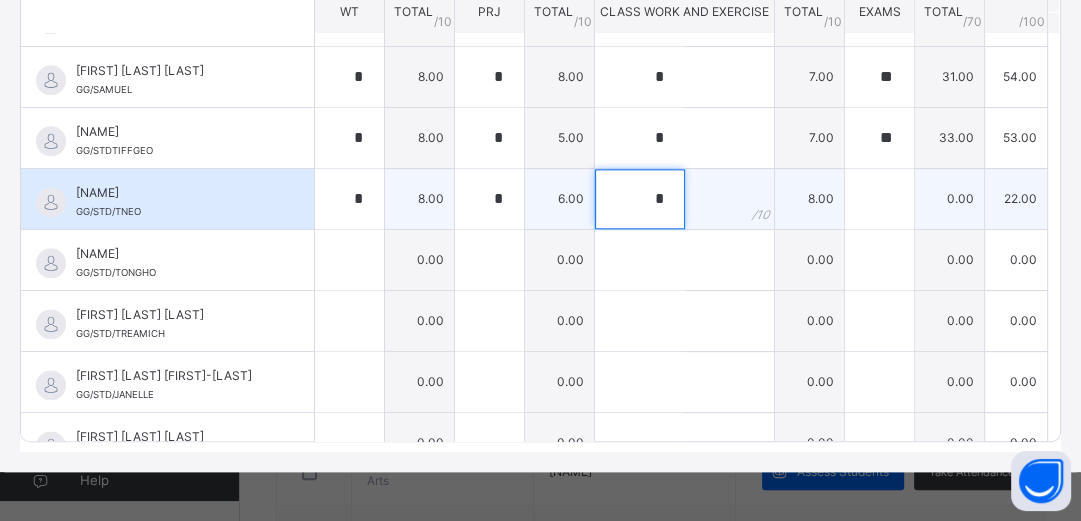 type on "*" 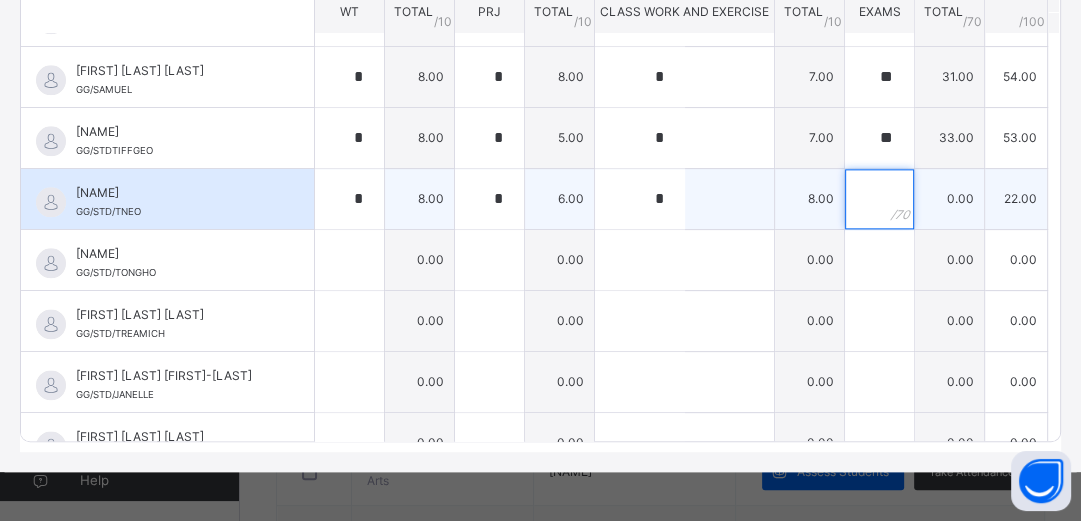 click at bounding box center (879, 199) 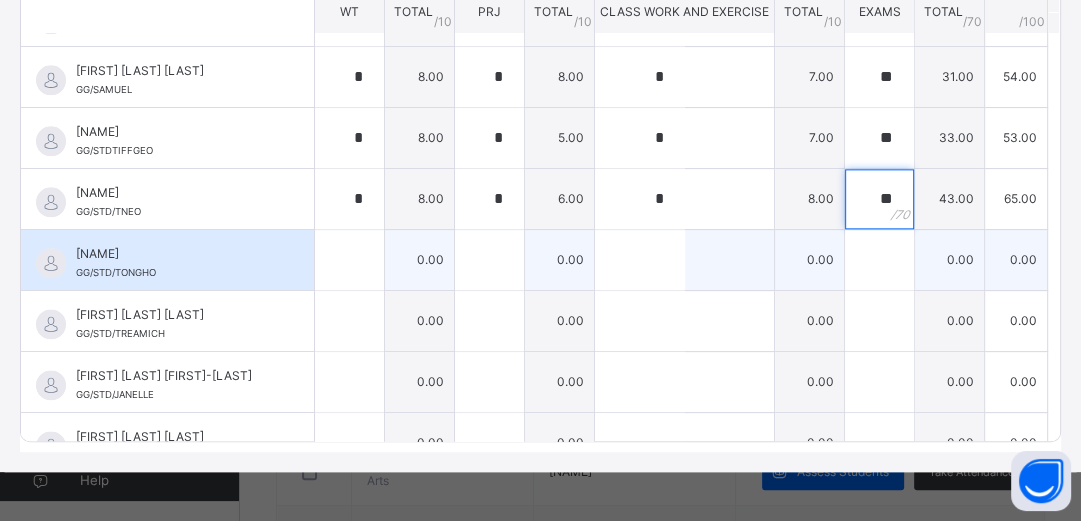 type on "**" 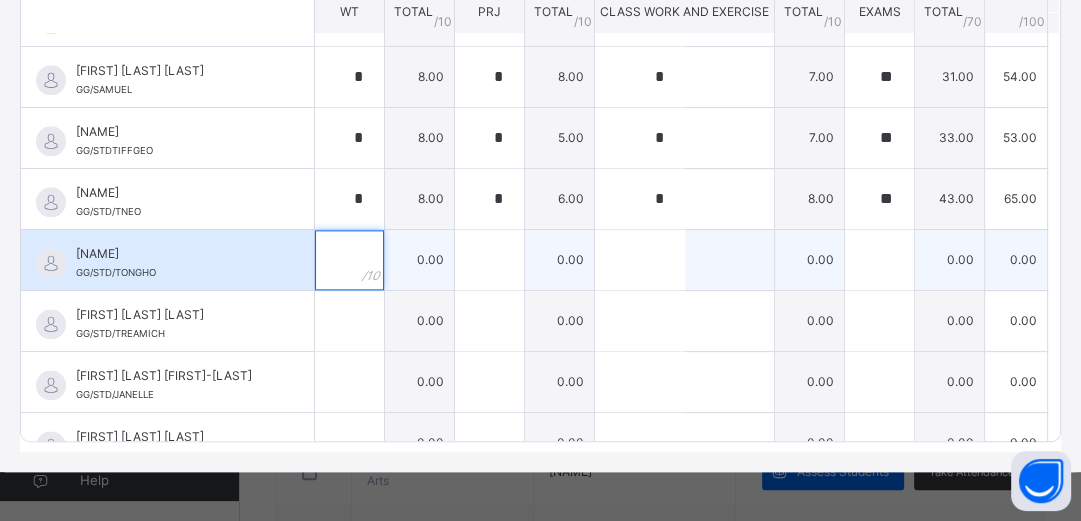 click at bounding box center [349, 260] 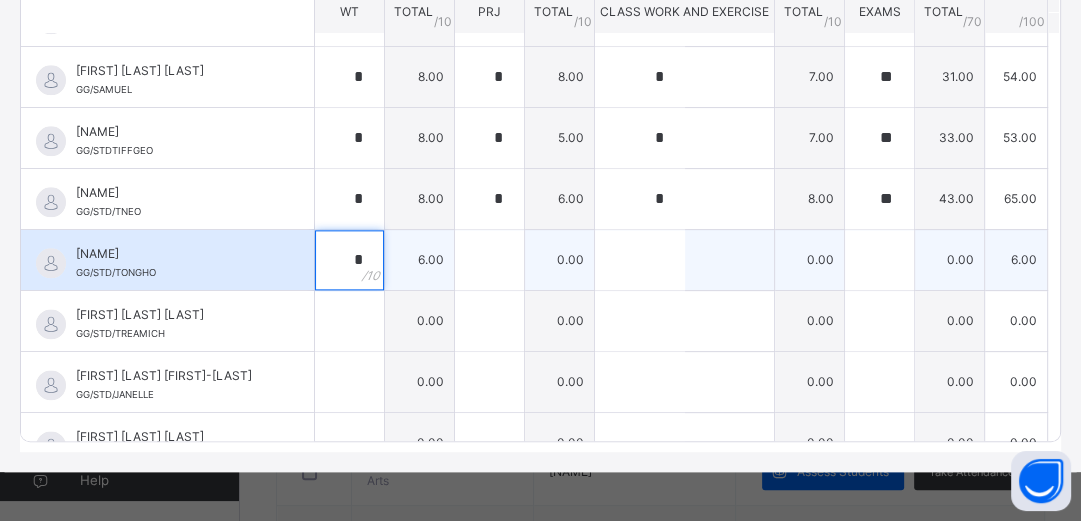 type on "*" 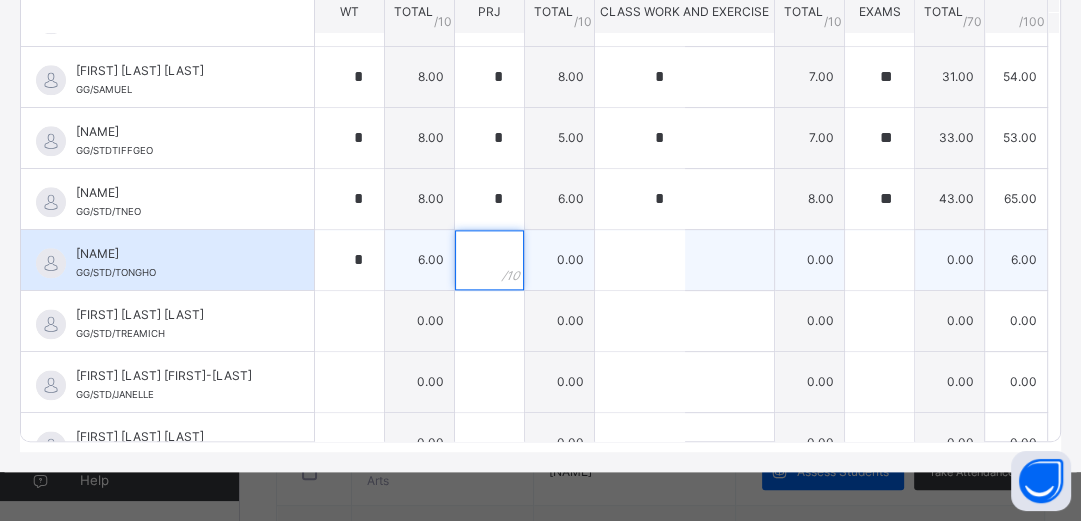 click at bounding box center [489, 260] 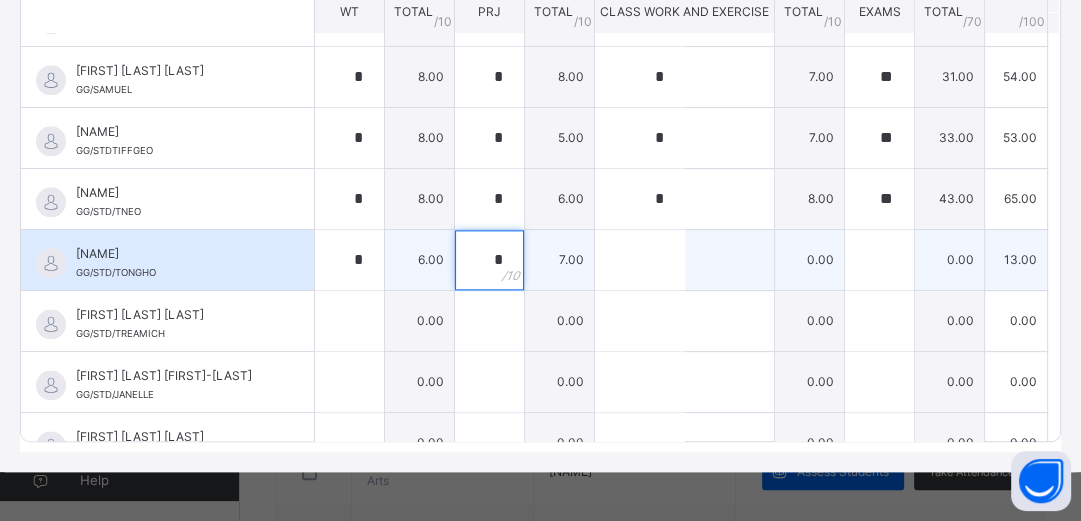 type on "*" 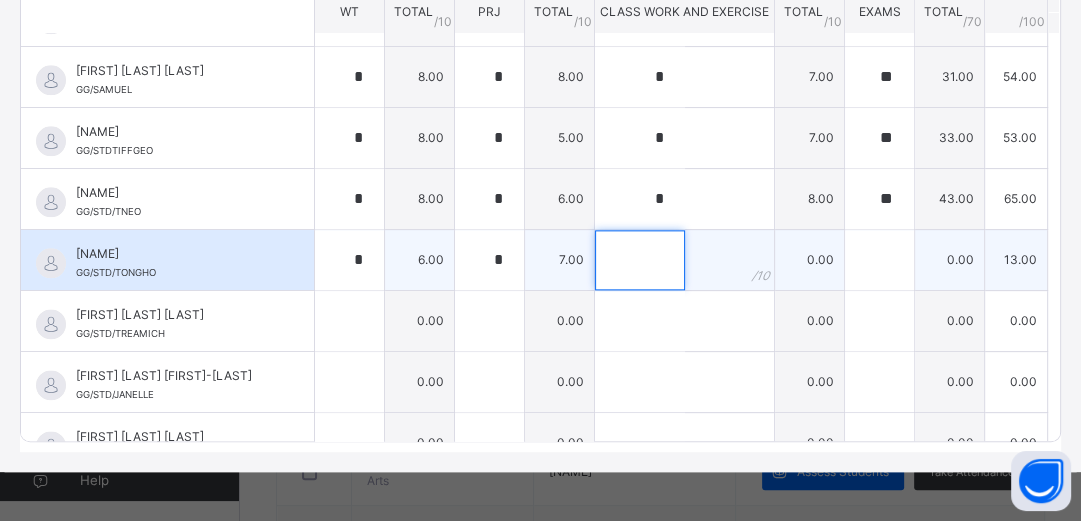 click at bounding box center [640, 260] 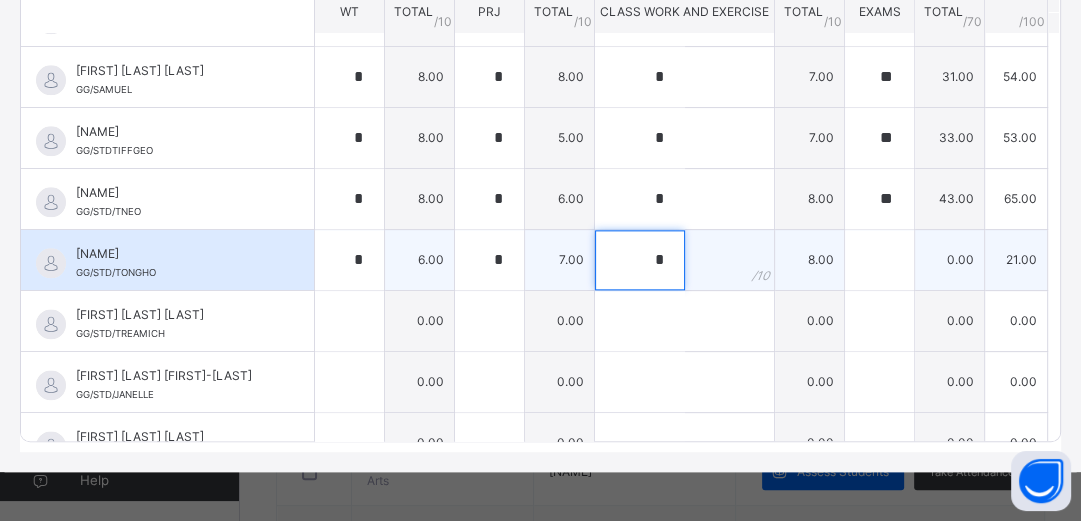type on "*" 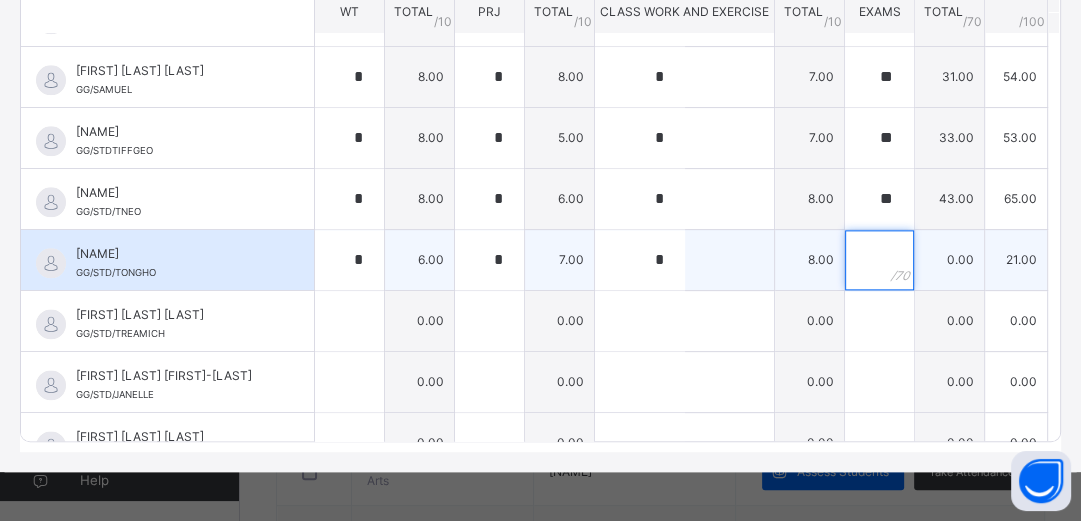 click at bounding box center [879, 260] 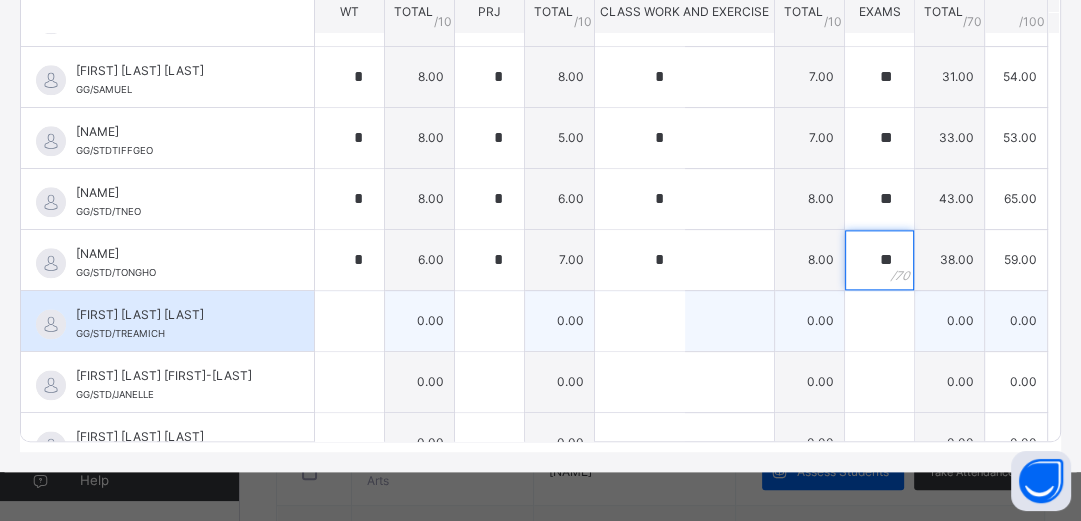 type on "**" 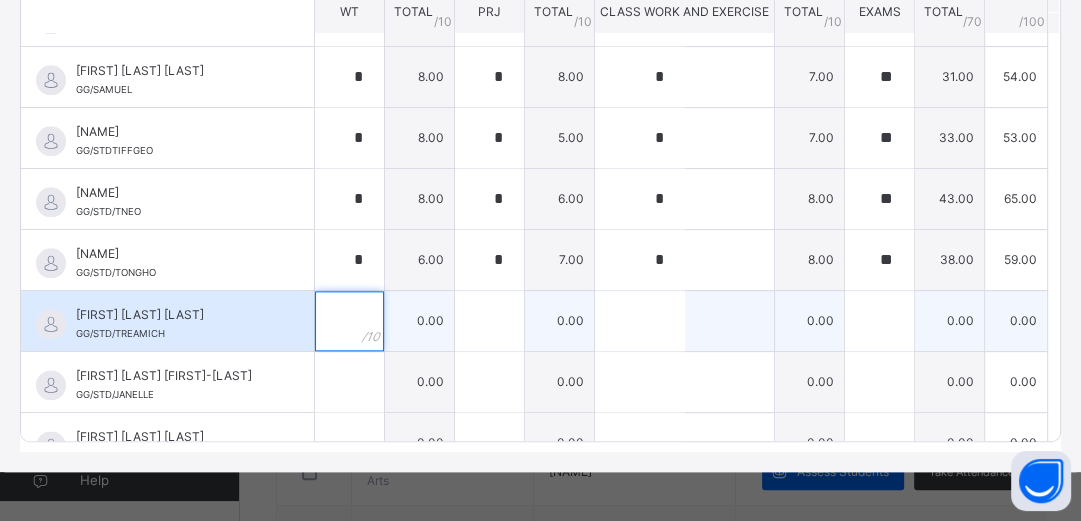 click at bounding box center (349, 321) 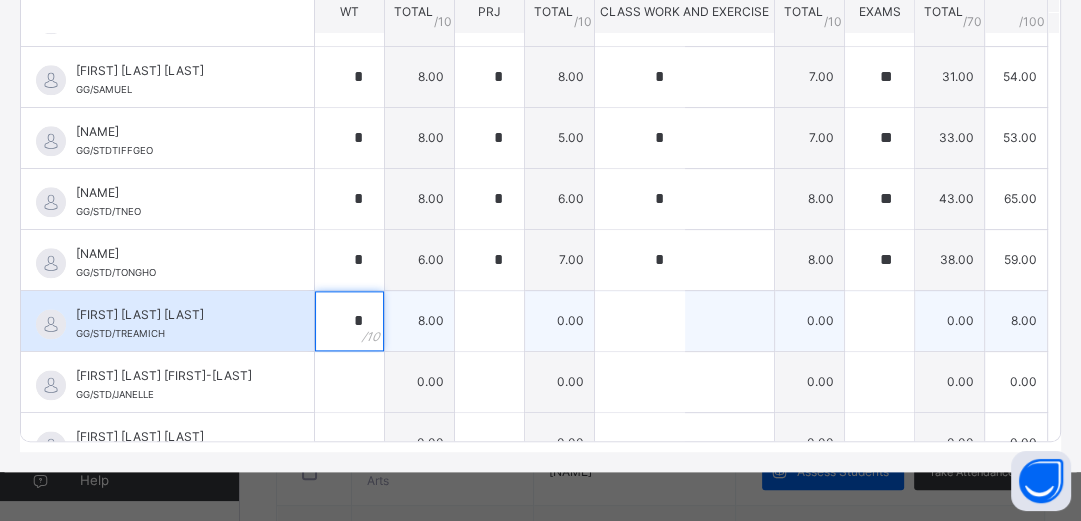 type on "*" 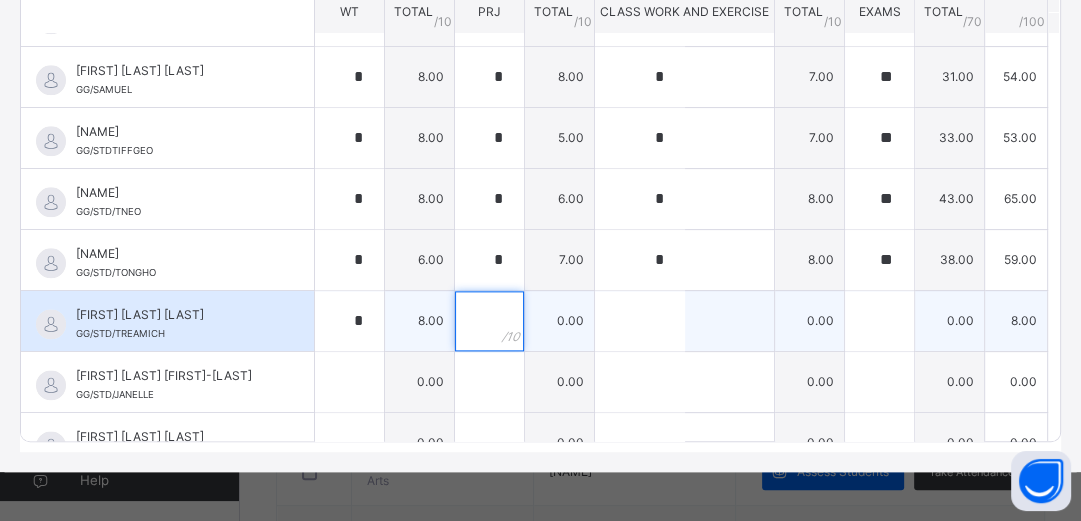 click at bounding box center (489, 321) 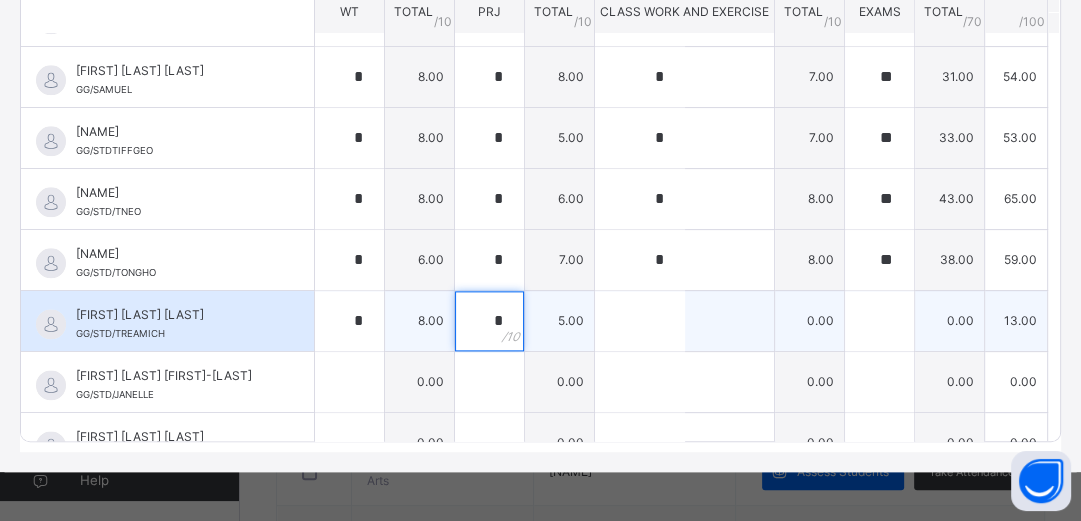type on "*" 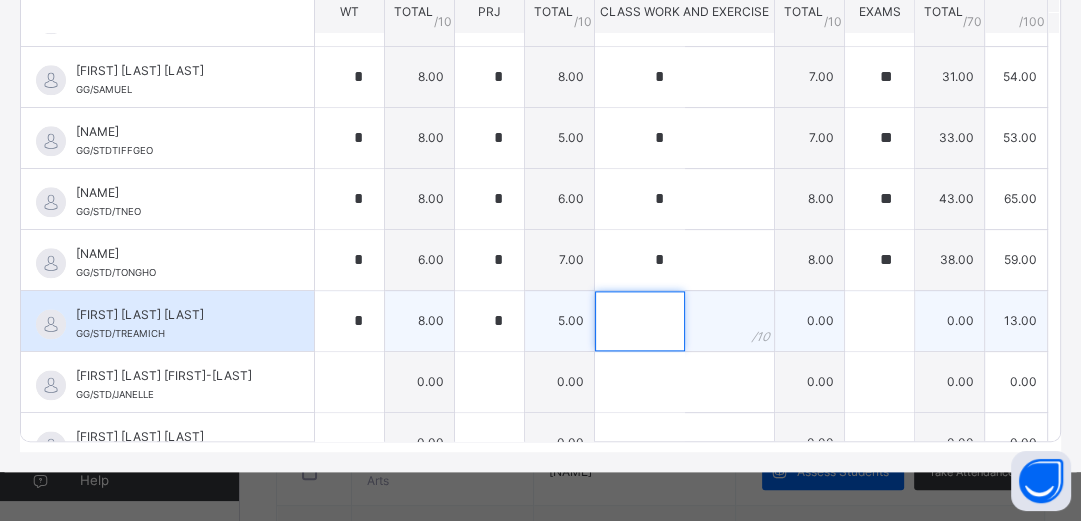 click at bounding box center [640, 321] 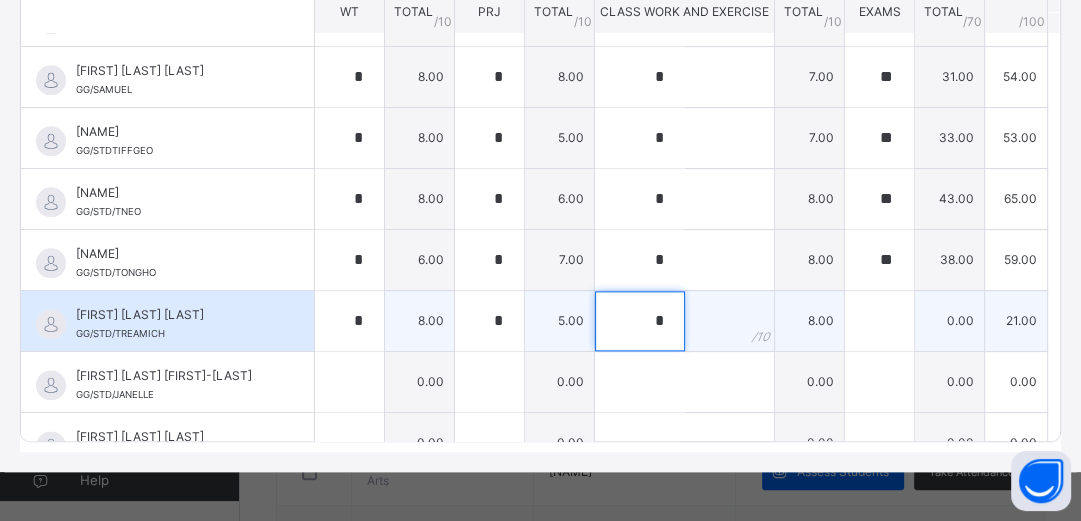 type on "*" 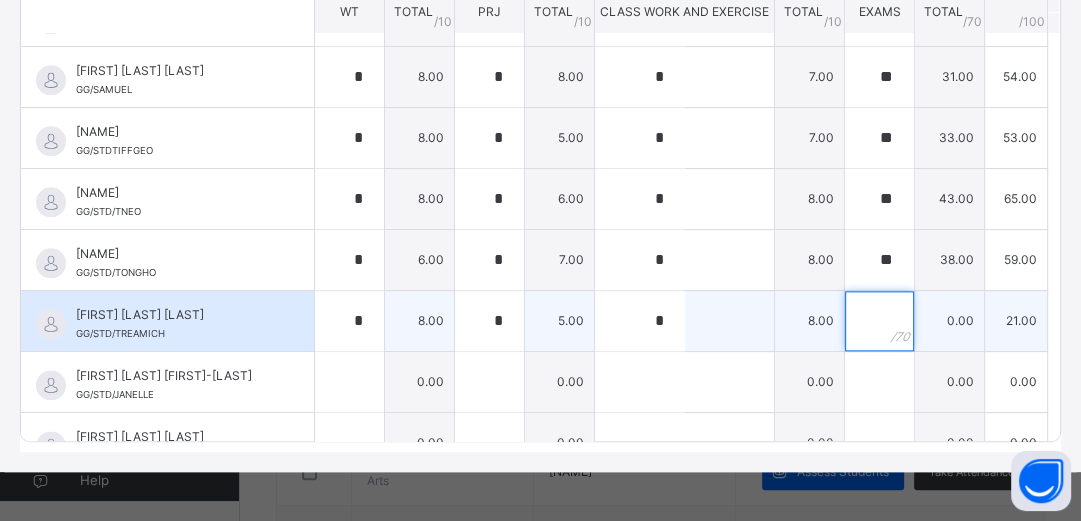 click at bounding box center [879, 321] 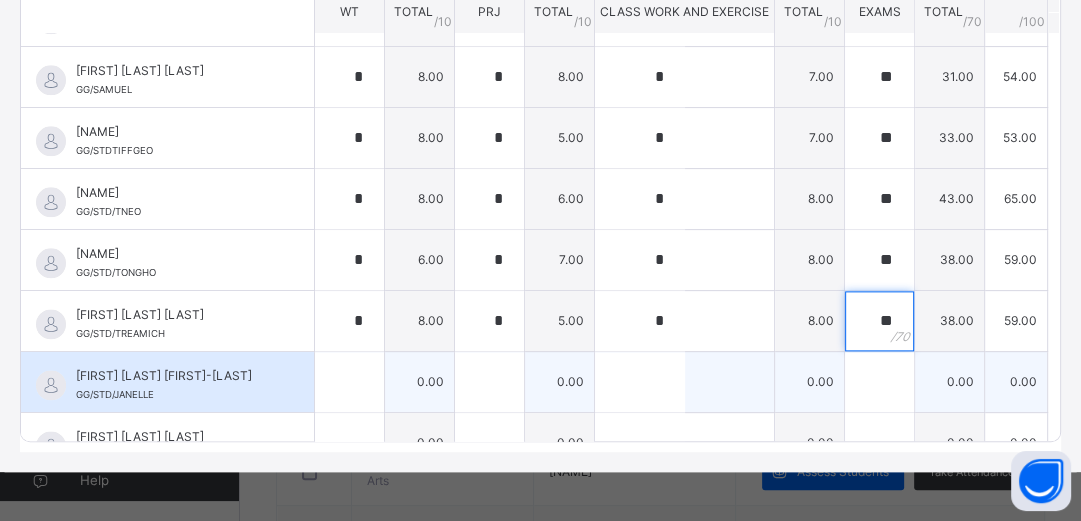 type on "**" 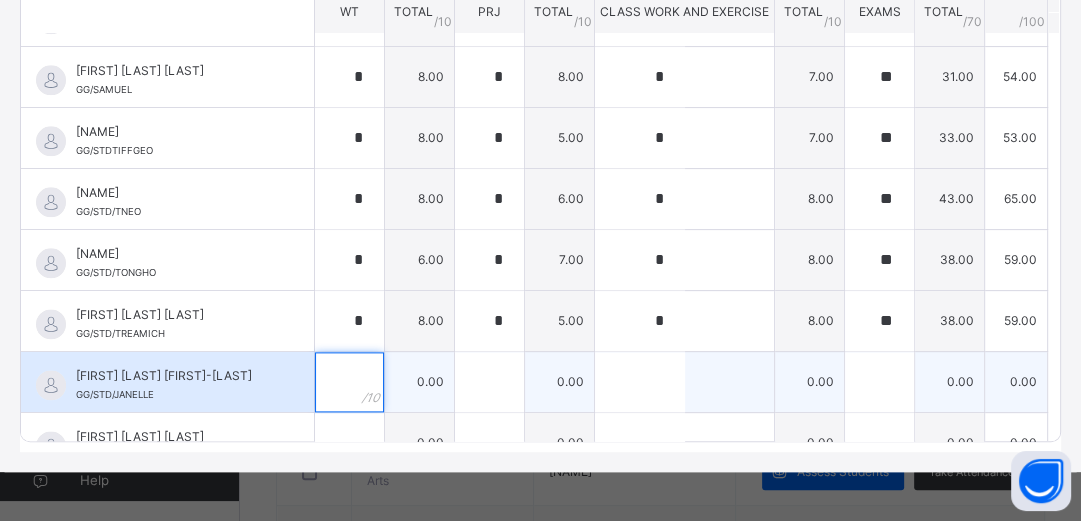 click at bounding box center (349, 382) 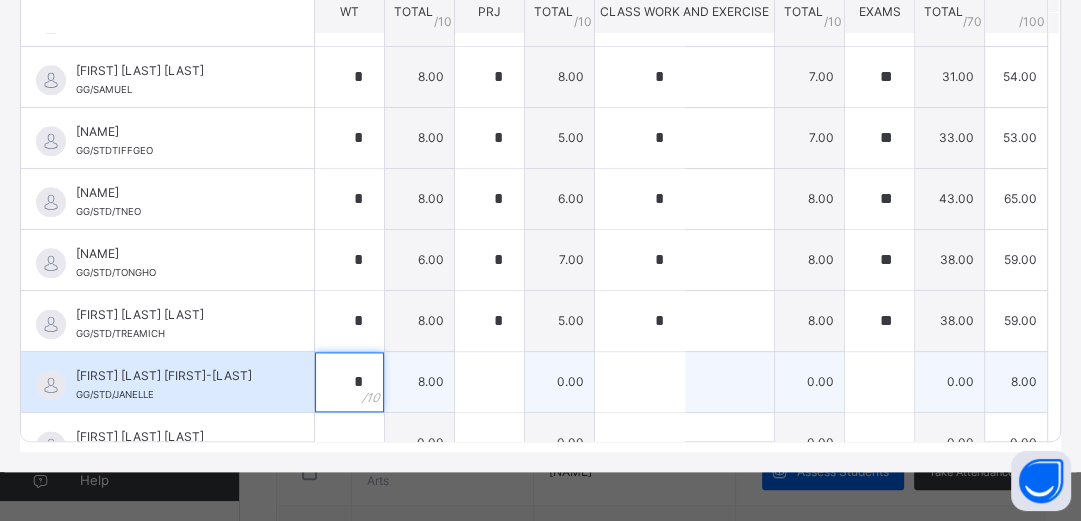 type on "*" 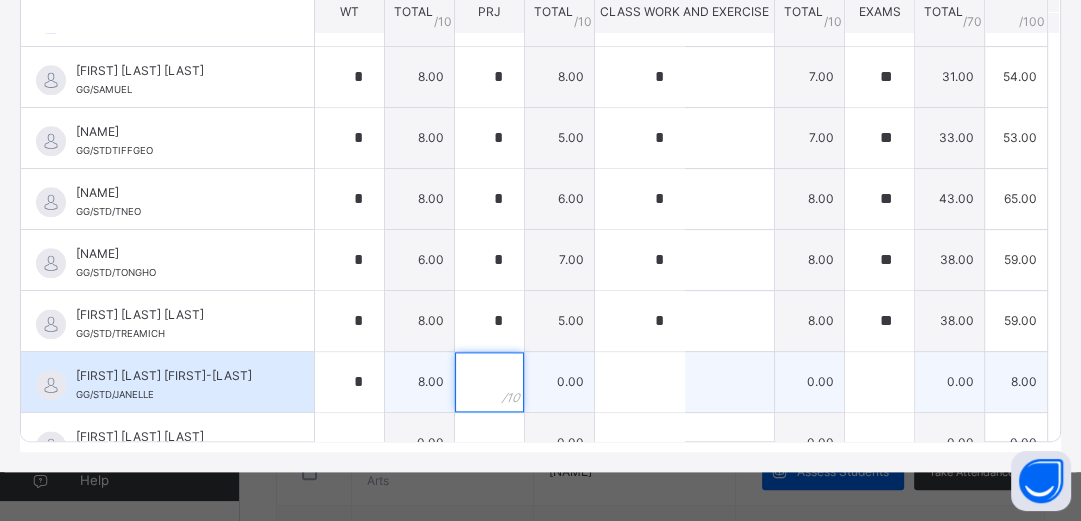 click at bounding box center [489, 382] 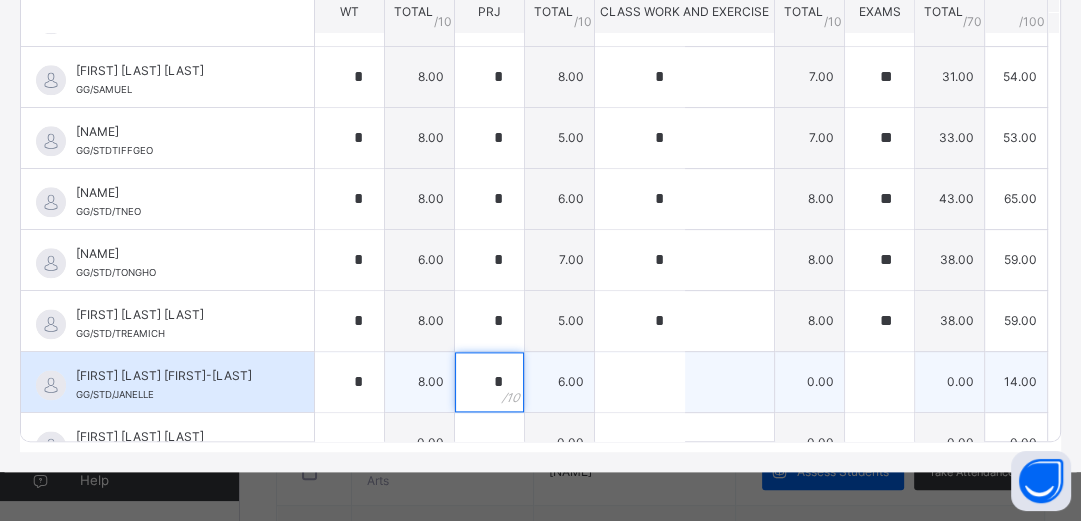 type on "*" 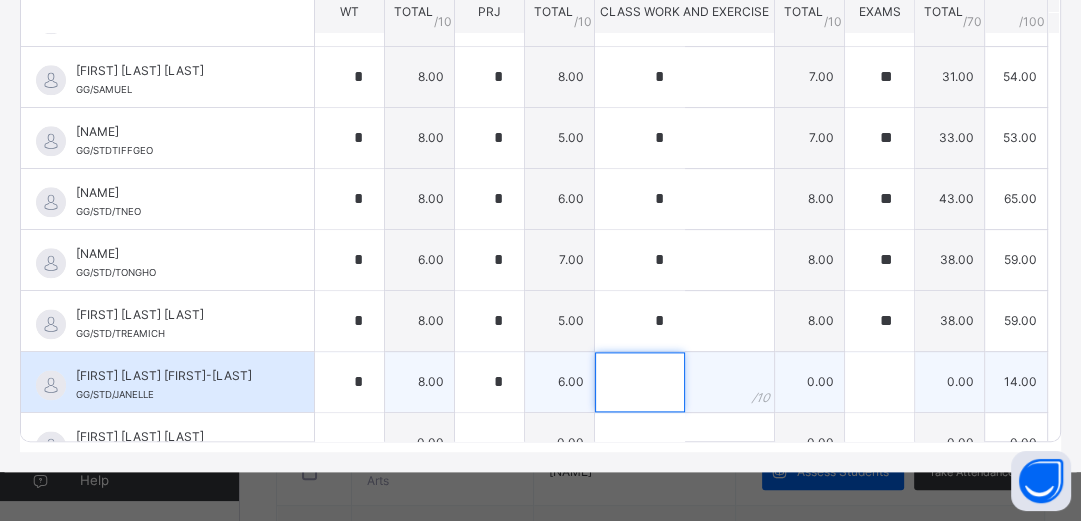 click at bounding box center (640, 382) 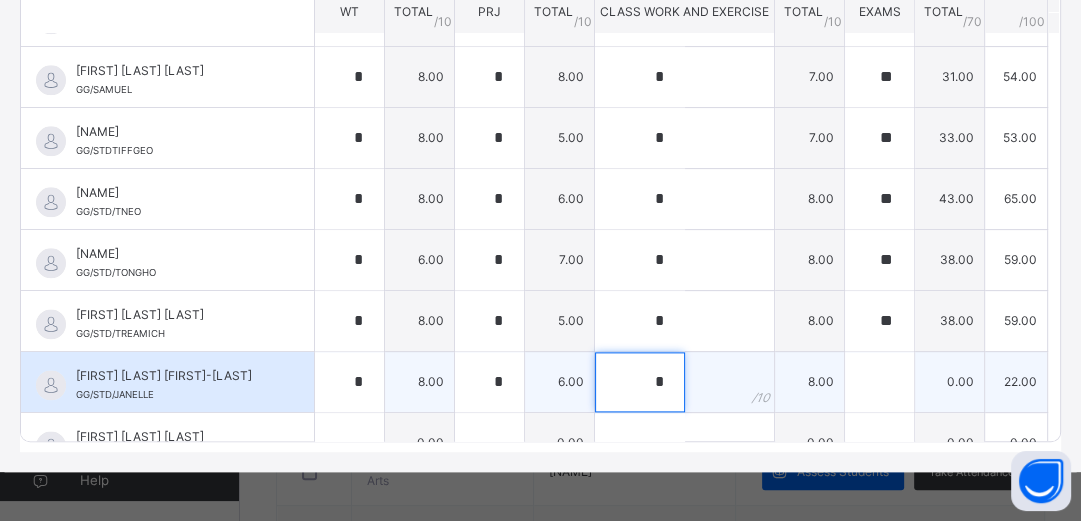 type on "*" 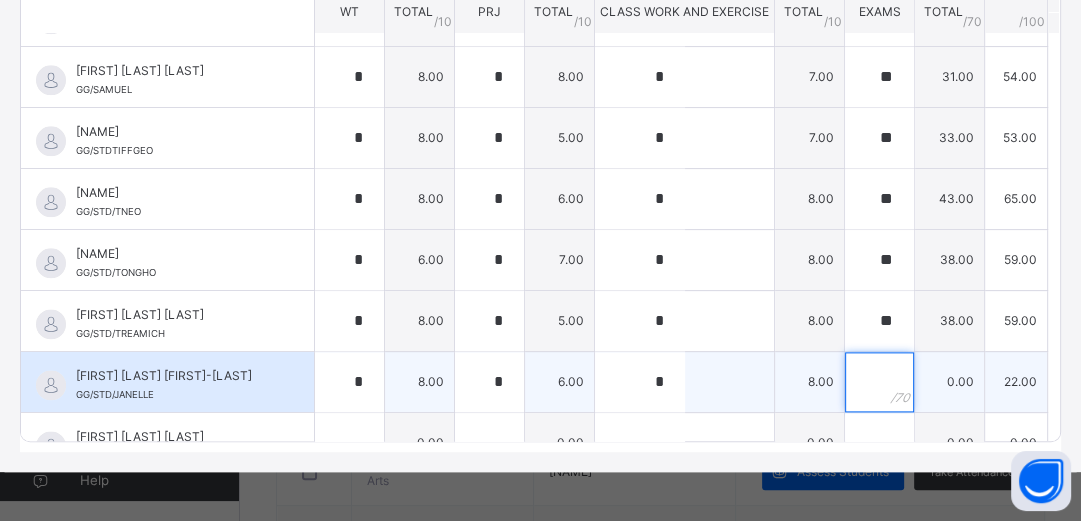 click at bounding box center (879, 382) 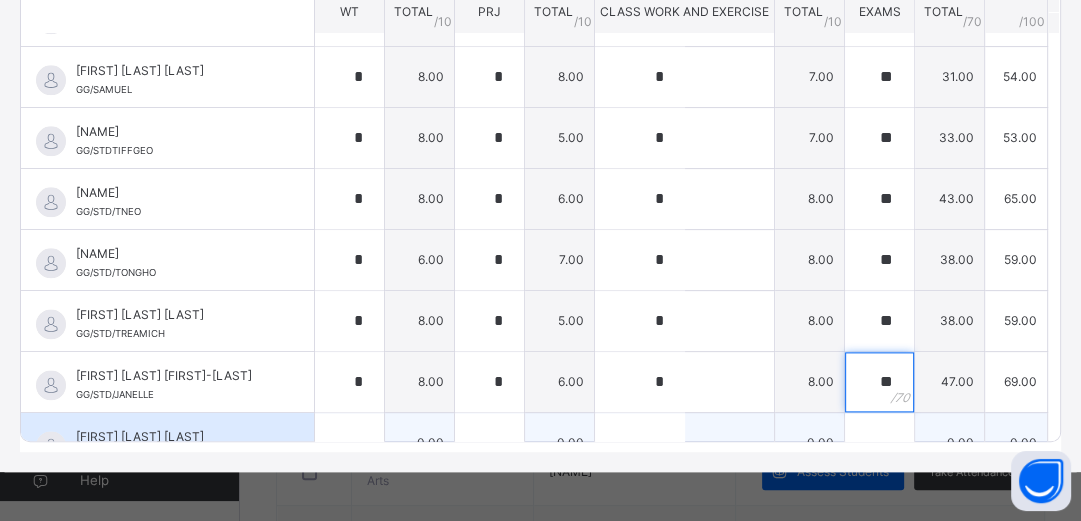 type on "**" 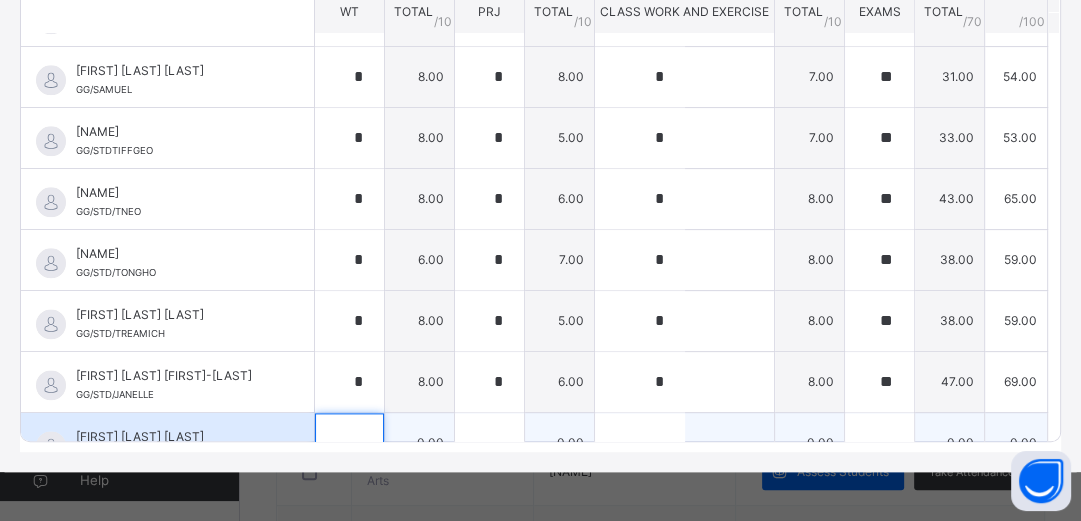click at bounding box center (349, 443) 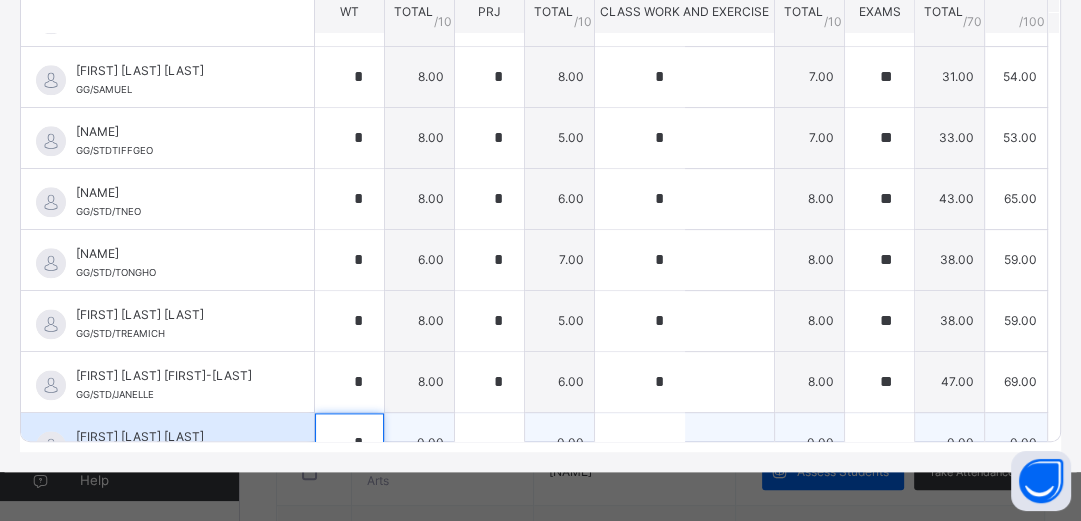 scroll, scrollTop: 1700, scrollLeft: 0, axis: vertical 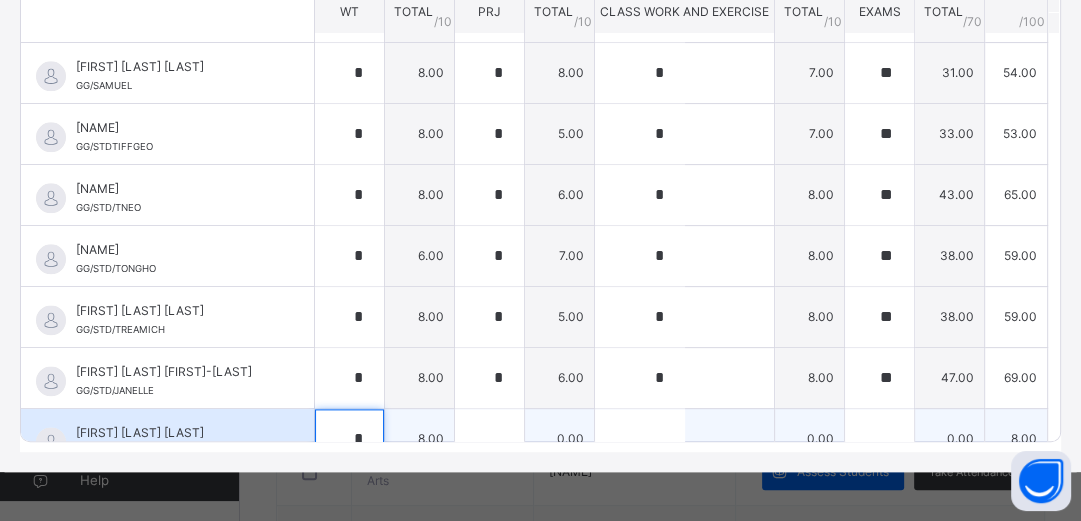 type on "*" 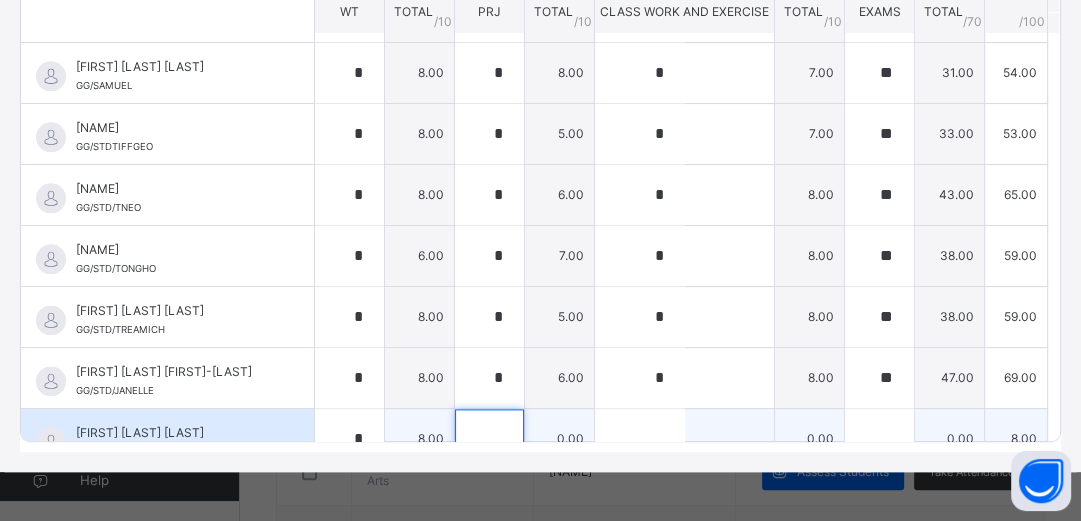 click at bounding box center [489, 439] 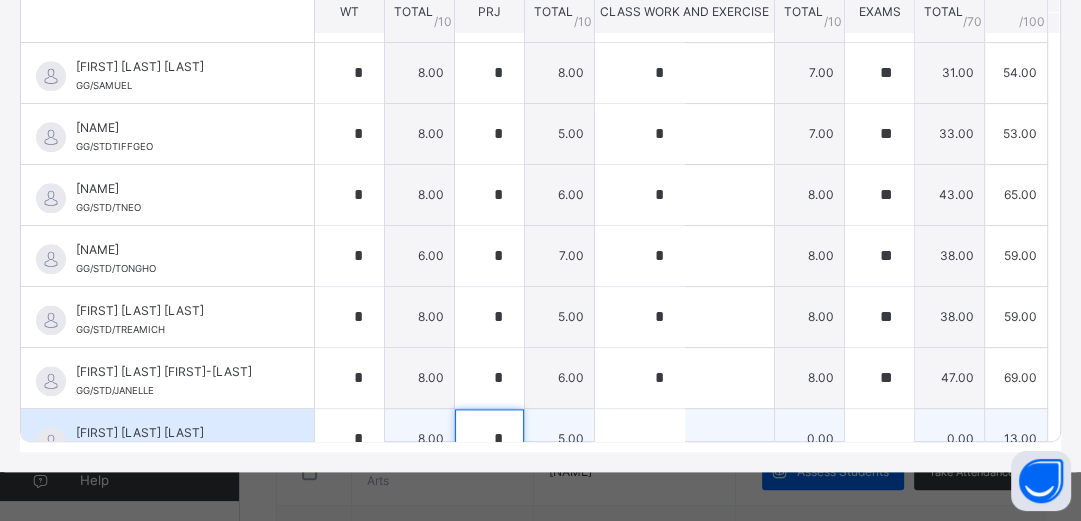 type on "*" 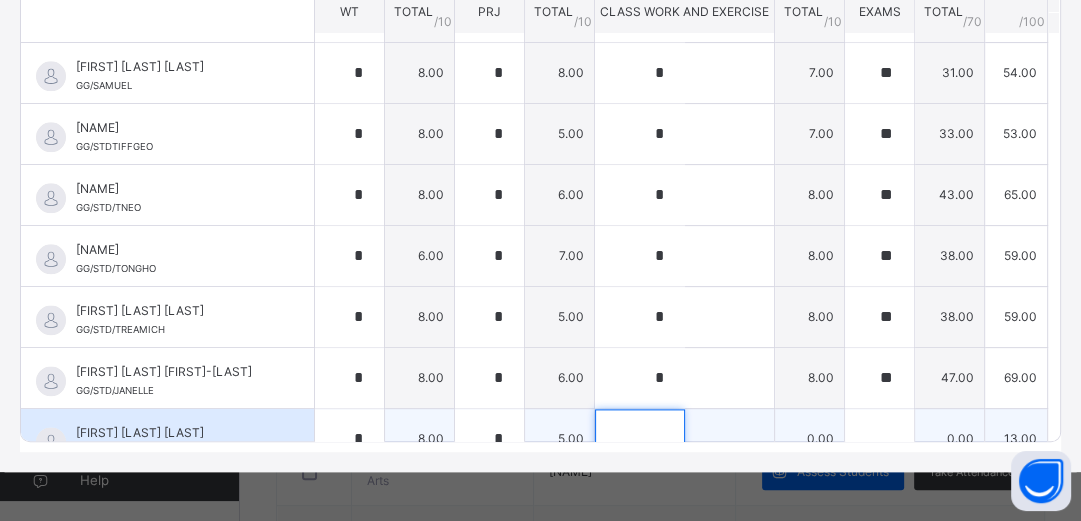 click at bounding box center [640, 439] 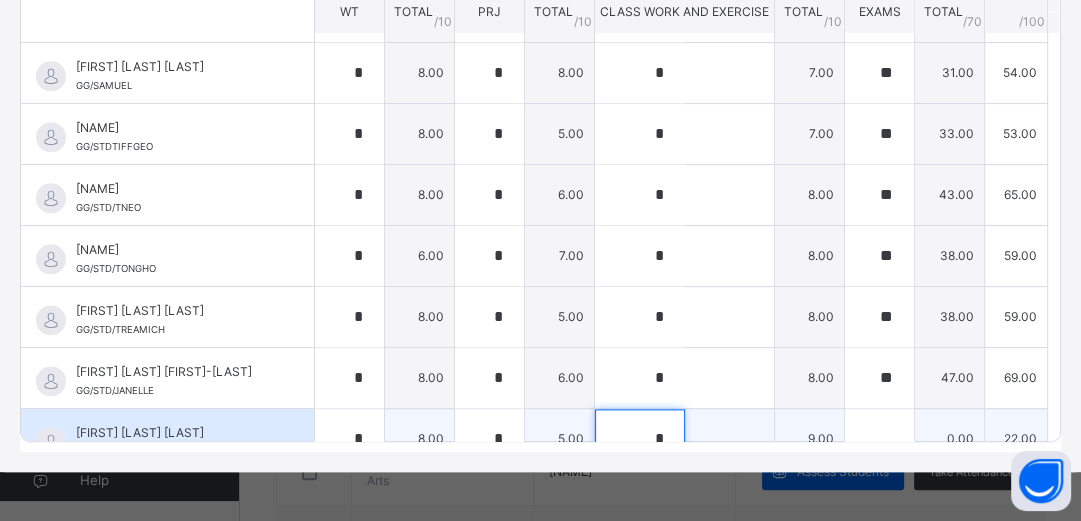 type on "*" 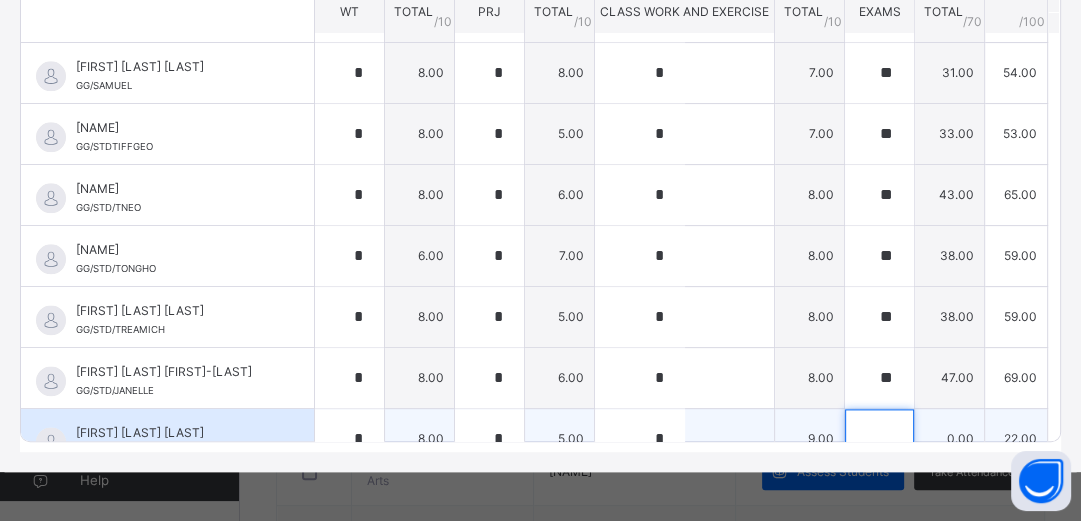 click at bounding box center [879, 439] 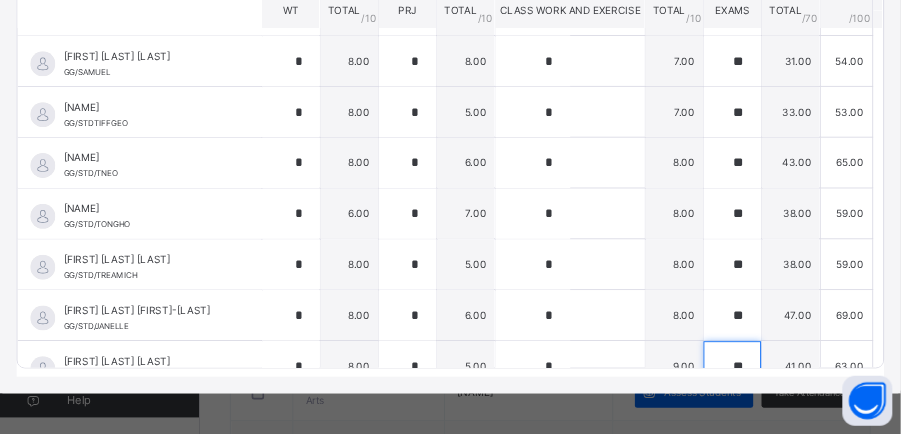 scroll, scrollTop: 536, scrollLeft: 0, axis: vertical 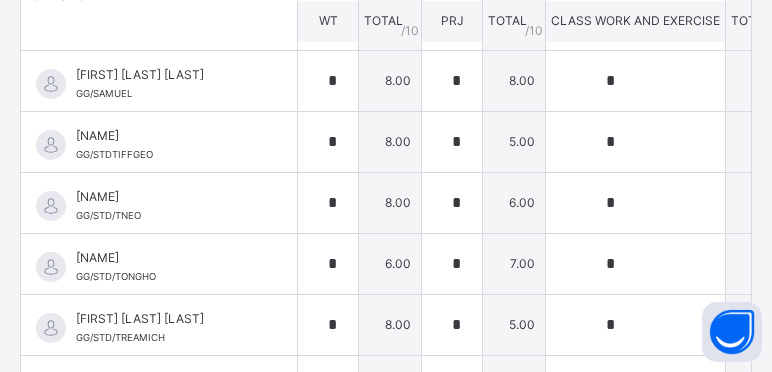 type on "**" 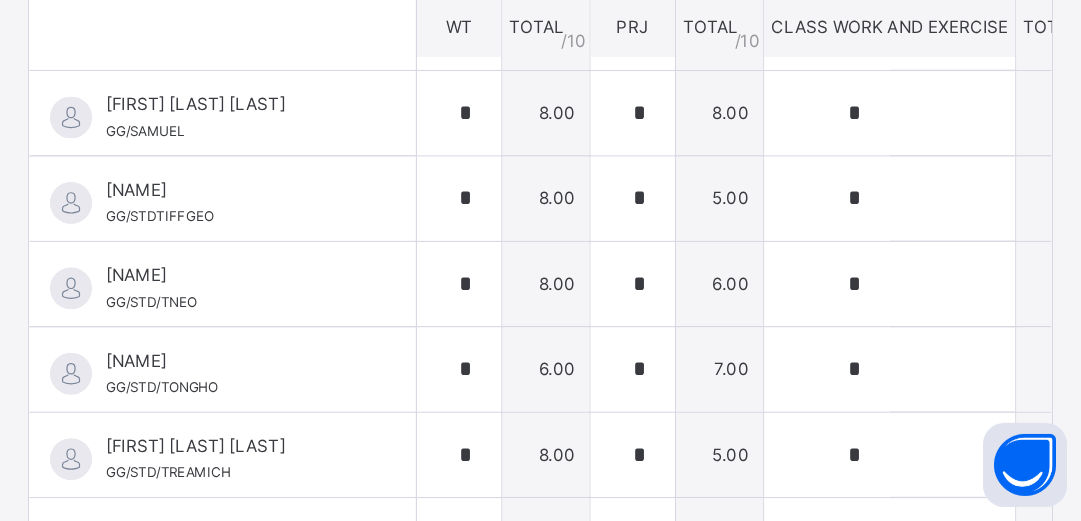 scroll, scrollTop: 536, scrollLeft: 0, axis: vertical 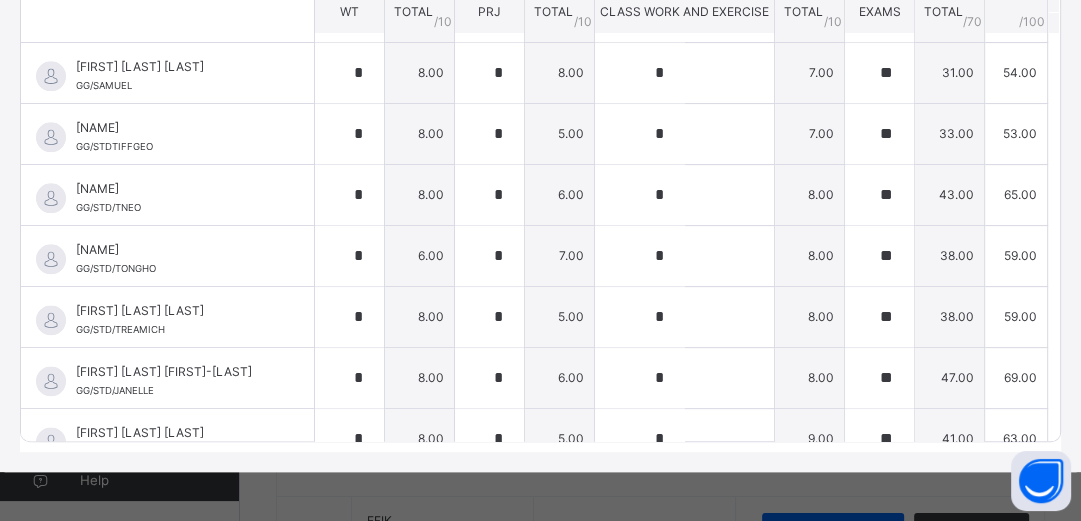 drag, startPoint x: 1072, startPoint y: 235, endPoint x: 1059, endPoint y: 119, distance: 116.72617 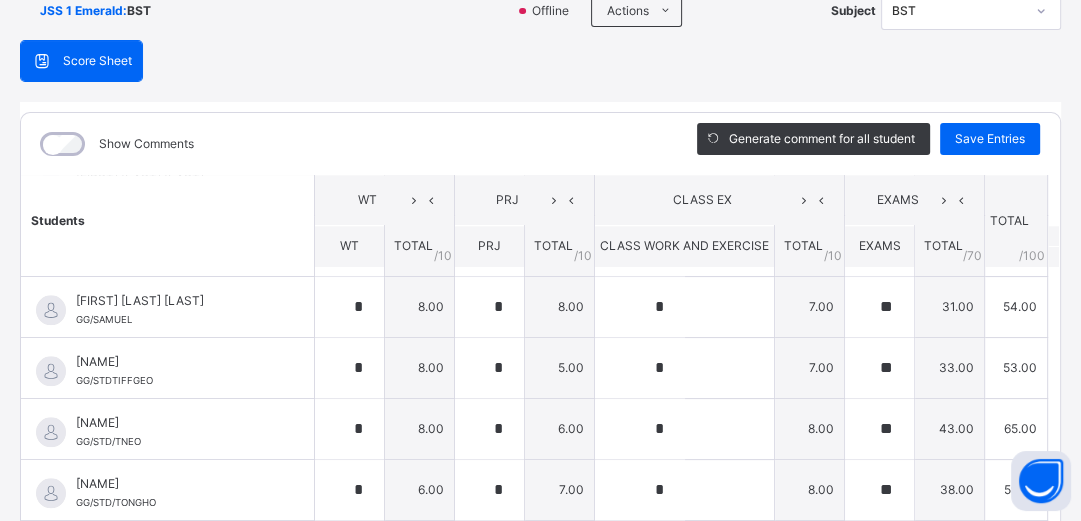 scroll, scrollTop: 37, scrollLeft: 0, axis: vertical 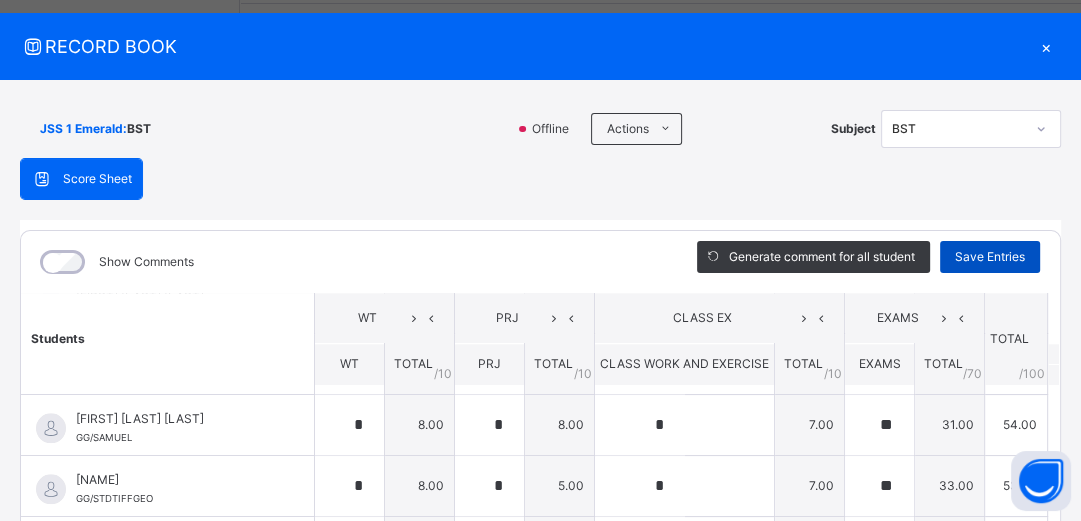 click on "Save Entries" at bounding box center (990, 257) 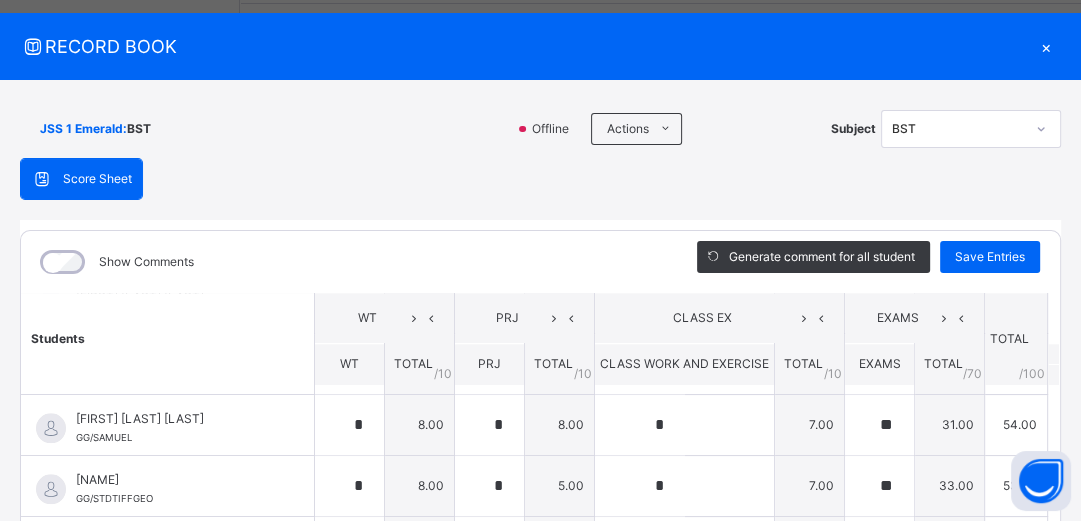click on "Score Sheet Score Sheet Show Comments   Generate comment for all student   Save Entries Class Level:  JSS 1   Emerald Subject:  BST Session:  2024/2025 Session Session:  Third Term Students WT PRJ CLASS EX EXAMS TOTAL /100 Comment WT TOTAL / 10 PRJ TOTAL / 10 CLASS WORK AND EXERCISE TOTAL / 10 EXAMS TOTAL / 70 [FIRST] [LAST] [LAST] GG/STD/AUA [FIRST] [LAST] [LAST] GG/STD/AUA 0.00 0.00 0.00 0.00 0.00 Generate comment 0 / 250   ×   Subject Teacher’s Comment Generate and see in full the comment developed by the AI with an option to regenerate the comment JS [FIRST] [LAST] [LAST]   GG/STD/AUA   Total 0.00  / 100.00 Sims Bot   Regenerate     Use this comment   [FIRST] [LAST] [LAST] GG/STD/BLESSED [FIRST] [LAST] [LAST] GG/STD/BLESSED 0.00 0.00 0.00 0.00 0.00 Generate comment 0 / 250   ×   Subject Teacher’s Comment Generate and see in full the comment developed by the AI with an option to regenerate the comment JS [FIRST] [LAST] [LAST]   GG/STD/BLESSED   Total 0.00  /" at bounding box center (540, 481) 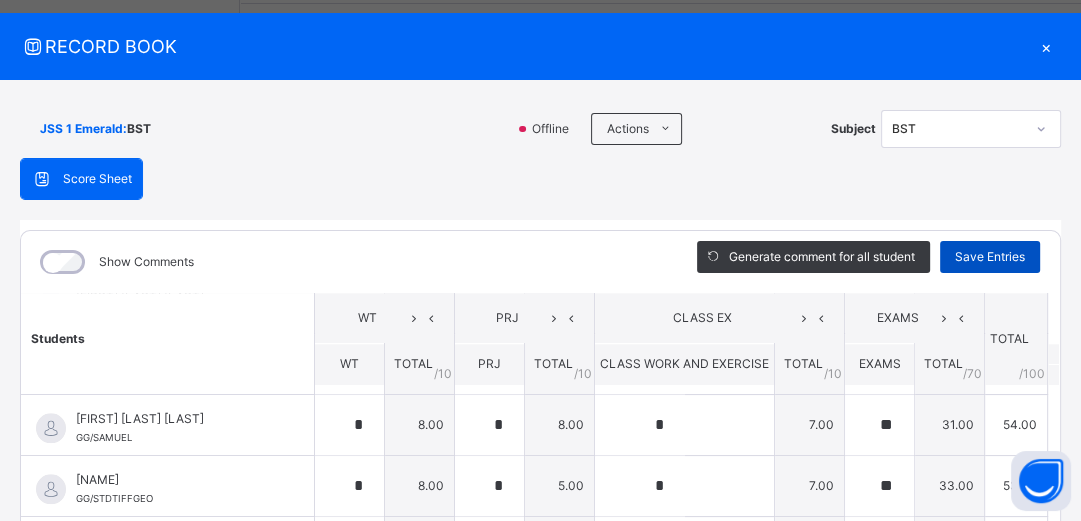 click on "Save Entries" at bounding box center [990, 257] 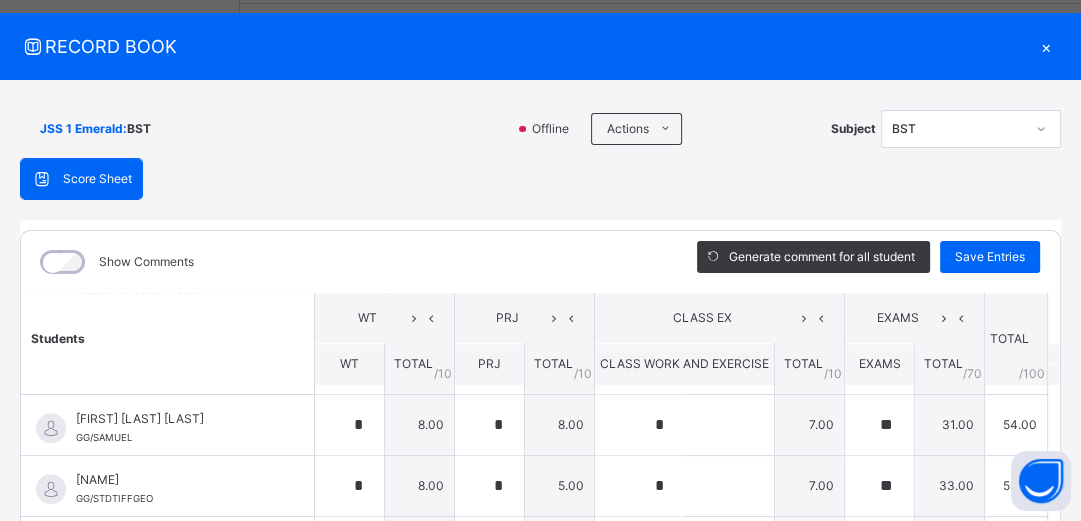 click on "Score Sheet Score Sheet Show Comments   Generate comment for all student   Save Entries Class Level:  JSS 1   Emerald Subject:  BST Session:  2024/2025 Session Session:  Third Term Students WT PRJ CLASS EX EXAMS TOTAL /100 Comment WT TOTAL / 10 PRJ TOTAL / 10 CLASS WORK AND EXERCISE TOTAL / 10 EXAMS TOTAL / 70 [FIRST] [LAST] [LAST] GG/STD/AUA [FIRST] [LAST] [LAST] GG/STD/AUA 0.00 0.00 0.00 0.00 0.00 Generate comment 0 / 250   ×   Subject Teacher’s Comment Generate and see in full the comment developed by the AI with an option to regenerate the comment JS [FIRST] [LAST] [LAST]   GG/STD/AUA   Total 0.00  / 100.00 Sims Bot   Regenerate     Use this comment   [FIRST] [LAST] [LAST] GG/STD/BLESSED [FIRST] [LAST] [LAST] GG/STD/BLESSED 0.00 0.00 0.00 0.00 0.00 Generate comment 0 / 250   ×   Subject Teacher’s Comment Generate and see in full the comment developed by the AI with an option to regenerate the comment JS [FIRST] [LAST] [LAST]   GG/STD/BLESSED   Total 0.00  /" at bounding box center (540, 481) 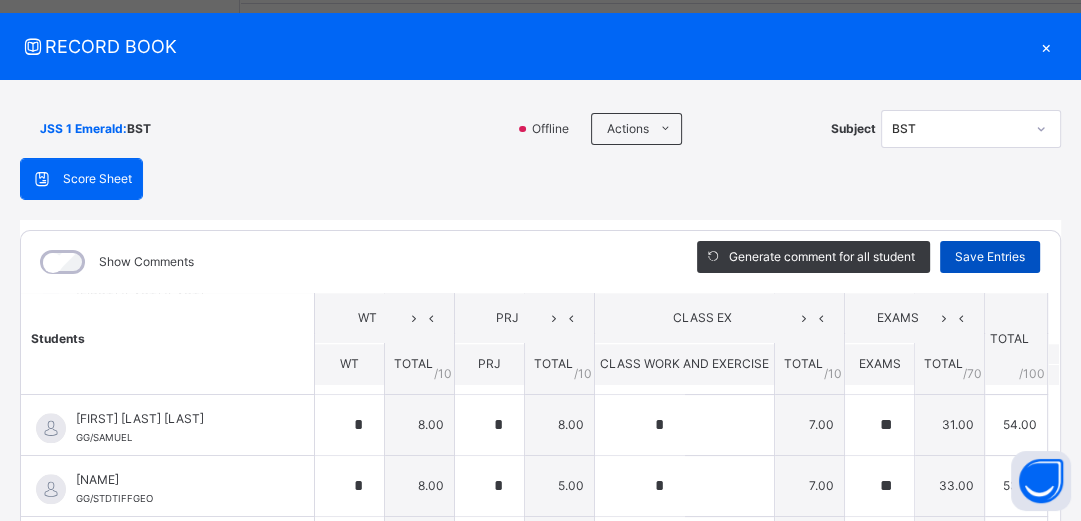 click on "Save Entries" at bounding box center [990, 257] 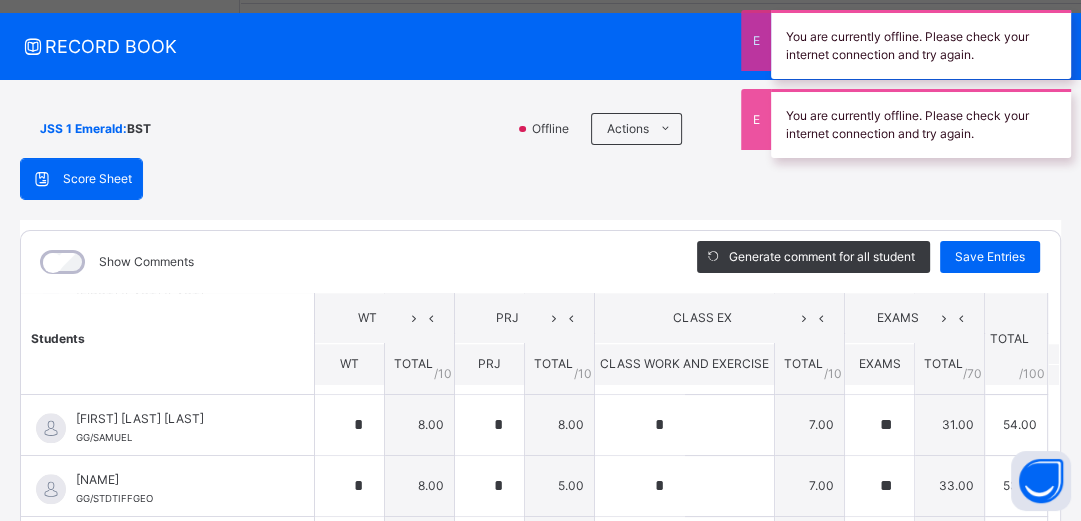 click on "RECORD BOOK" at bounding box center (525, 46) 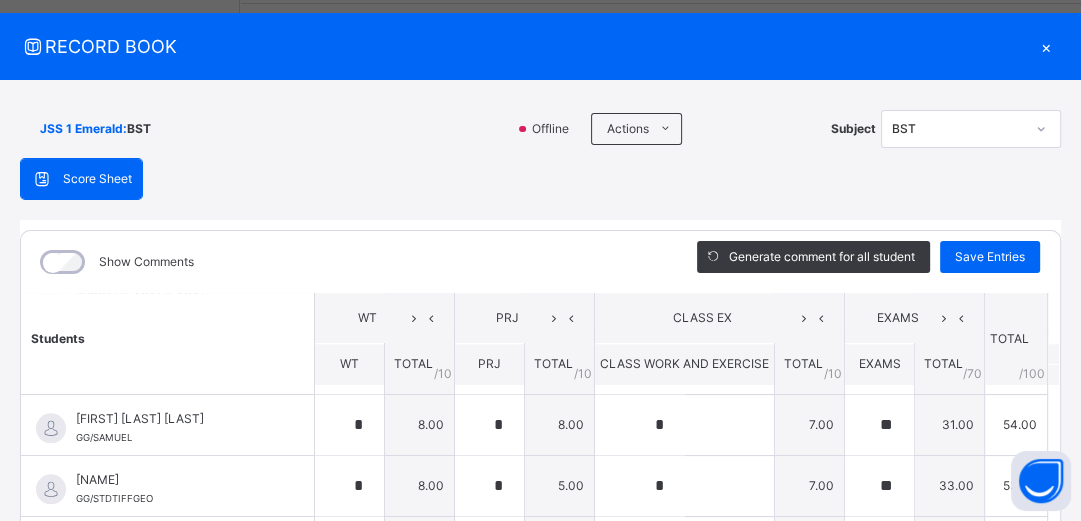 click on "Score Sheet Score Sheet Show Comments   Generate comment for all student   Save Entries Class Level:  JSS 1   Emerald Subject:  BST Session:  2024/2025 Session Session:  Third Term Students WT PRJ CLASS EX EXAMS TOTAL /100 Comment WT TOTAL / 10 PRJ TOTAL / 10 CLASS WORK AND EXERCISE TOTAL / 10 EXAMS TOTAL / 70 [FIRST] [LAST] [LAST] GG/STD/AUA [FIRST] [LAST] [LAST] GG/STD/AUA 0.00 0.00 0.00 0.00 0.00 Generate comment 0 / 250   ×   Subject Teacher’s Comment Generate and see in full the comment developed by the AI with an option to regenerate the comment JS [FIRST] [LAST] [LAST]   GG/STD/AUA   Total 0.00  / 100.00 Sims Bot   Regenerate     Use this comment   [FIRST] [LAST] [LAST] GG/STD/BLESSED [FIRST] [LAST] [LAST] GG/STD/BLESSED 0.00 0.00 0.00 0.00 0.00 Generate comment 0 / 250   ×   Subject Teacher’s Comment Generate and see in full the comment developed by the AI with an option to regenerate the comment JS [FIRST] [LAST] [LAST]   GG/STD/BLESSED   Total 0.00  /" at bounding box center [540, 481] 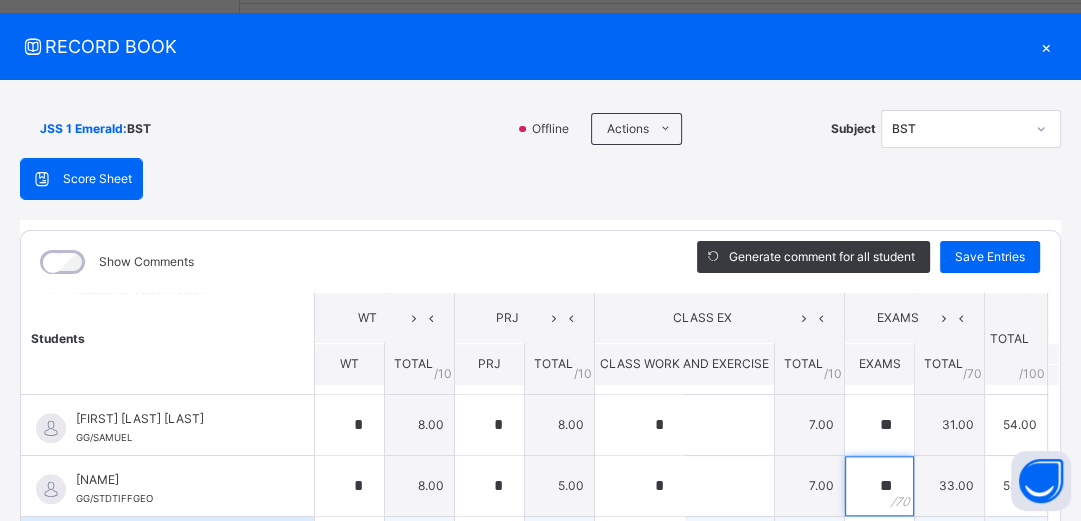 drag, startPoint x: 857, startPoint y: 498, endPoint x: 858, endPoint y: 520, distance: 22.022715 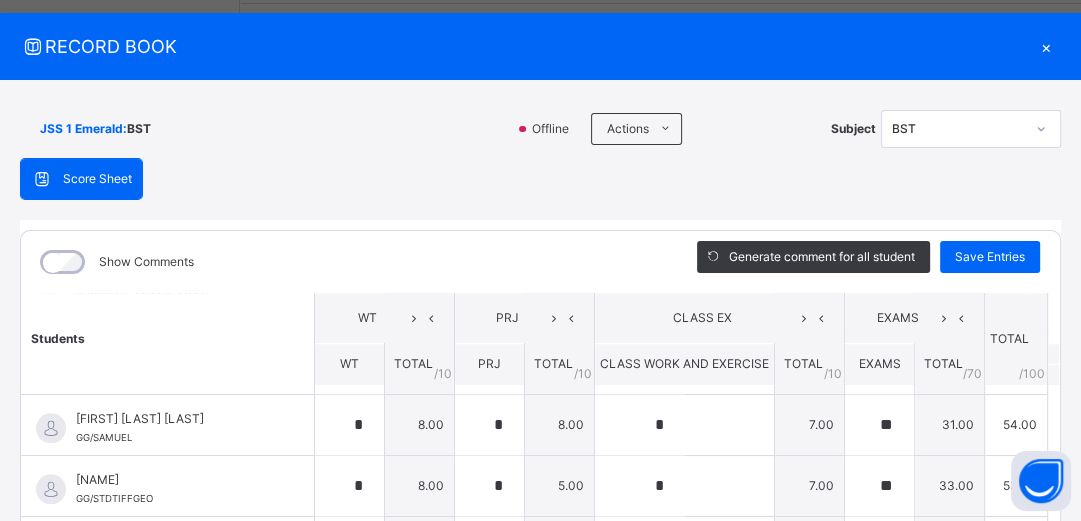 click on "Score Sheet Score Sheet Show Comments   Generate comment for all student   Save Entries Class Level:  JSS 1   Emerald Subject:  BST Session:  2024/2025 Session Session:  Third Term Students WT PRJ CLASS EX EXAMS TOTAL /100 Comment WT TOTAL / 10 PRJ TOTAL / 10 CLASS WORK AND EXERCISE TOTAL / 10 EXAMS TOTAL / 70 [FIRST] [LAST] [LAST] GG/STD/AUA [FIRST] [LAST] [LAST] GG/STD/AUA 0.00 0.00 0.00 0.00 0.00 Generate comment 0 / 250   ×   Subject Teacher’s Comment Generate and see in full the comment developed by the AI with an option to regenerate the comment JS [FIRST] [LAST] [LAST]   GG/STD/AUA   Total 0.00  / 100.00 Sims Bot   Regenerate     Use this comment   [FIRST] [LAST] [LAST] GG/STD/BLESSED [FIRST] [LAST] [LAST] GG/STD/BLESSED 0.00 0.00 0.00 0.00 0.00 Generate comment 0 / 250   ×   Subject Teacher’s Comment Generate and see in full the comment developed by the AI with an option to regenerate the comment JS [FIRST] [LAST] [LAST]   GG/STD/BLESSED   Total 0.00  /" at bounding box center (540, 481) 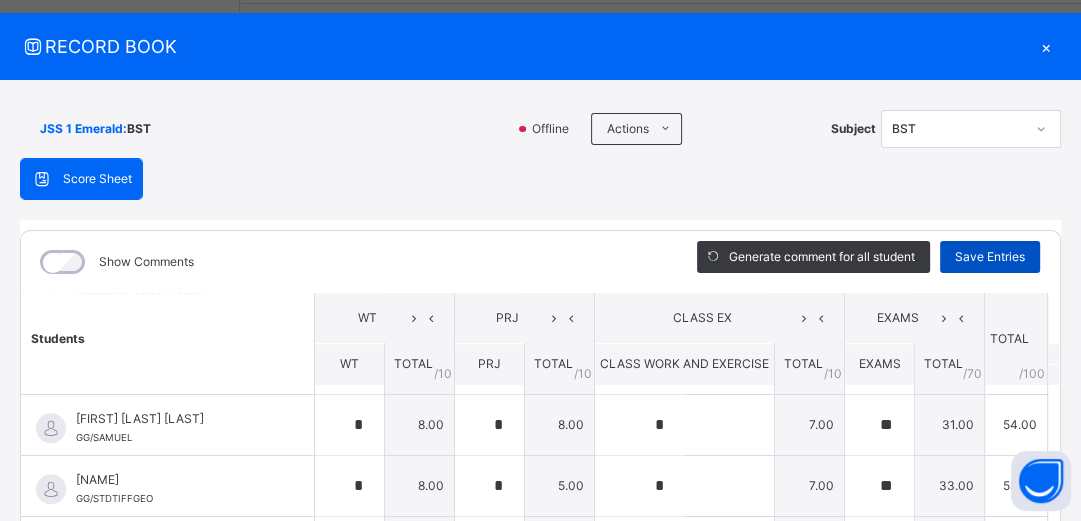 click on "Save Entries" at bounding box center (990, 257) 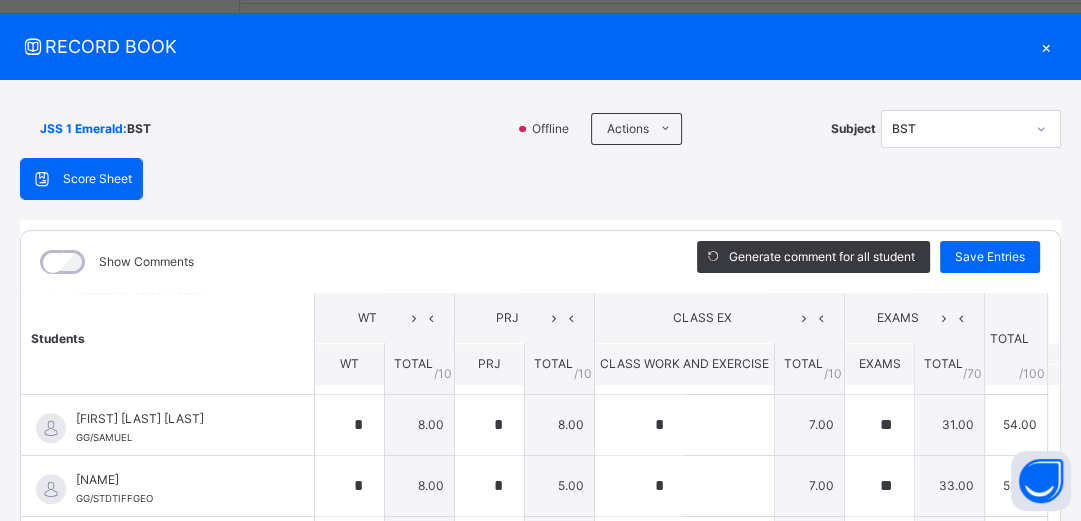 click on "Score Sheet Score Sheet Show Comments   Generate comment for all student   Save Entries Class Level:  JSS 1   Emerald Subject:  BST Session:  2024/2025 Session Session:  Third Term Students WT PRJ CLASS EX EXAMS TOTAL /100 Comment WT TOTAL / 10 PRJ TOTAL / 10 CLASS WORK AND EXERCISE TOTAL / 10 EXAMS TOTAL / 70 [FIRST] [LAST] [LAST] GG/STD/AUA [FIRST] [LAST] [LAST] GG/STD/AUA 0.00 0.00 0.00 0.00 0.00 Generate comment 0 / 250   ×   Subject Teacher’s Comment Generate and see in full the comment developed by the AI with an option to regenerate the comment JS [FIRST] [LAST] [LAST]   GG/STD/AUA   Total 0.00  / 100.00 Sims Bot   Regenerate     Use this comment   [FIRST] [LAST] [LAST] GG/STD/BLESSED [FIRST] [LAST] [LAST] GG/STD/BLESSED 0.00 0.00 0.00 0.00 0.00 Generate comment 0 / 250   ×   Subject Teacher’s Comment Generate and see in full the comment developed by the AI with an option to regenerate the comment JS [FIRST] [LAST] [LAST]   GG/STD/BLESSED   Total 0.00  /" at bounding box center [540, 481] 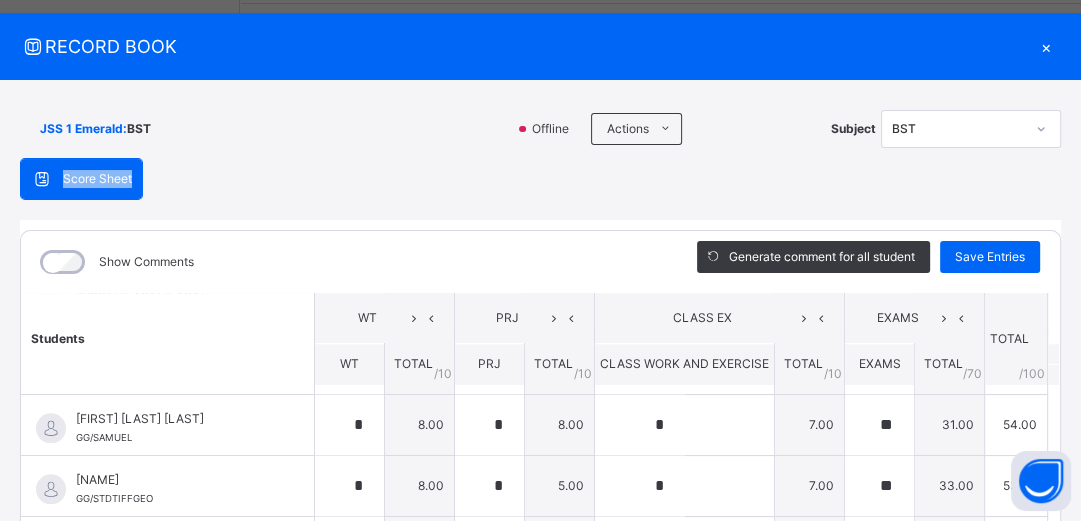 click on "Score Sheet Score Sheet Show Comments   Generate comment for all student   Save Entries Class Level:  JSS 1   Emerald Subject:  BST Session:  2024/2025 Session Session:  Third Term Students WT PRJ CLASS EX EXAMS TOTAL /100 Comment WT TOTAL / 10 PRJ TOTAL / 10 CLASS WORK AND EXERCISE TOTAL / 10 EXAMS TOTAL / 70 [FIRST] [LAST] [LAST] GG/STD/AUA [FIRST] [LAST] [LAST] GG/STD/AUA 0.00 0.00 0.00 0.00 0.00 Generate comment 0 / 250   ×   Subject Teacher’s Comment Generate and see in full the comment developed by the AI with an option to regenerate the comment JS [FIRST] [LAST] [LAST]   GG/STD/AUA   Total 0.00  / 100.00 Sims Bot   Regenerate     Use this comment   [FIRST] [LAST] [LAST] GG/STD/BLESSED [FIRST] [LAST] [LAST] GG/STD/BLESSED 0.00 0.00 0.00 0.00 0.00 Generate comment 0 / 250   ×   Subject Teacher’s Comment Generate and see in full the comment developed by the AI with an option to regenerate the comment JS [FIRST] [LAST] [LAST]   GG/STD/BLESSED   Total 0.00  /" at bounding box center [540, 481] 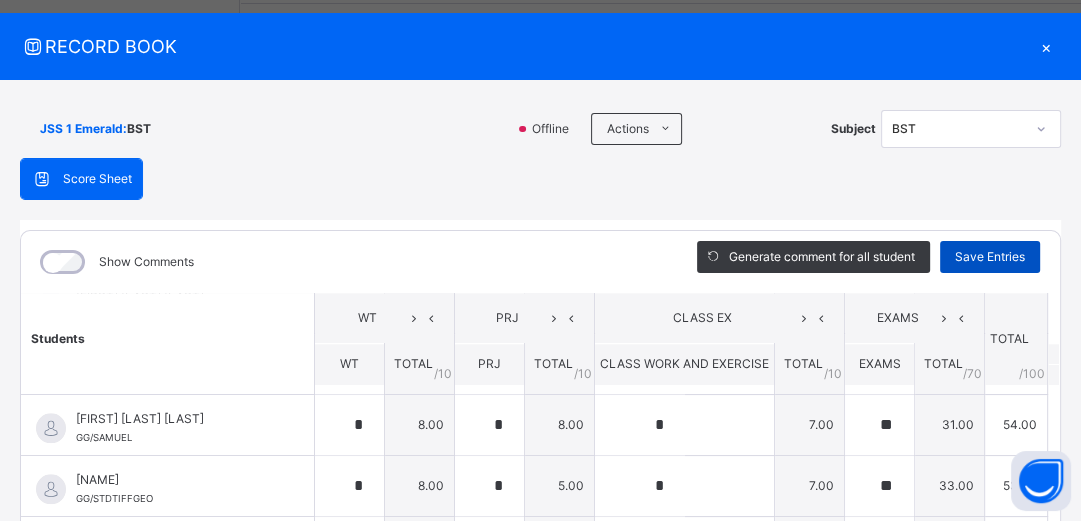 click on "Save Entries" at bounding box center (990, 257) 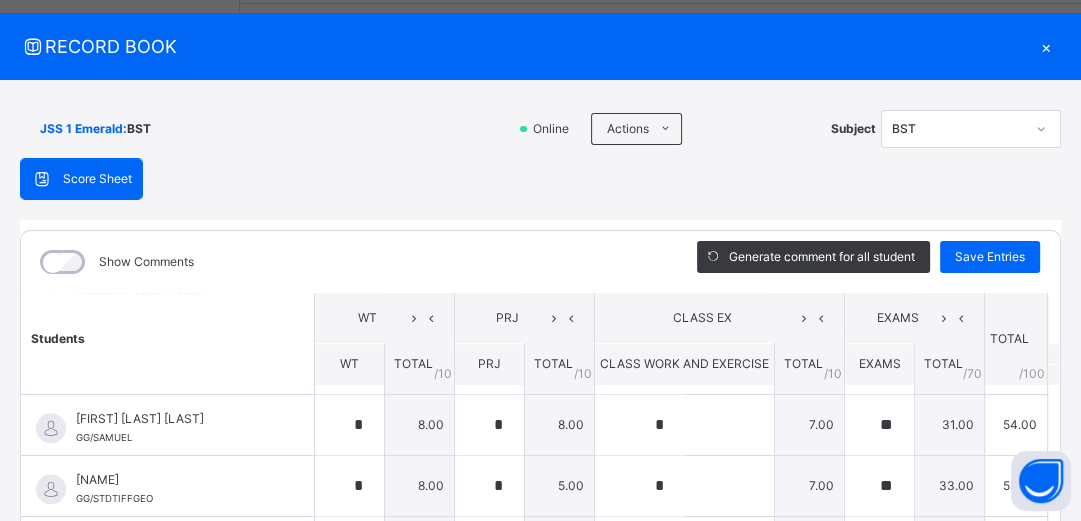 click on "Score Sheet Score Sheet Show Comments   Generate comment for all student   Save Entries Class Level:  JSS 1   Emerald Subject:  BST Session:  2024/2025 Session Session:  Third Term Students WT PRJ CLASS EX EXAMS TOTAL /100 Comment WT TOTAL / 10 PRJ TOTAL / 10 CLASS WORK AND EXERCISE TOTAL / 10 EXAMS TOTAL / 70 [FIRST] [LAST] [LAST] GG/STD/AUA [FIRST] [LAST] [LAST] GG/STD/AUA 0.00 0.00 0.00 0.00 0.00 Generate comment 0 / 250   ×   Subject Teacher’s Comment Generate and see in full the comment developed by the AI with an option to regenerate the comment JS [FIRST] [LAST] [LAST]   GG/STD/AUA   Total 0.00  / 100.00 Sims Bot   Regenerate     Use this comment   [FIRST] [LAST] [LAST] GG/STD/BLESSED [FIRST] [LAST] [LAST] GG/STD/BLESSED 0.00 0.00 0.00 0.00 0.00 Generate comment 0 / 250   ×   Subject Teacher’s Comment Generate and see in full the comment developed by the AI with an option to regenerate the comment JS [FIRST] [LAST] [LAST]   GG/STD/BLESSED   Total 0.00  /" at bounding box center (540, 481) 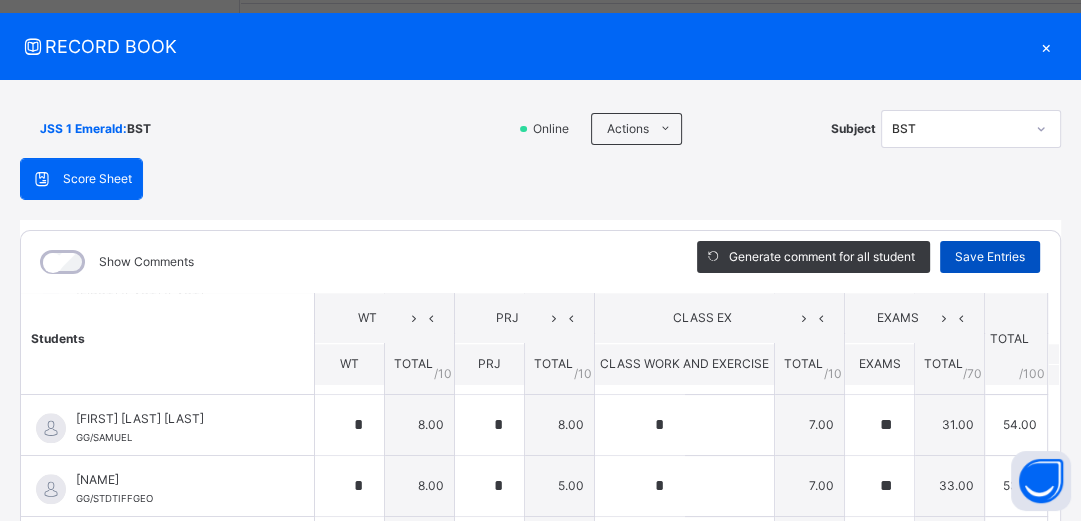 click on "Save Entries" at bounding box center (990, 257) 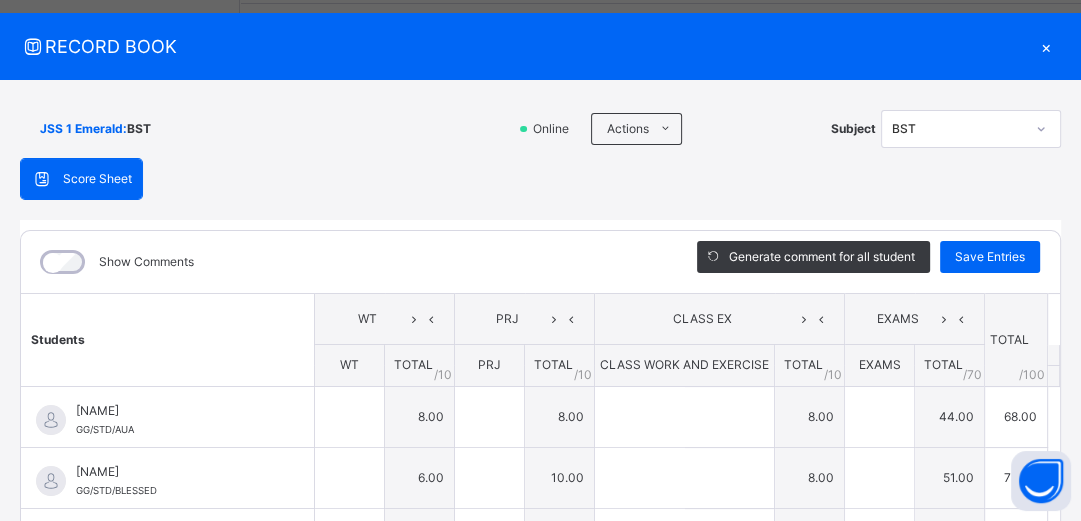 type on "*" 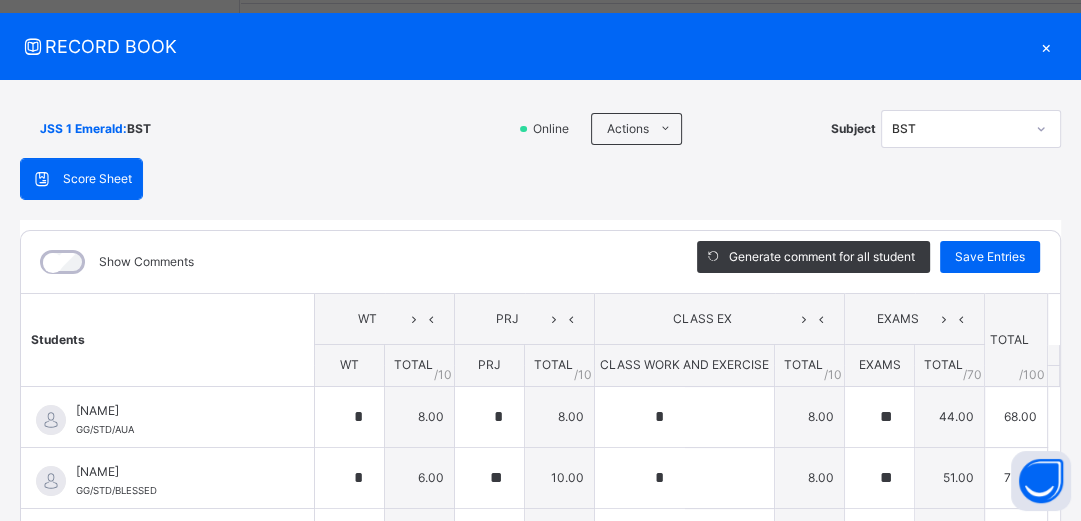 type on "**" 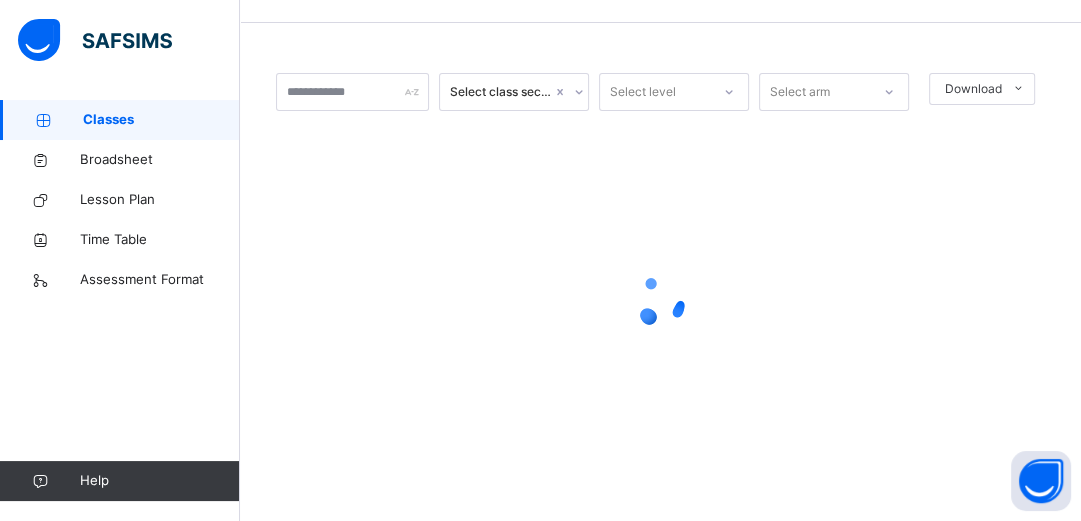 scroll, scrollTop: 0, scrollLeft: 0, axis: both 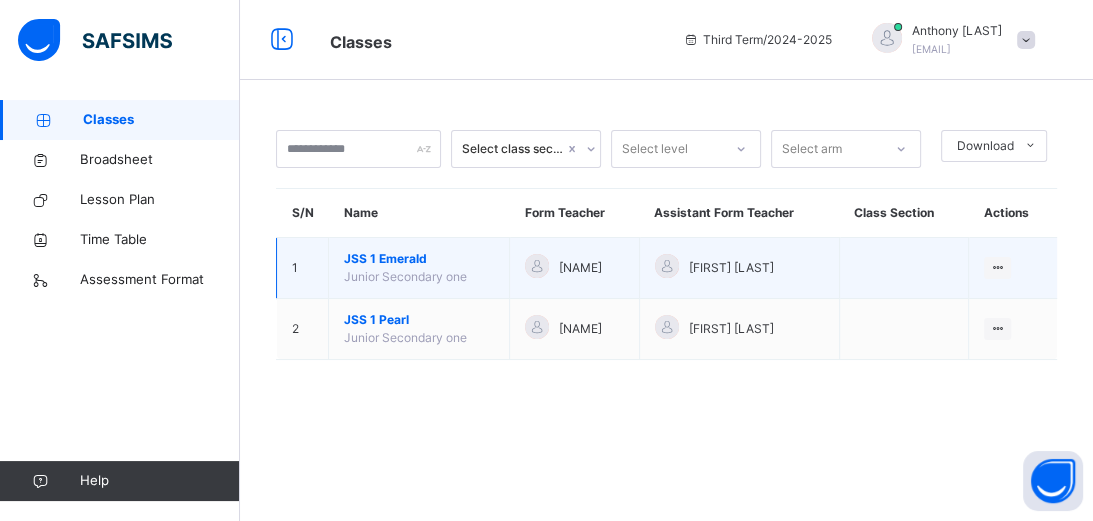 click on "JSS 1   Emerald" at bounding box center [419, 259] 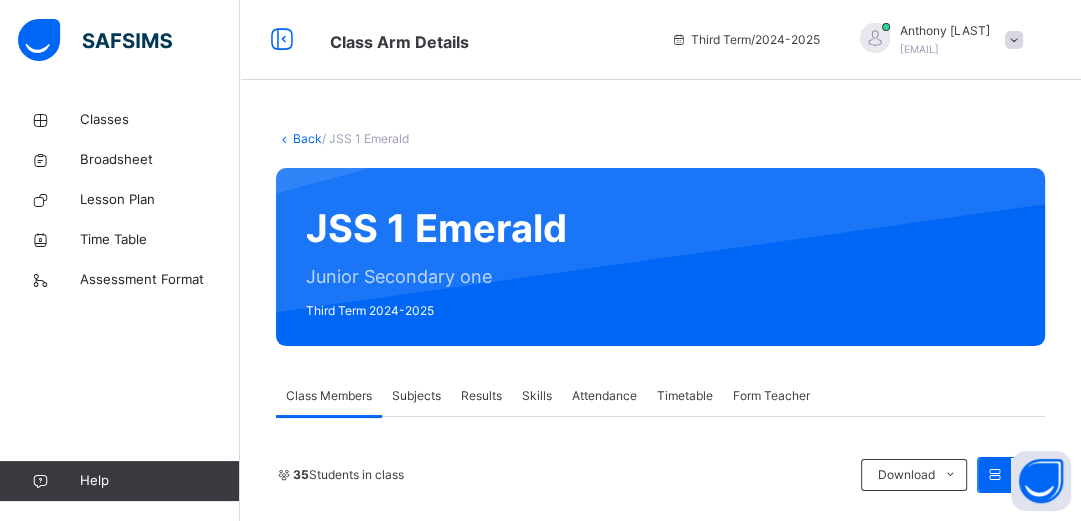 click on "Results" at bounding box center [481, 396] 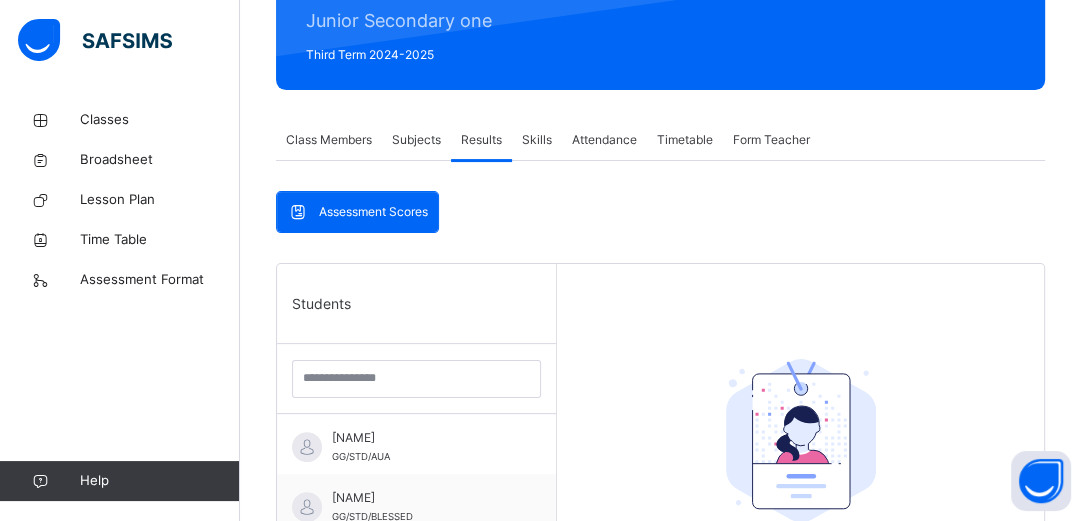 scroll, scrollTop: 288, scrollLeft: 0, axis: vertical 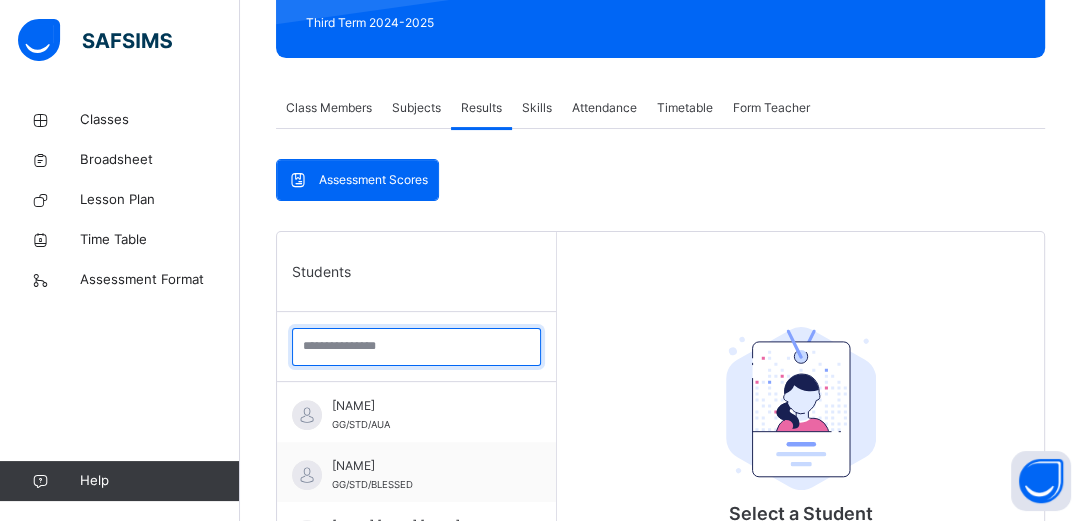 click at bounding box center [416, 347] 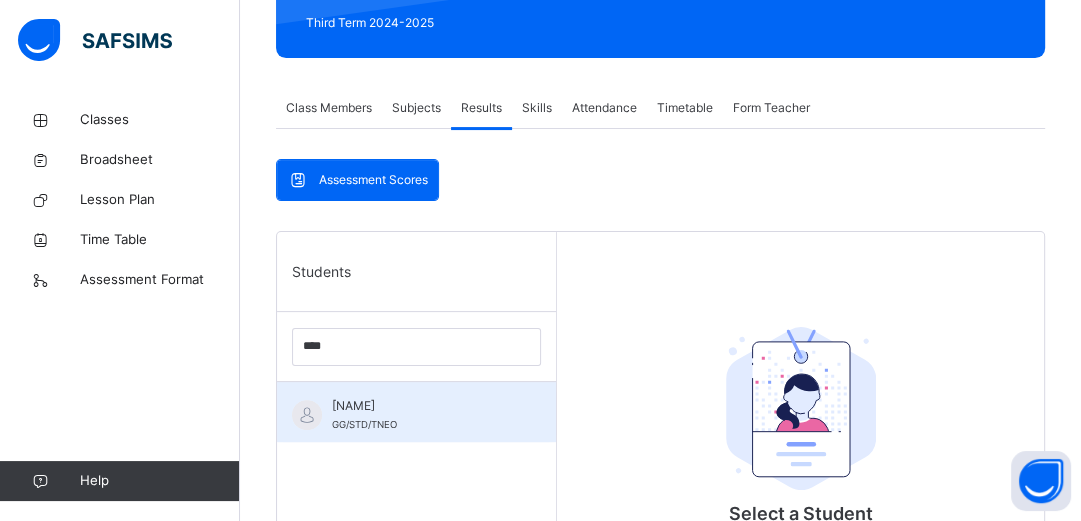 click on "[NAME]" at bounding box center [421, 406] 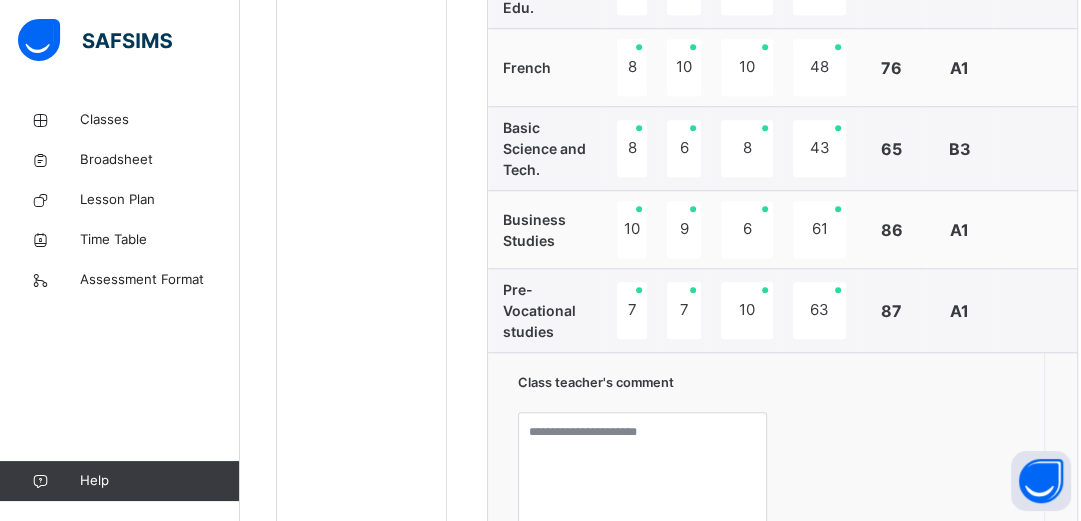 scroll, scrollTop: 1280, scrollLeft: 0, axis: vertical 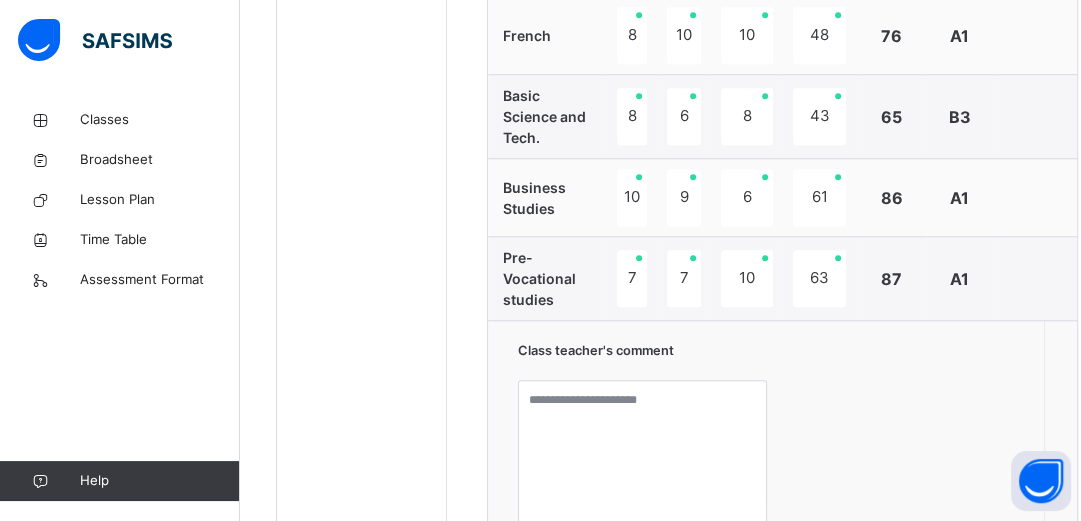 click on "Class teacher's comment Character Count:   0 / 640   Generate" at bounding box center [782, 485] 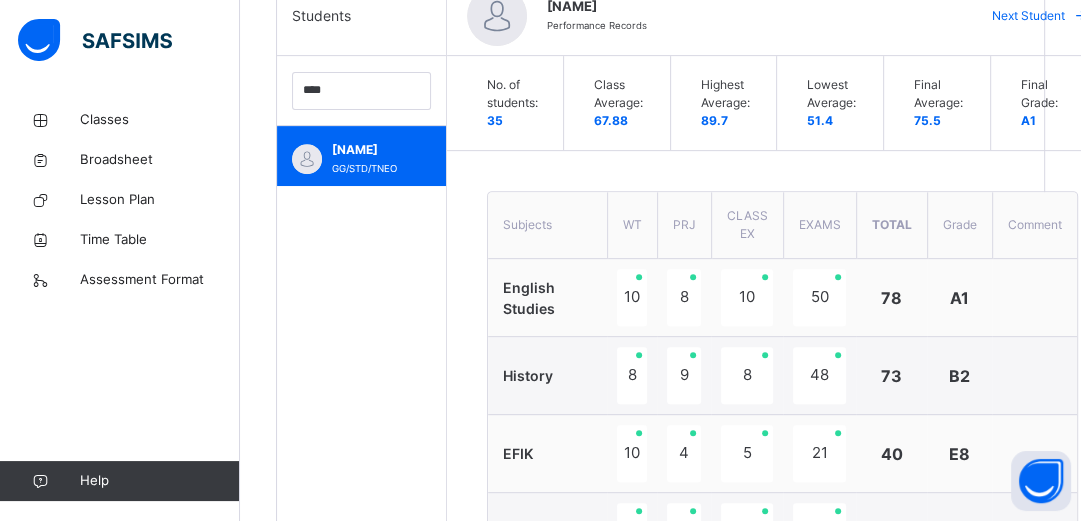 scroll, scrollTop: 512, scrollLeft: 0, axis: vertical 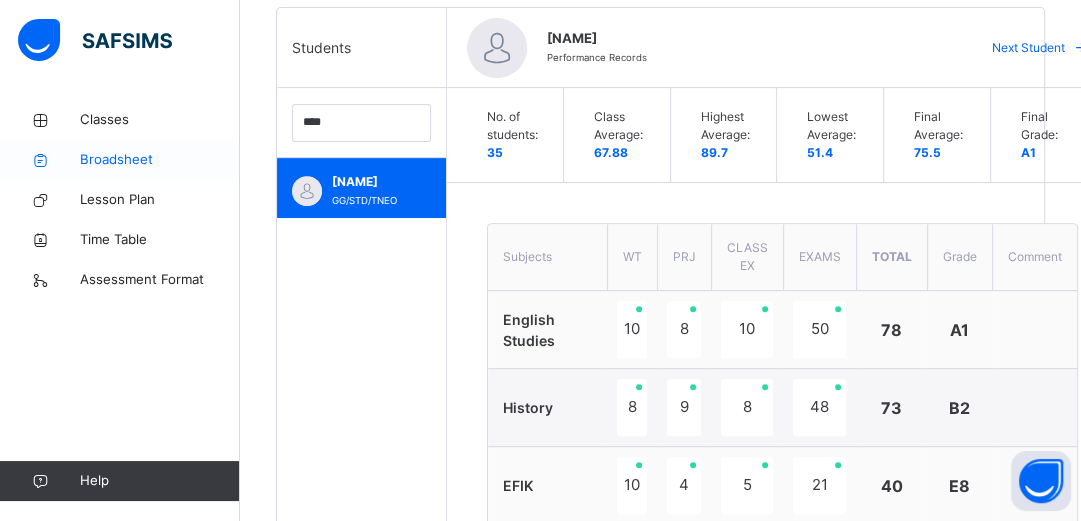 click on "Broadsheet" at bounding box center (160, 160) 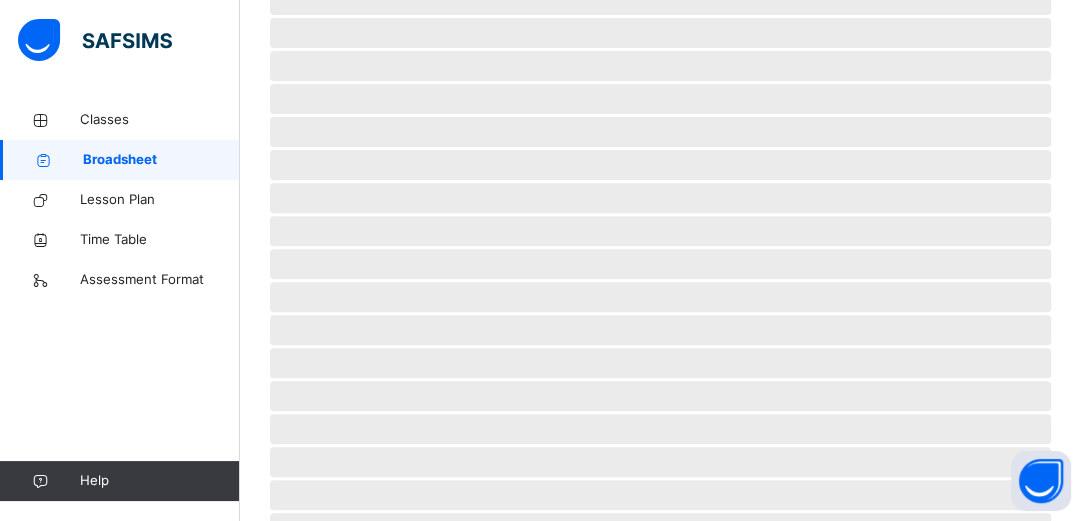 scroll, scrollTop: 0, scrollLeft: 0, axis: both 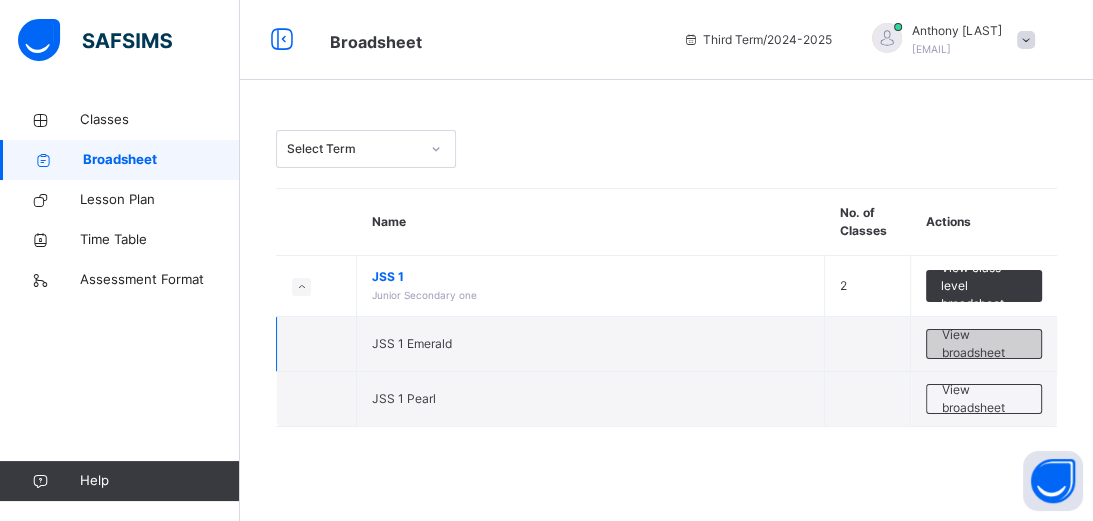 click on "View broadsheet" at bounding box center [984, 344] 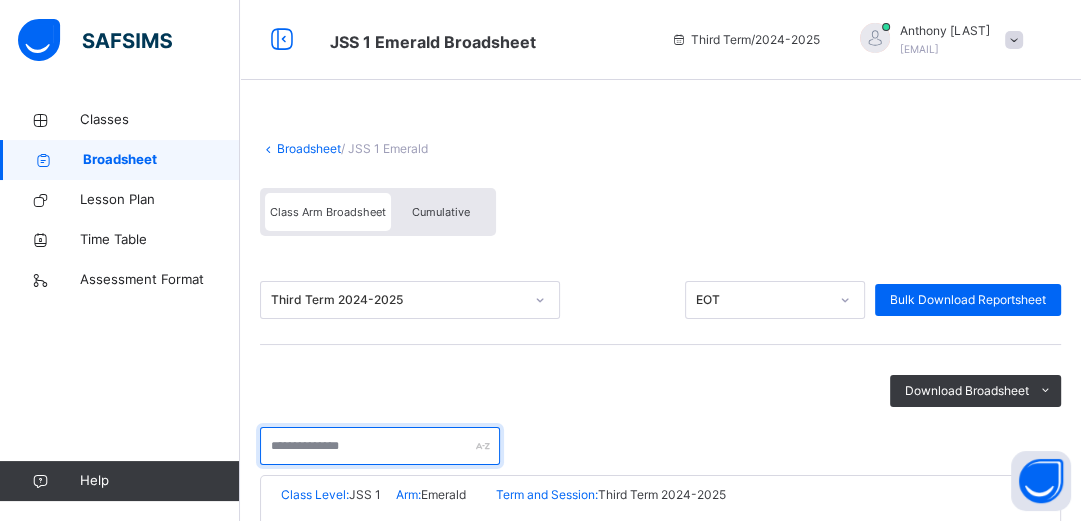 click at bounding box center (380, 446) 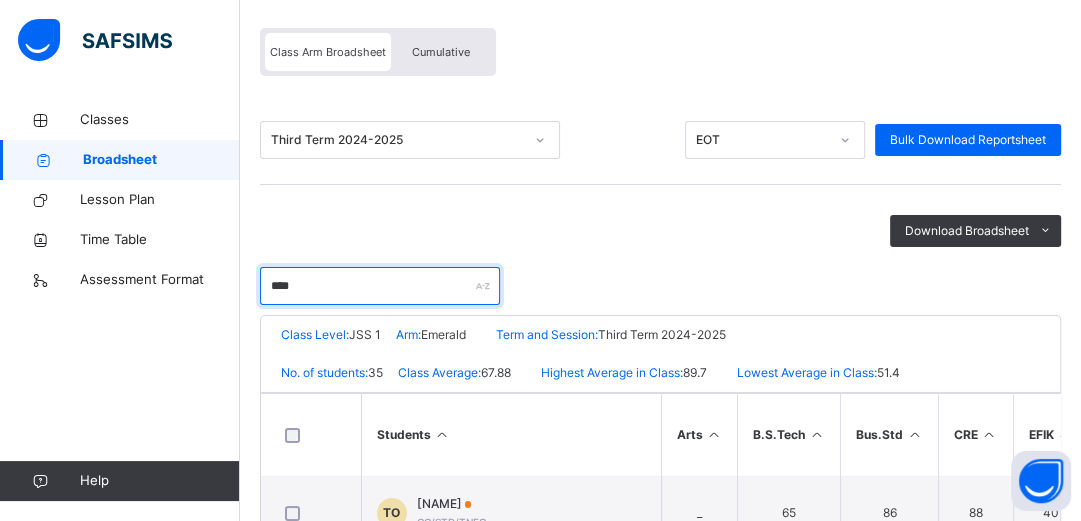 scroll, scrollTop: 192, scrollLeft: 0, axis: vertical 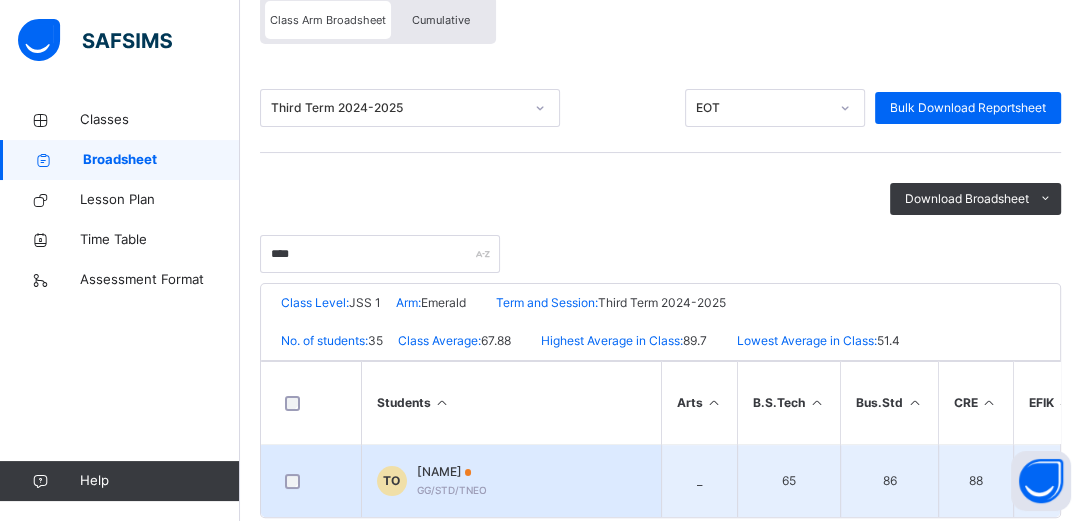 click on "[FIRST] [LAST] [LAST] [LAST]   GG/STD/TNEO" at bounding box center [452, 481] 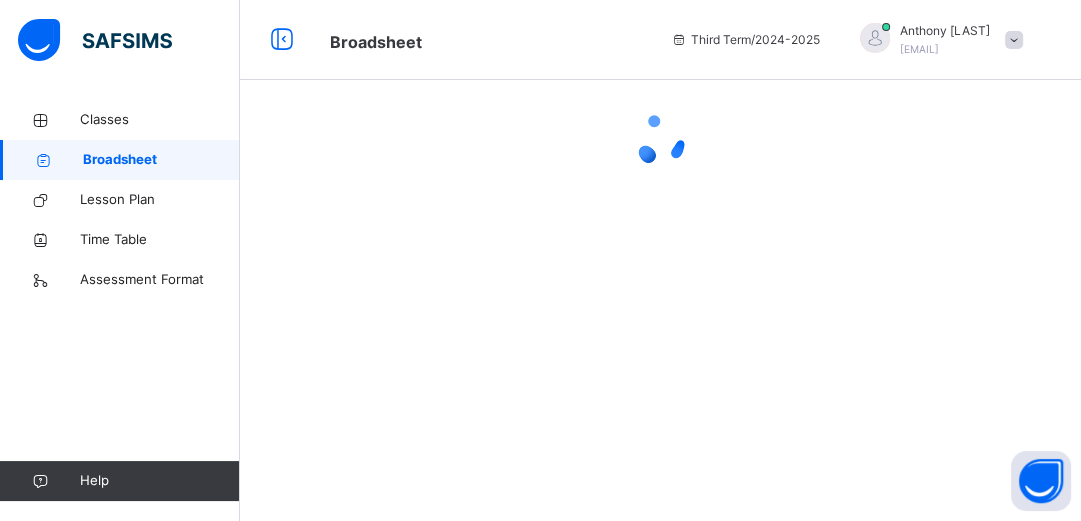 scroll, scrollTop: 0, scrollLeft: 0, axis: both 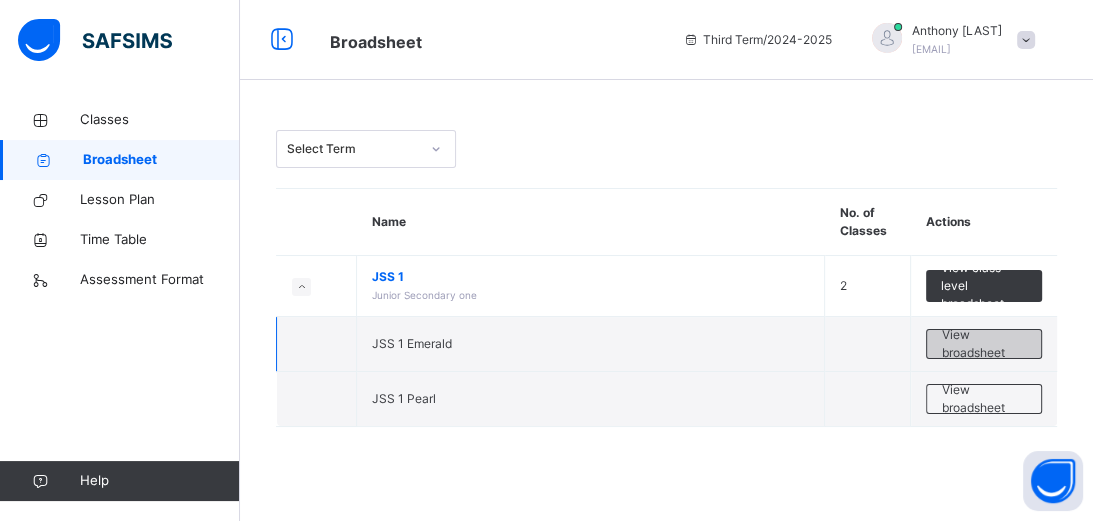 click on "View broadsheet" at bounding box center (984, 344) 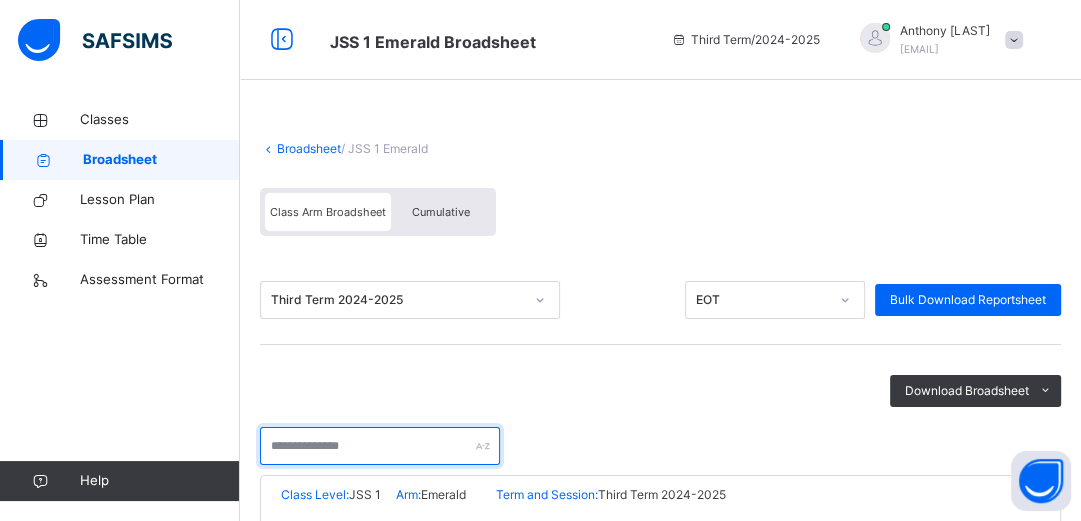 click at bounding box center [380, 446] 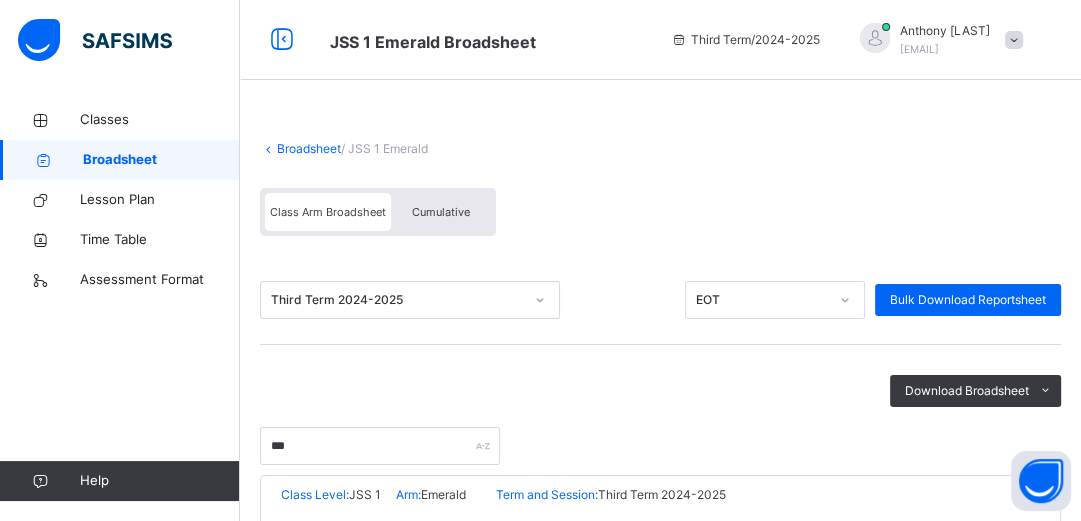 click on "Broadsheet  / JSS 1 Emerald Class Arm Broadsheet Cumulative Third Term 2024-2025 EOT Bulk Download Reportsheet Download Broadsheet PDF Excel sheet *** Grace and Gold Schools Date: 5th Aug 2025, 10:42:09 am  Class Level:  JSS 1  Arm:  Emerald  Term and Session:  Third Term 2024-2025  No. of students:  35  Class Average:  67.88  Highest Average in Class:  89.7  Lowest Average in Class:  51.4 S/NO Admission No. Full Name Arts B.S.Tech Bus.Std CRE EFIK Eng French HISTORY MTH NAVA PVS No. of Subjects TOTAL Average Position Grade 1 GG/STD/ZOEWU [NAME]   _   63   89   80   41   84   80   78   75   92   86 10 768 76.8 6th A1 Students   Arts   B.S.Tech   Bus.Std   CRE   EFIK   Eng   French   HISTORY   MTH   NAVA   PVS   No. of Subjects TOTAL Average Position   Grade ZO [NAME]   GG/STD/ZOEWU   _   63   89   80   41   84   80   78   75   92   86   10     768     76.8     6th     A1   × Download Broadsheet Excel Please select the Assessment you want to download the broadsheet for: ALL Cancel Download" at bounding box center [660, 425] 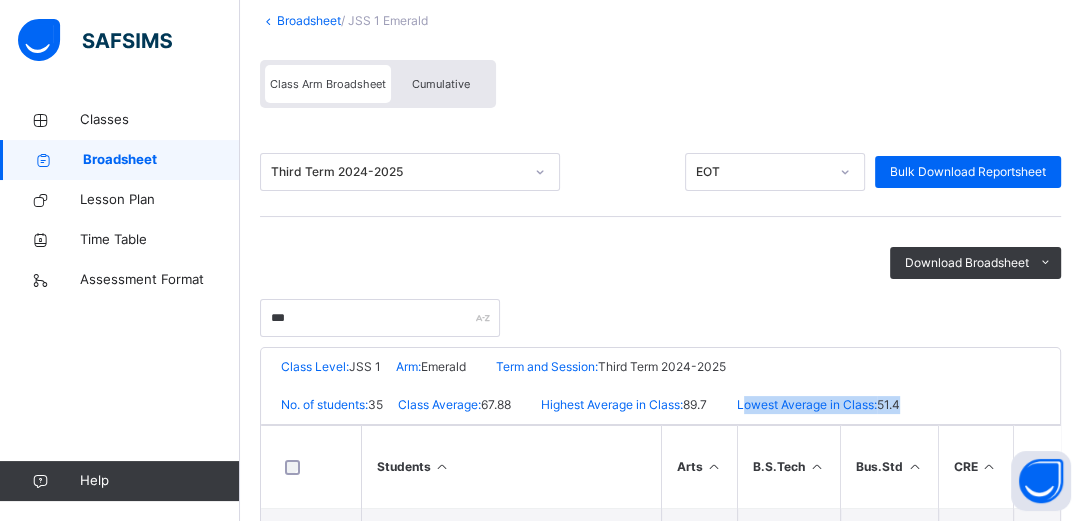 scroll, scrollTop: 160, scrollLeft: 0, axis: vertical 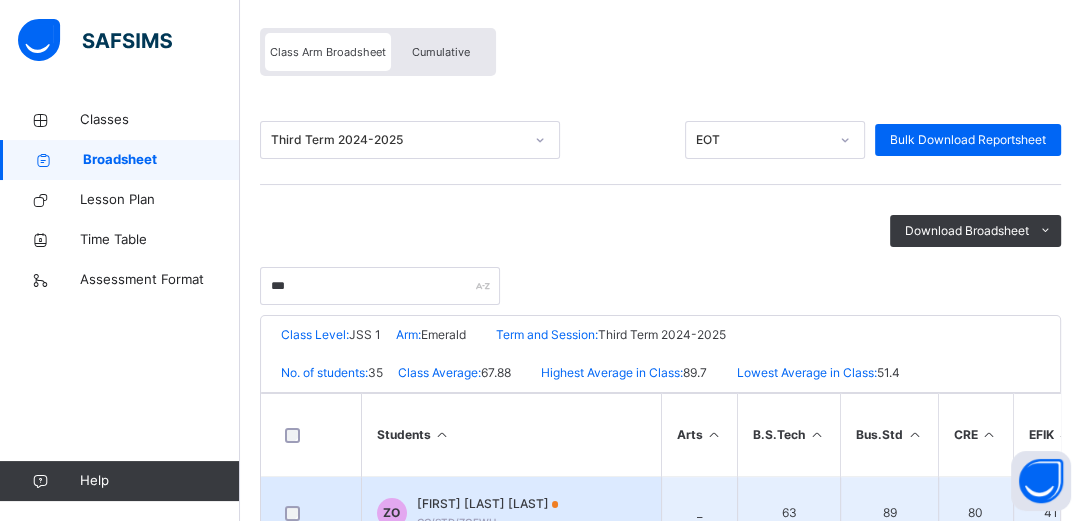 click on "[FIRST] [LAST] [LAST]   GG/STD/ZOEWU" at bounding box center [511, 513] 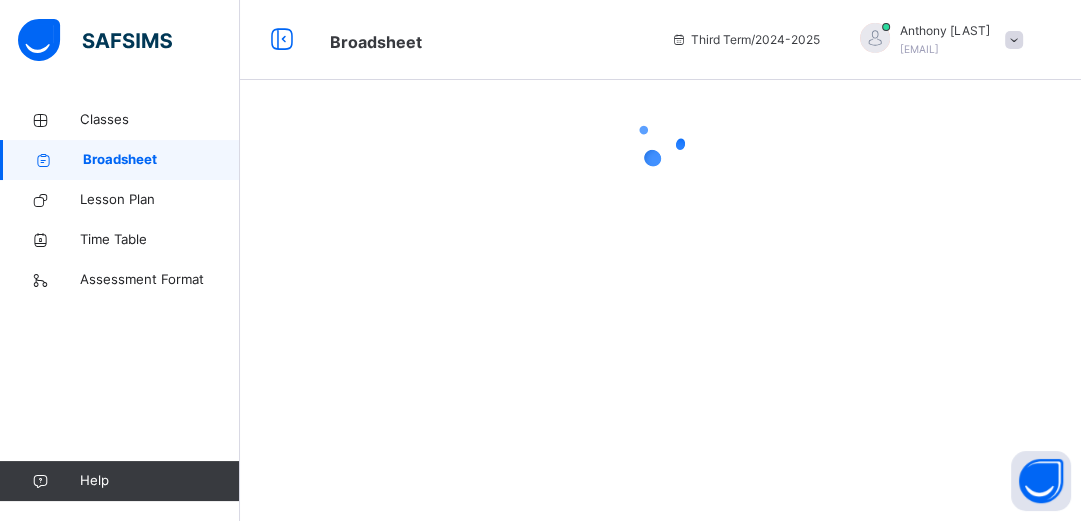 scroll, scrollTop: 0, scrollLeft: 0, axis: both 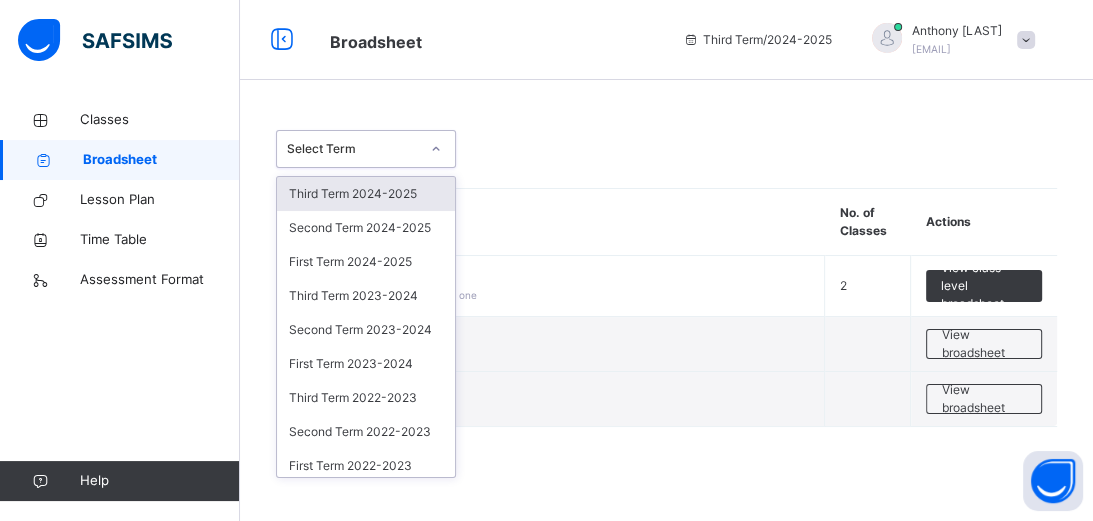 drag, startPoint x: 432, startPoint y: 163, endPoint x: 431, endPoint y: 176, distance: 13.038404 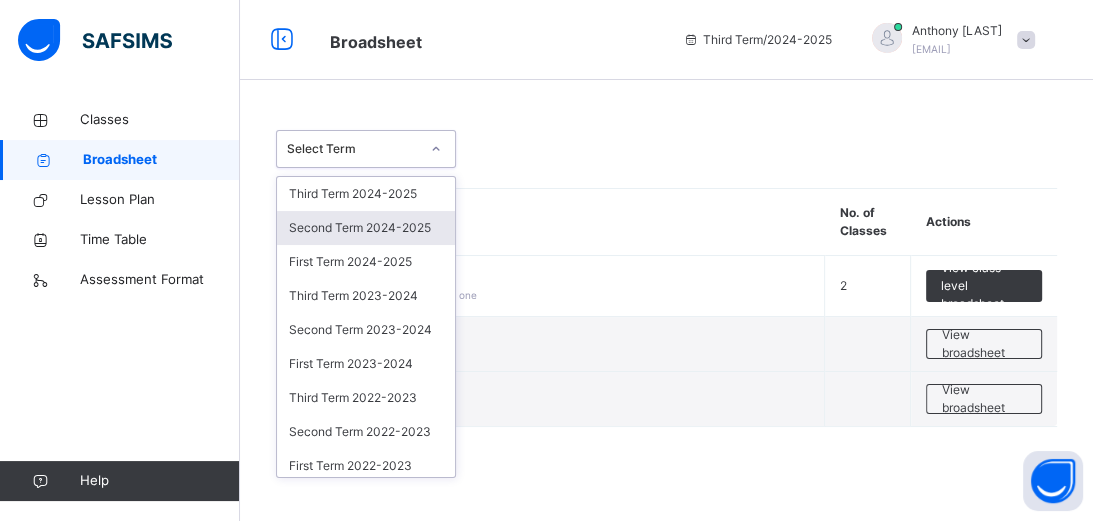 click on "Second Term 2024-2025" at bounding box center [366, 228] 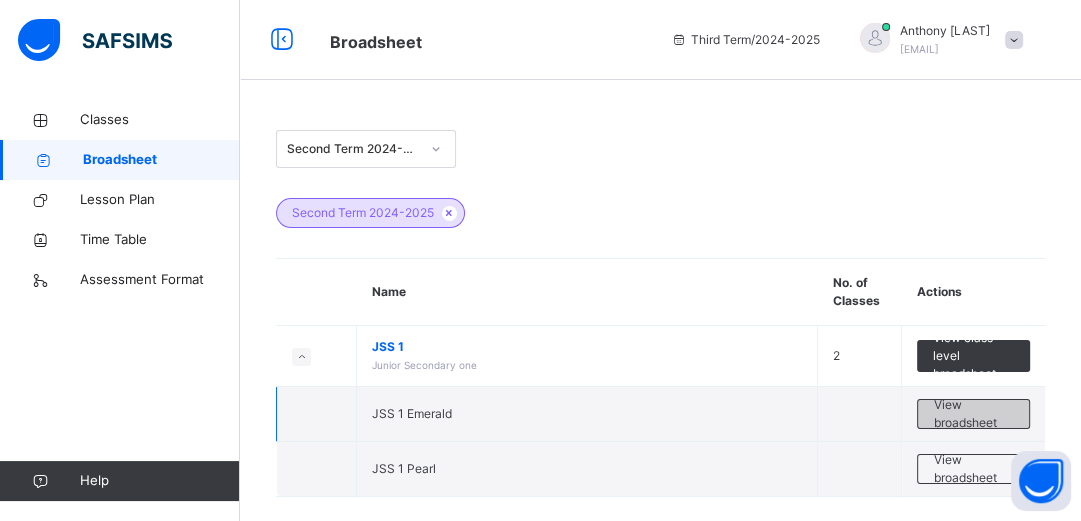 click on "View broadsheet" at bounding box center [973, 414] 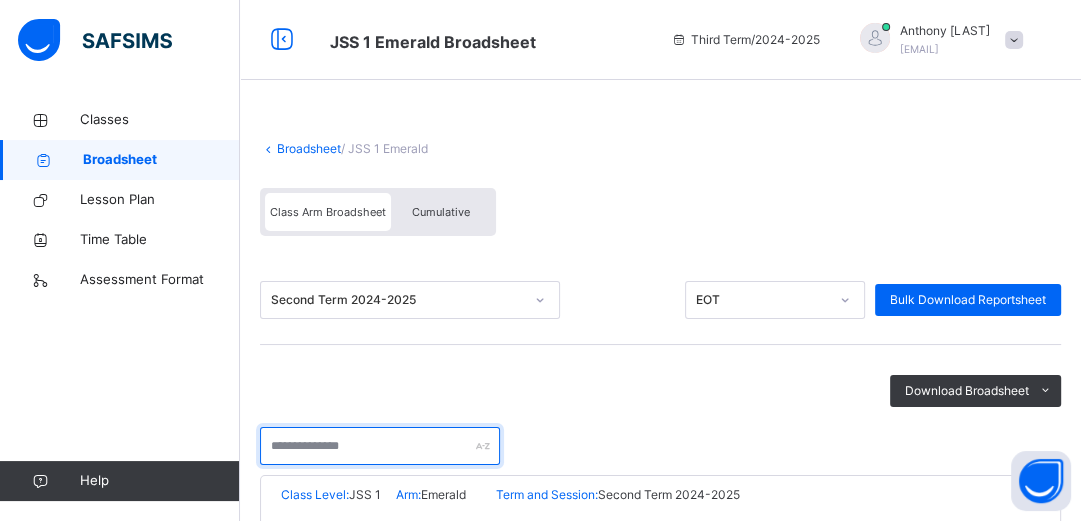 click at bounding box center (380, 446) 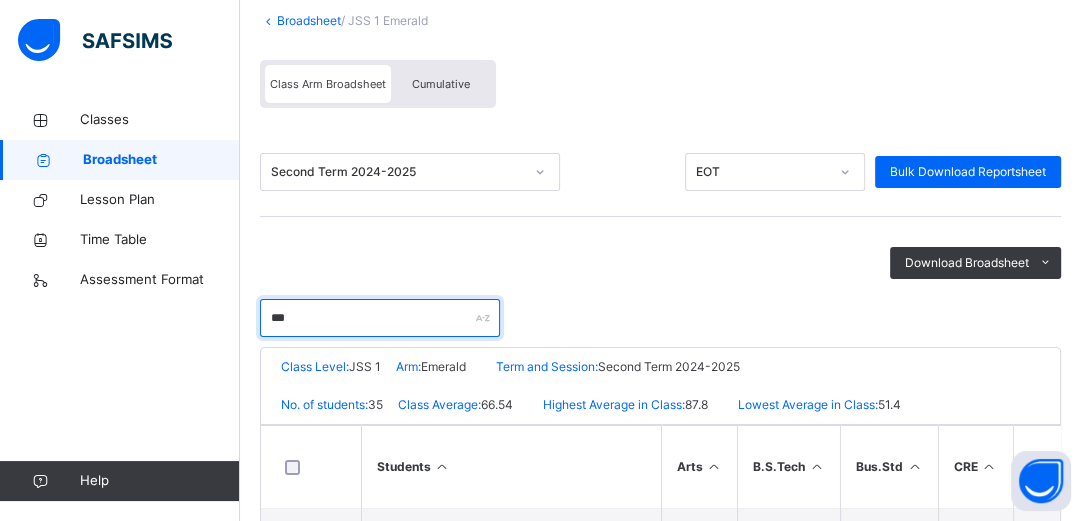 scroll, scrollTop: 160, scrollLeft: 0, axis: vertical 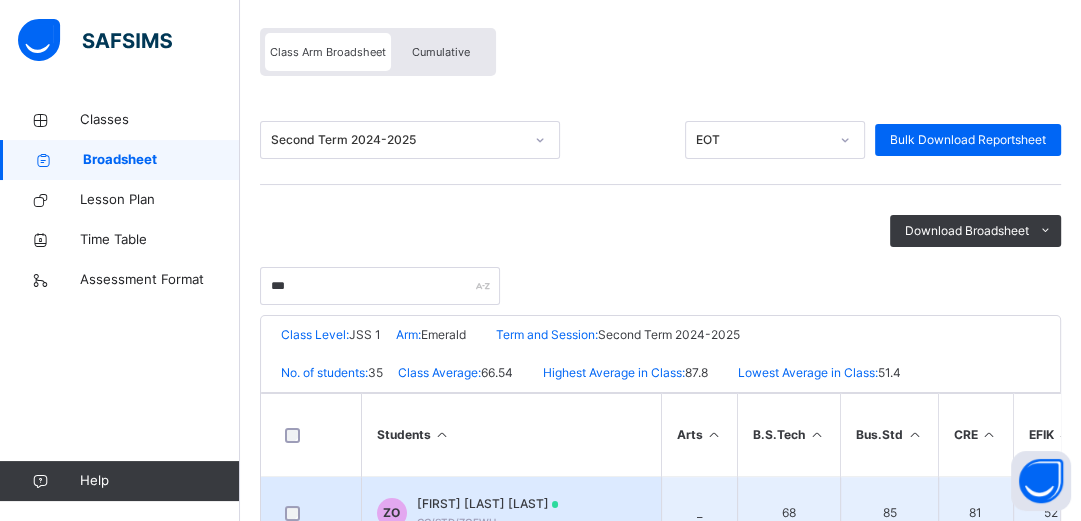 click on "[FIRST] [LAST] [LAST]   GG/STD/ZOEWU" at bounding box center [511, 513] 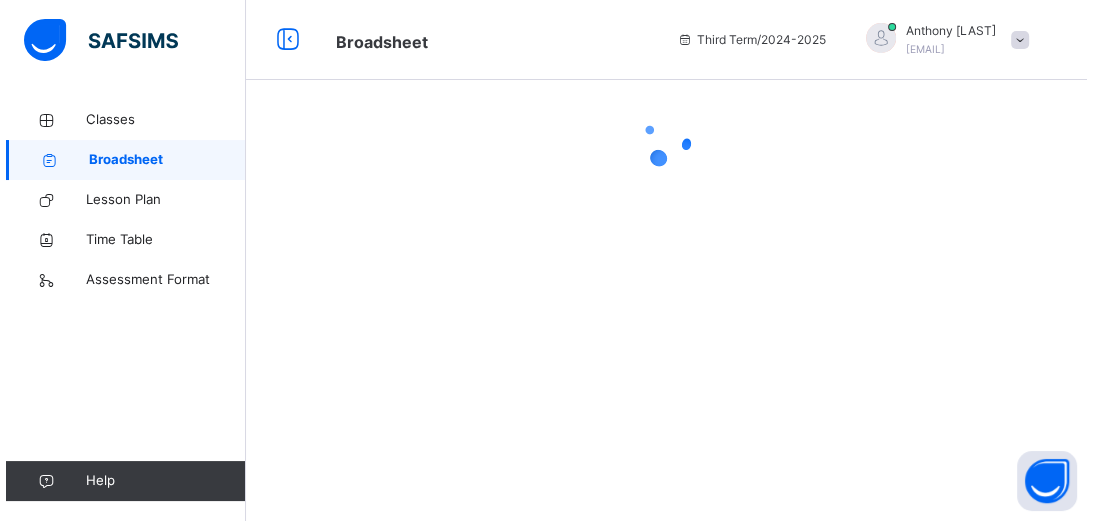 scroll, scrollTop: 0, scrollLeft: 0, axis: both 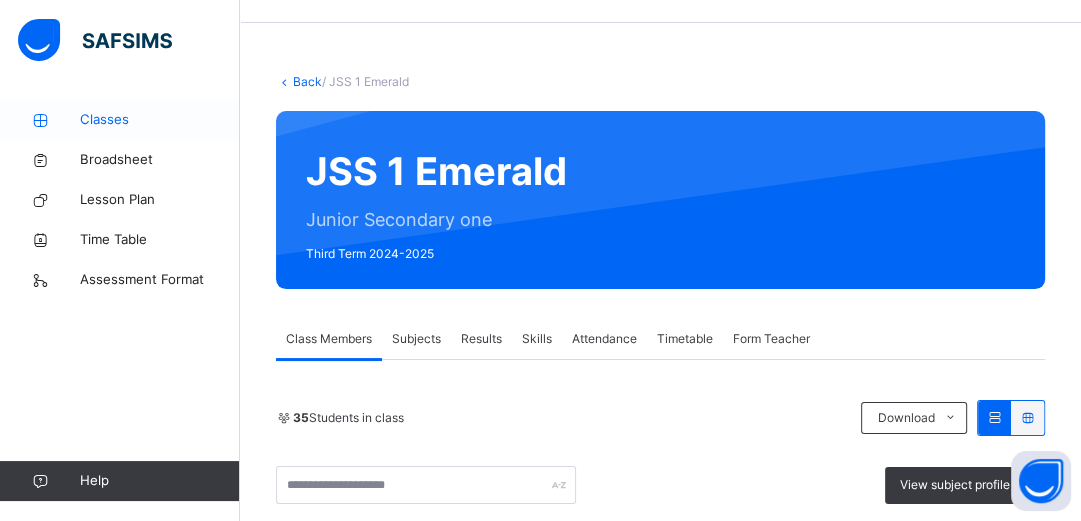 click on "Classes" at bounding box center (160, 120) 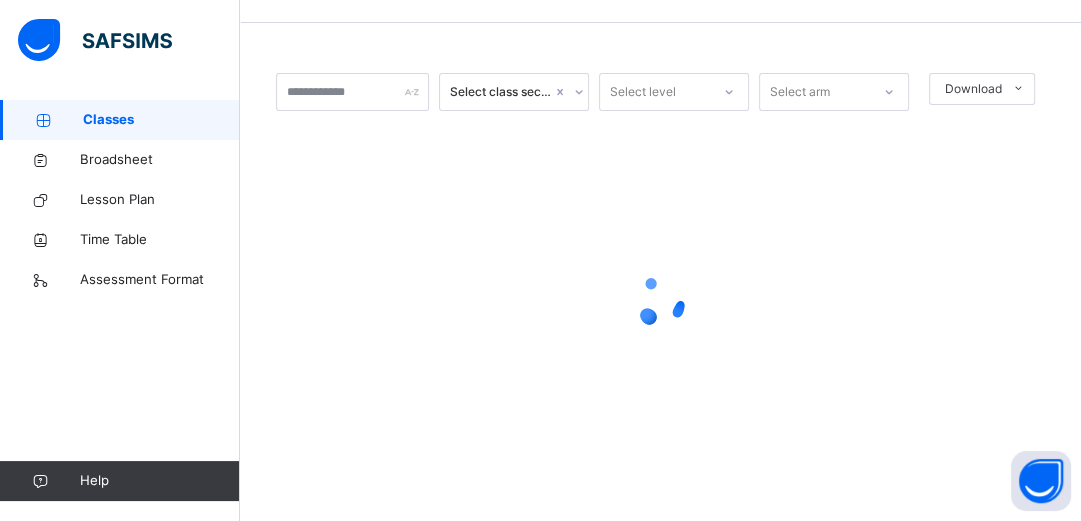 scroll, scrollTop: 0, scrollLeft: 0, axis: both 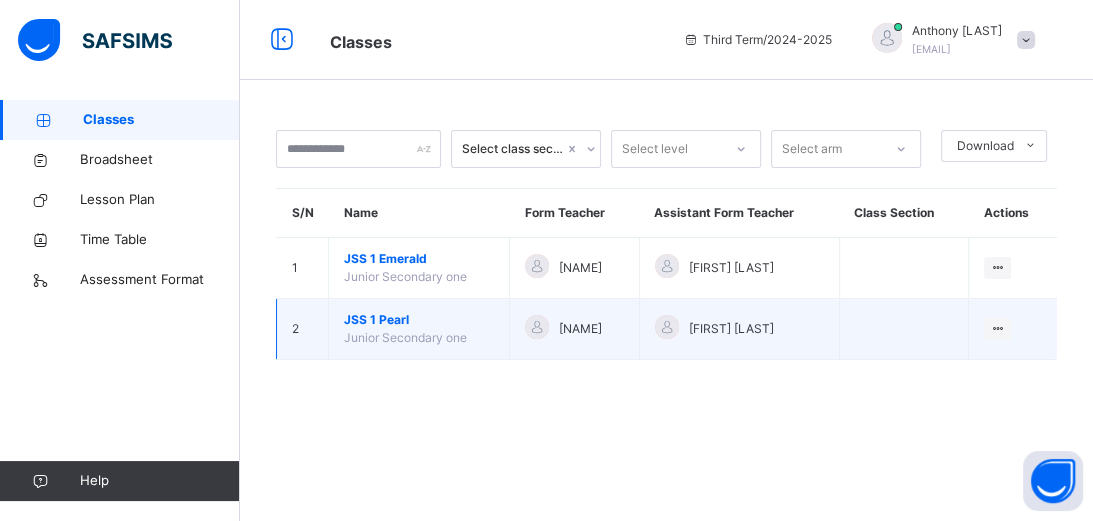 click on "JSS 1   [LAST]" at bounding box center (419, 320) 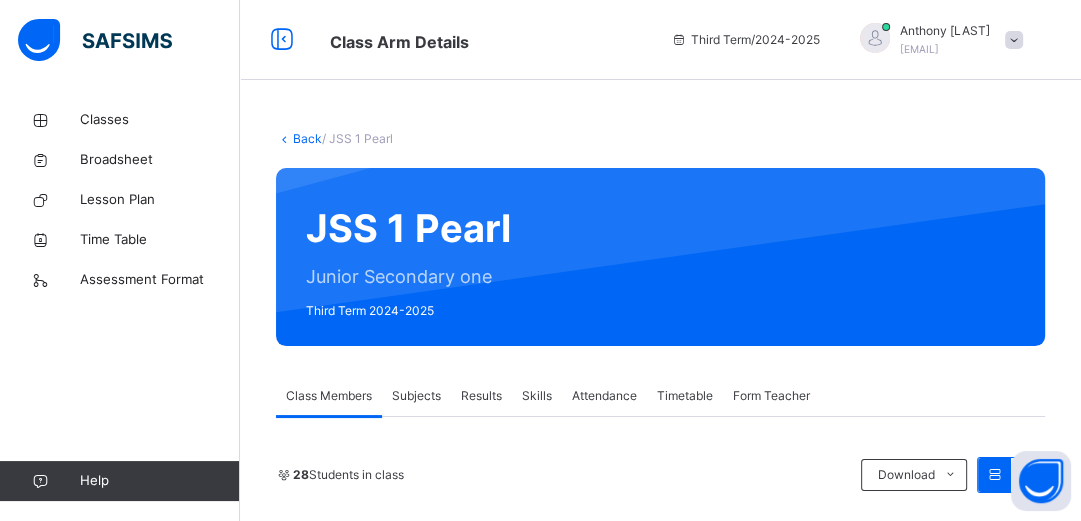 click on "Subjects" at bounding box center (416, 396) 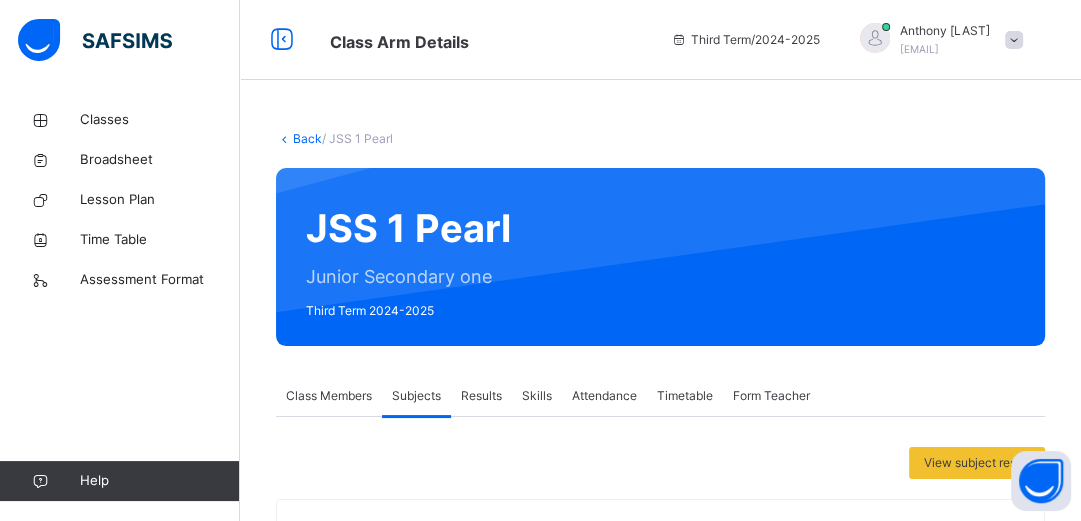 click on "Subjects" at bounding box center [416, 396] 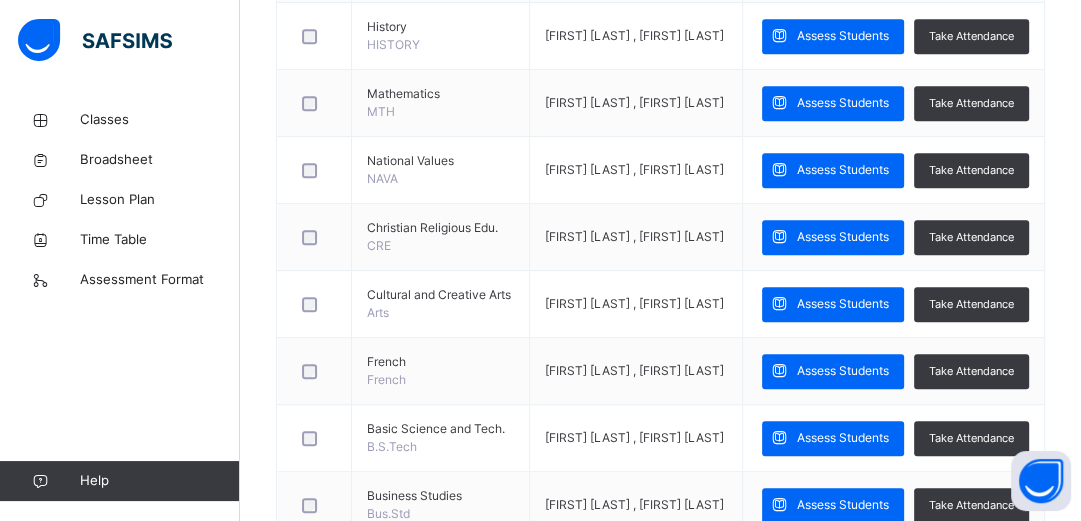 scroll, scrollTop: 736, scrollLeft: 0, axis: vertical 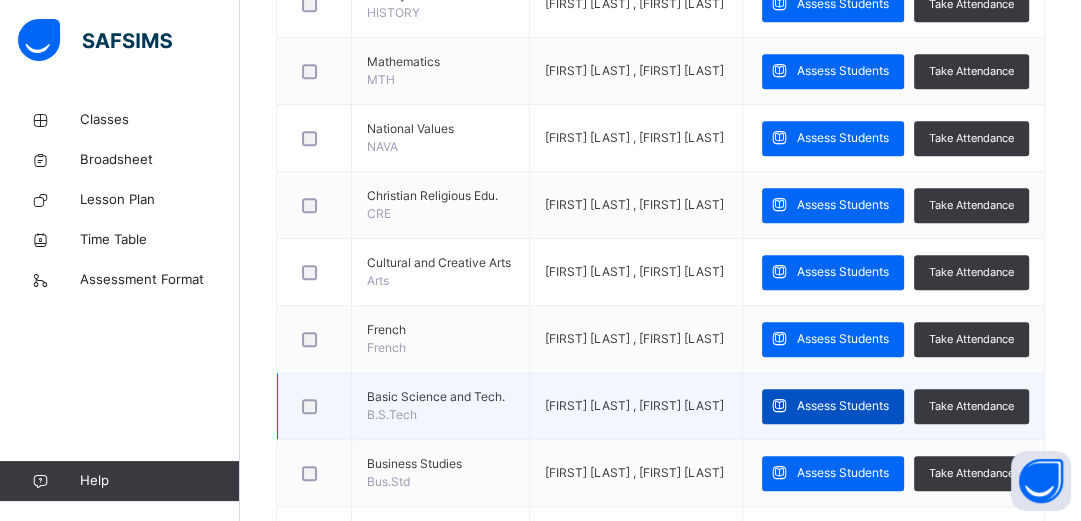 click on "Assess Students" at bounding box center [843, 406] 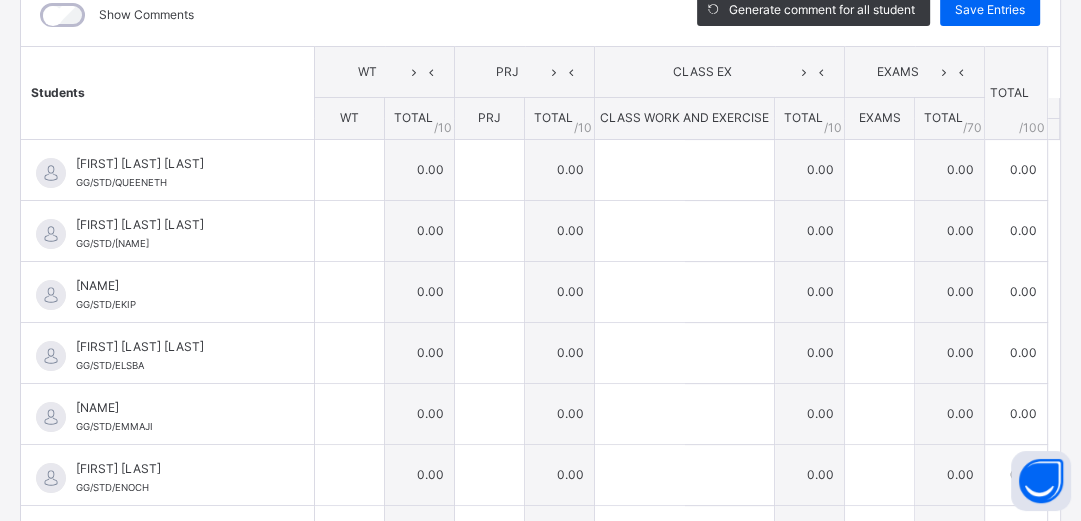 scroll, scrollTop: 389, scrollLeft: 0, axis: vertical 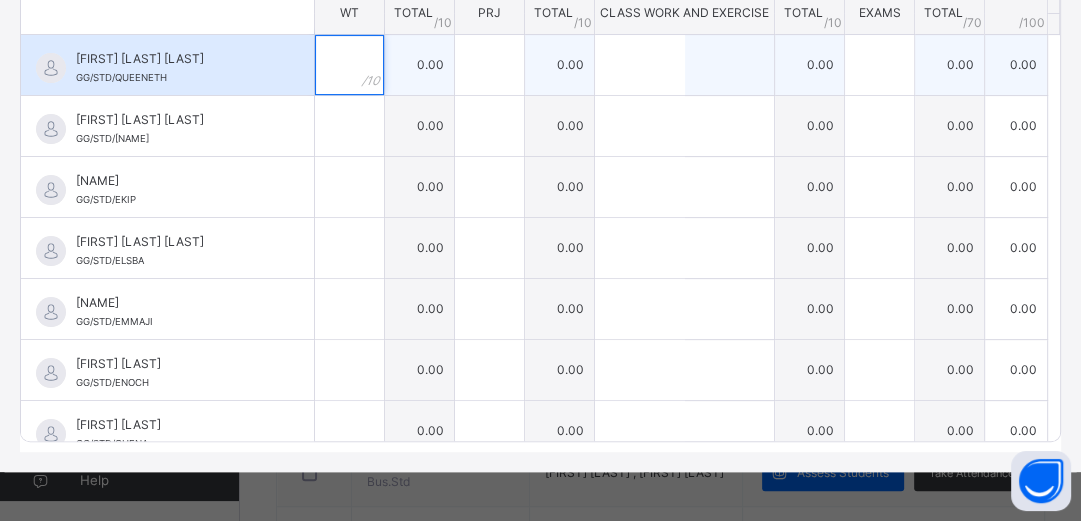 click at bounding box center (349, 65) 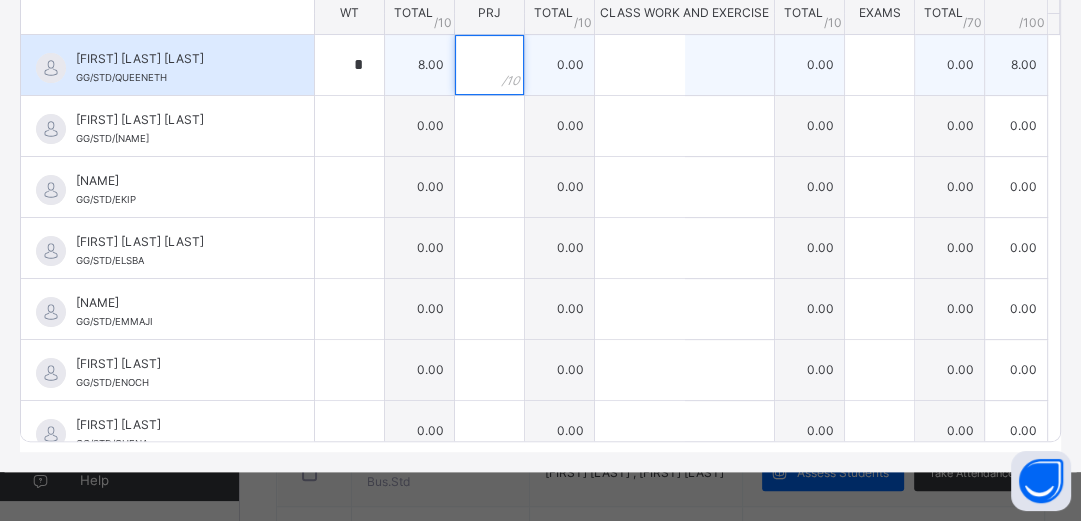 click at bounding box center (489, 65) 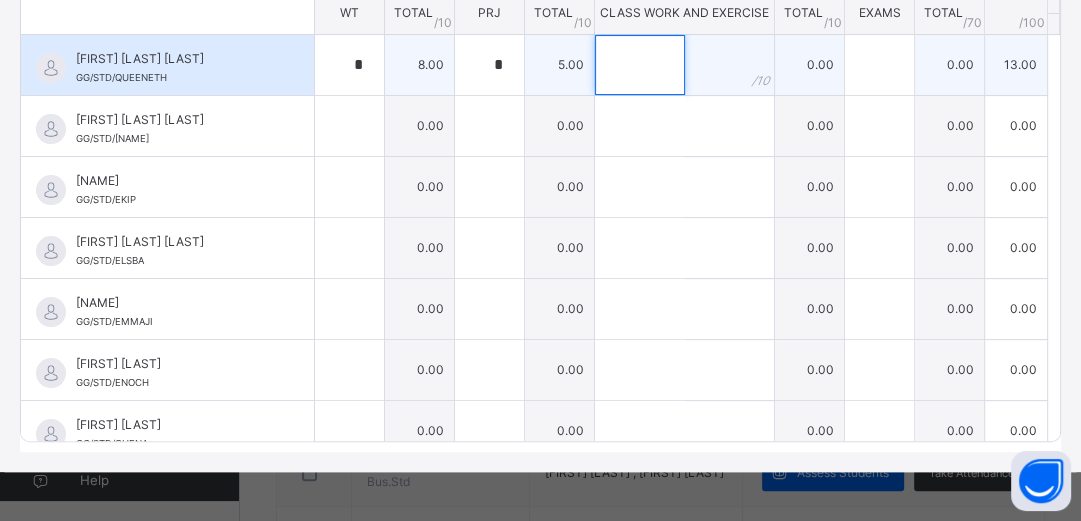 click at bounding box center [640, 65] 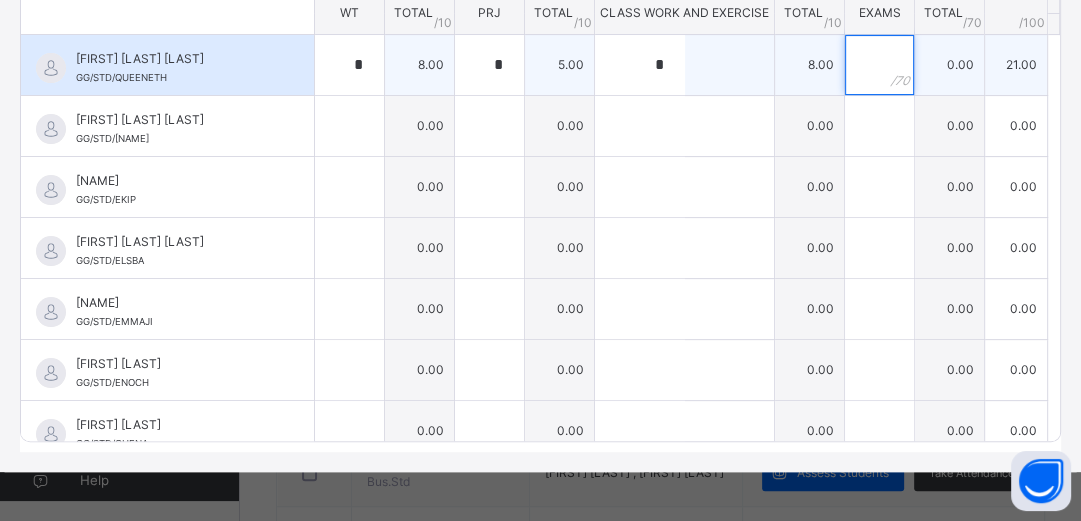 click at bounding box center (879, 65) 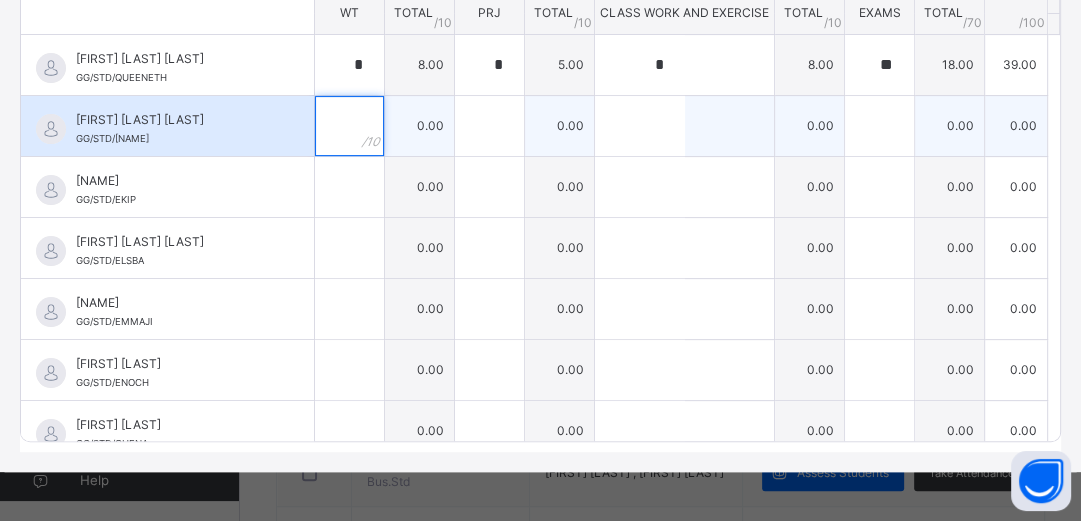 click at bounding box center [349, 126] 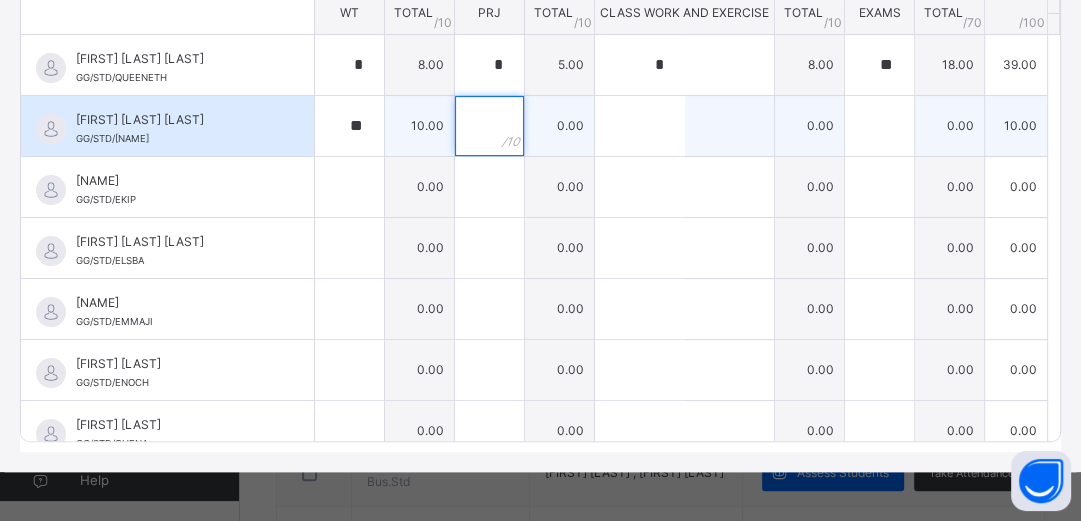 click at bounding box center (489, 126) 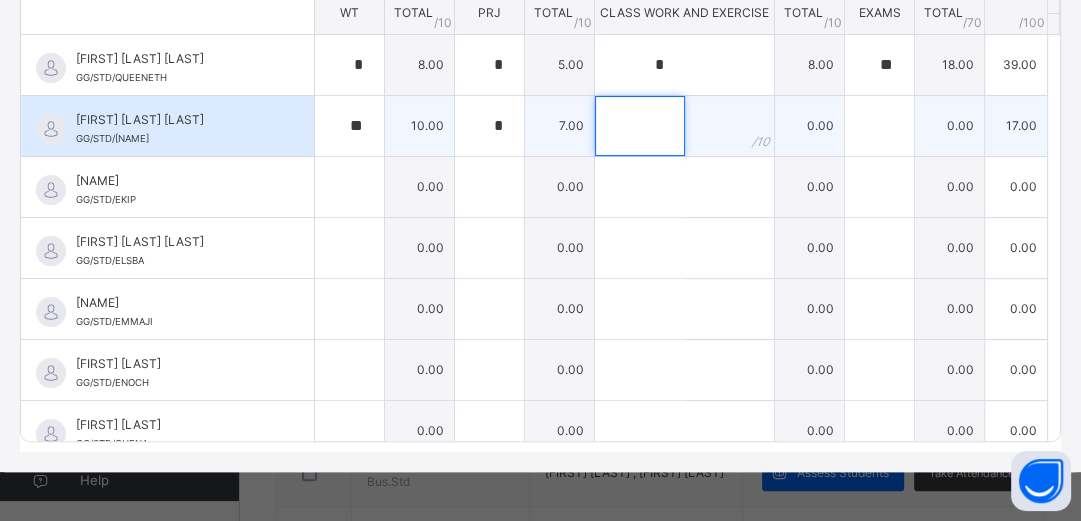 click at bounding box center [640, 126] 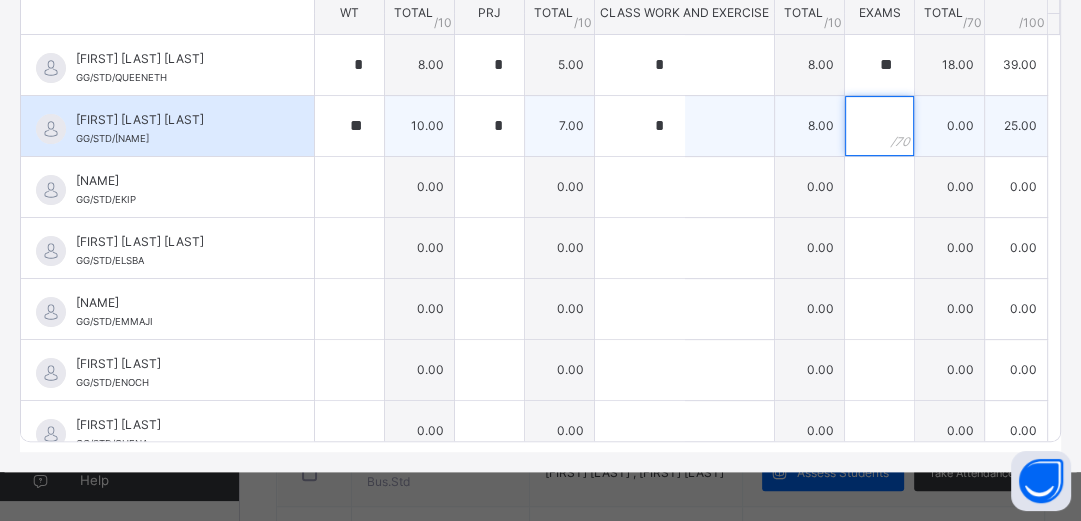 click at bounding box center [879, 126] 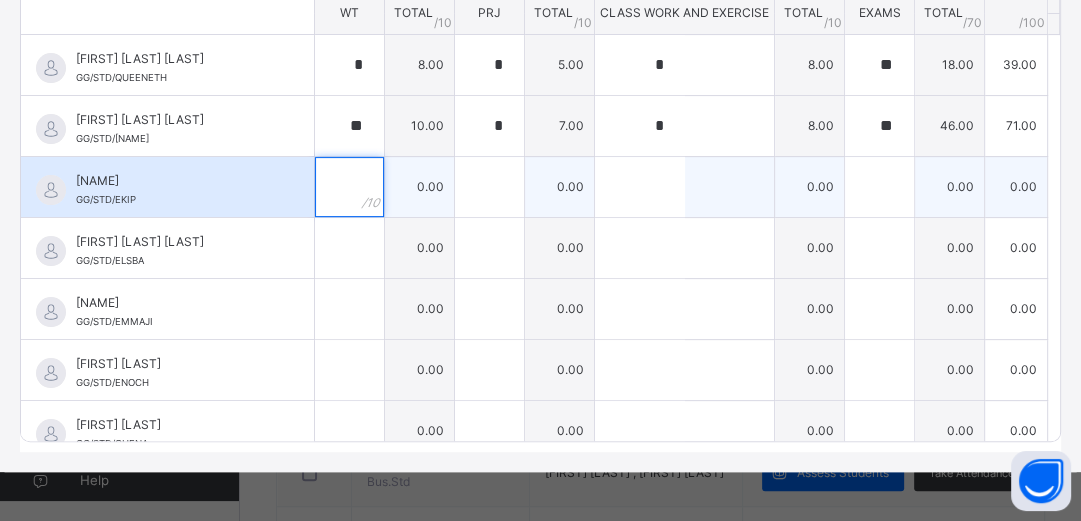 click at bounding box center (349, 187) 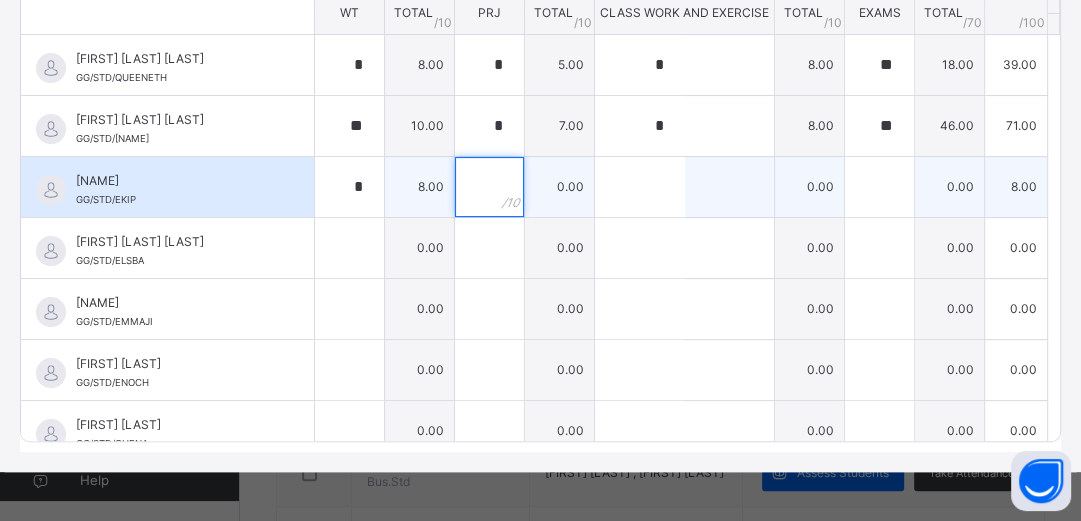 click at bounding box center [489, 187] 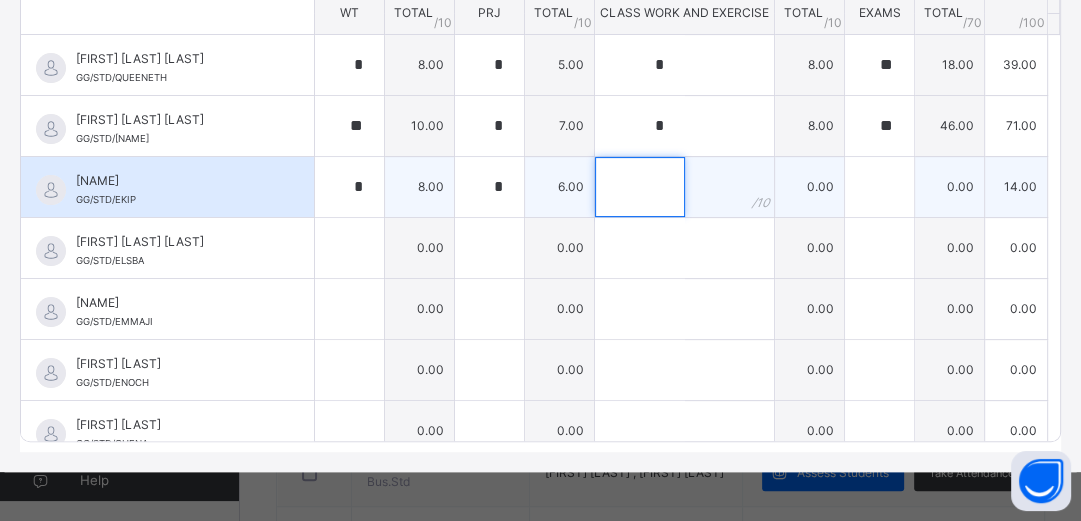 click at bounding box center [640, 187] 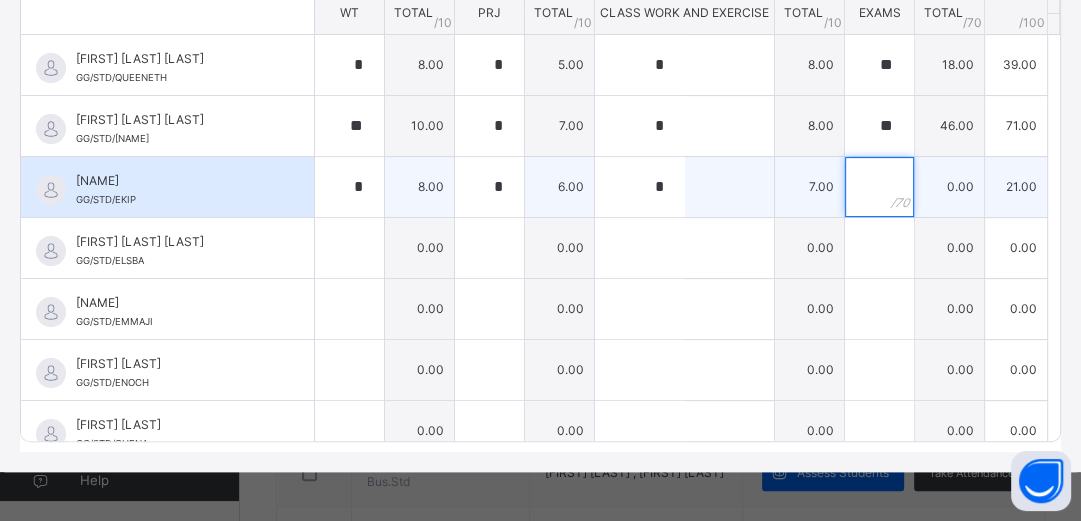 click at bounding box center [879, 187] 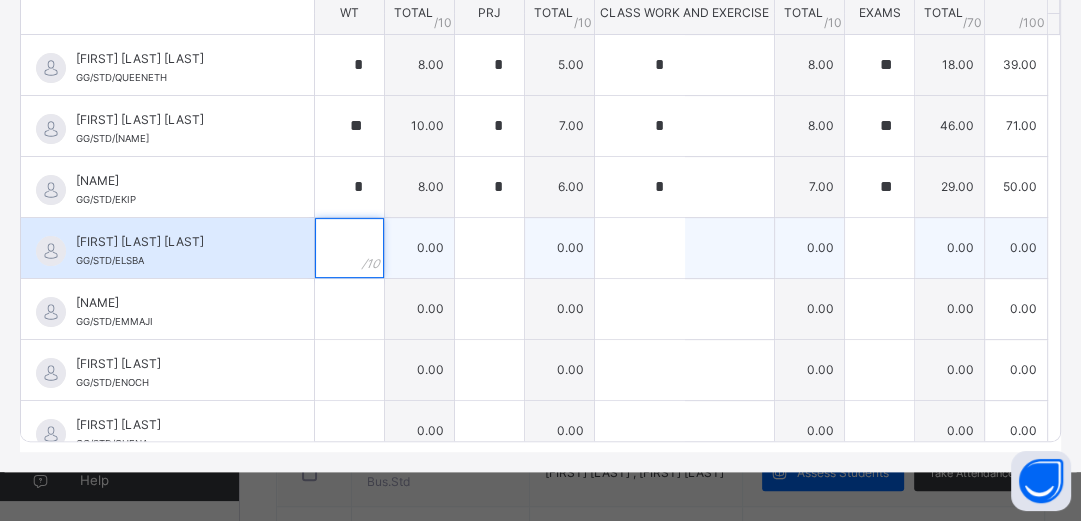 click at bounding box center [349, 248] 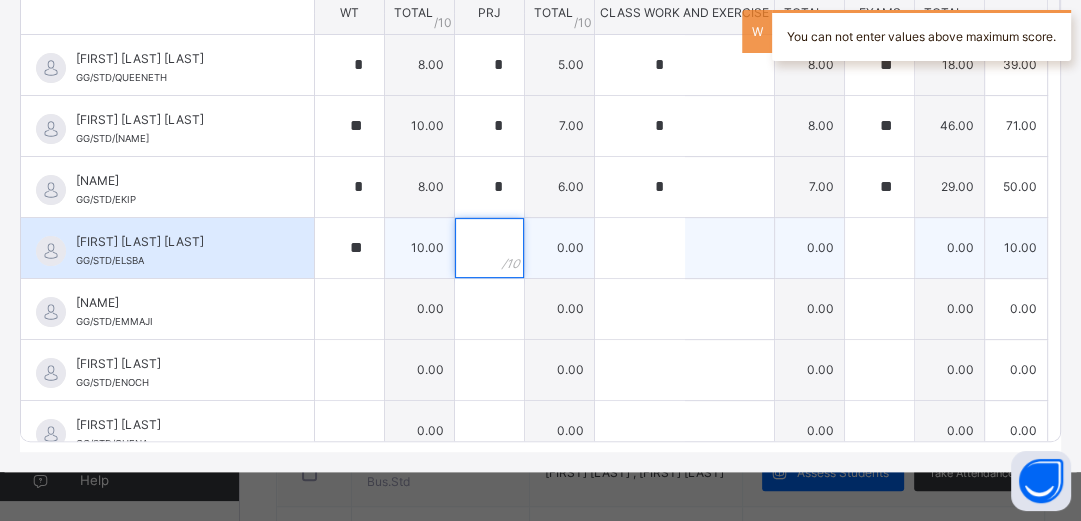 click at bounding box center (489, 248) 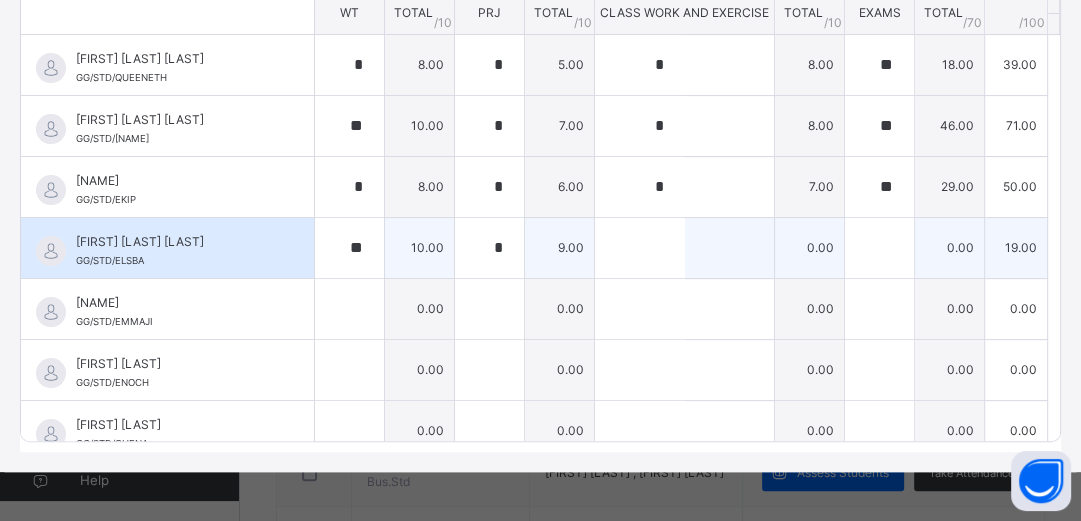 click on "*" at bounding box center (489, 248) 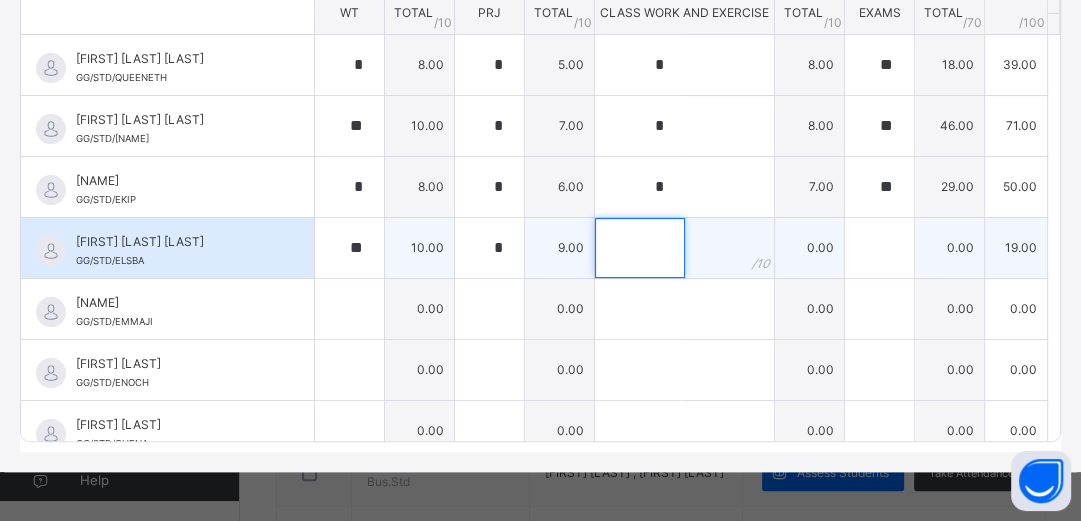 click at bounding box center (640, 248) 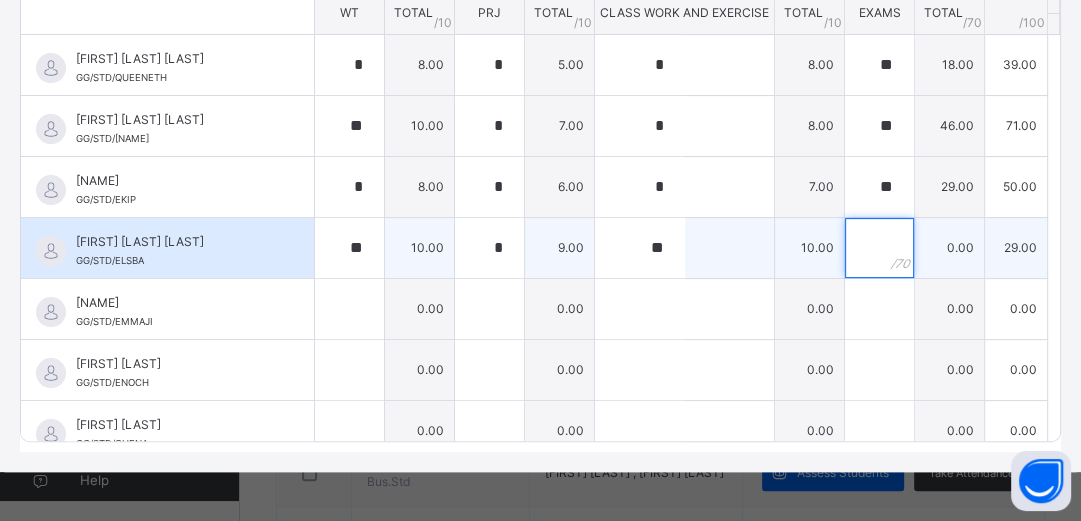 click at bounding box center (879, 248) 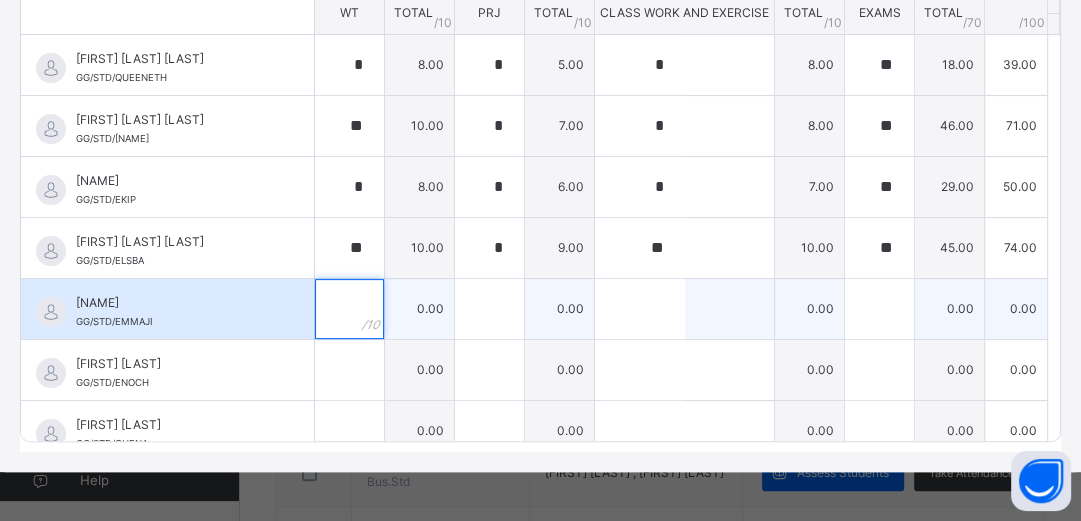 click at bounding box center (349, 309) 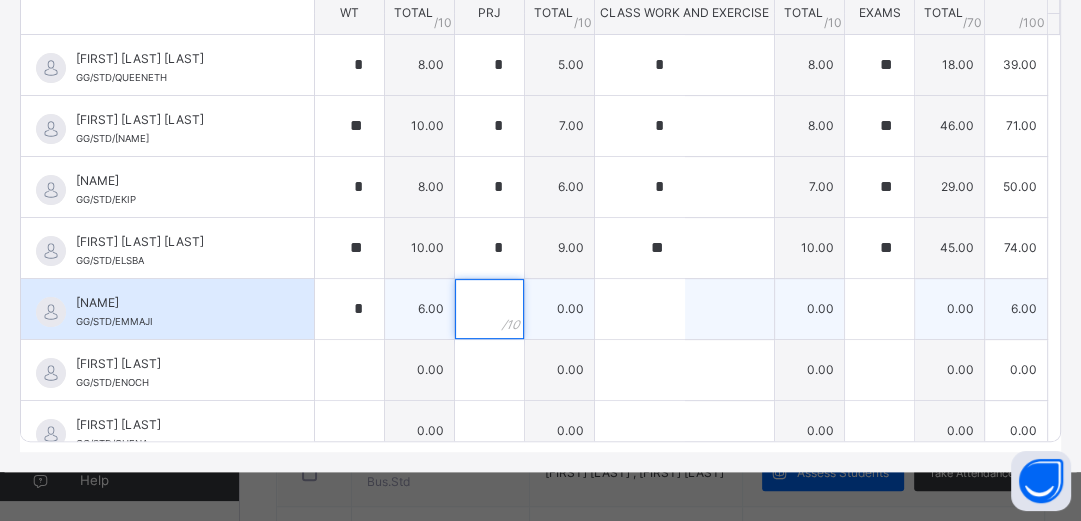click at bounding box center [489, 309] 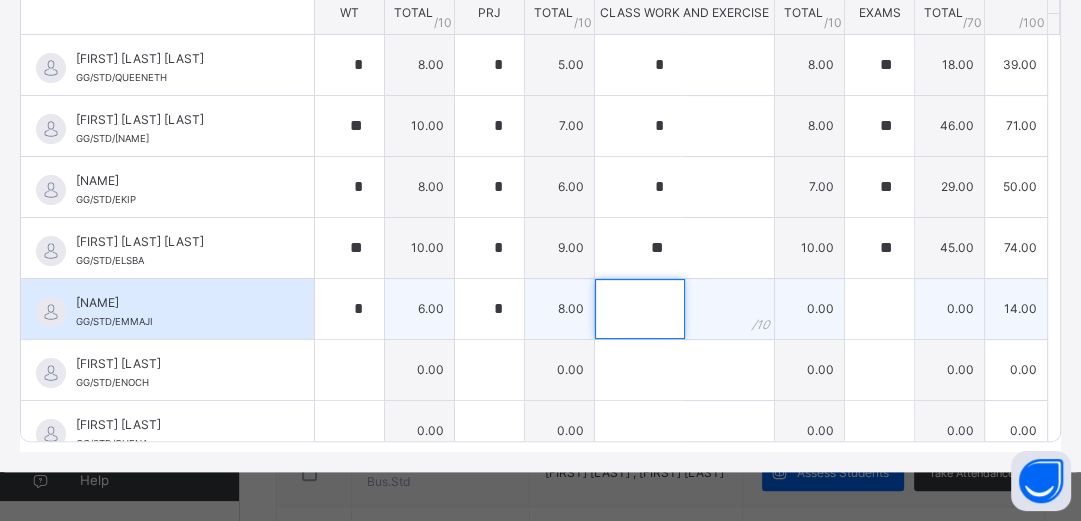 click at bounding box center [640, 309] 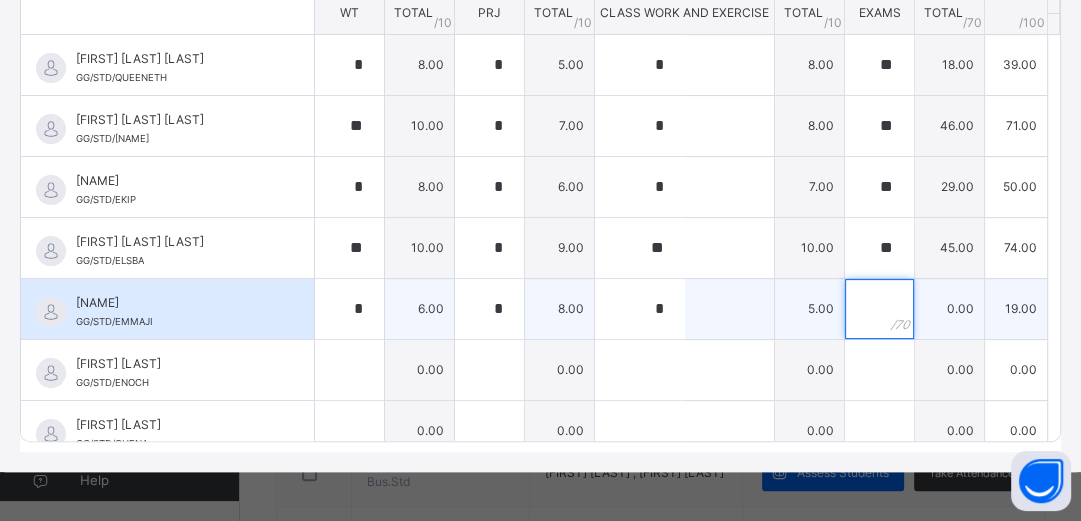 click at bounding box center (879, 309) 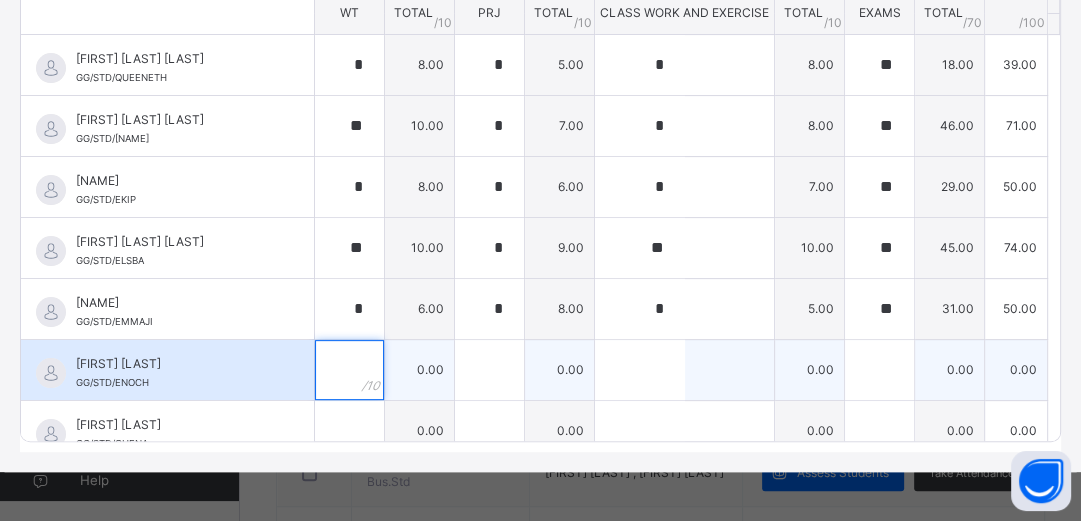 click at bounding box center (349, 370) 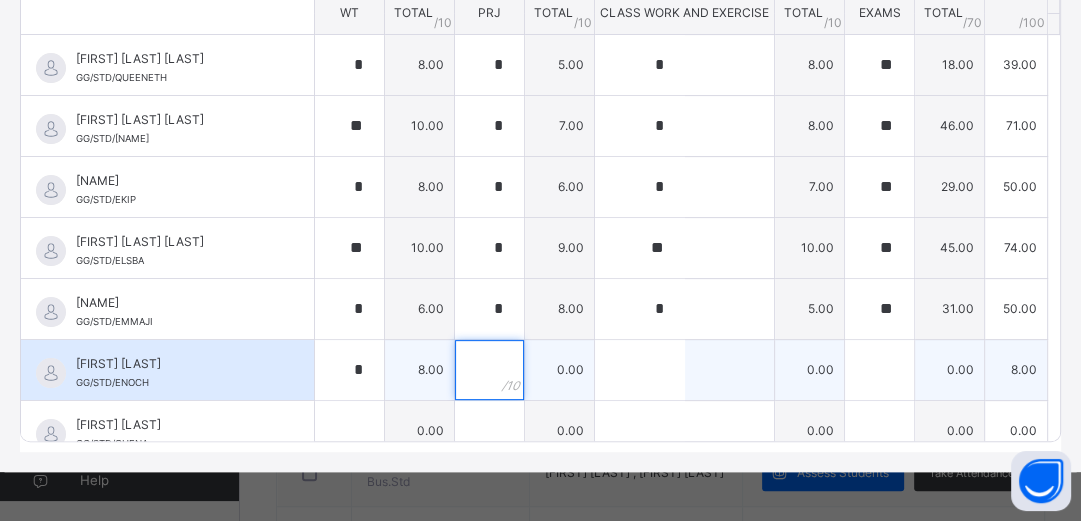 click at bounding box center [489, 370] 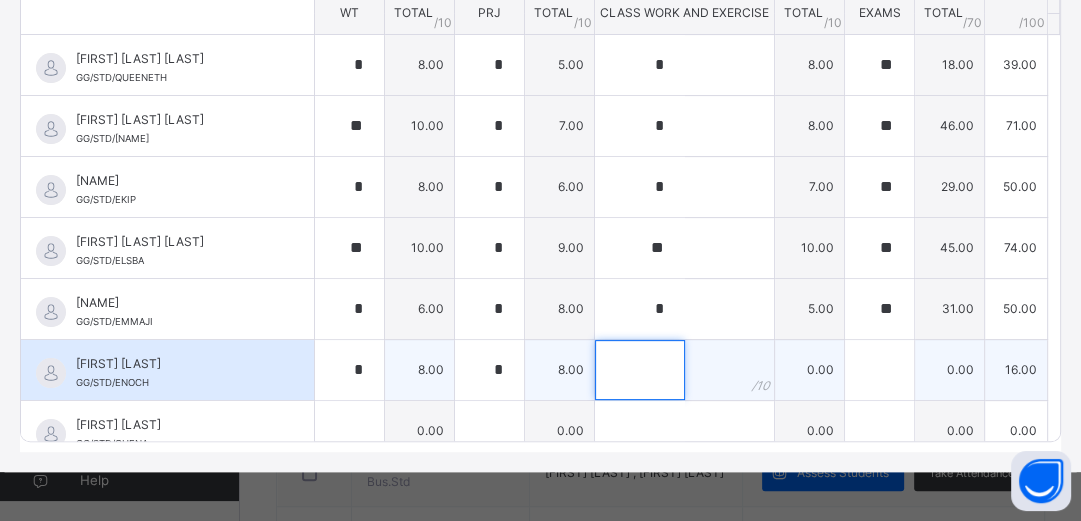 click at bounding box center (640, 370) 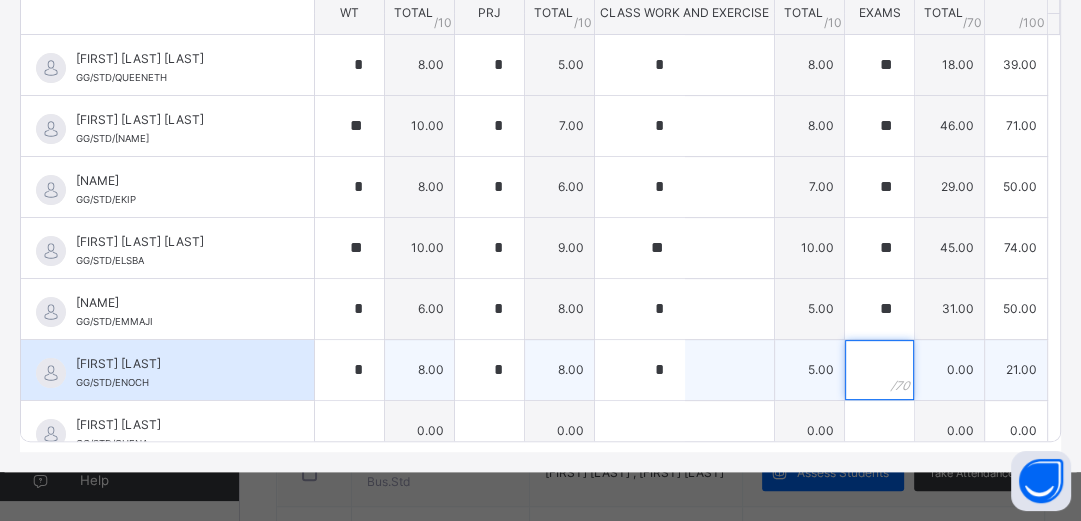 click at bounding box center (879, 370) 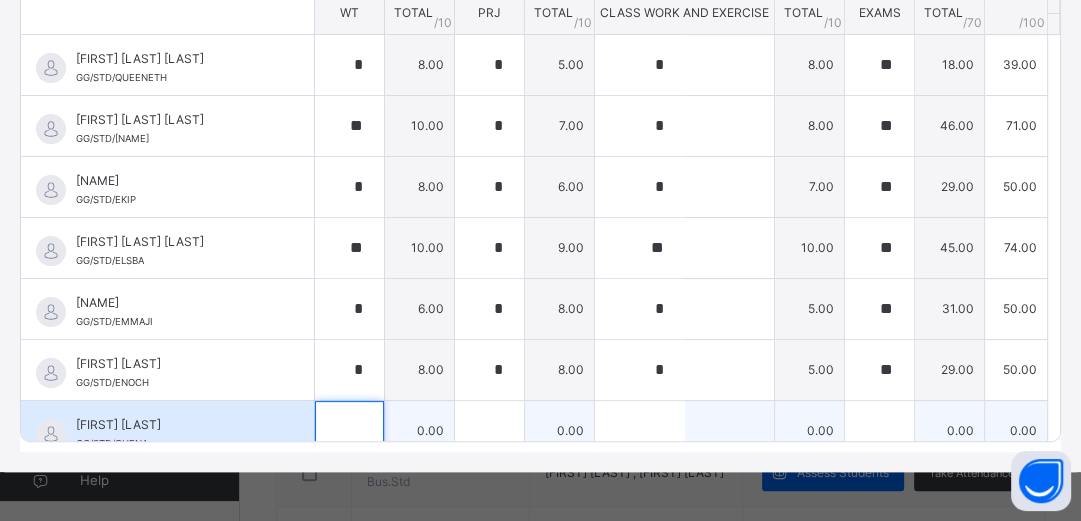 click at bounding box center [349, 431] 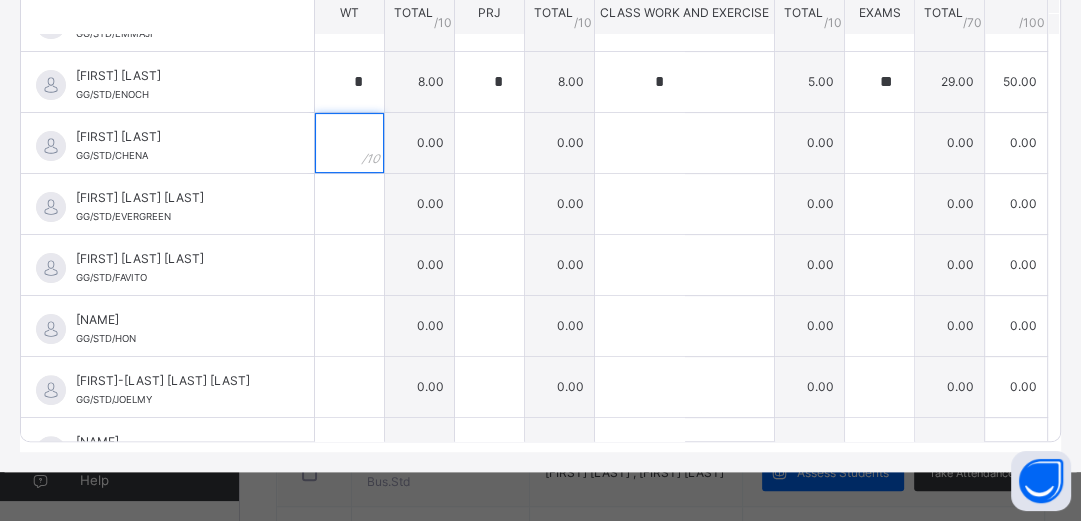 scroll, scrollTop: 320, scrollLeft: 0, axis: vertical 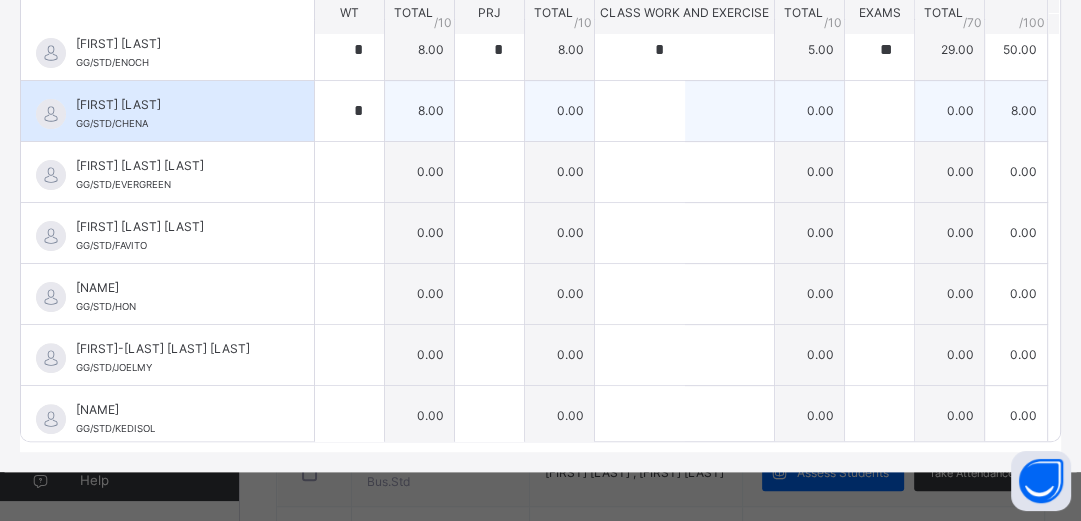 click on "0.00" at bounding box center [560, 110] 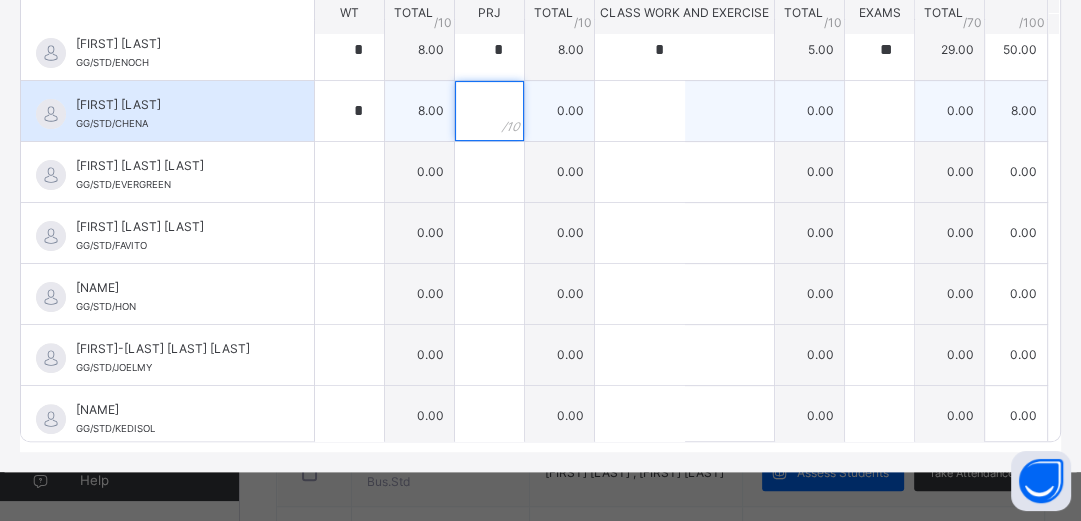 click at bounding box center [489, 111] 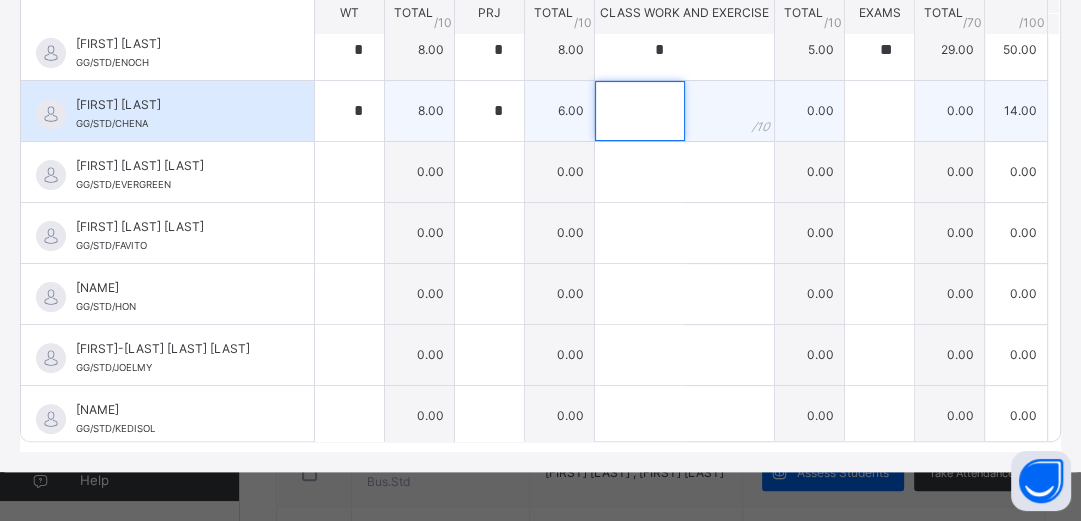 click at bounding box center (640, 111) 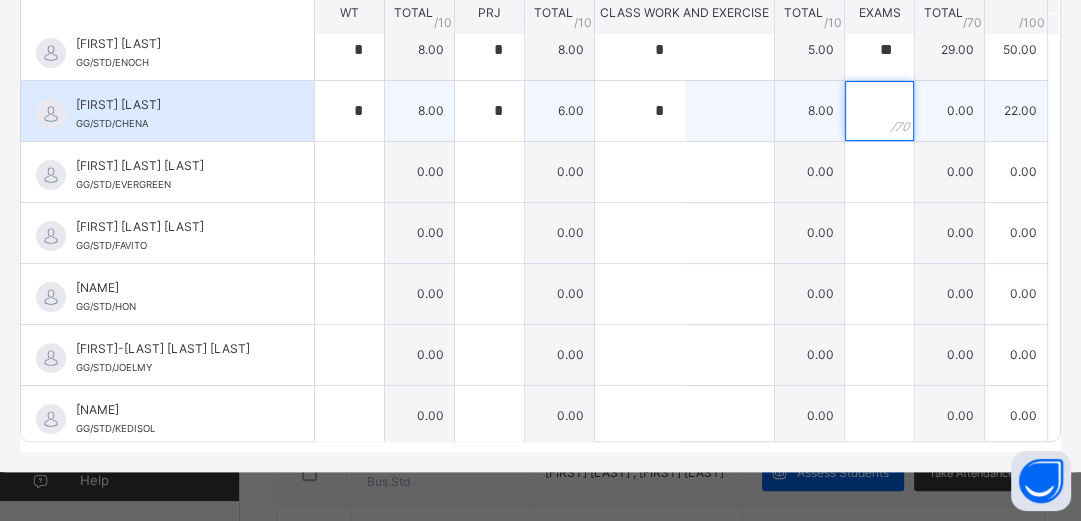 click at bounding box center [879, 111] 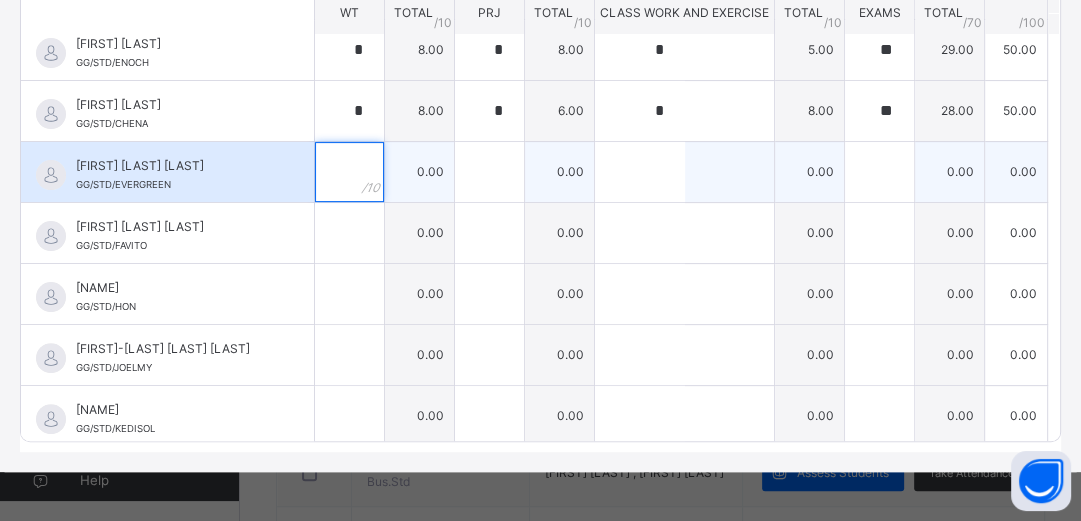 click at bounding box center (349, 172) 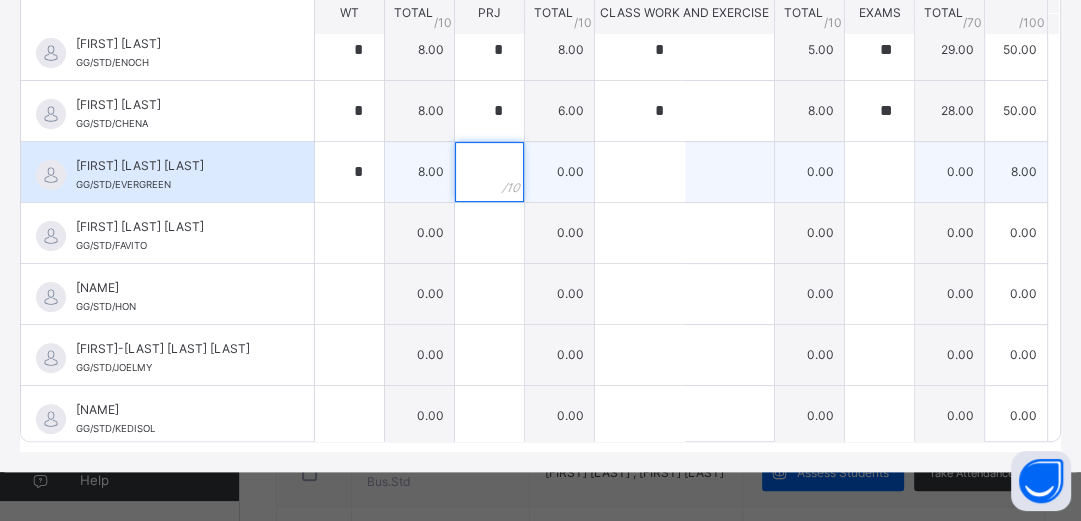 click at bounding box center [489, 172] 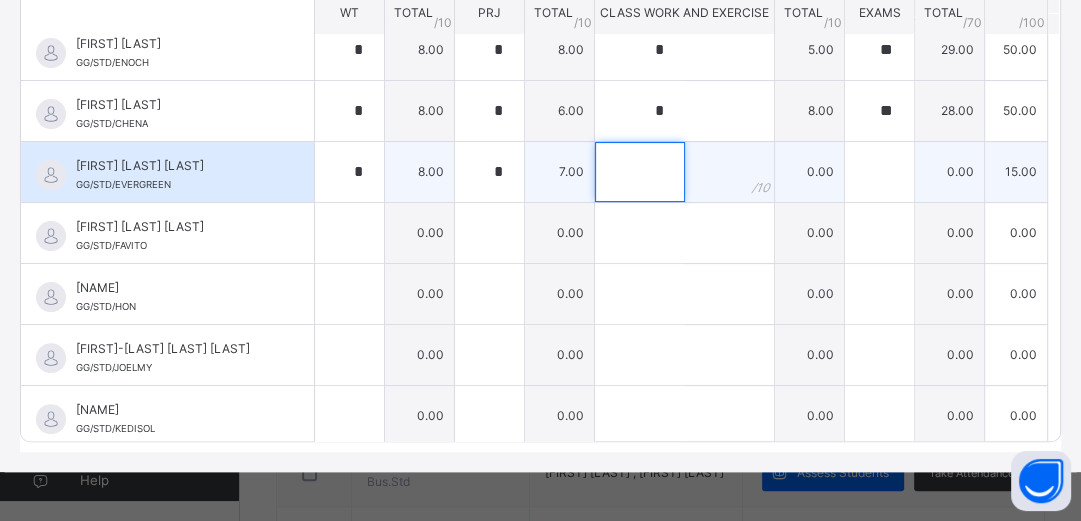 click at bounding box center (640, 172) 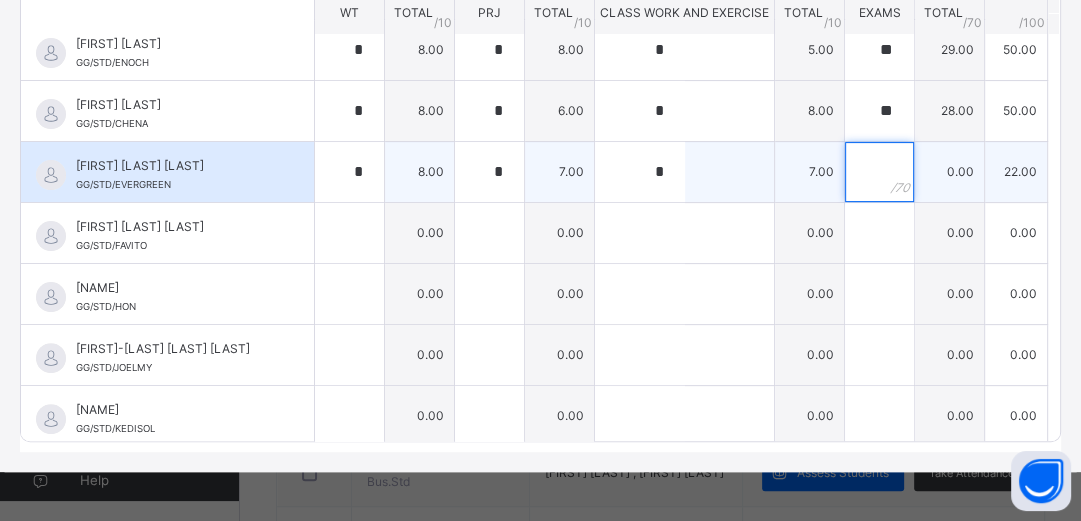 click at bounding box center [879, 172] 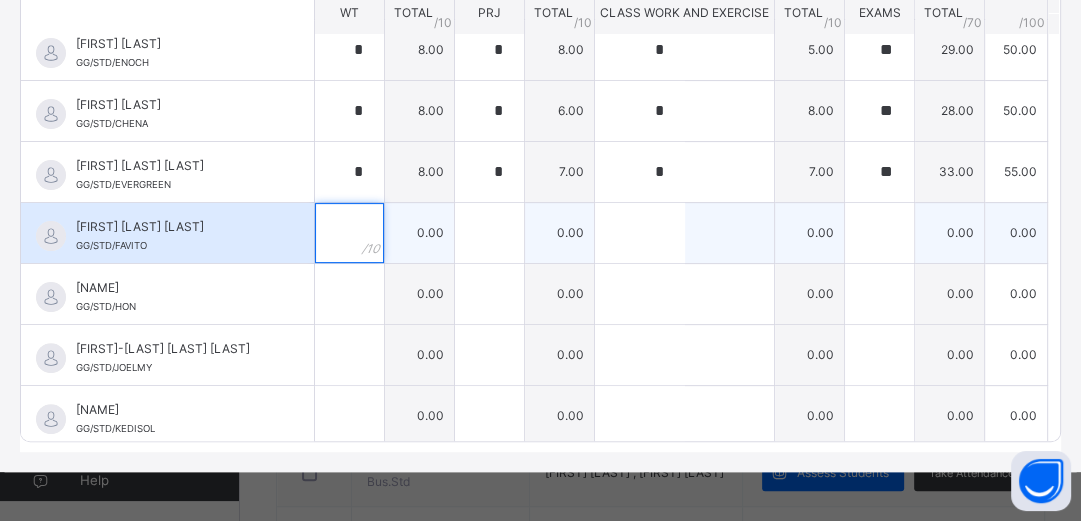 click at bounding box center [349, 233] 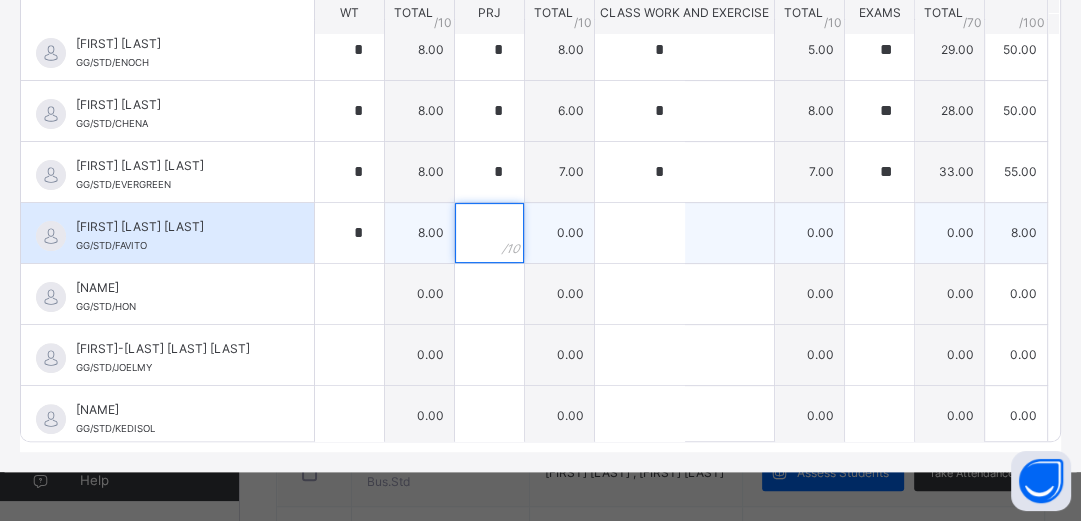 click at bounding box center (489, 233) 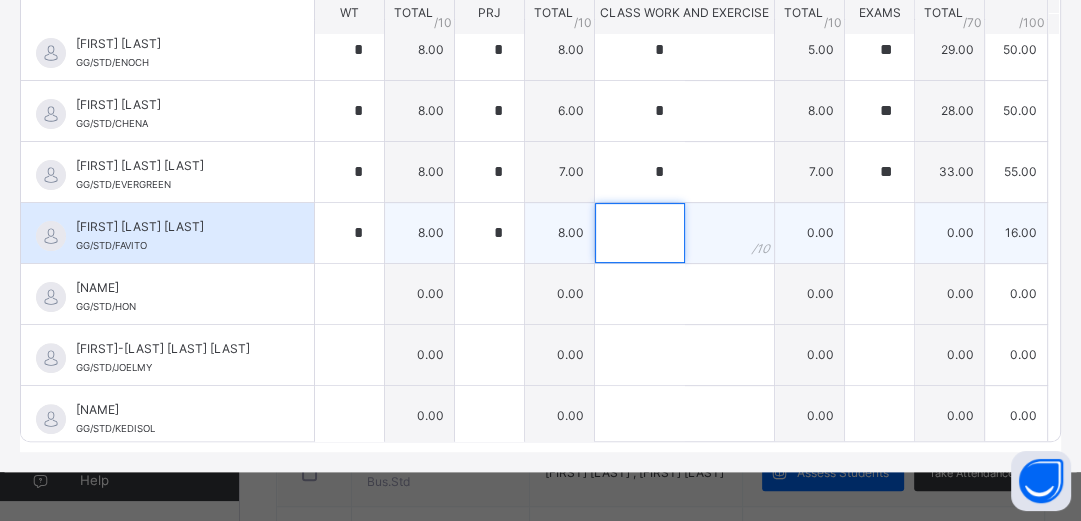 click at bounding box center [640, 233] 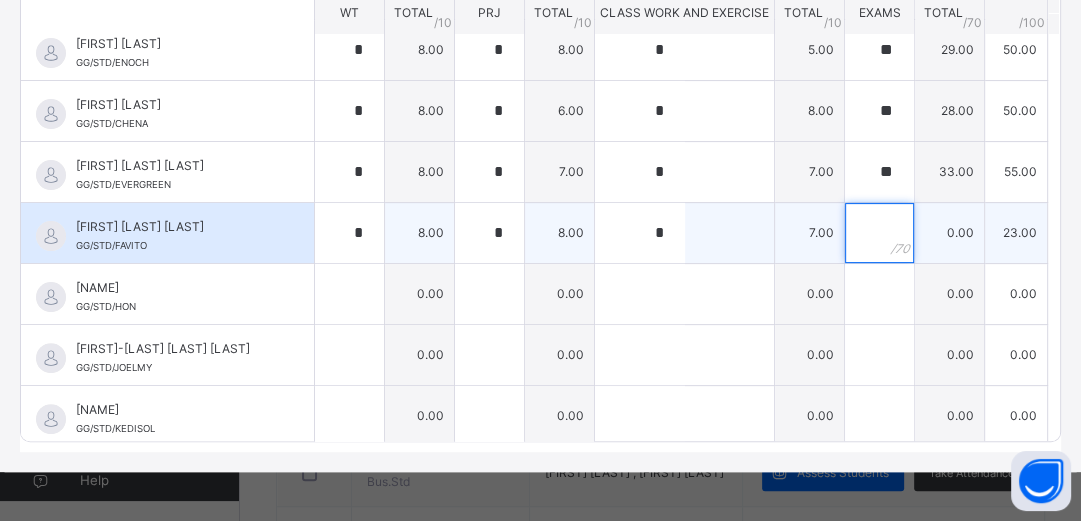 click at bounding box center (879, 233) 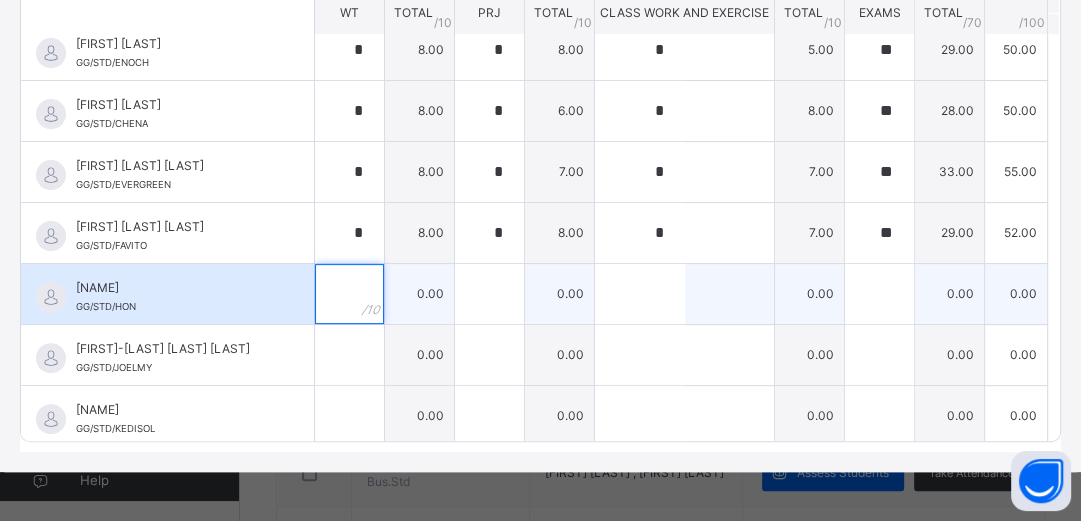 click at bounding box center [349, 294] 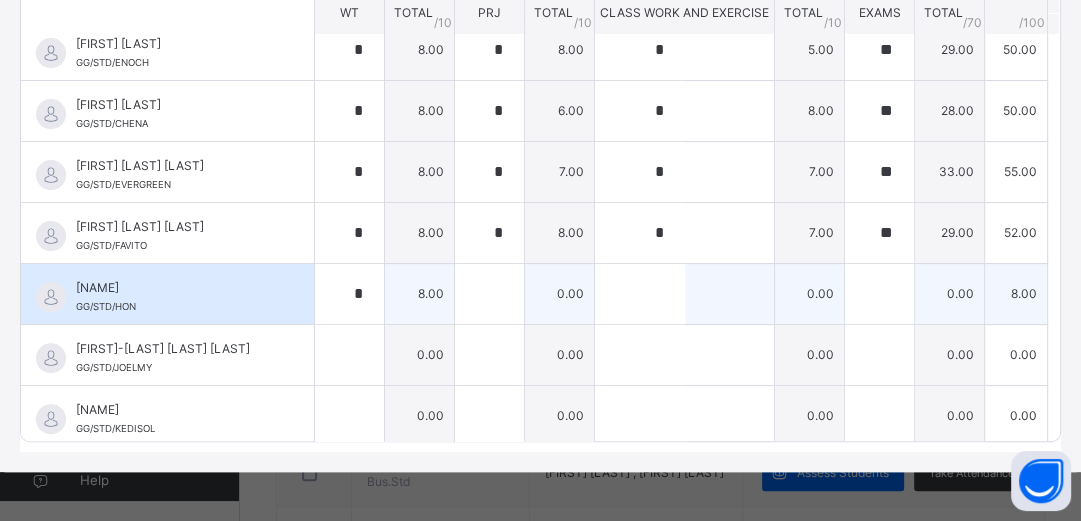 click on "8.00" at bounding box center [420, 293] 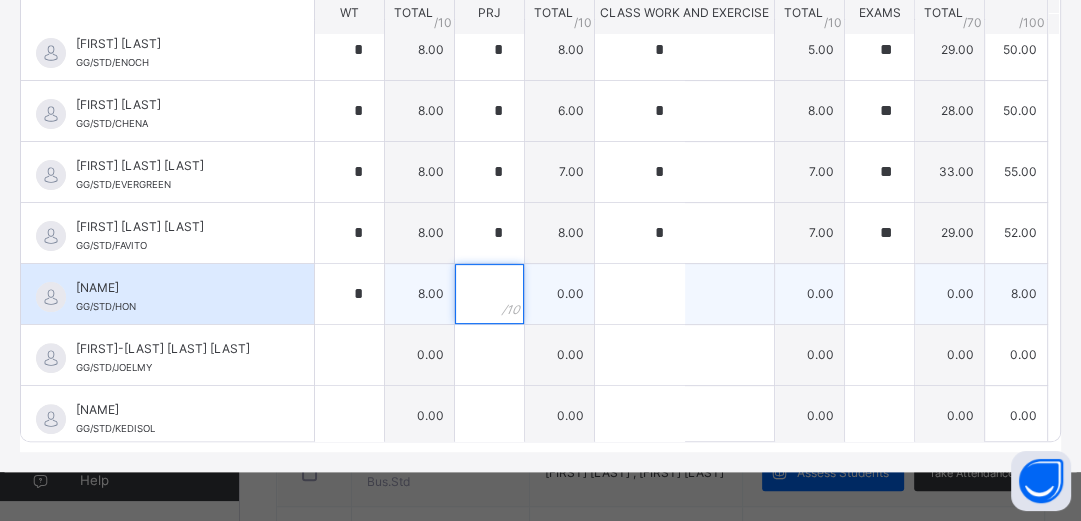 click at bounding box center [489, 294] 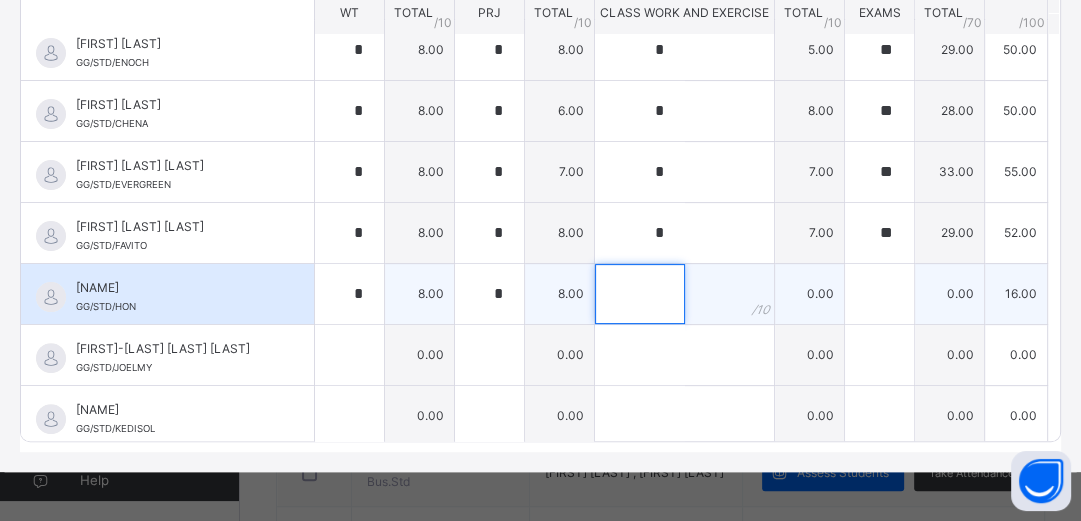 click at bounding box center [640, 294] 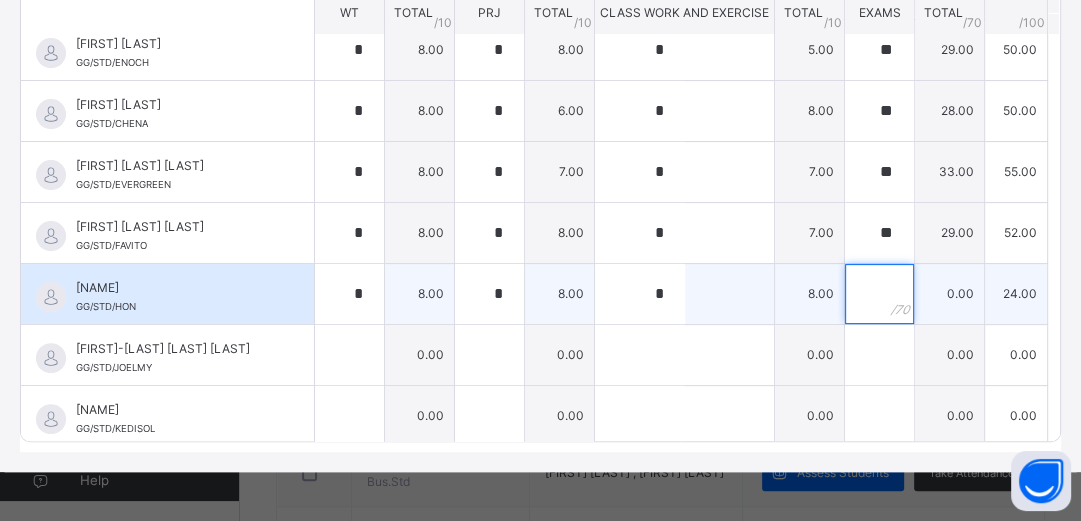 click at bounding box center [879, 294] 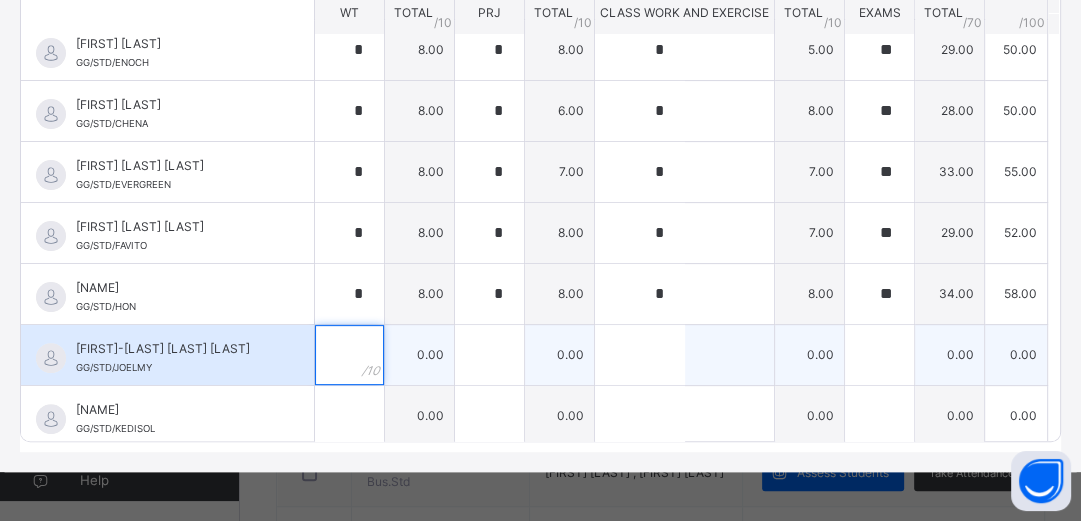 click at bounding box center (349, 355) 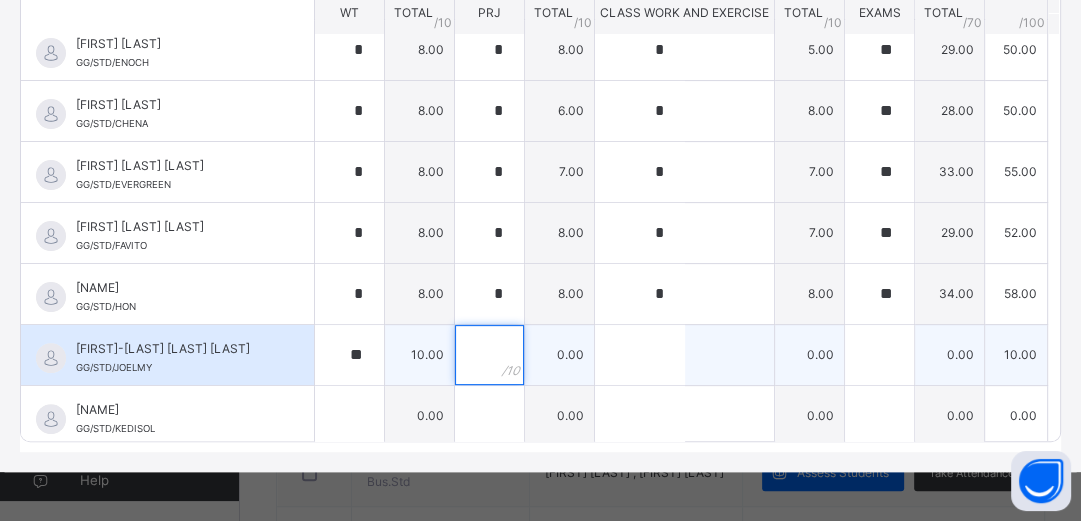 click at bounding box center (489, 355) 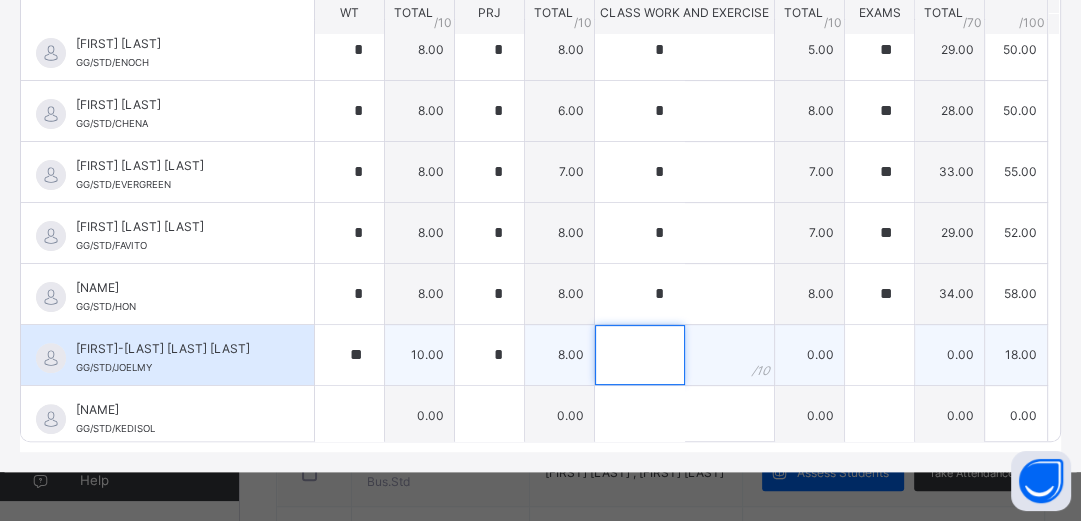 click at bounding box center (640, 355) 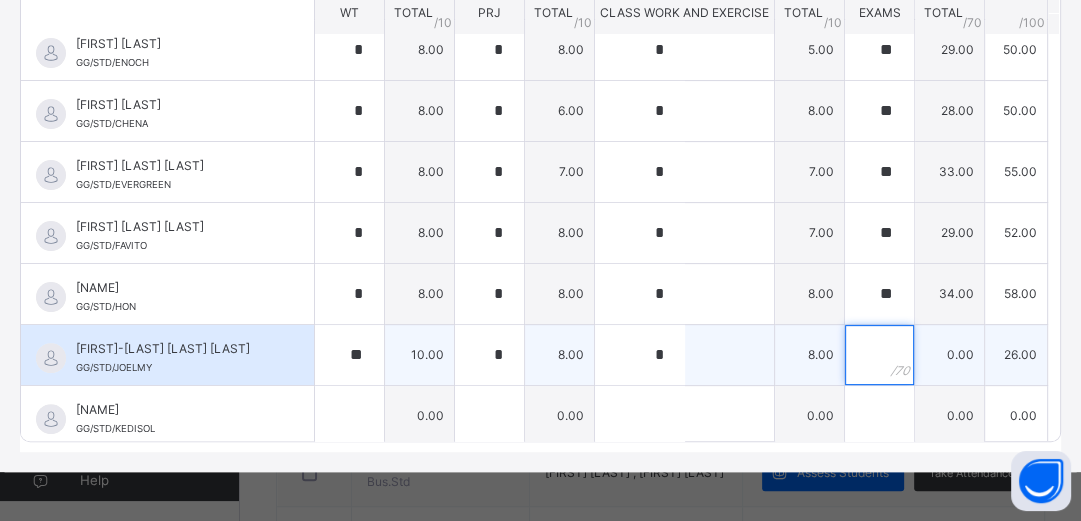 click at bounding box center (879, 355) 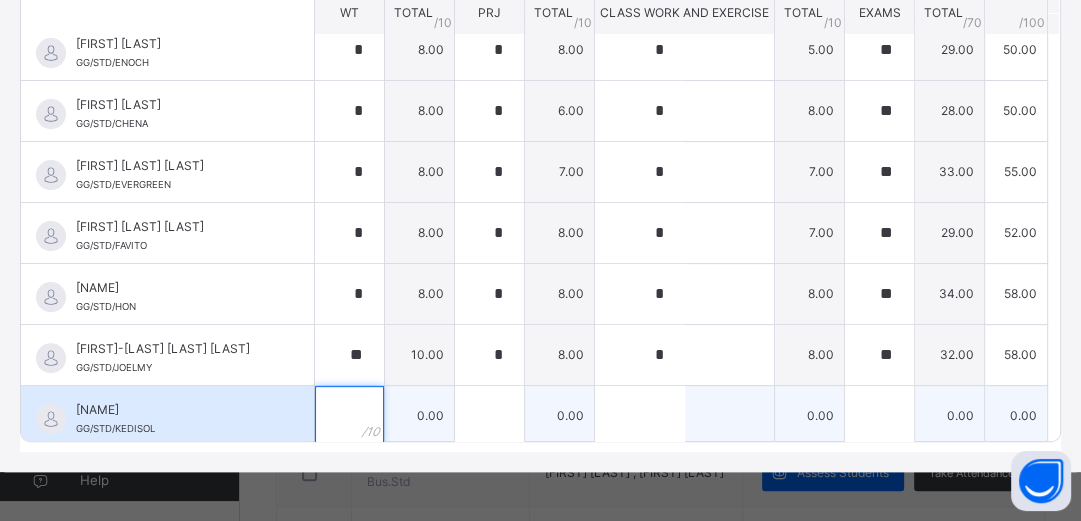 click at bounding box center (349, 416) 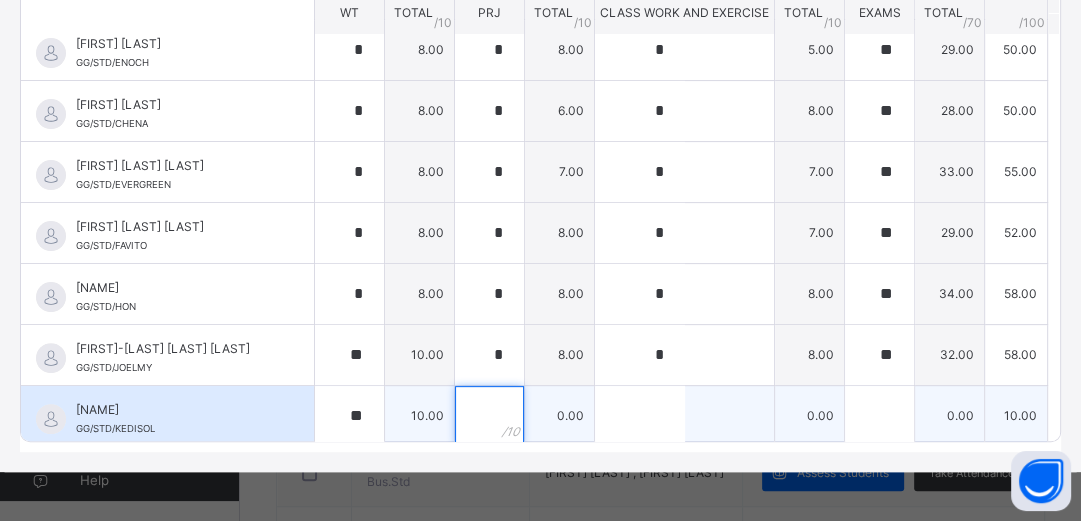 click at bounding box center [489, 416] 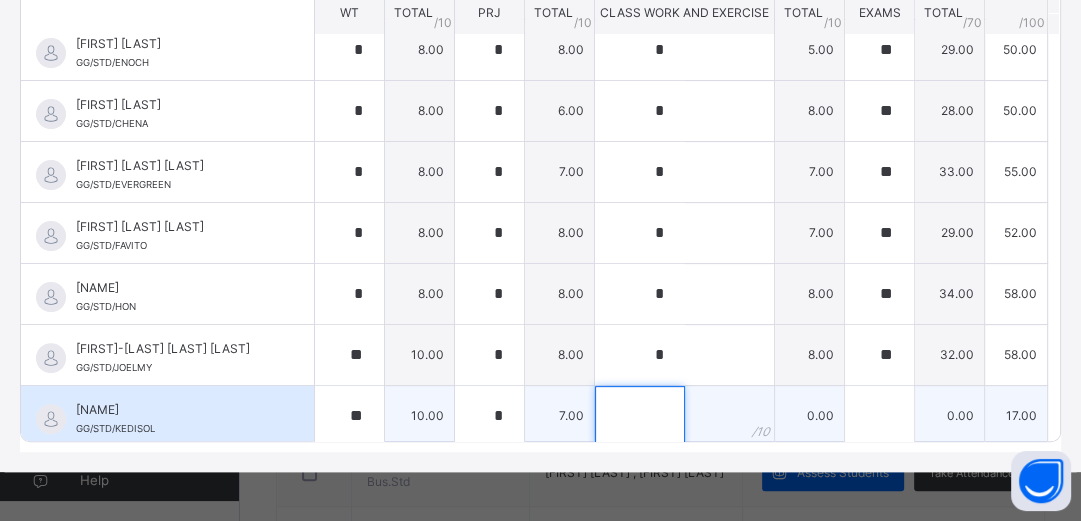 click at bounding box center (640, 416) 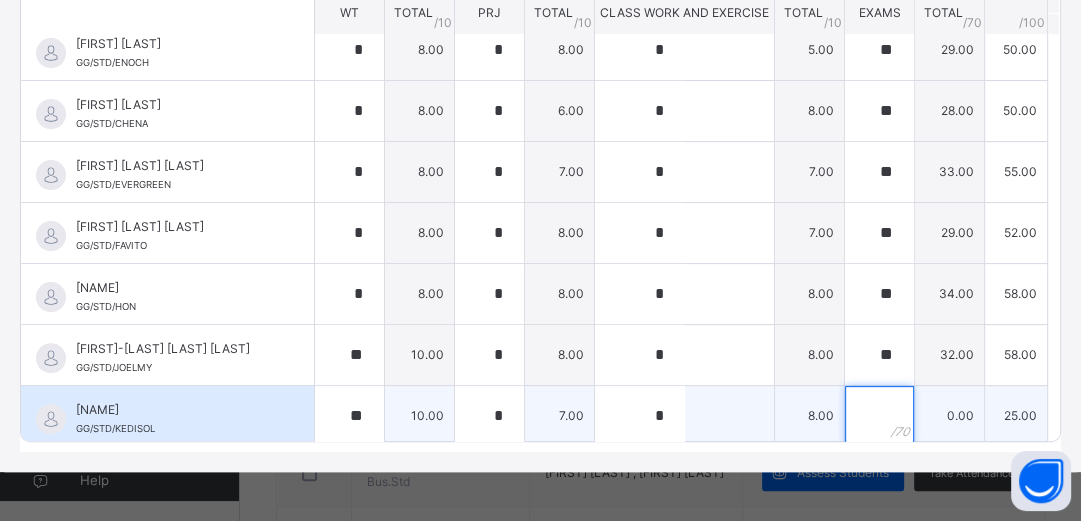 click at bounding box center [879, 416] 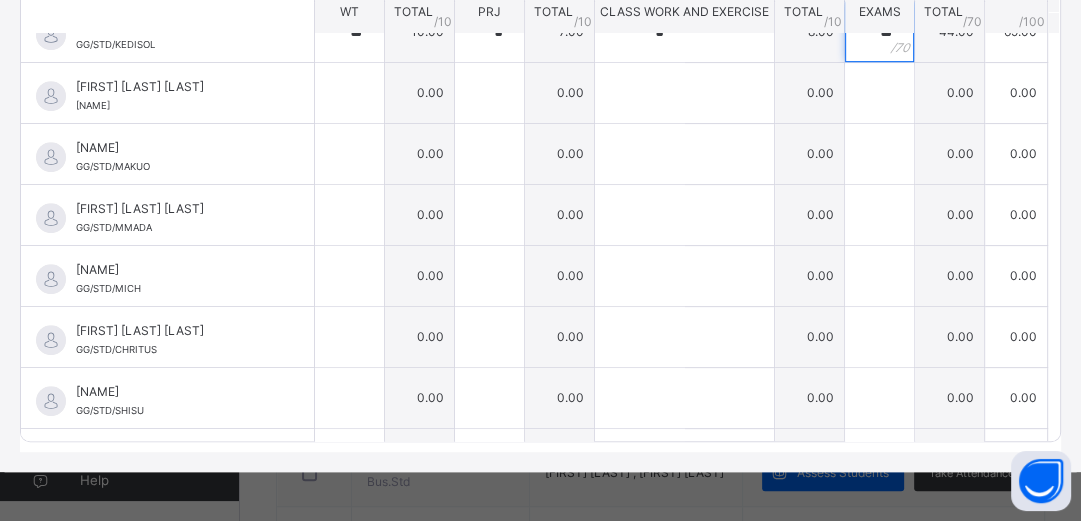 scroll, scrollTop: 736, scrollLeft: 0, axis: vertical 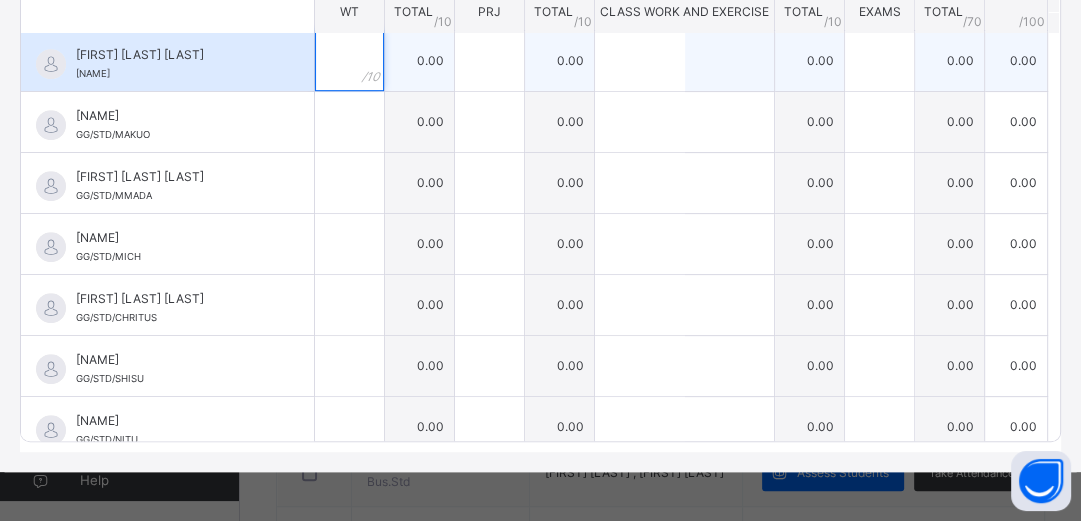 click at bounding box center (349, 61) 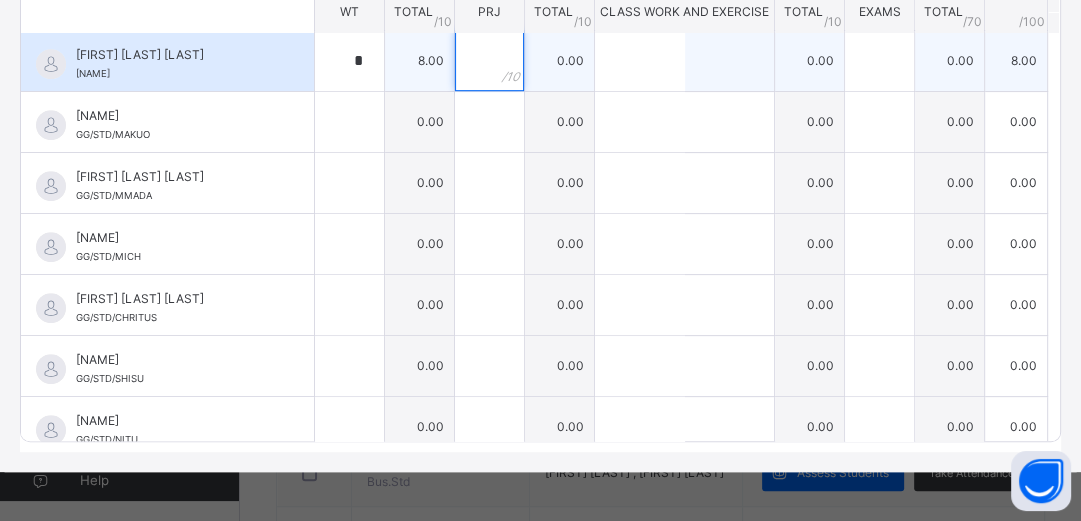 click at bounding box center (489, 61) 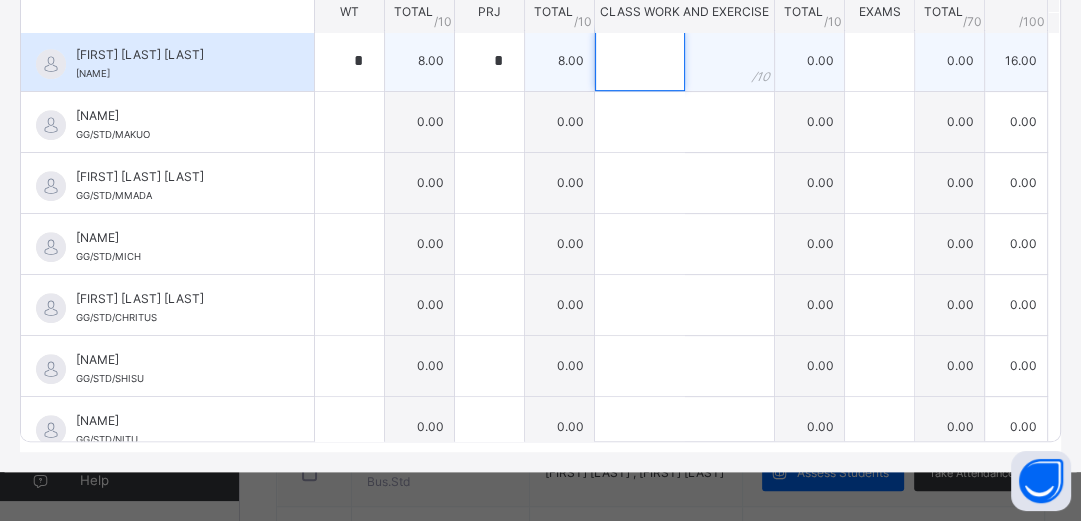 click at bounding box center [640, 61] 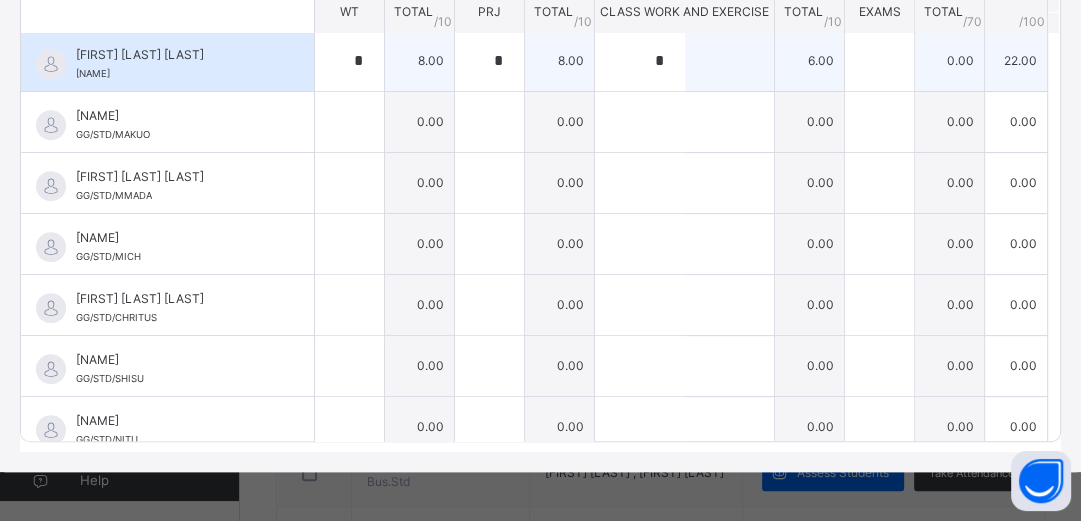 click on "6.00" at bounding box center (810, 60) 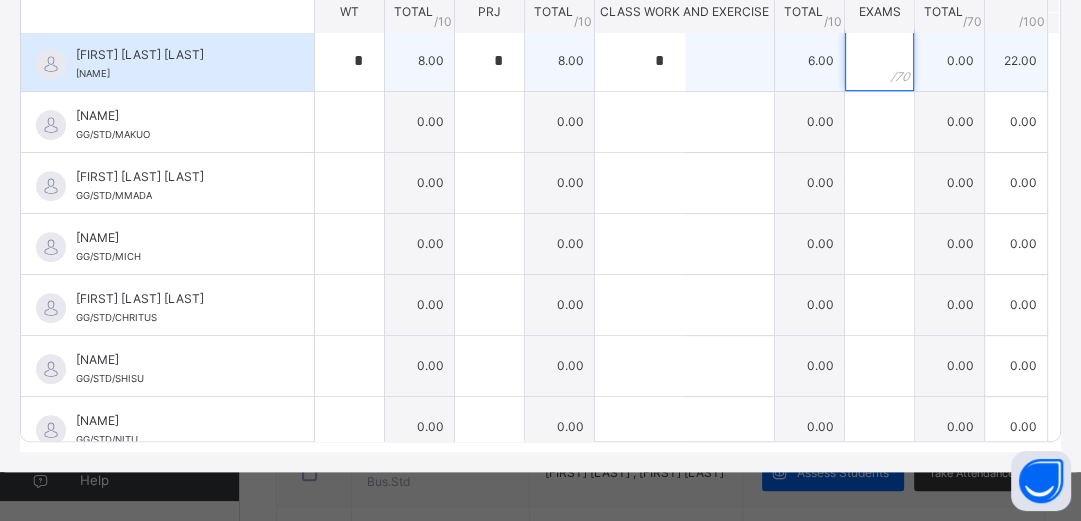 click at bounding box center [879, 61] 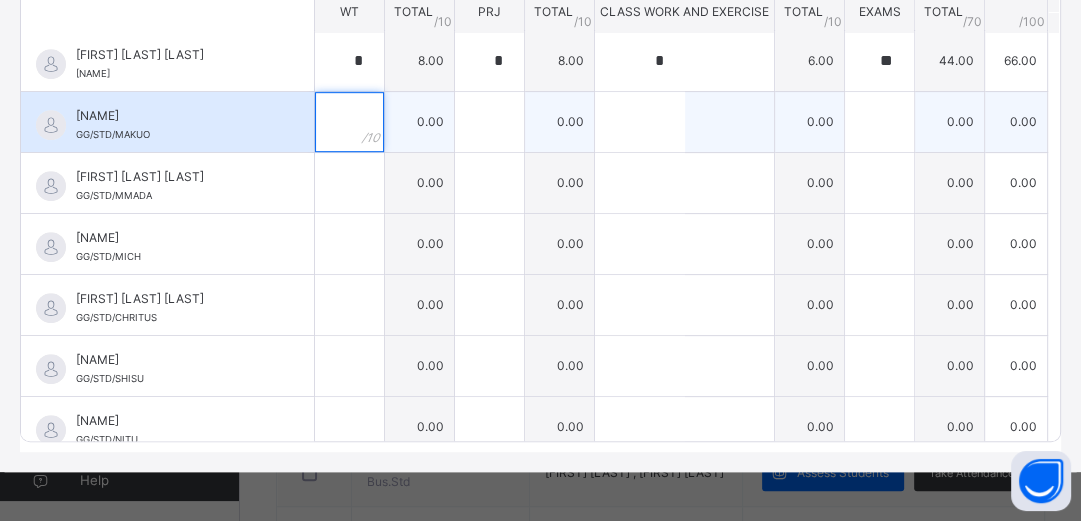 click at bounding box center [349, 122] 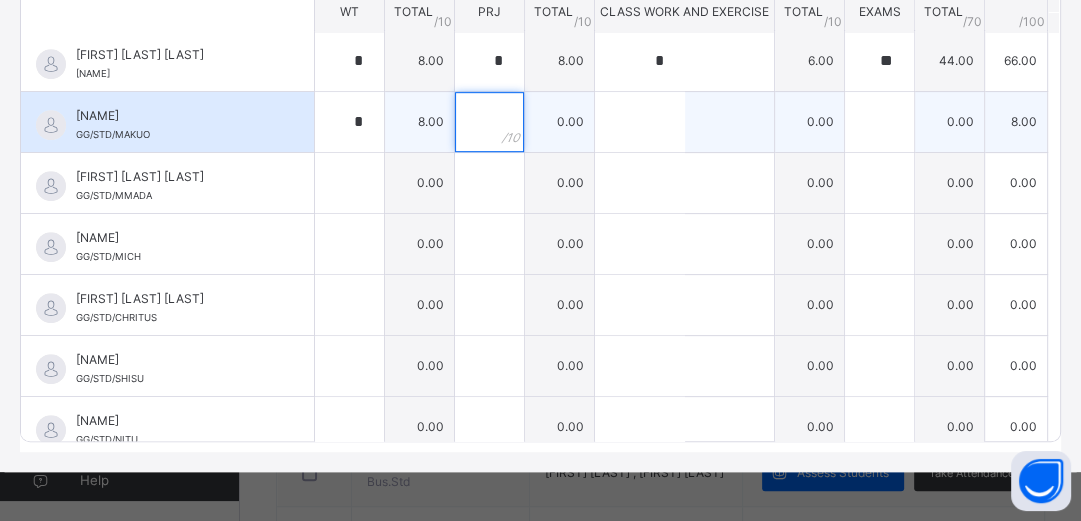 click at bounding box center [489, 122] 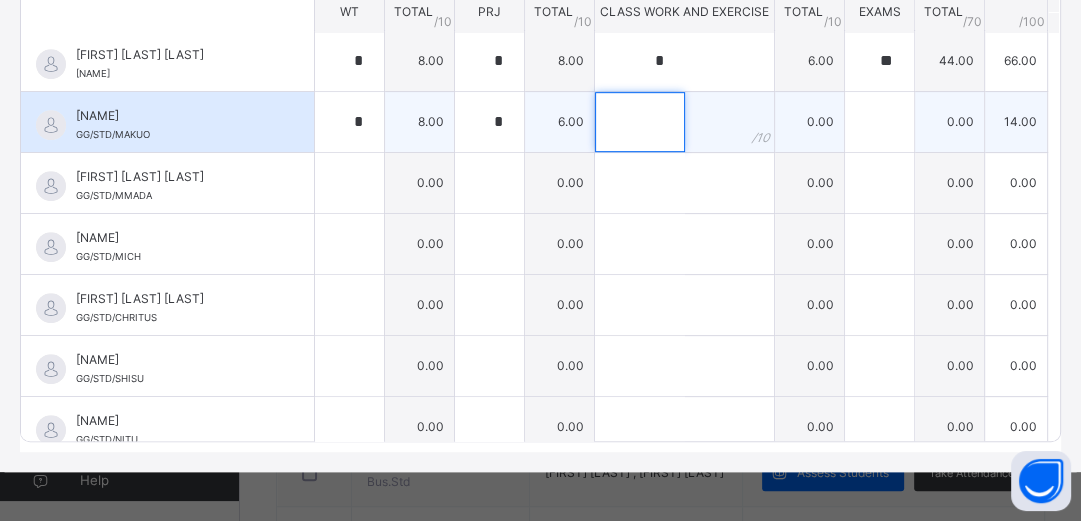 click at bounding box center (640, 122) 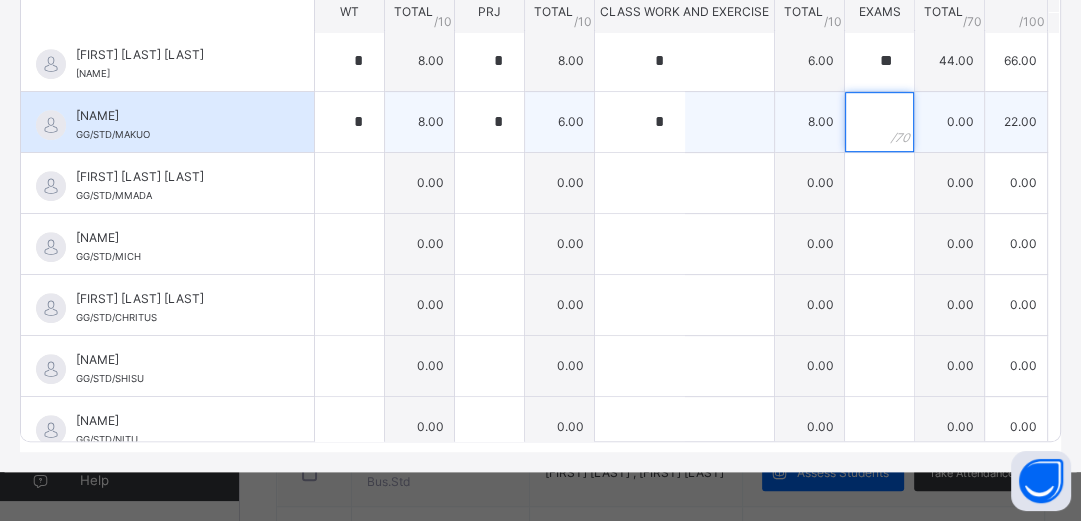 click at bounding box center (879, 122) 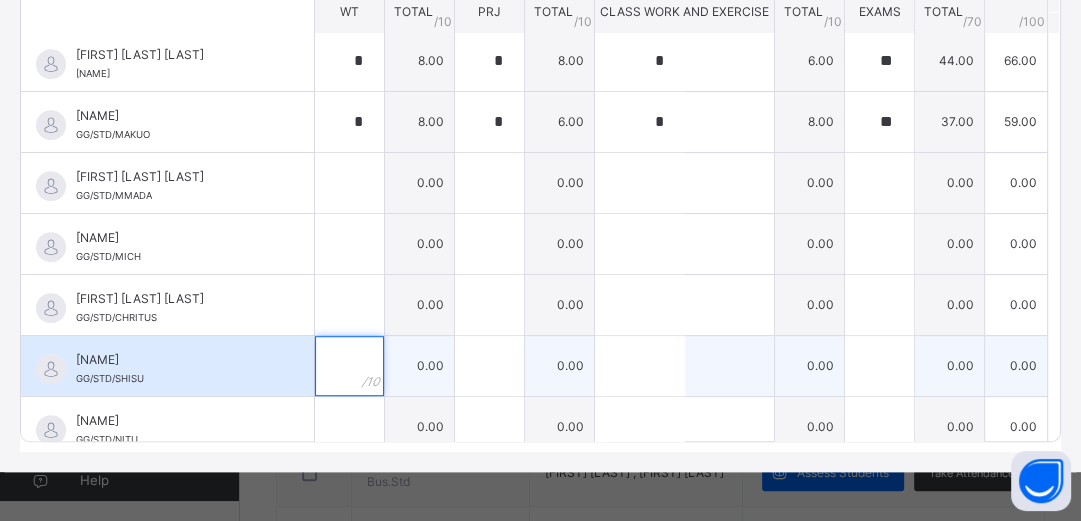 click at bounding box center [349, 366] 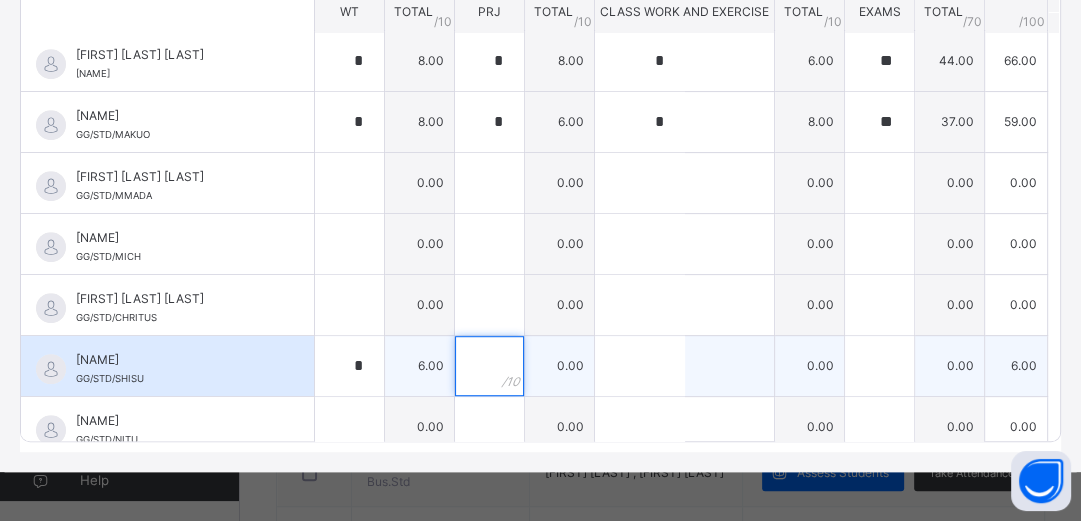 click at bounding box center [489, 366] 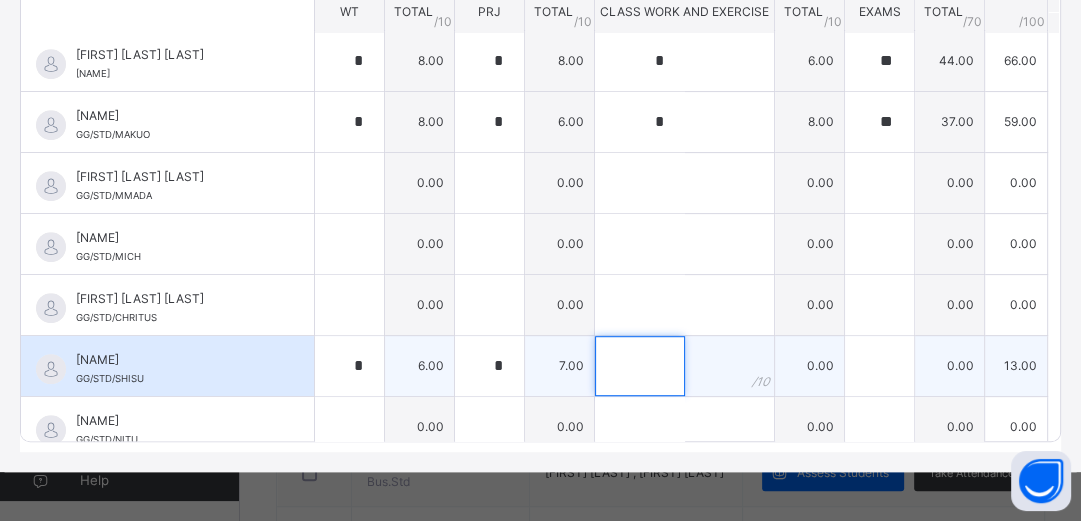 click at bounding box center (640, 366) 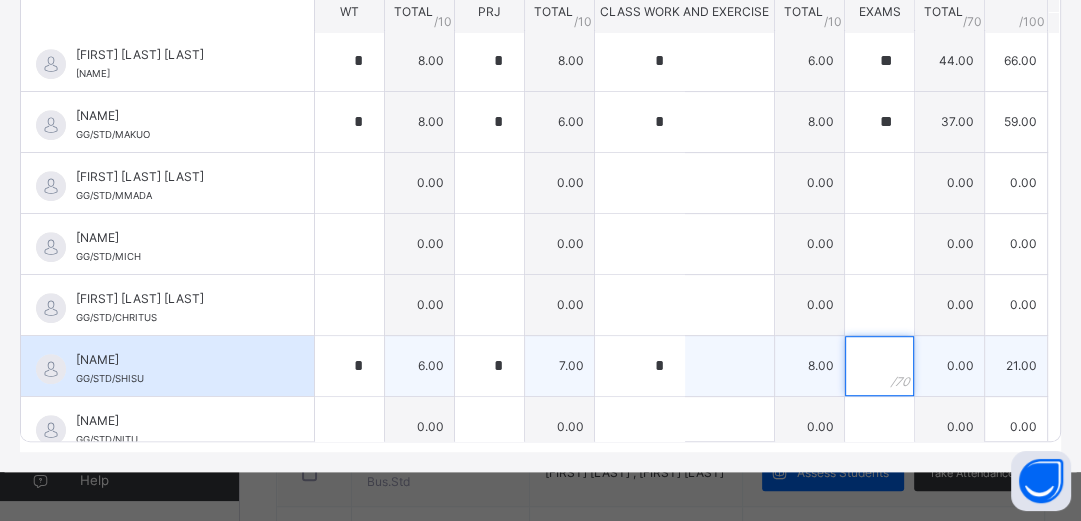 click at bounding box center [879, 366] 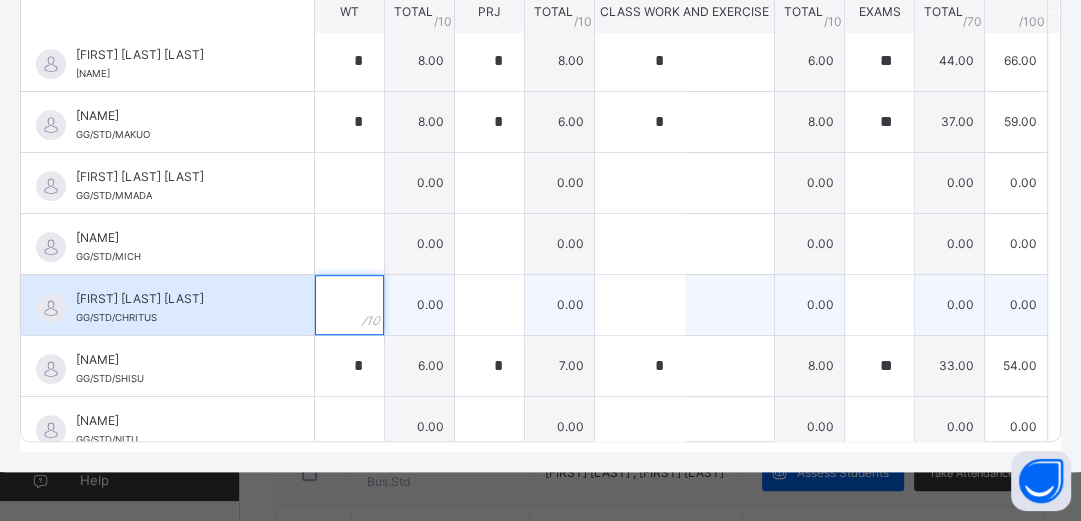 click at bounding box center (349, 305) 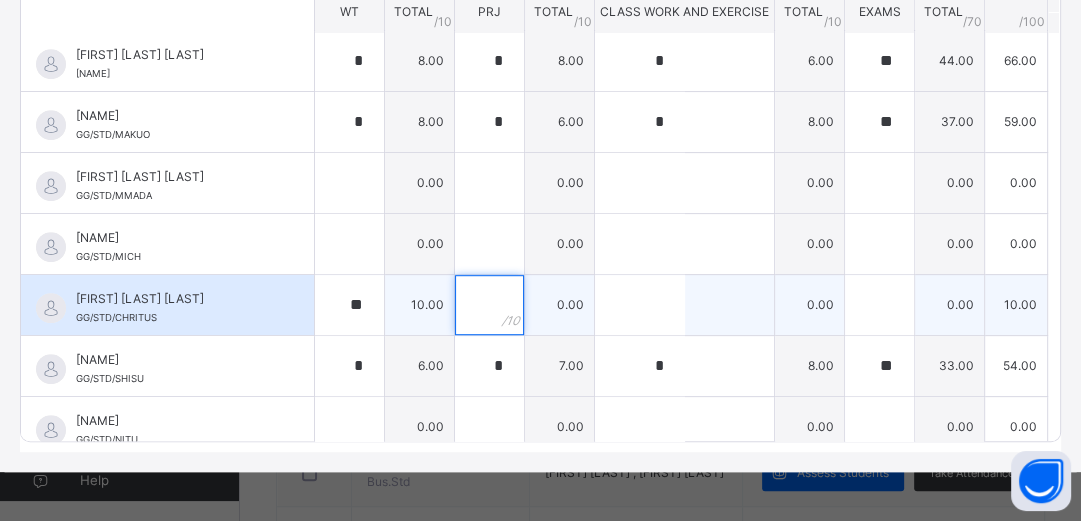 click at bounding box center [489, 305] 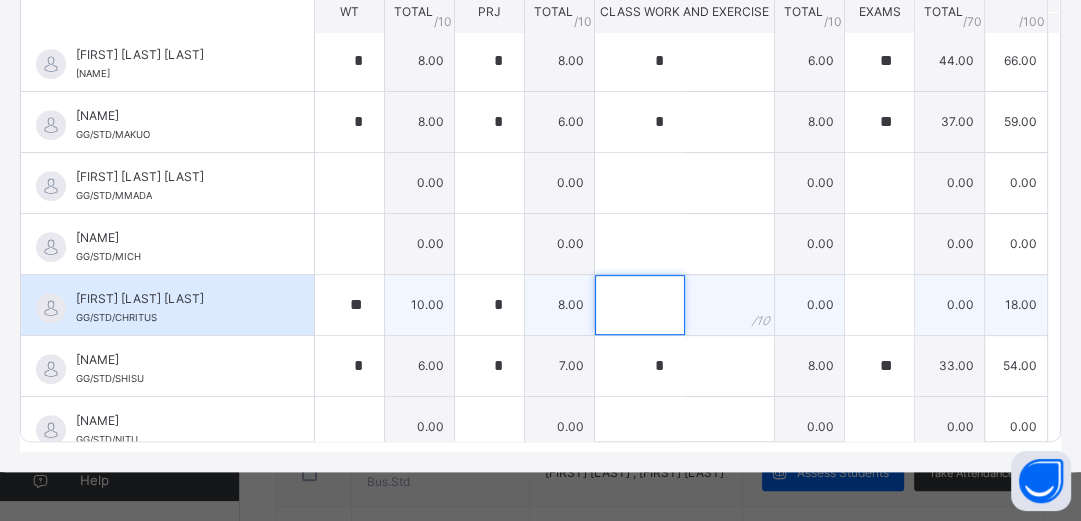 click at bounding box center [640, 305] 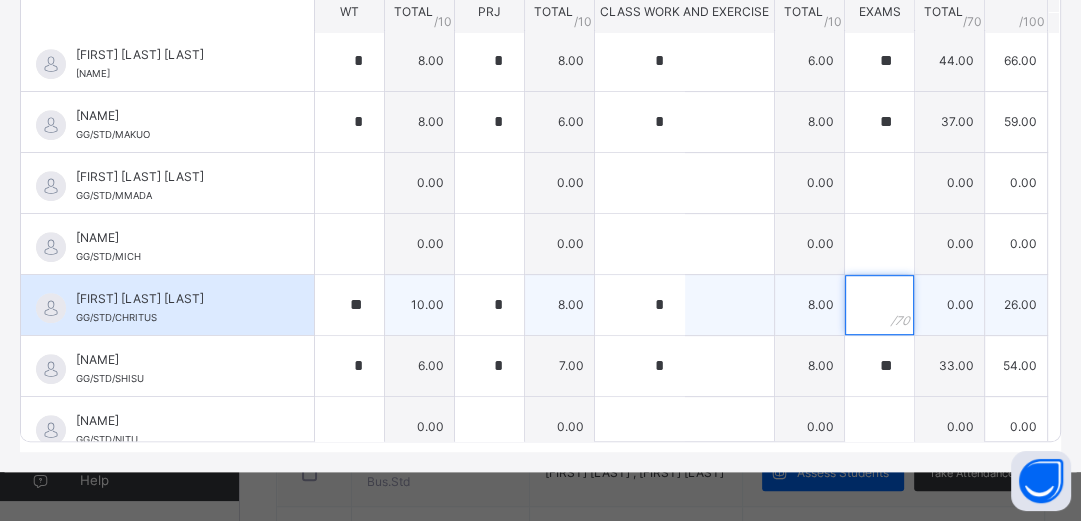 click at bounding box center (879, 305) 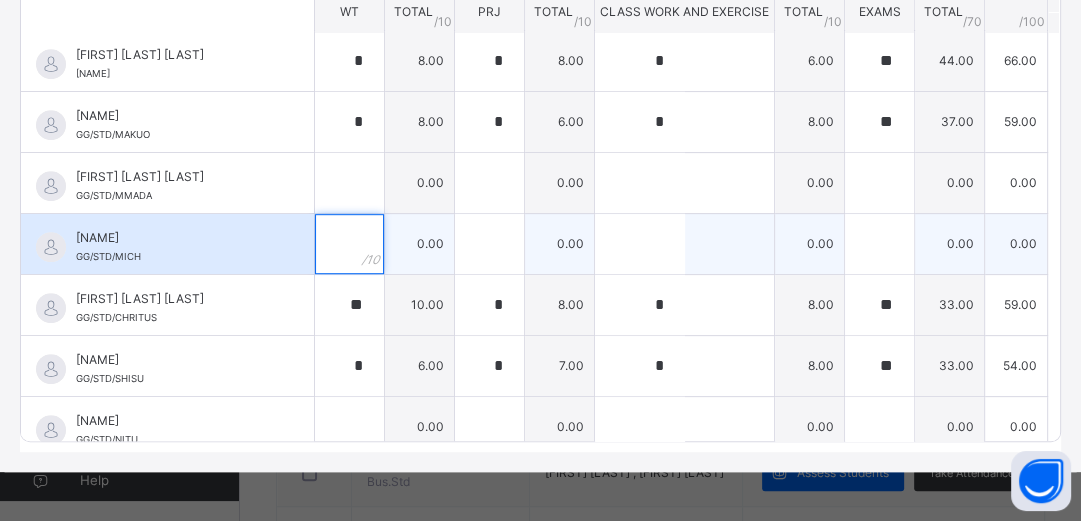 click at bounding box center [349, 244] 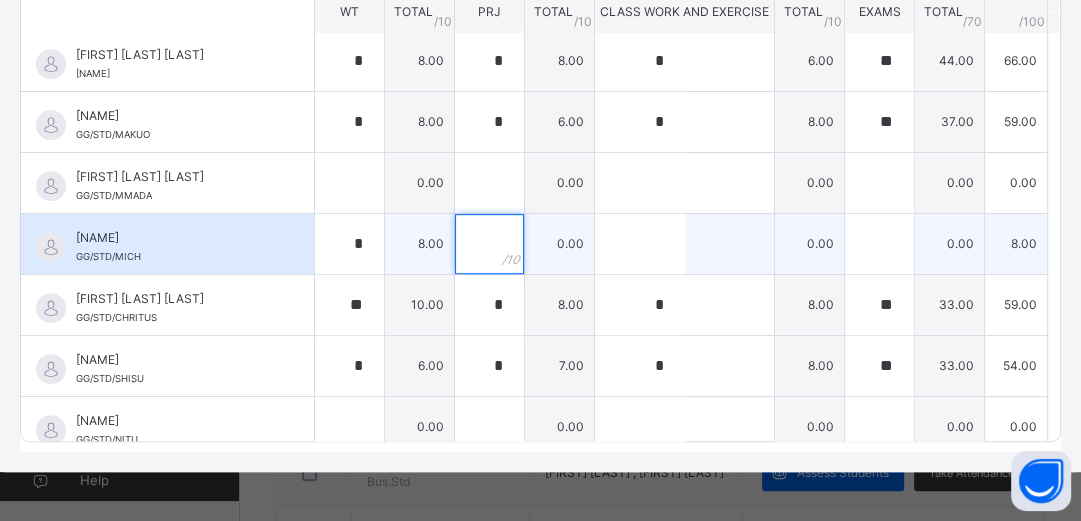 click at bounding box center (489, 244) 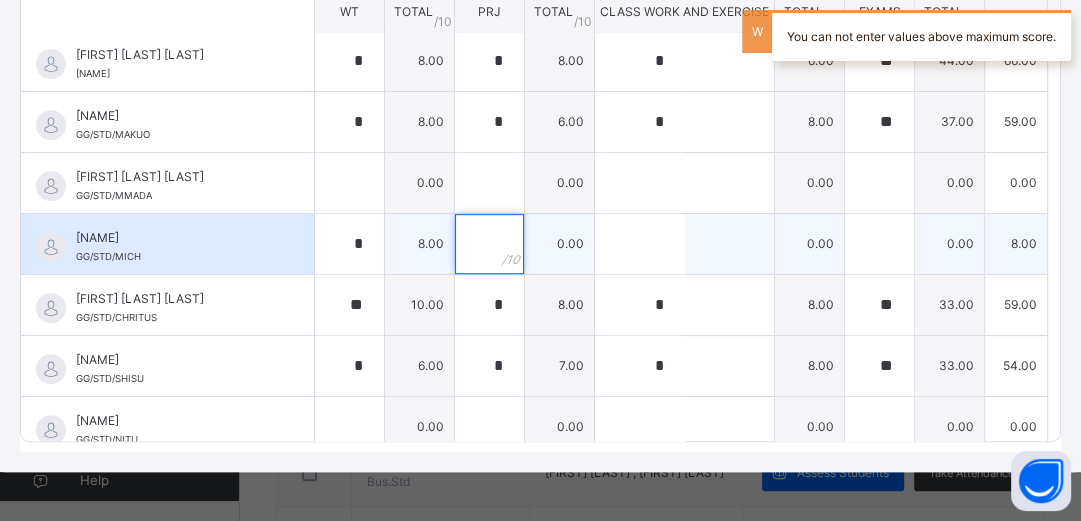 click at bounding box center (489, 244) 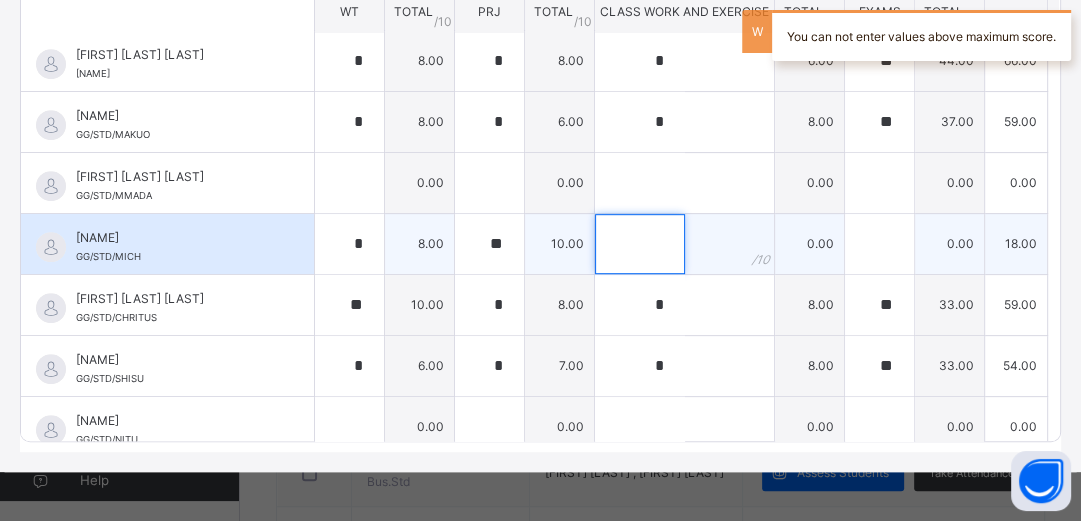 click at bounding box center (640, 244) 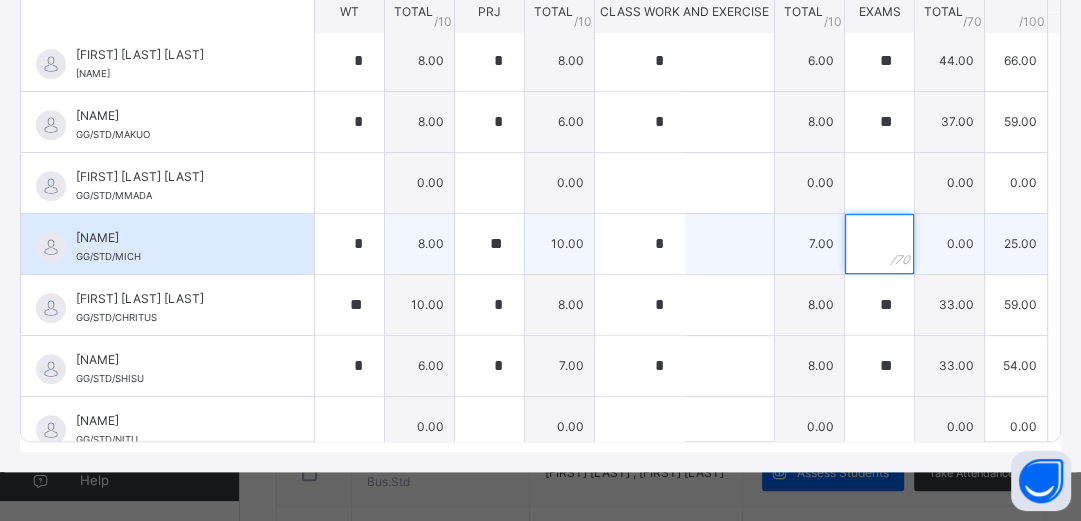 click at bounding box center (879, 244) 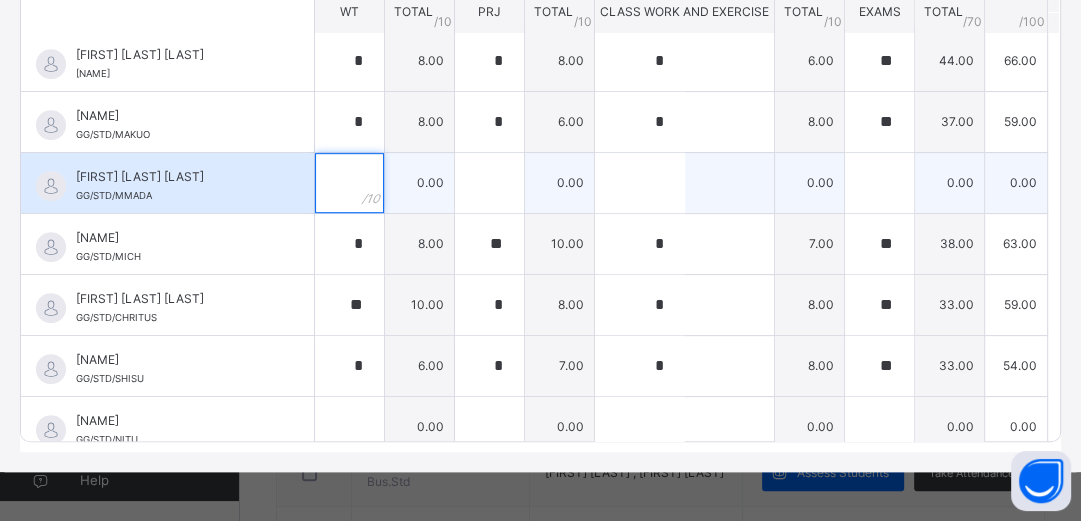 click at bounding box center [349, 183] 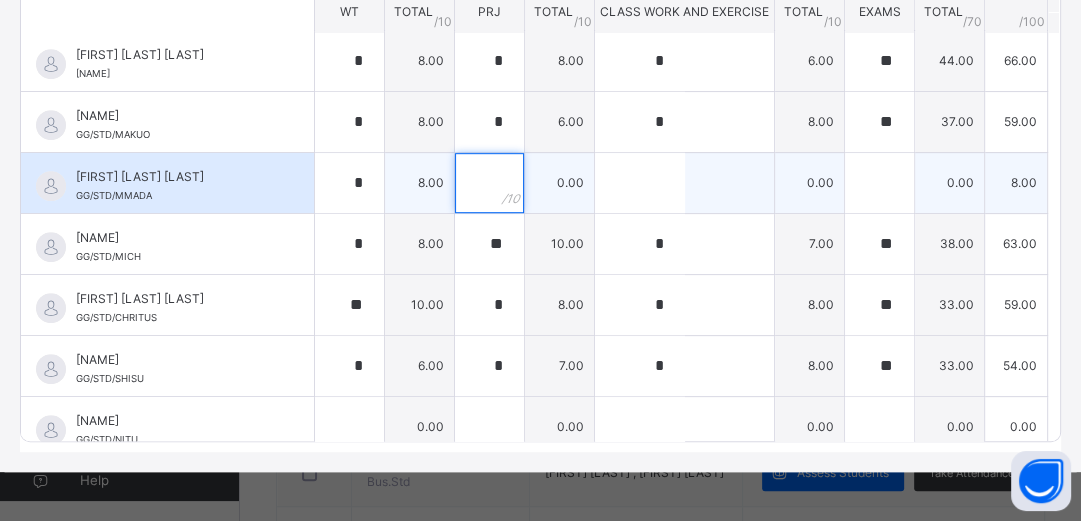 click at bounding box center [489, 183] 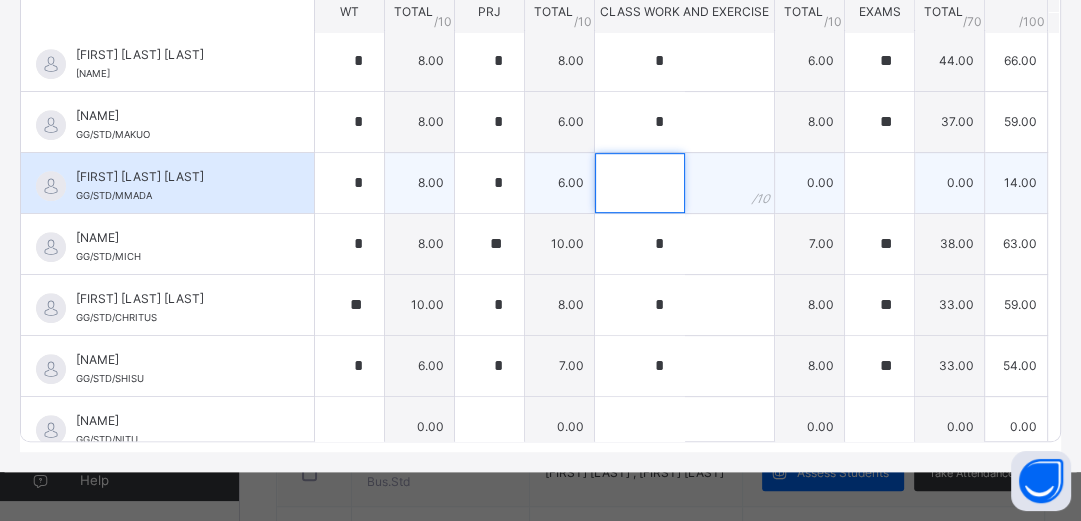 click at bounding box center (640, 183) 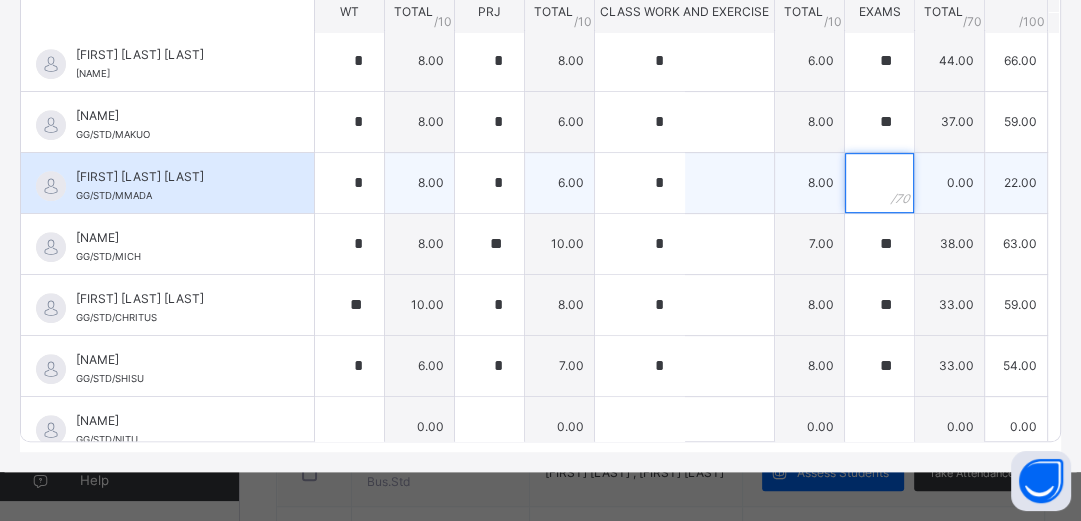 click at bounding box center (879, 183) 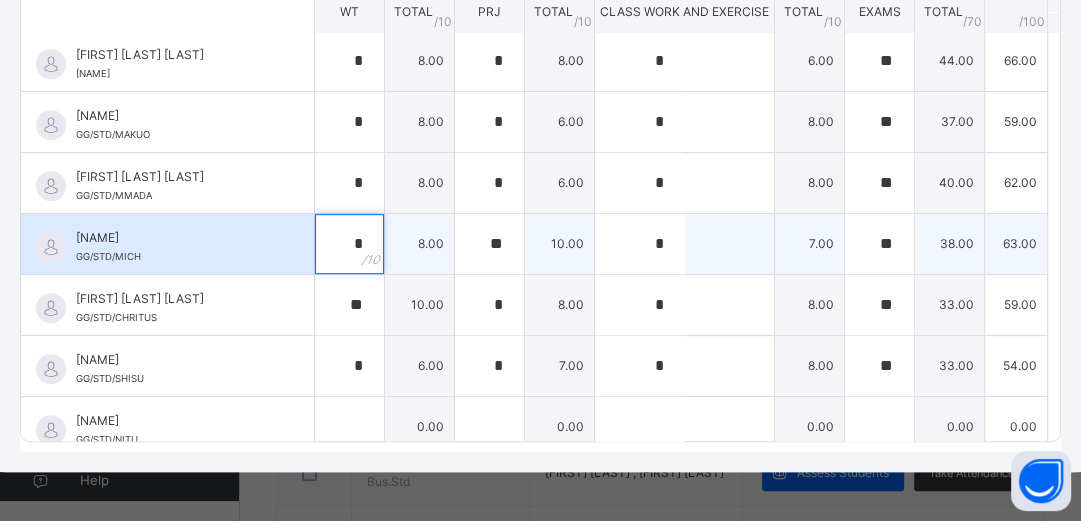 click on "*" at bounding box center (349, 244) 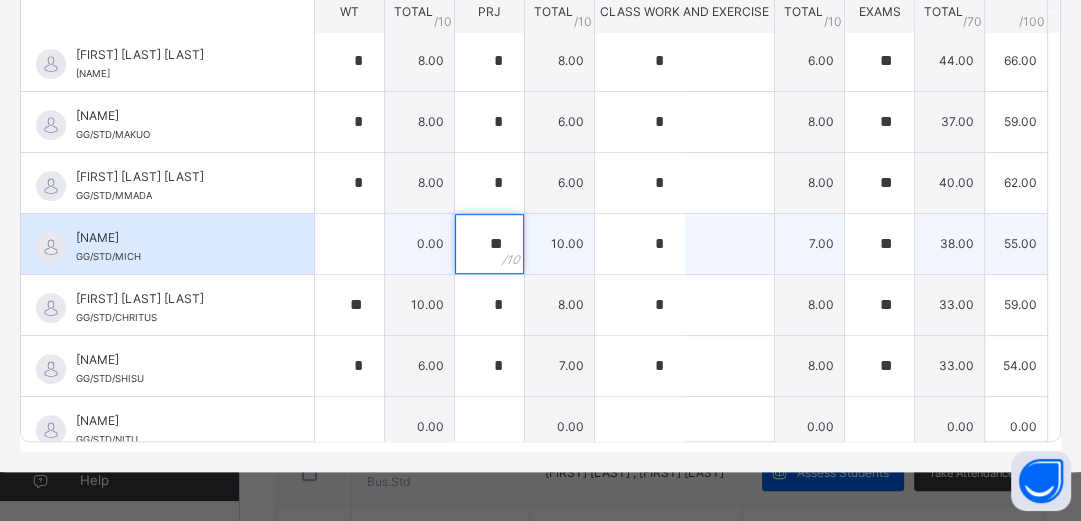 click on "**" at bounding box center [489, 244] 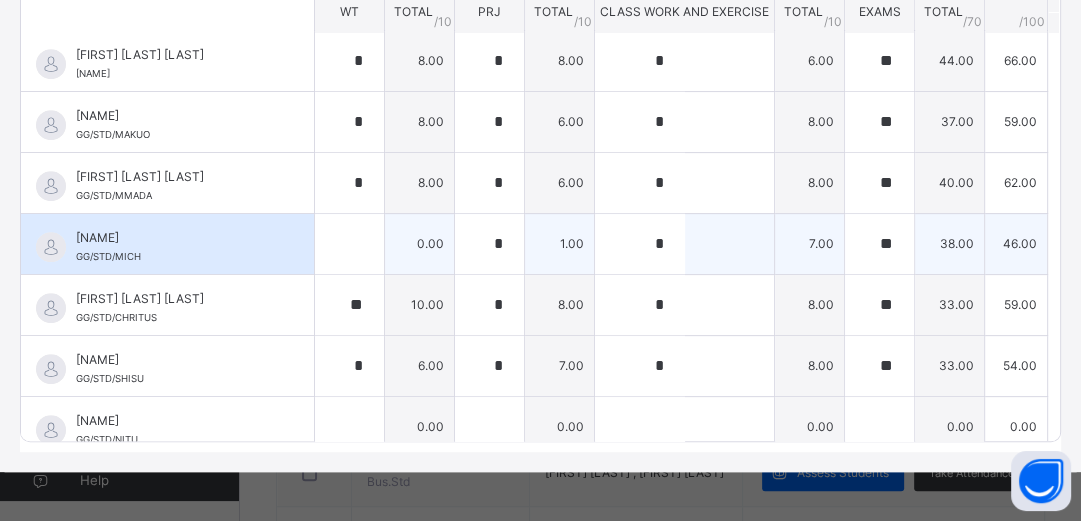 click on "*" at bounding box center (489, 244) 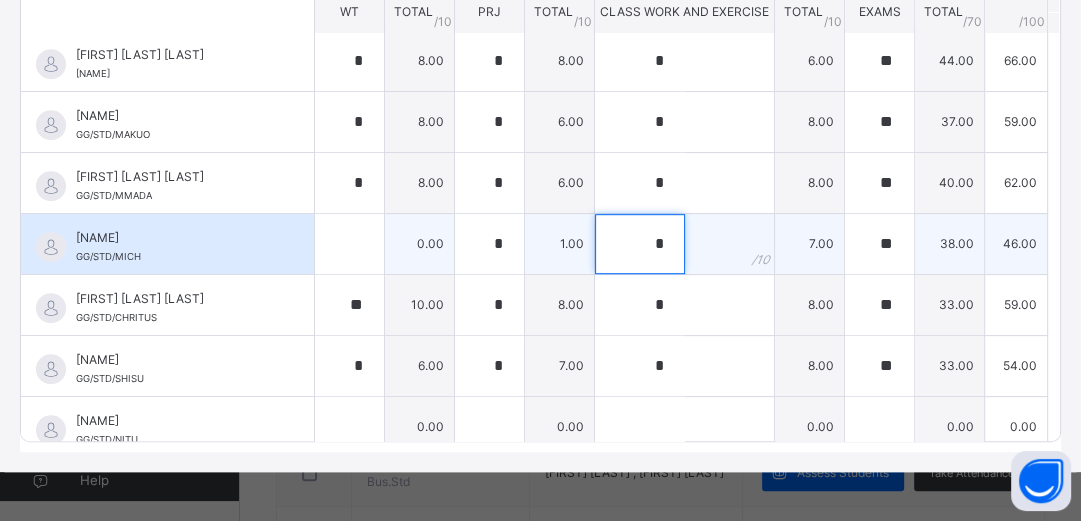 click on "*" at bounding box center [640, 244] 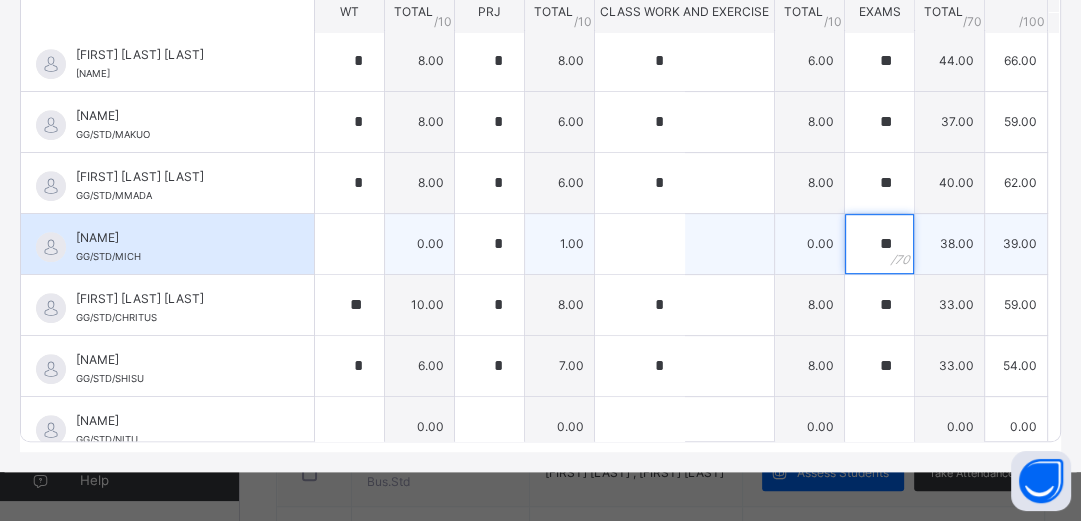 click on "**" at bounding box center [879, 244] 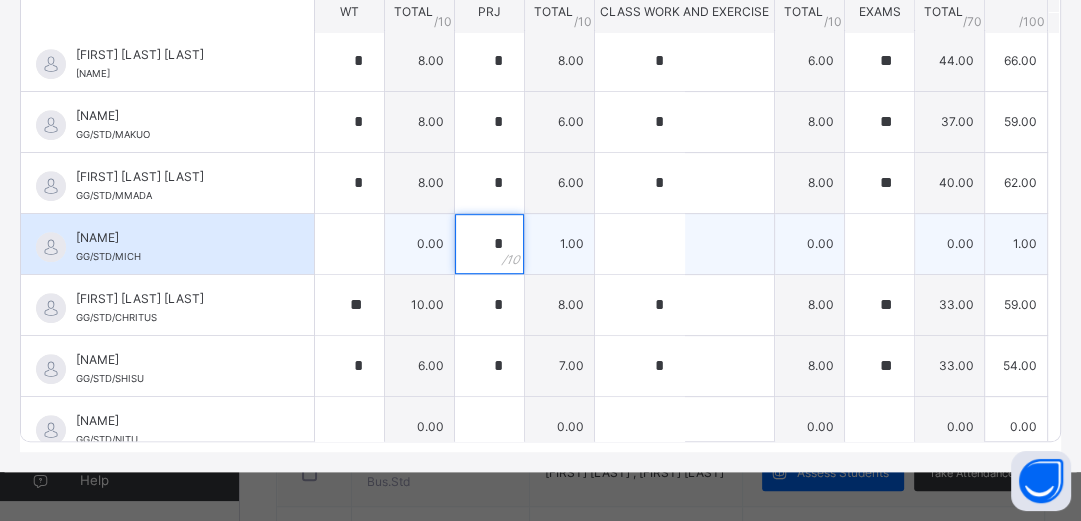 click on "*" at bounding box center [489, 244] 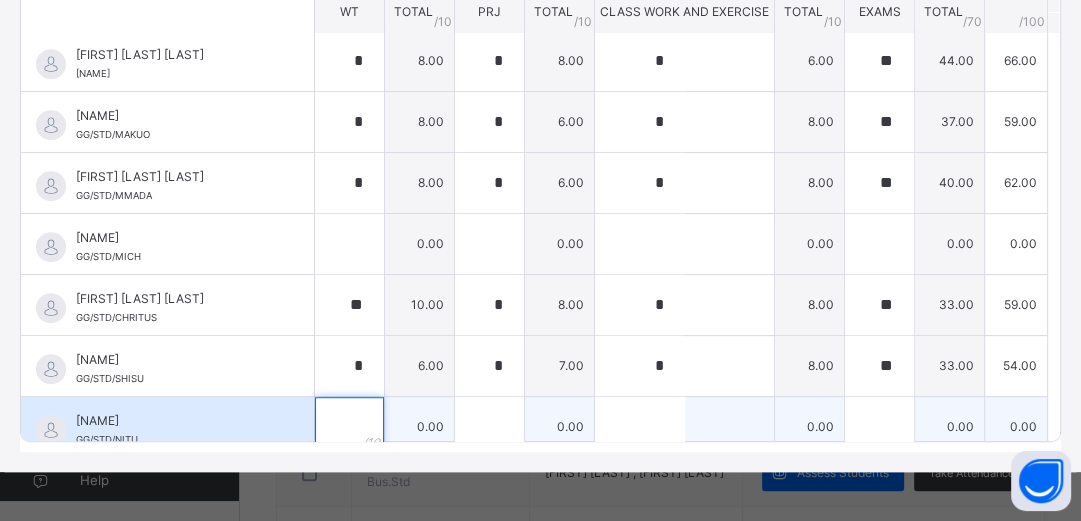 click at bounding box center [349, 427] 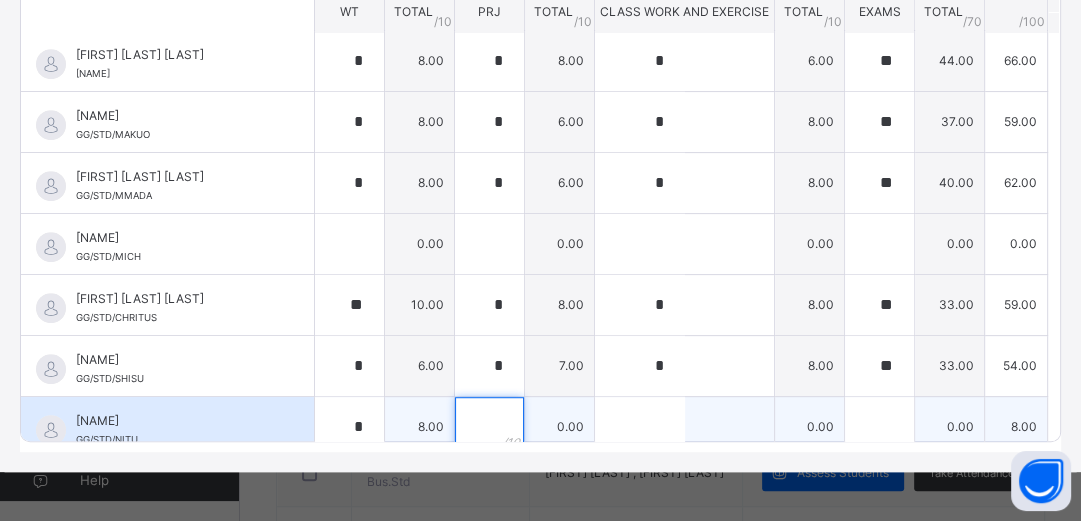 click at bounding box center [489, 427] 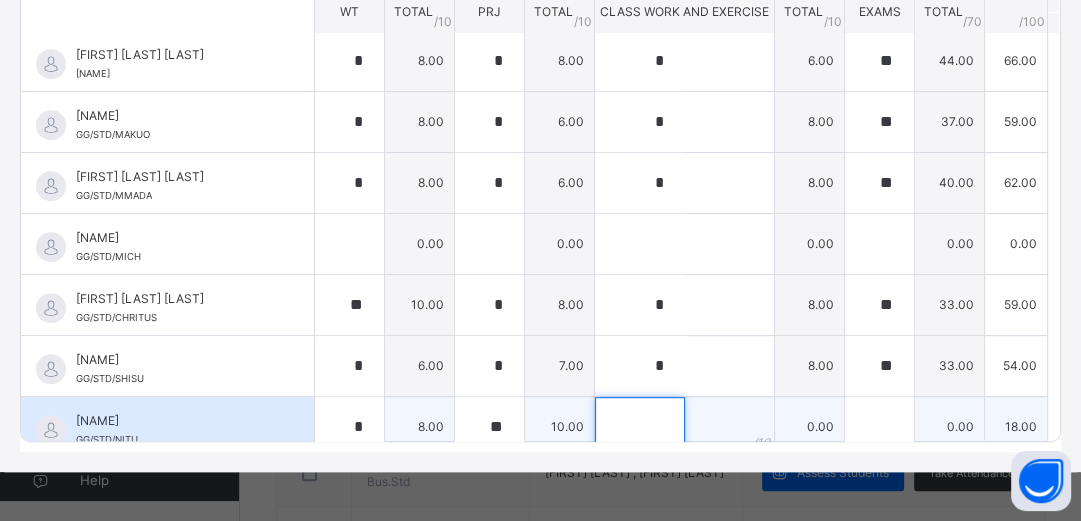 click at bounding box center (640, 427) 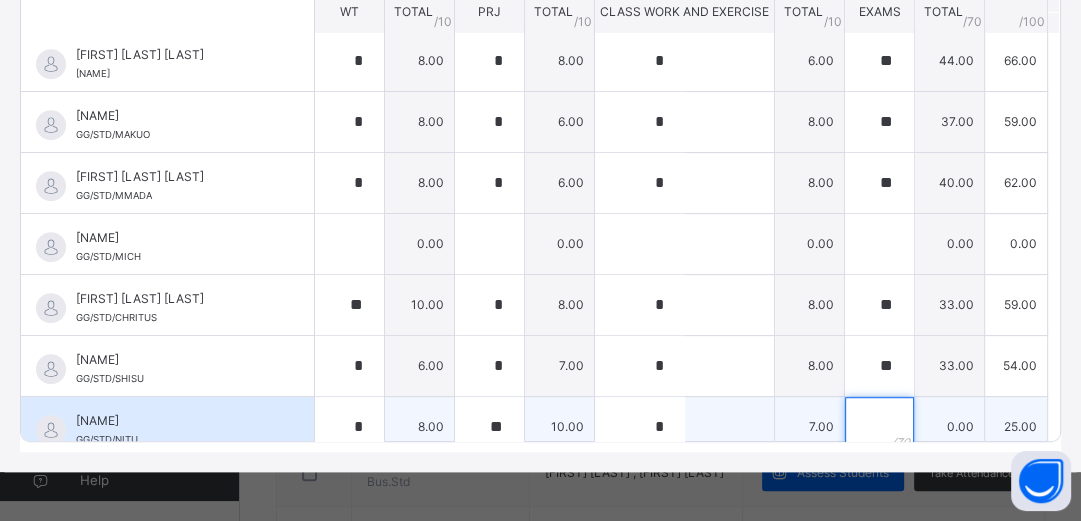 click at bounding box center (879, 427) 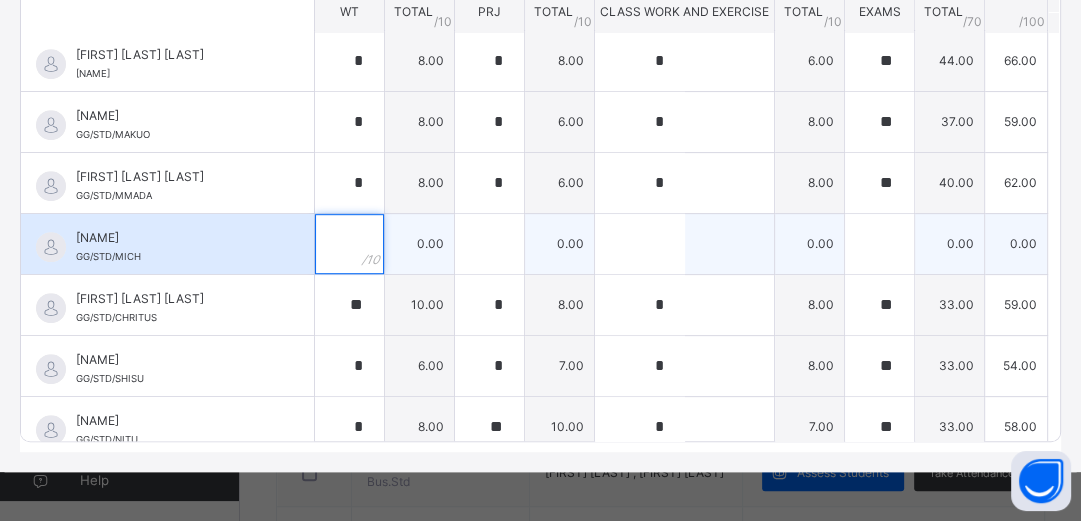 click at bounding box center (349, 244) 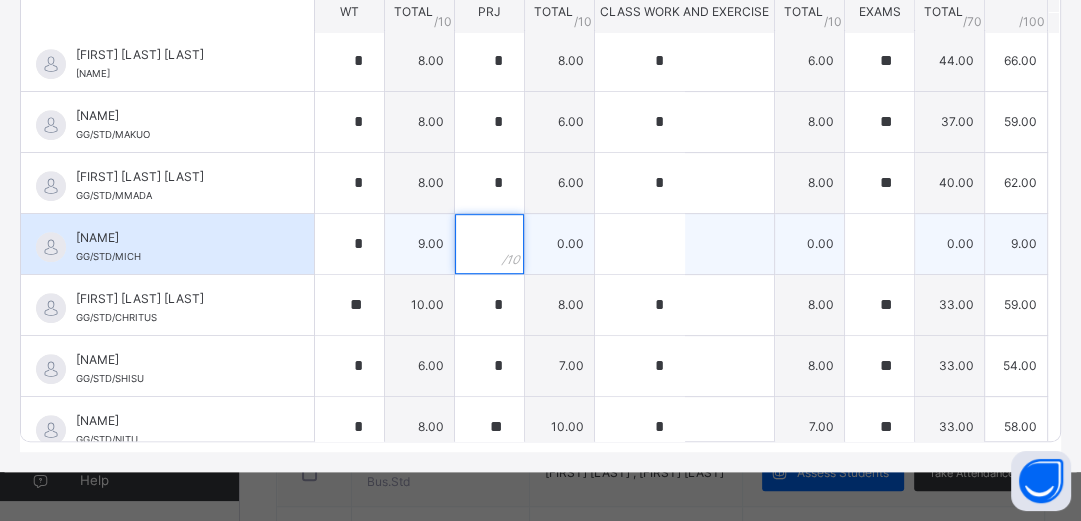 click at bounding box center [489, 244] 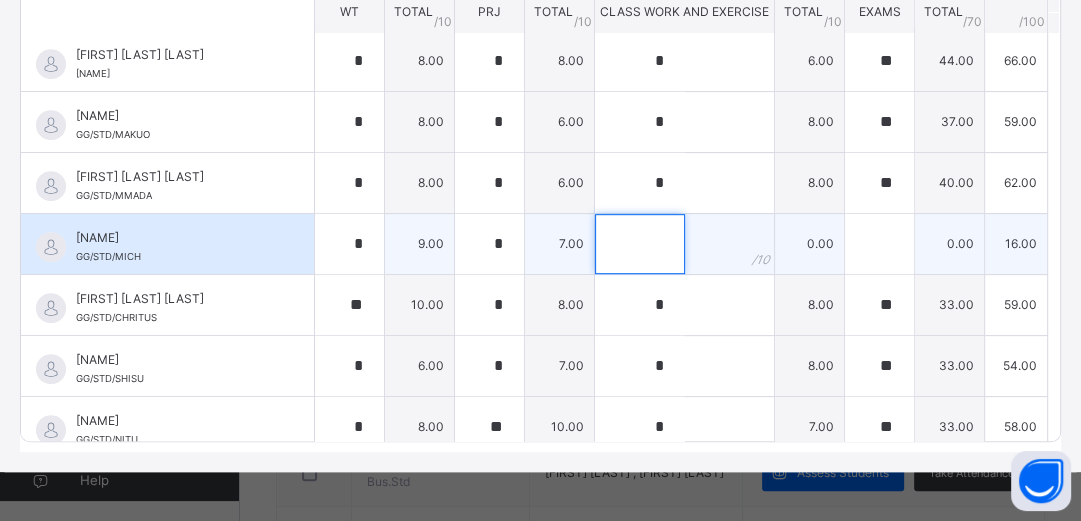 click at bounding box center [640, 244] 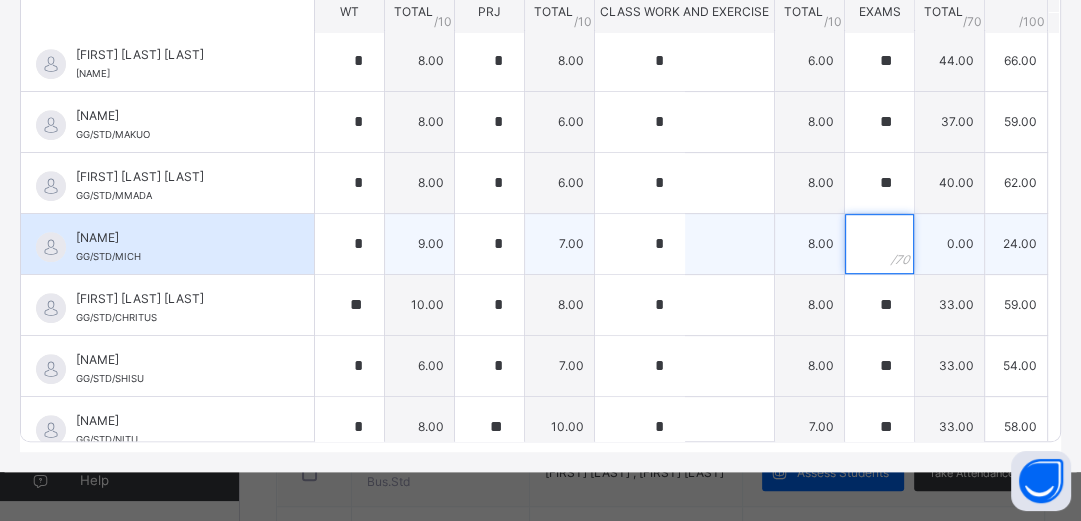 click at bounding box center (879, 244) 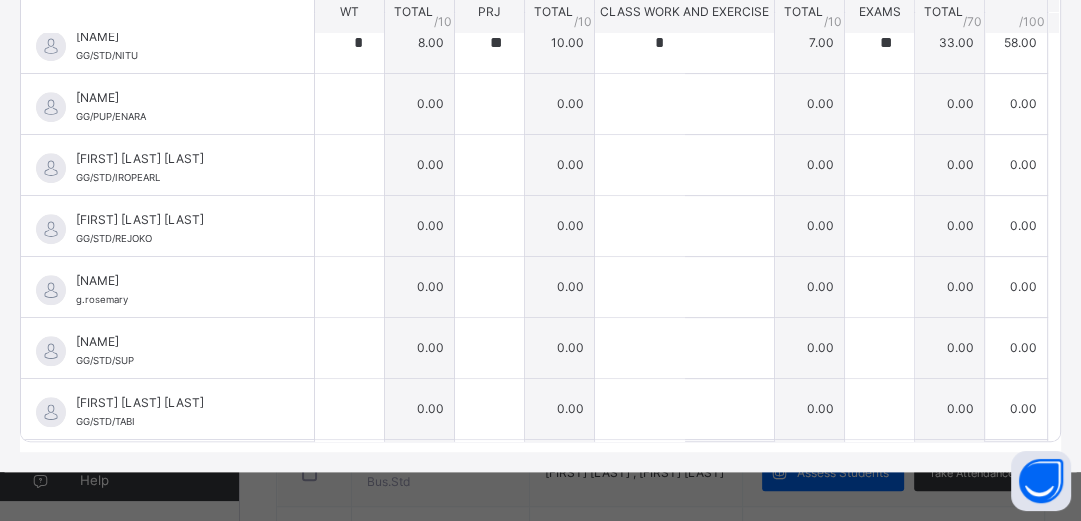scroll, scrollTop: 1152, scrollLeft: 0, axis: vertical 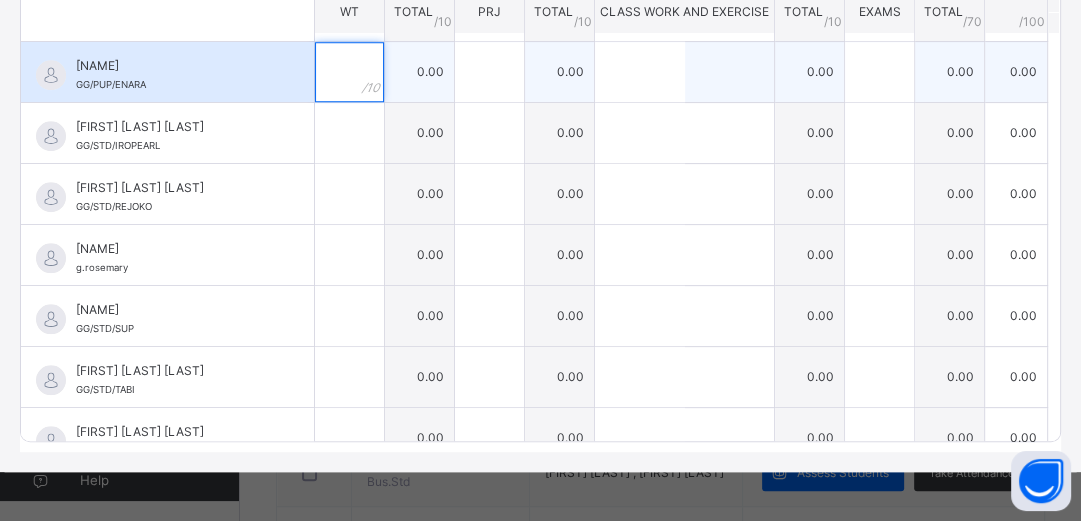 click at bounding box center [349, 72] 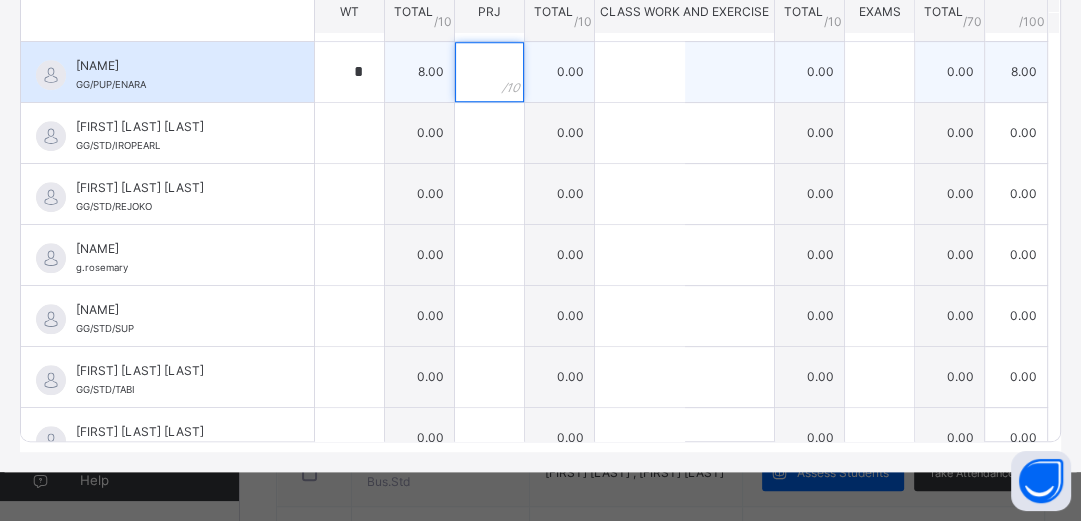 click at bounding box center [489, 72] 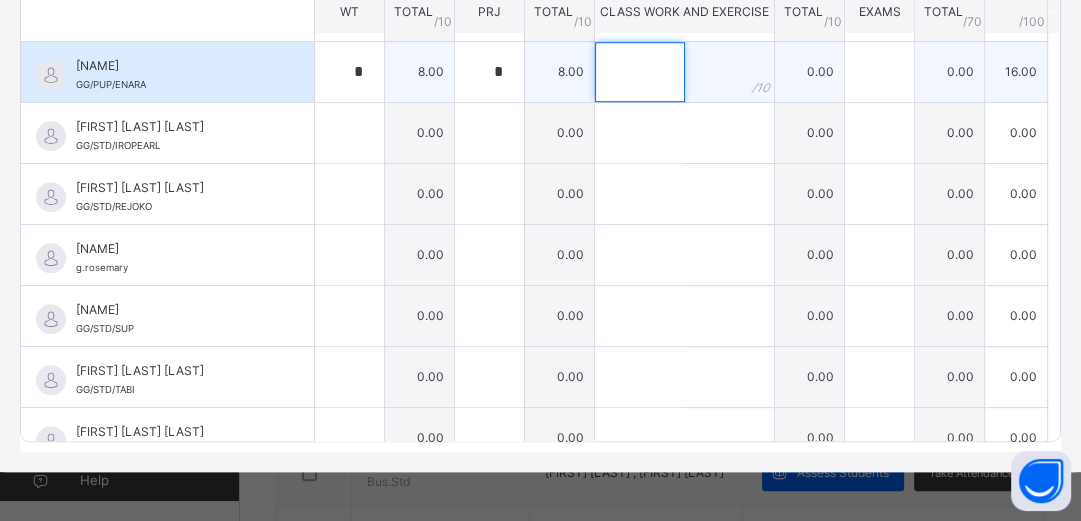 click at bounding box center (640, 72) 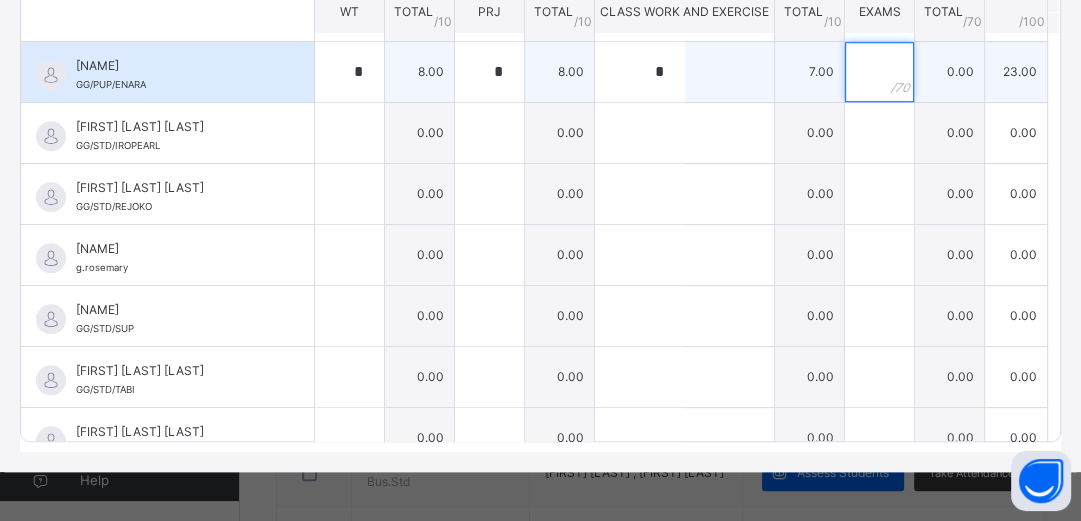 click at bounding box center [879, 72] 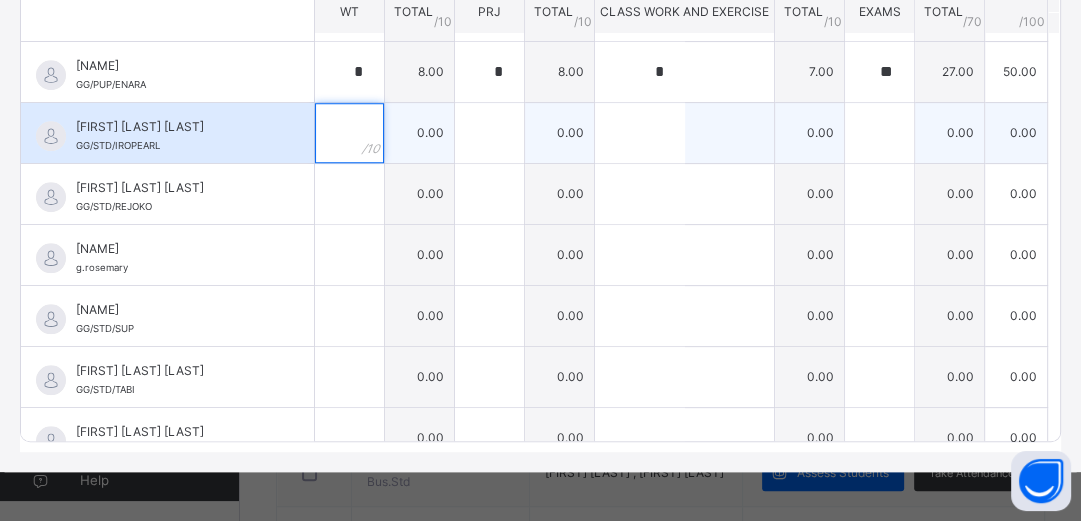 click at bounding box center [349, 133] 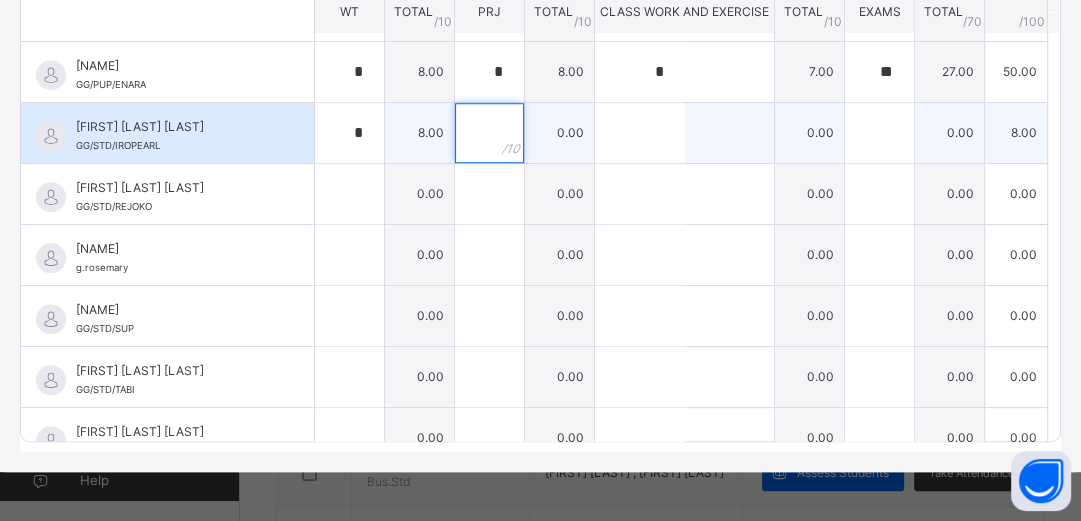 click at bounding box center [489, 133] 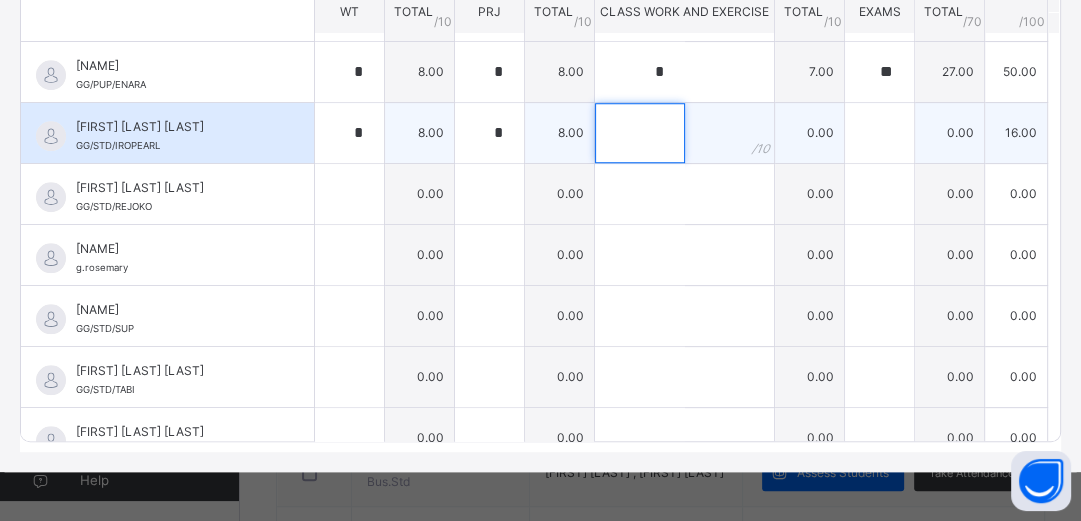 click at bounding box center (640, 133) 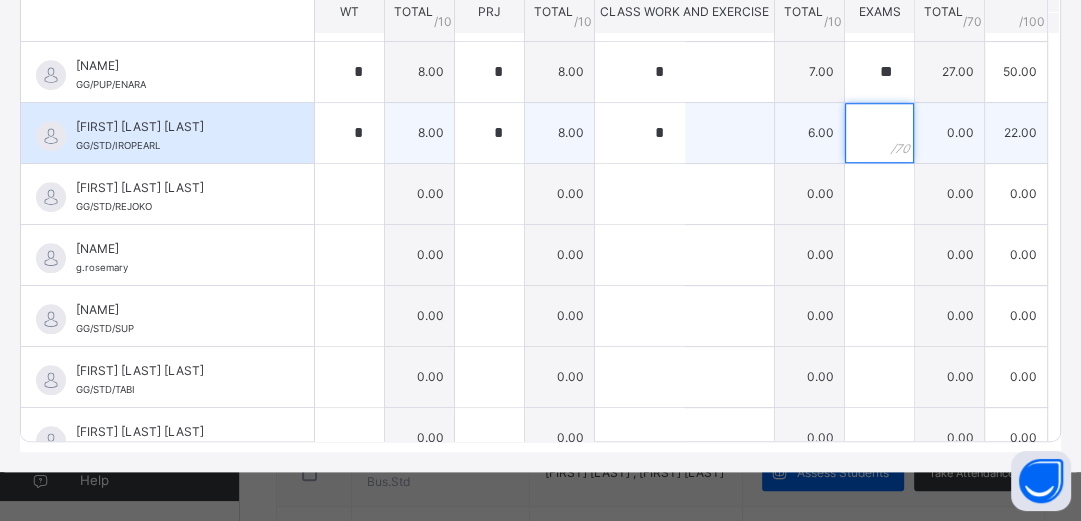 click at bounding box center (879, 133) 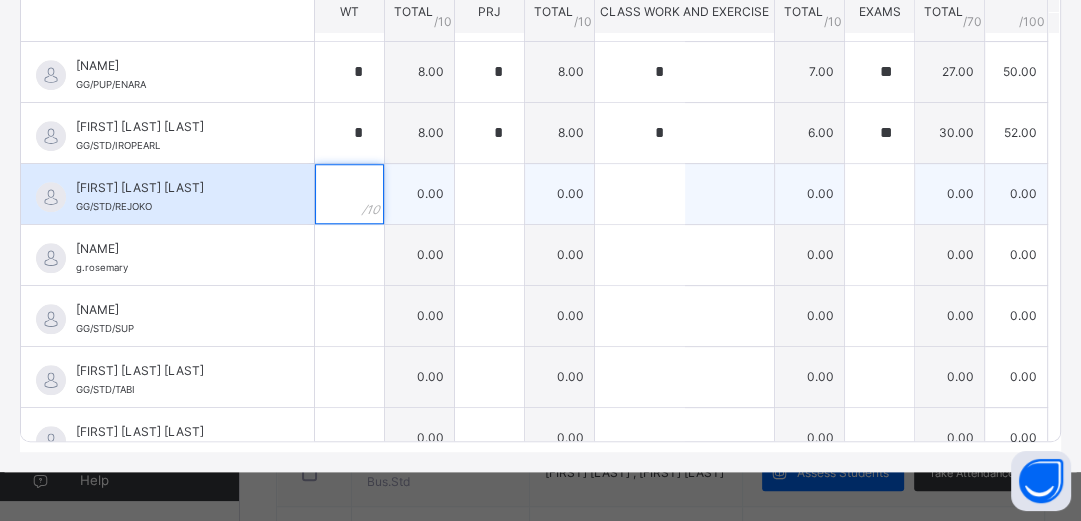 click at bounding box center (349, 194) 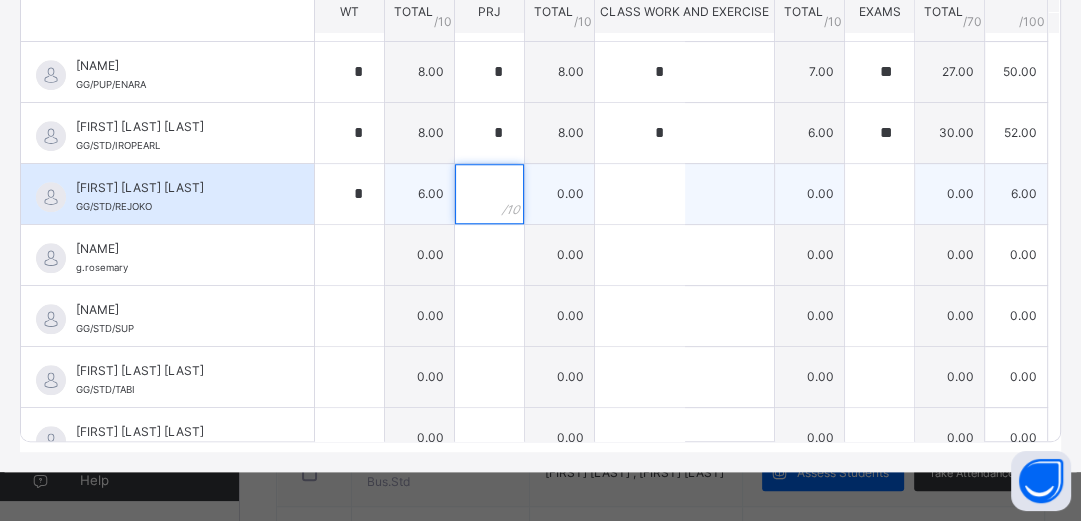 click at bounding box center (489, 194) 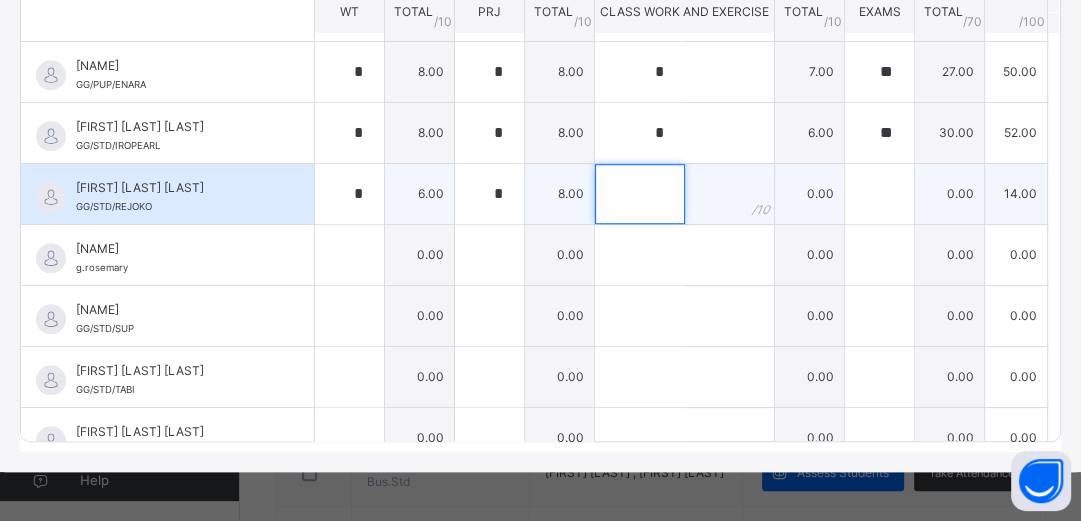 click at bounding box center (640, 194) 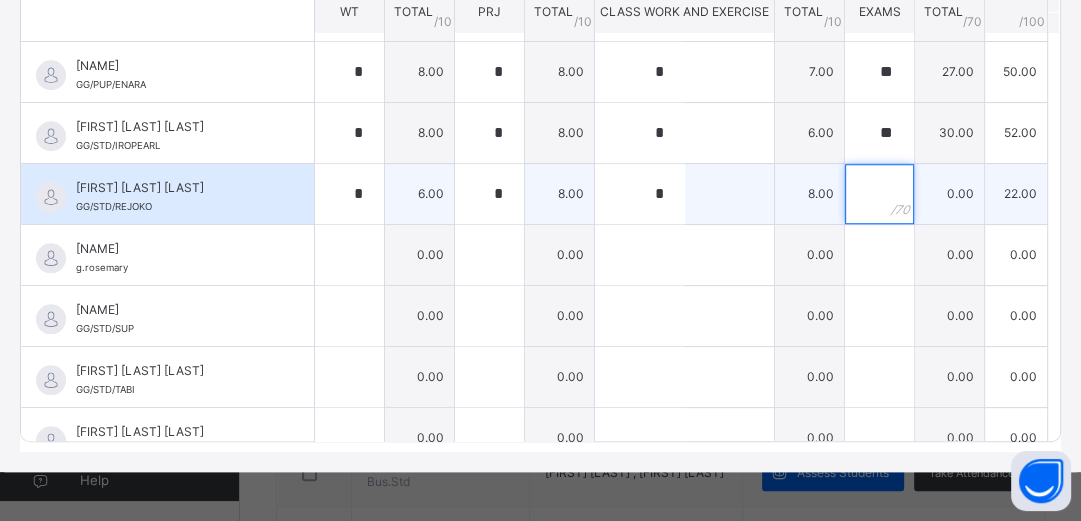 click at bounding box center [879, 194] 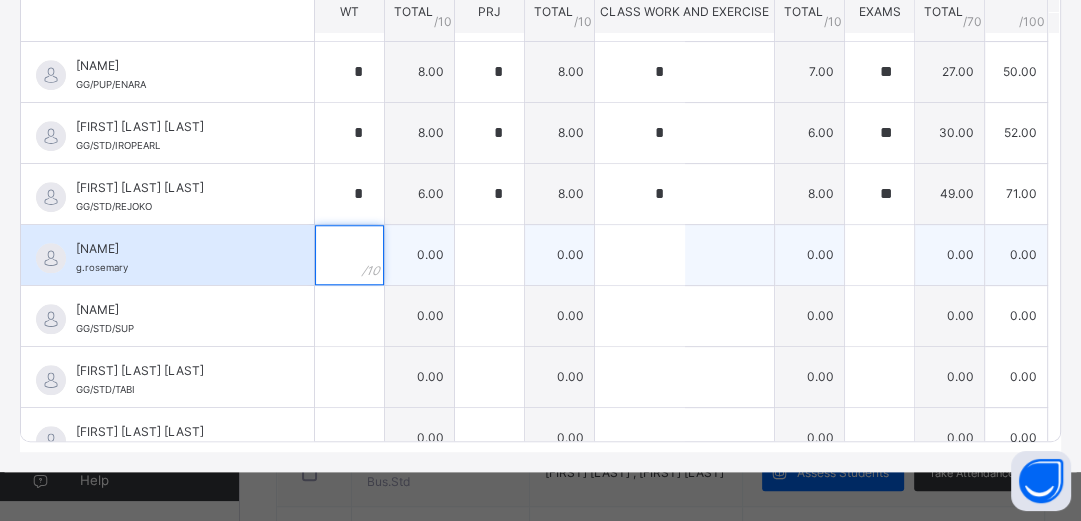 click at bounding box center (349, 255) 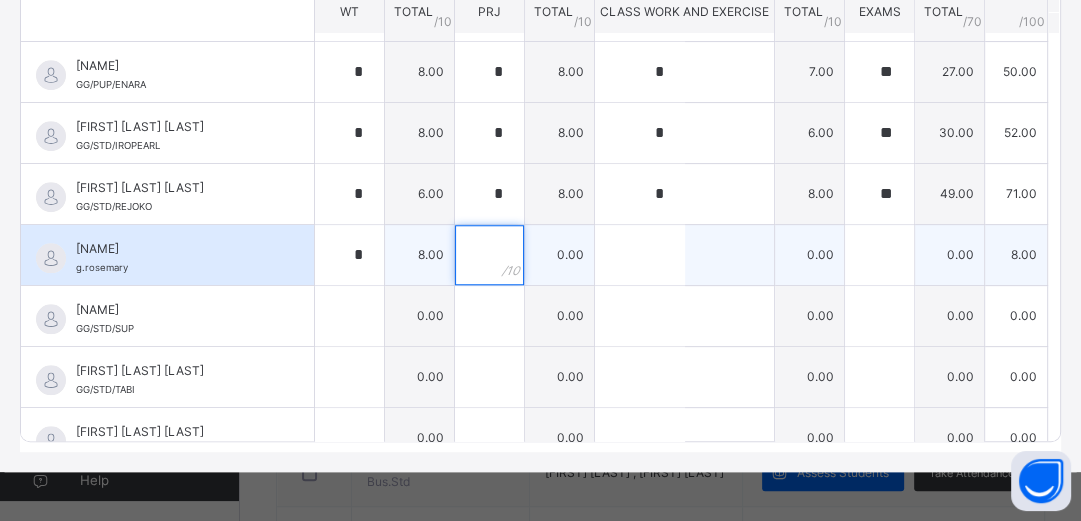 click at bounding box center (489, 255) 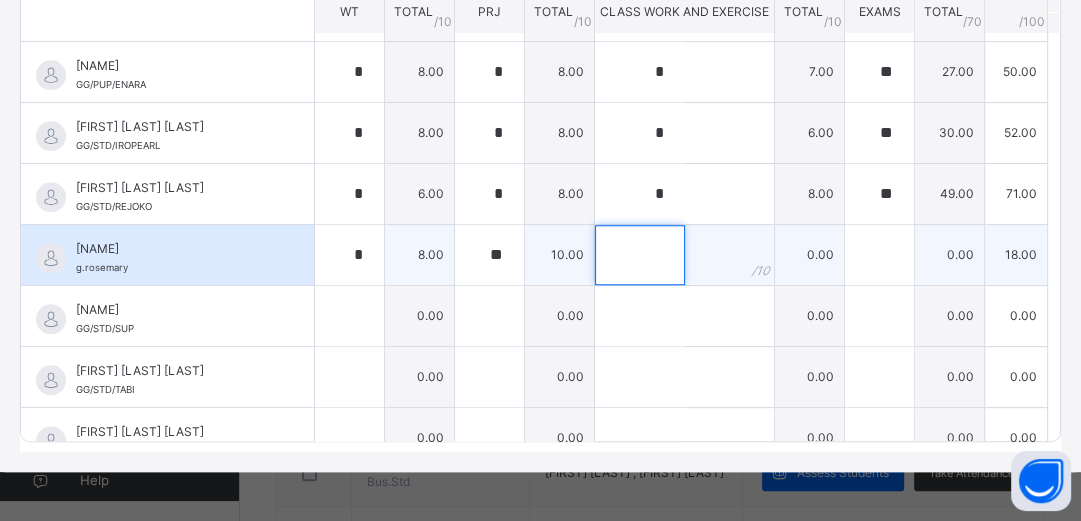 click at bounding box center (640, 255) 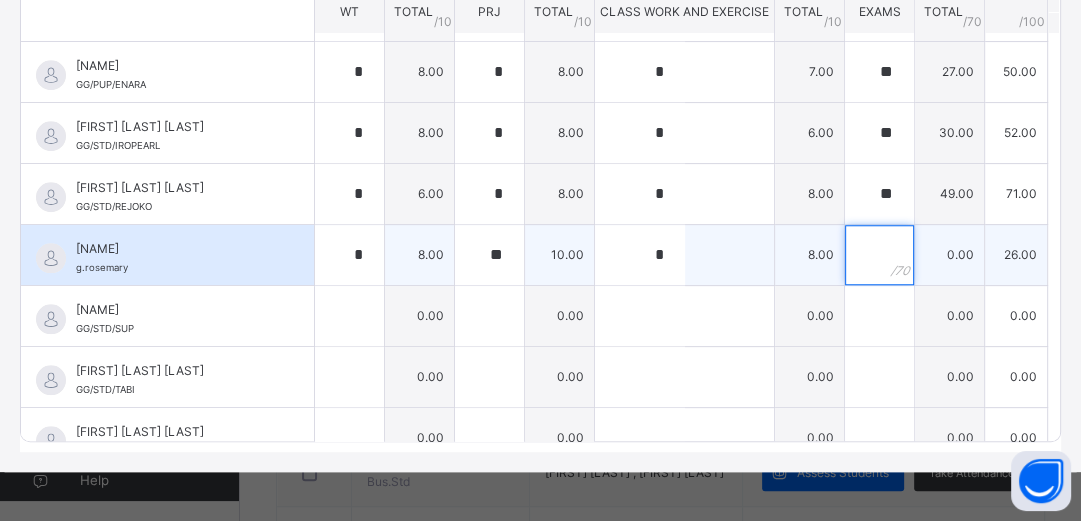 click at bounding box center (879, 255) 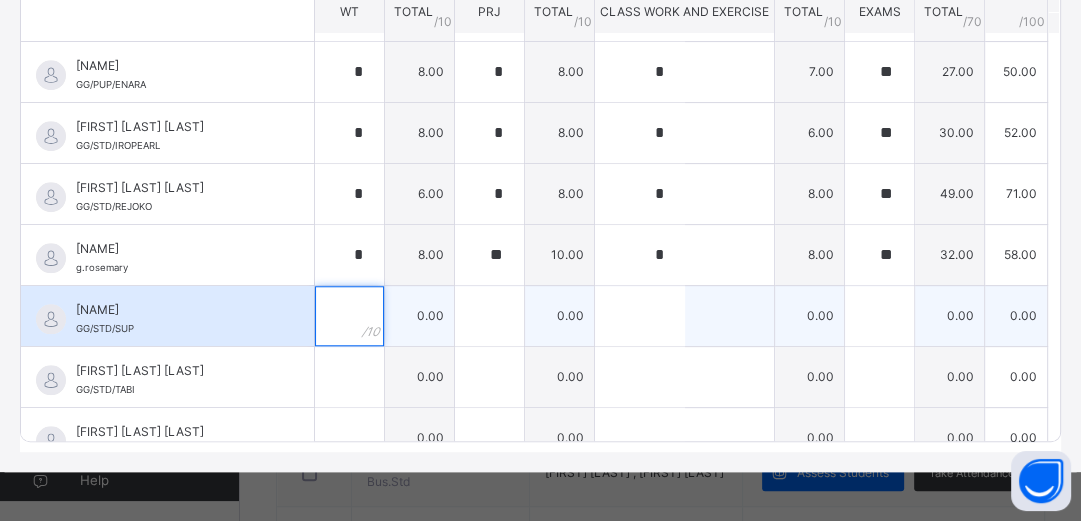 click at bounding box center [349, 316] 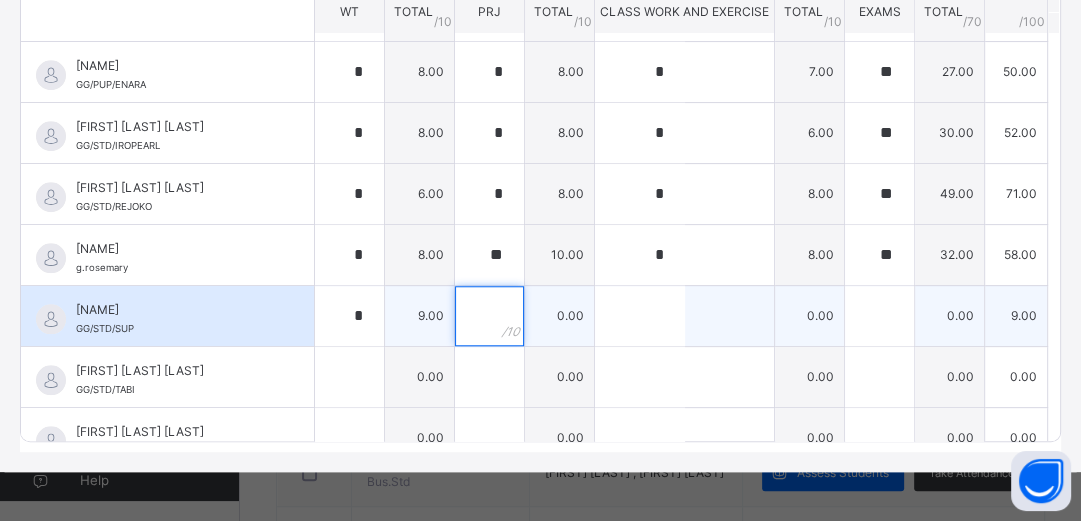 click at bounding box center [489, 316] 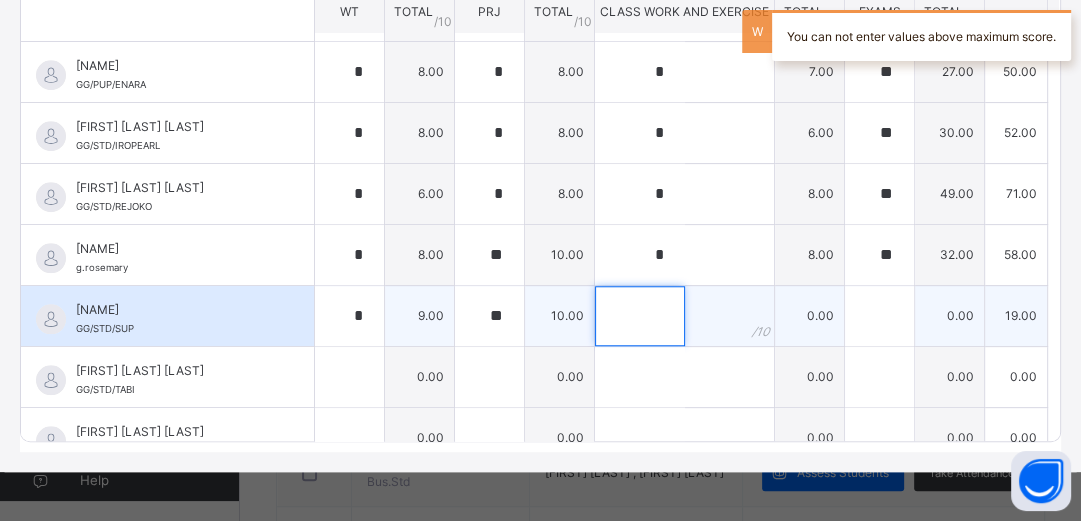 click at bounding box center [640, 316] 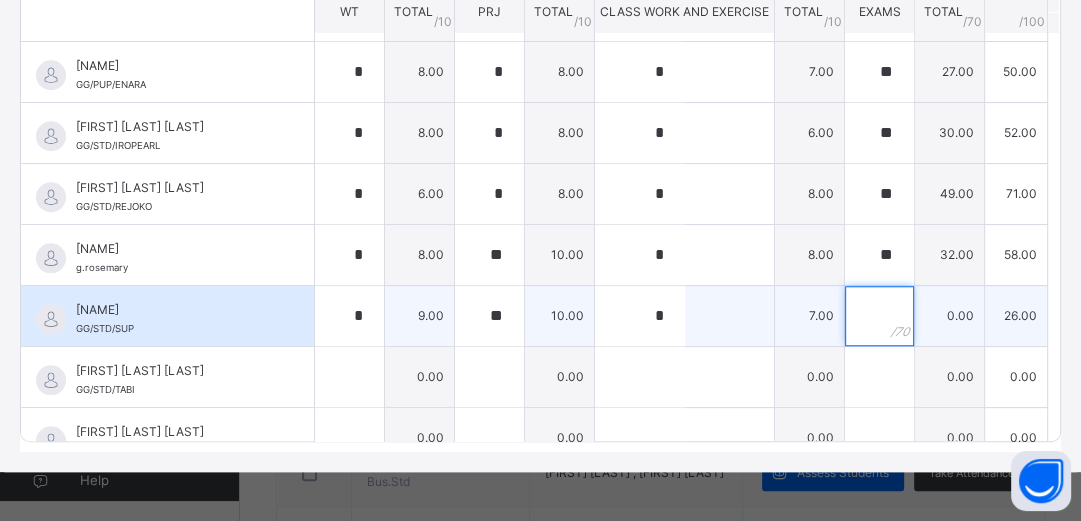 click at bounding box center [879, 316] 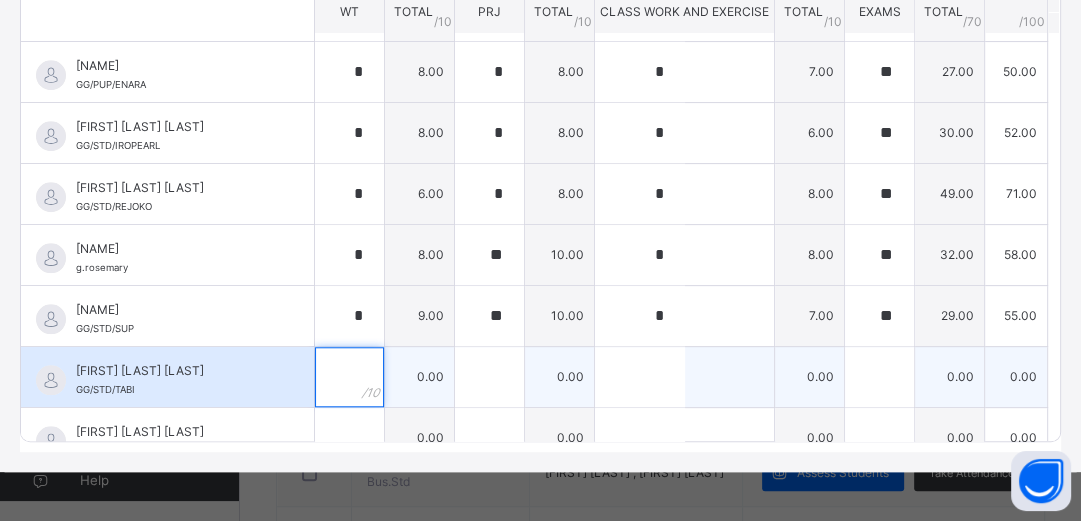 click at bounding box center [349, 377] 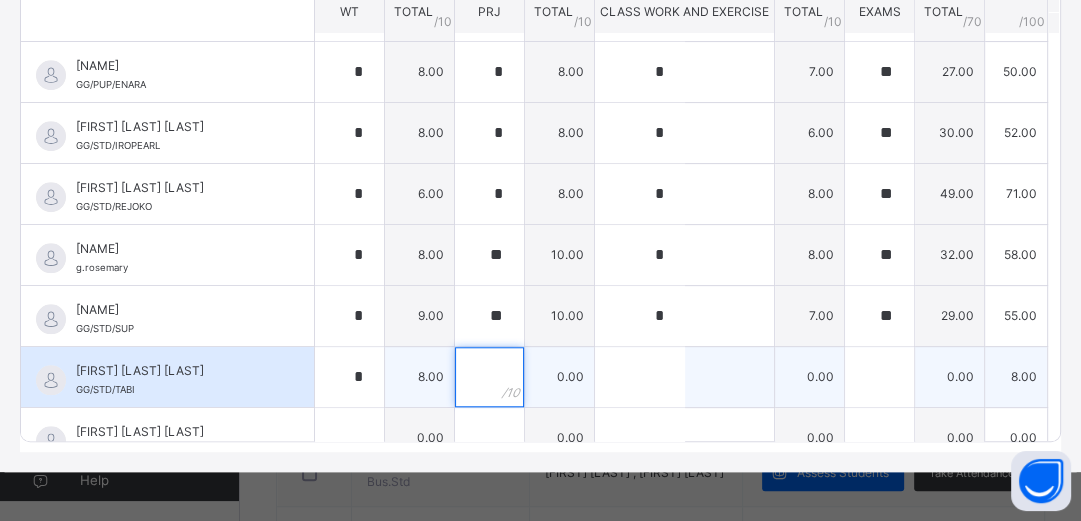 click at bounding box center [489, 377] 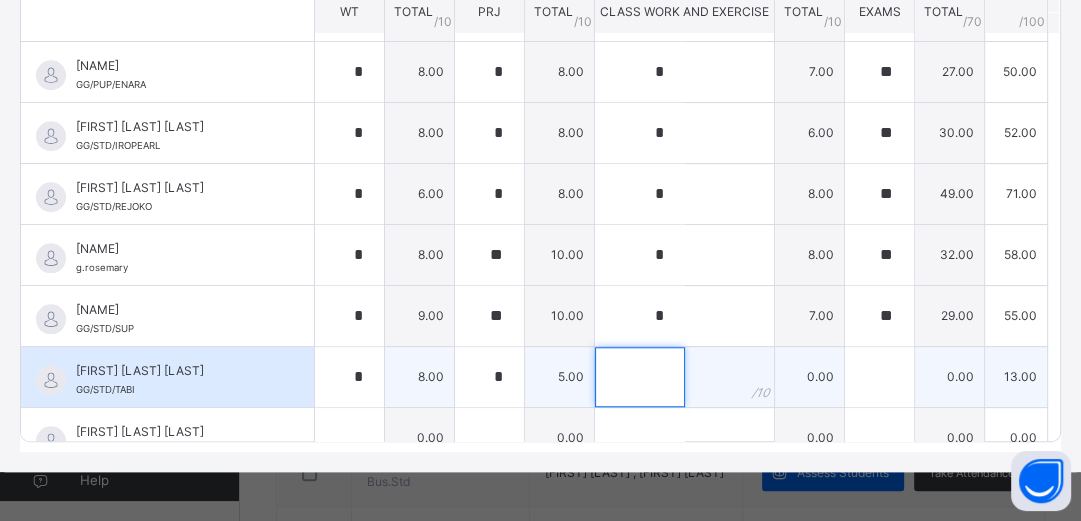 click at bounding box center [640, 377] 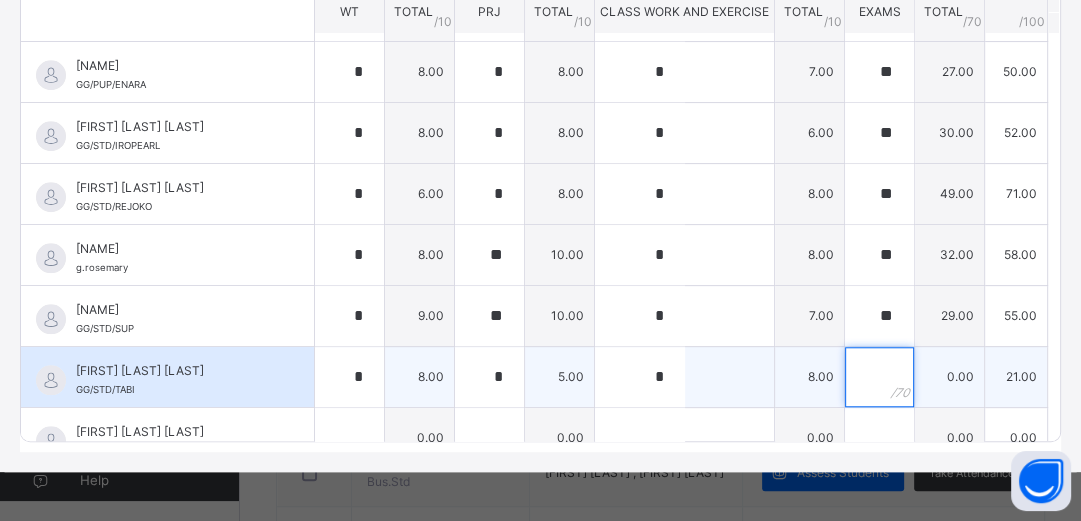 click at bounding box center (879, 377) 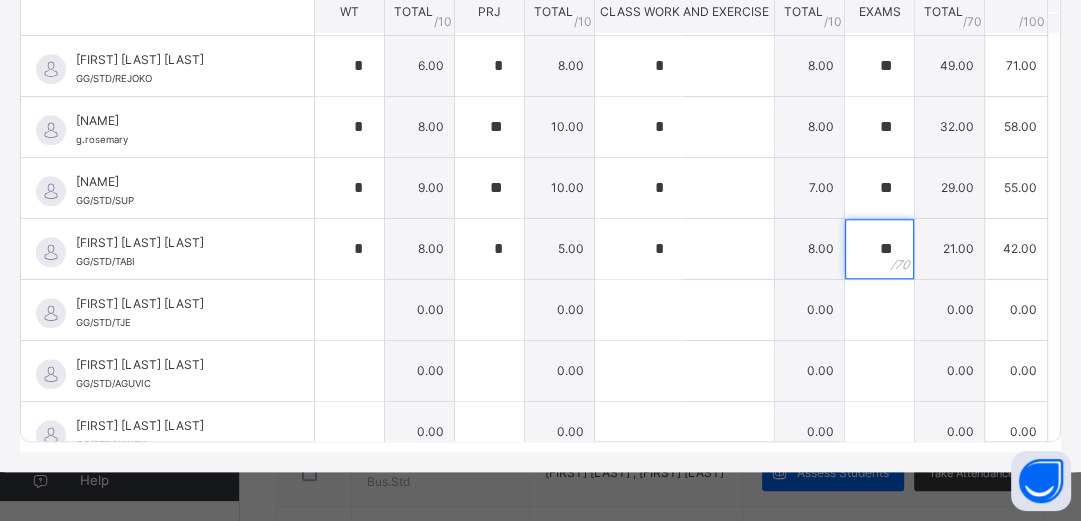scroll, scrollTop: 1295, scrollLeft: 0, axis: vertical 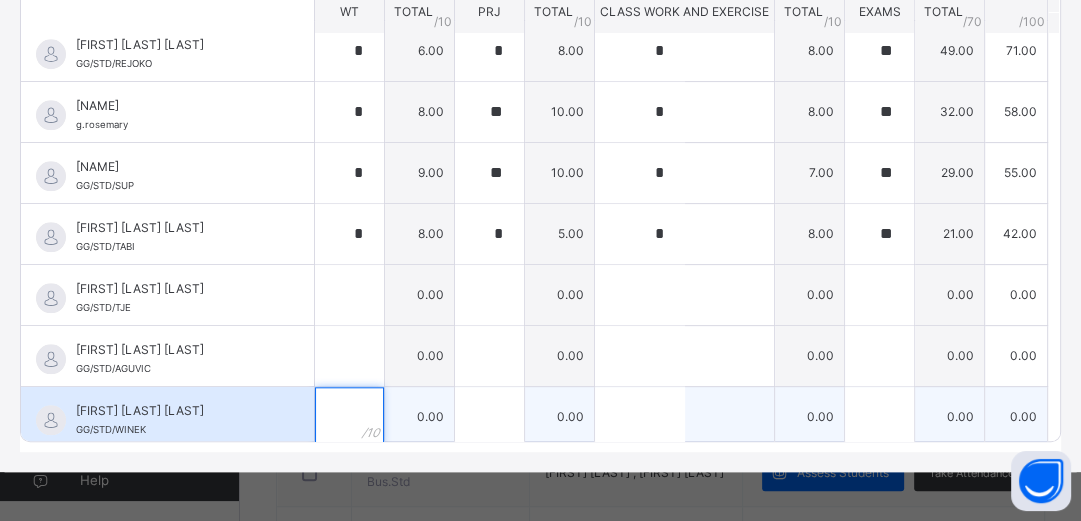 click at bounding box center (349, 417) 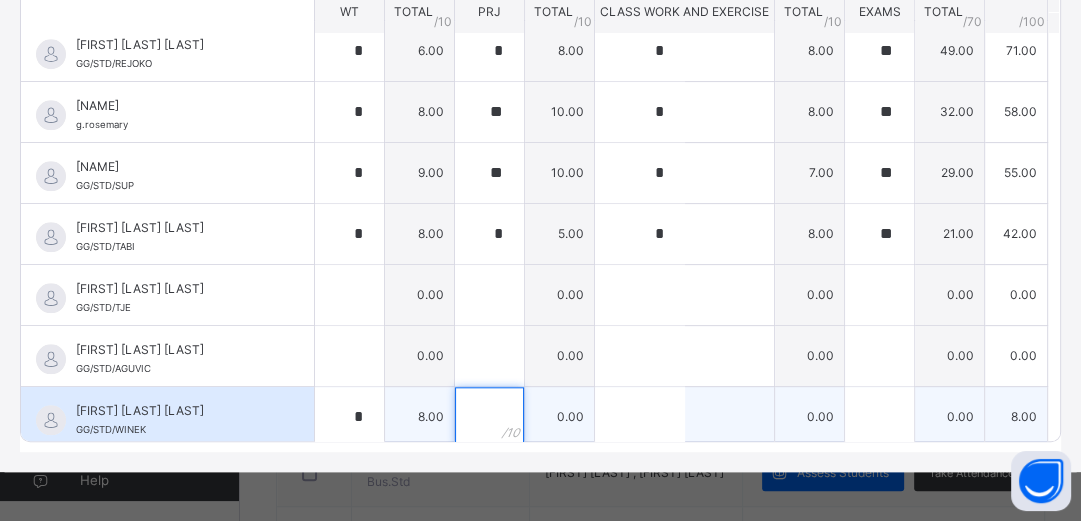 click at bounding box center (489, 417) 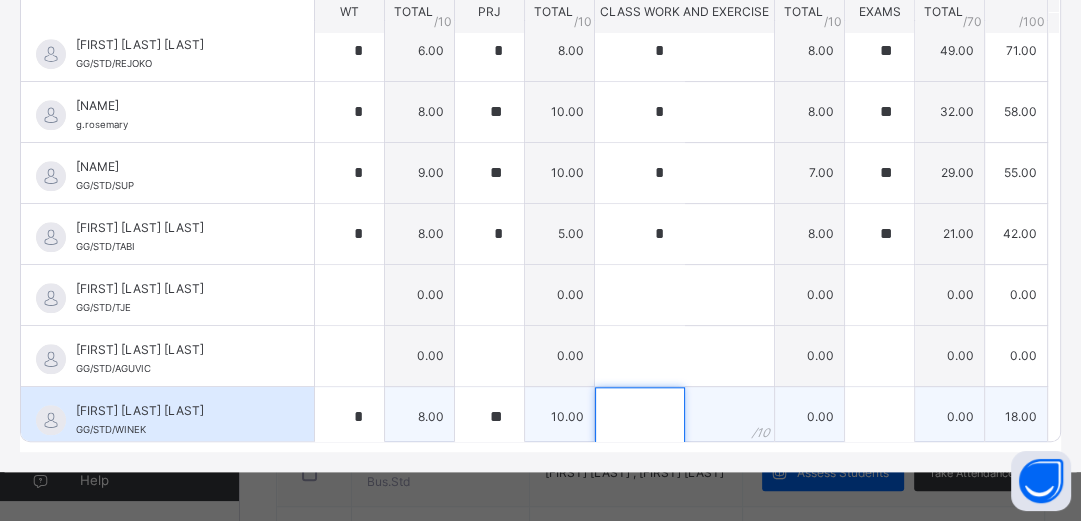 click at bounding box center [640, 417] 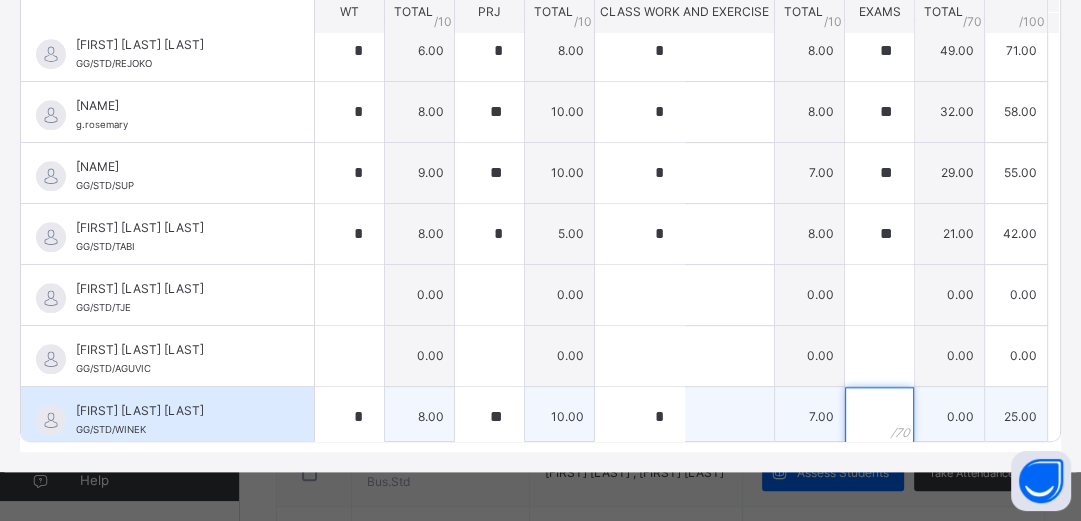 click at bounding box center (879, 417) 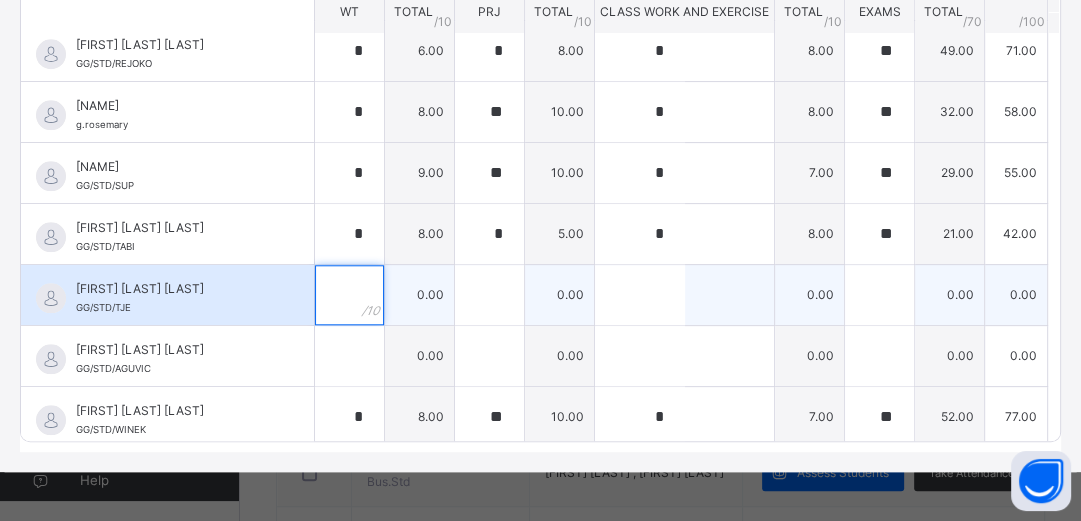 click at bounding box center [349, 295] 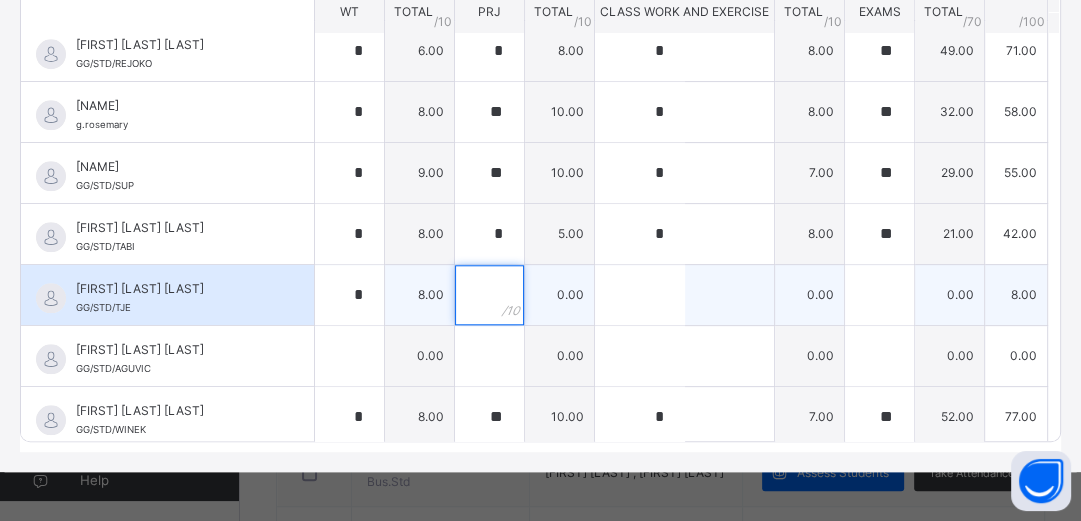 click at bounding box center [489, 295] 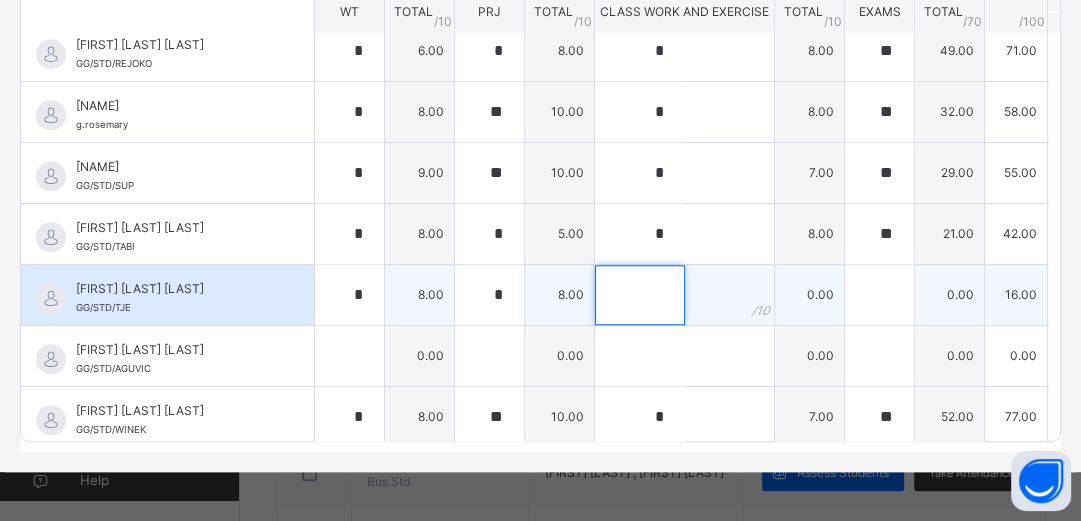 click at bounding box center [640, 295] 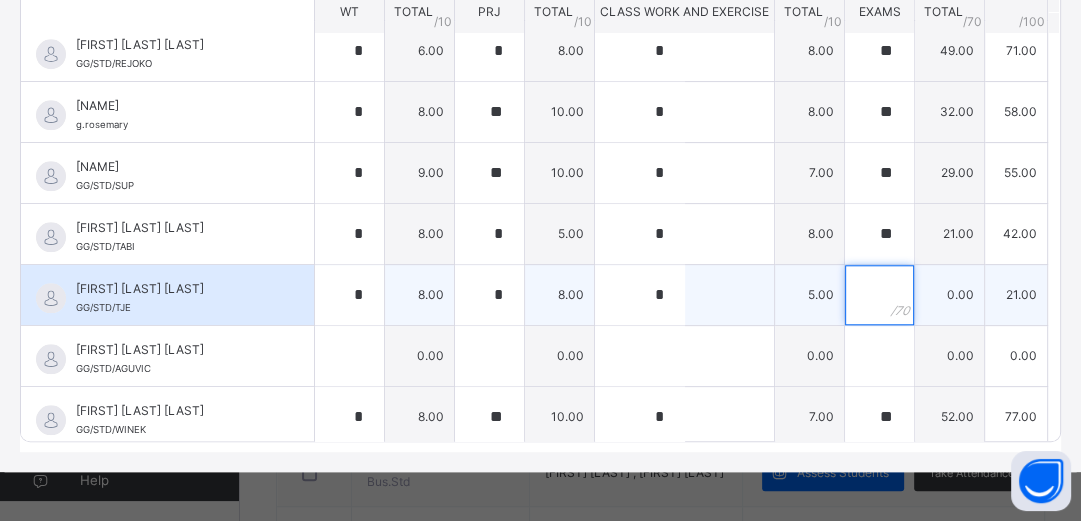 click at bounding box center [879, 295] 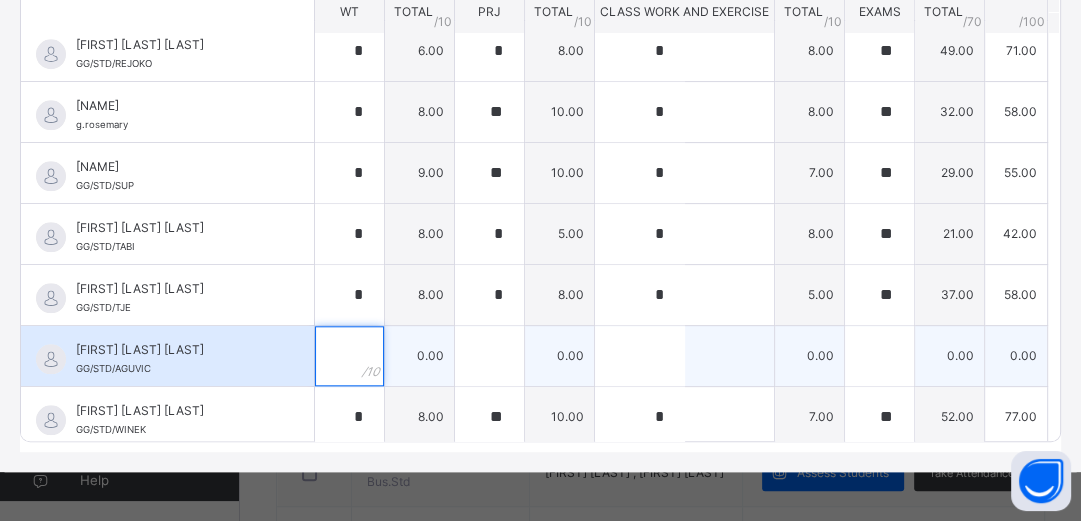 click at bounding box center (349, 356) 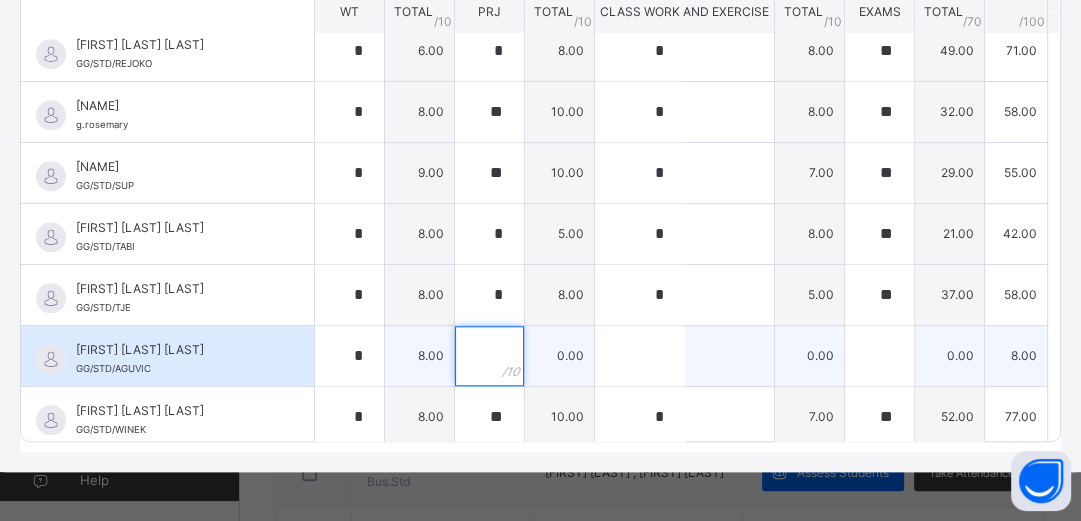 click at bounding box center [489, 356] 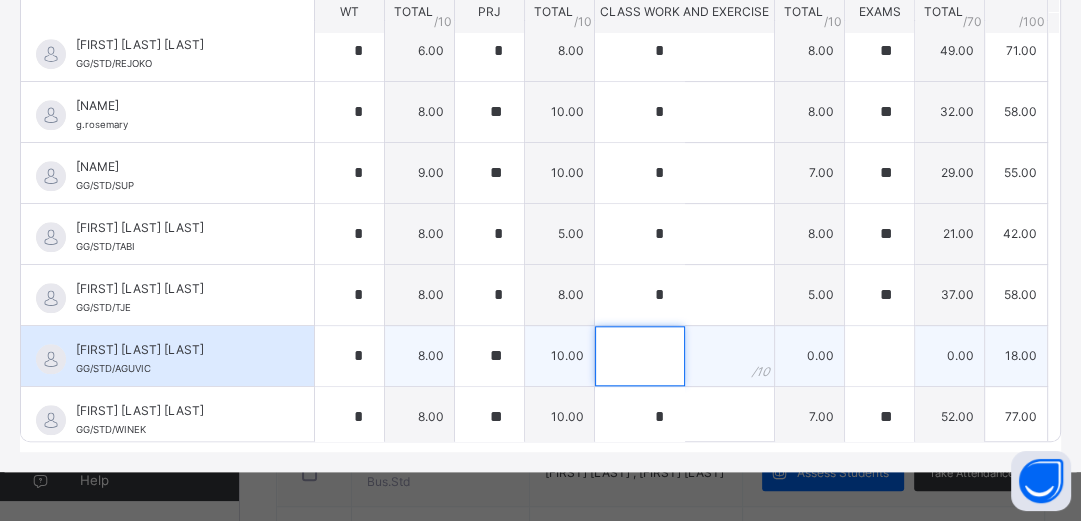 click at bounding box center [640, 356] 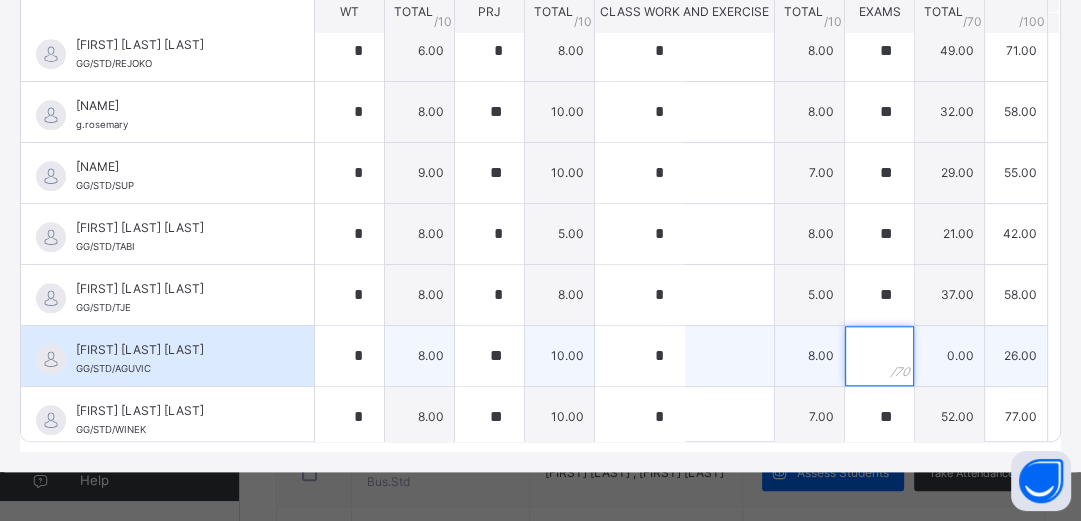 click at bounding box center (879, 356) 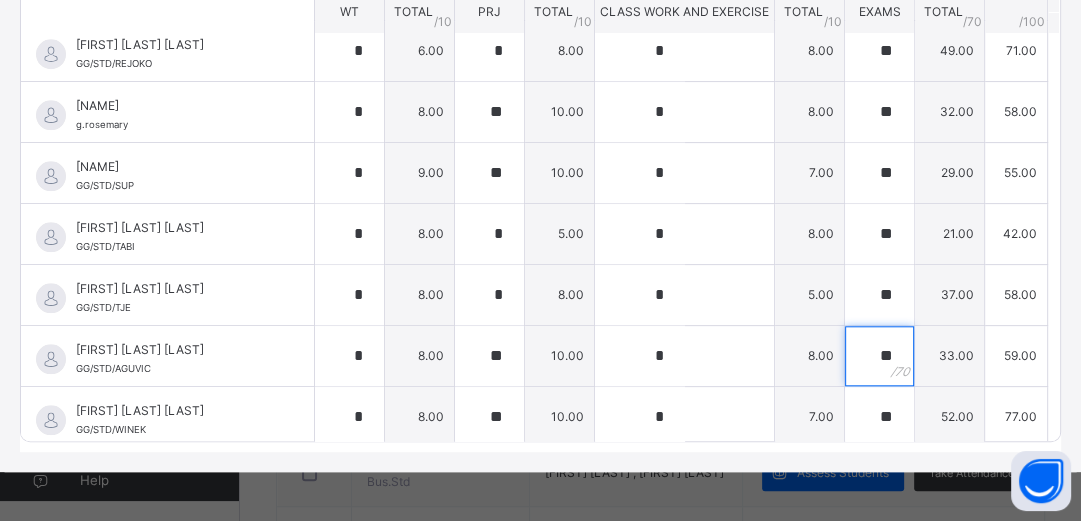 scroll, scrollTop: 280, scrollLeft: 0, axis: vertical 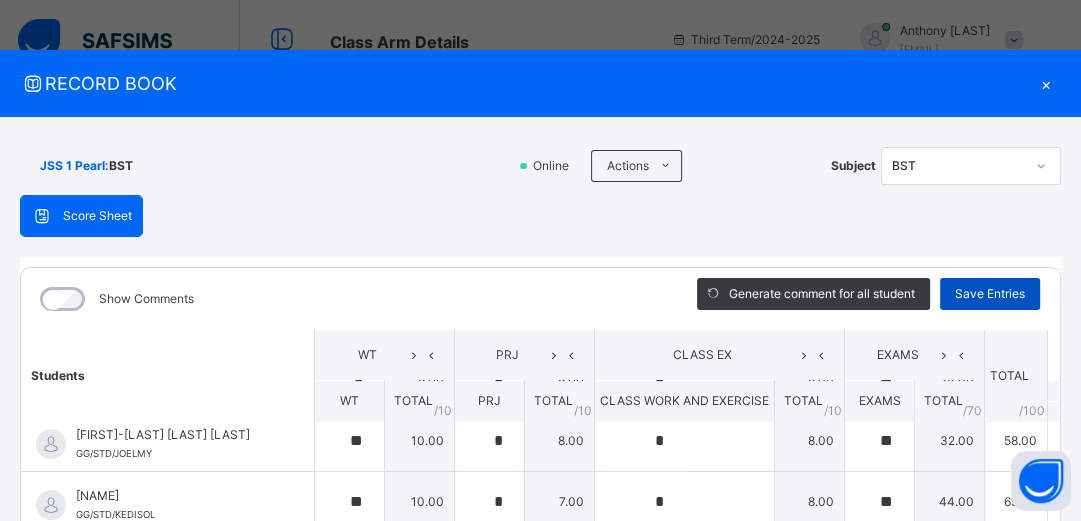click on "Save Entries" at bounding box center [990, 294] 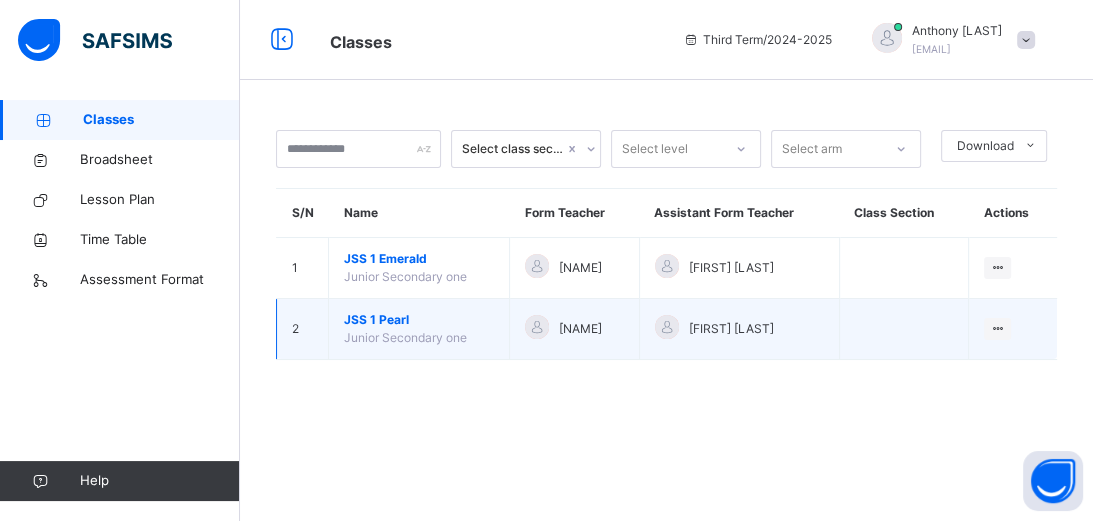 click on "JSS 1   [LAST]" at bounding box center [419, 320] 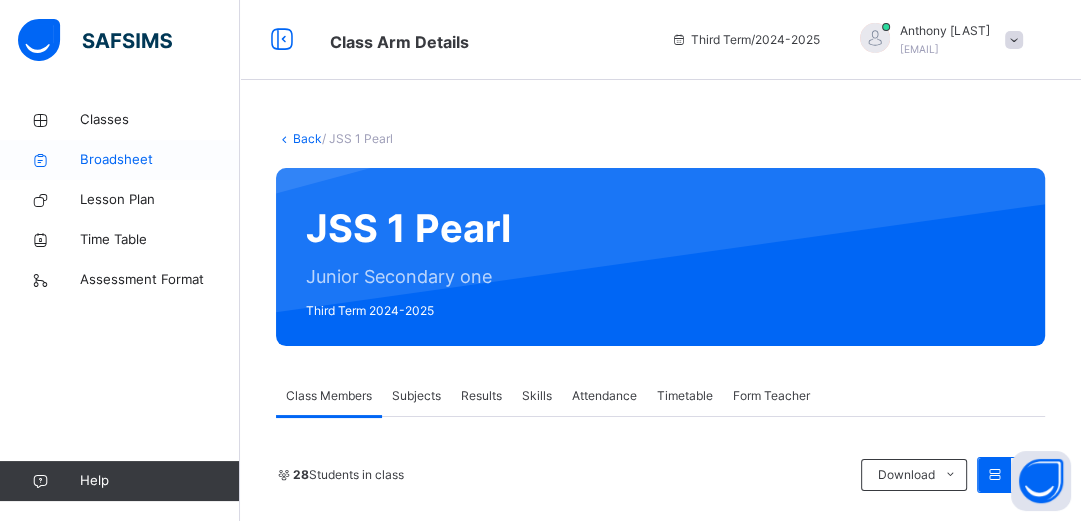 click on "Broadsheet" at bounding box center (160, 160) 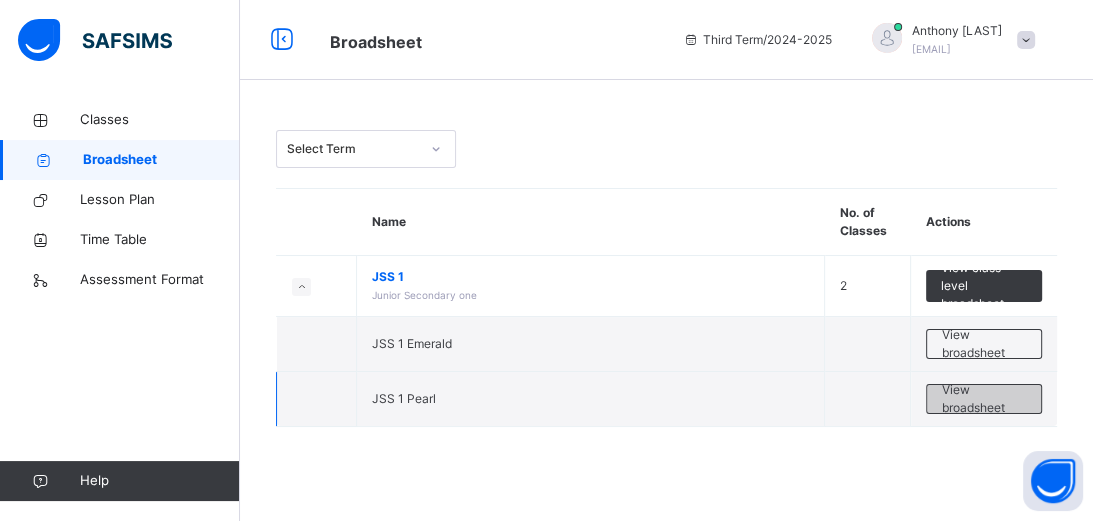 click on "View broadsheet" at bounding box center [984, 399] 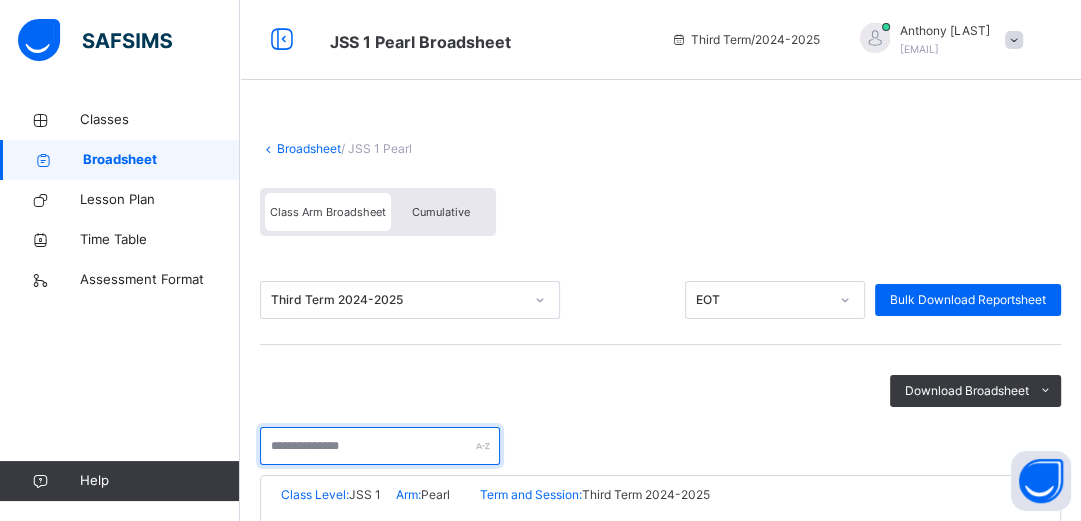 click at bounding box center [380, 446] 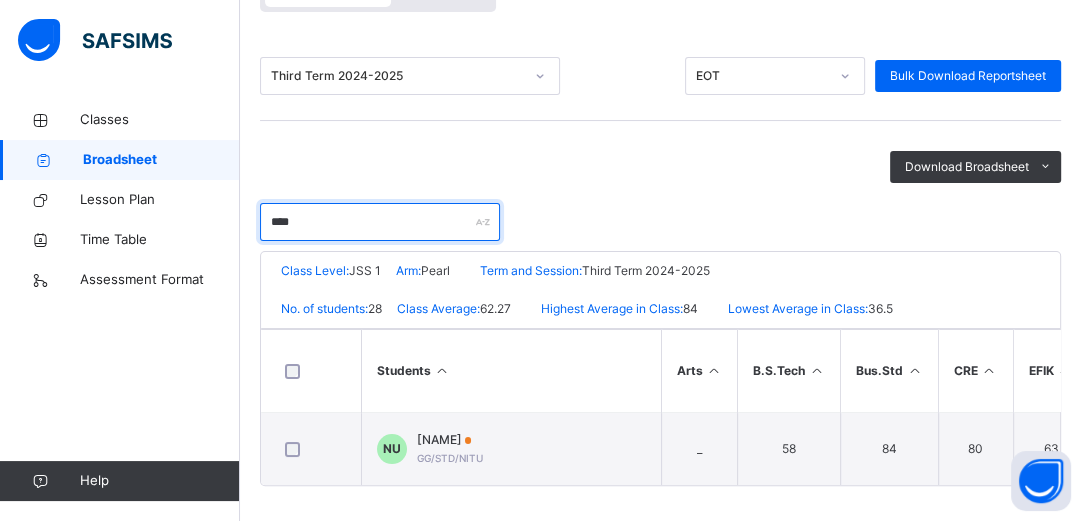 scroll, scrollTop: 236, scrollLeft: 0, axis: vertical 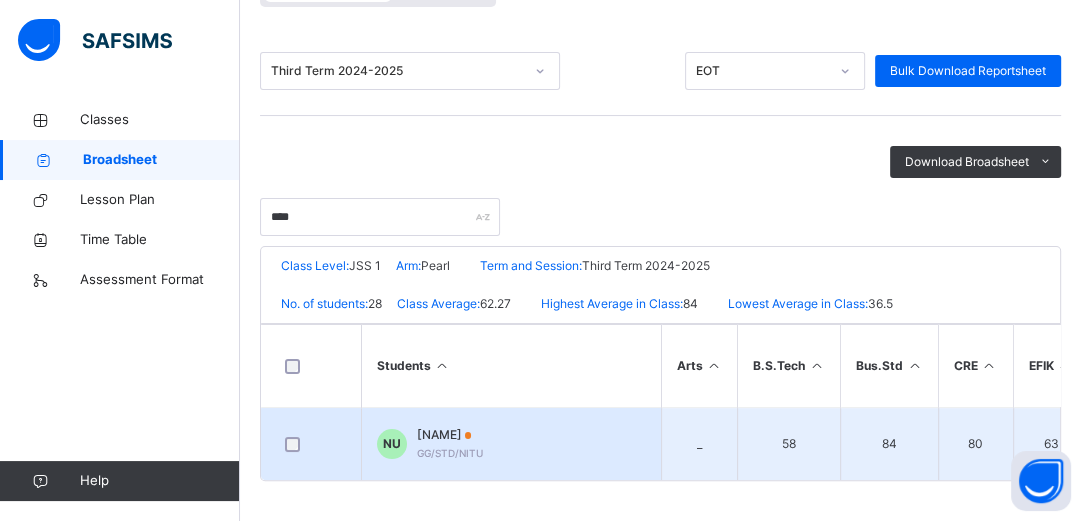 click on "NU [NAME]   GG/STD/NITU" at bounding box center [511, 444] 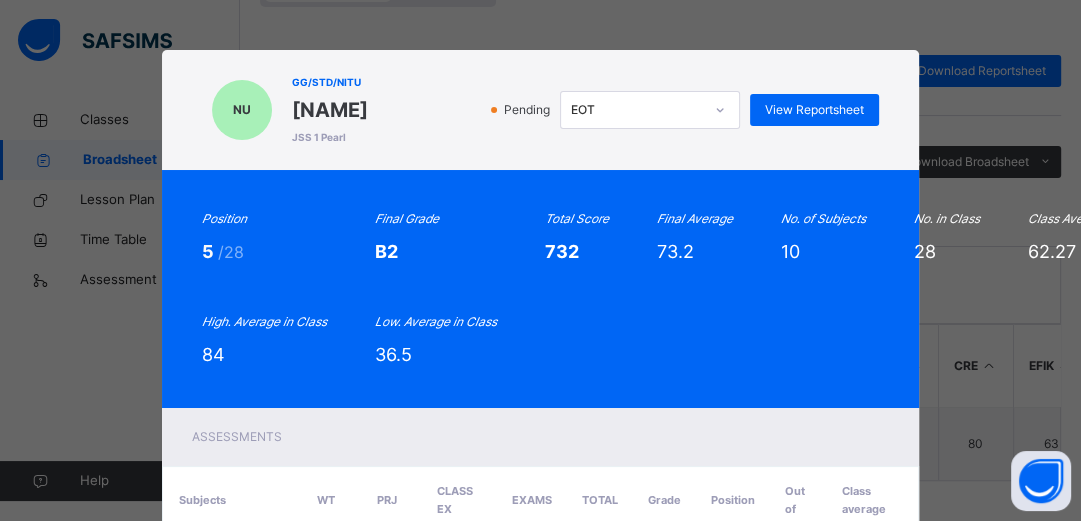 click on "NU GG/STD/NITU     [NAME]     JSS 1 Pearl   Pending EOT View Reportsheet     Position         5       /28         Final Grade         B2         Total Score         732         Final Average         73.2         No. of Subjects         10         No. in Class         28         Class Average         62.27         High. Average in Class         84         Low. Average in Class         36.5     Assessments     Subjects       WT     PRJ     CLASS EX     EXAMS       Total         Grade         Position         Out of         Class average       English Studies     6 / 10     8 / 10     10 / 10     58 / 70     82     A1     3rd     28     60     History     6 / 10     9 / 10     8 / 10     54 / 70     77     A1     4th     28     57.5     EFIK     6 / 10     6 / 10     5 / 10     46 / 70     63     C4     5th     28     41.39     Mathematics     5 / 10     6 / 10     8 / 10     31 / 70     50     C6     13th     28     50.71     National Values     9 / 10     8 / 10     9 / 10     68 / 70     94     A1" at bounding box center [540, 260] 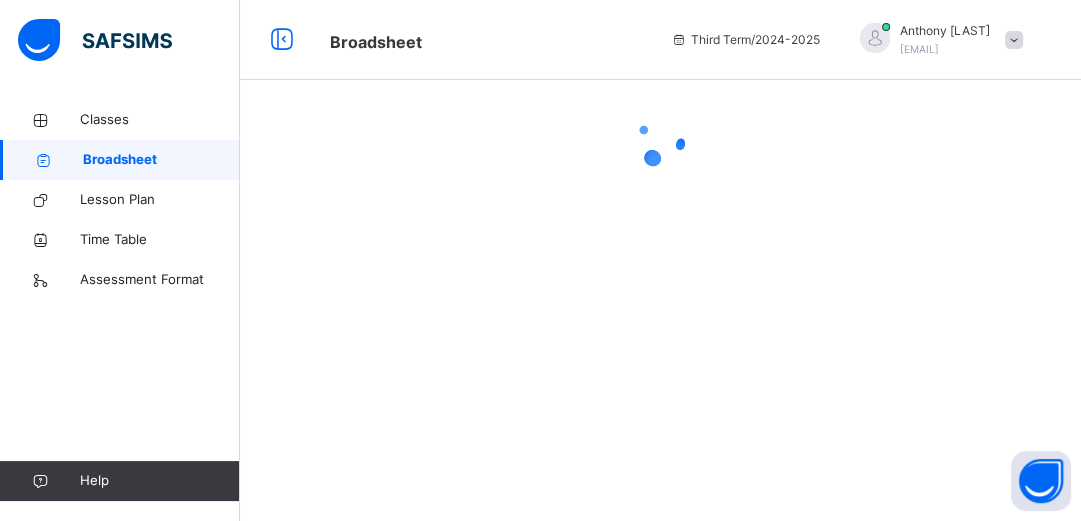 scroll, scrollTop: 0, scrollLeft: 0, axis: both 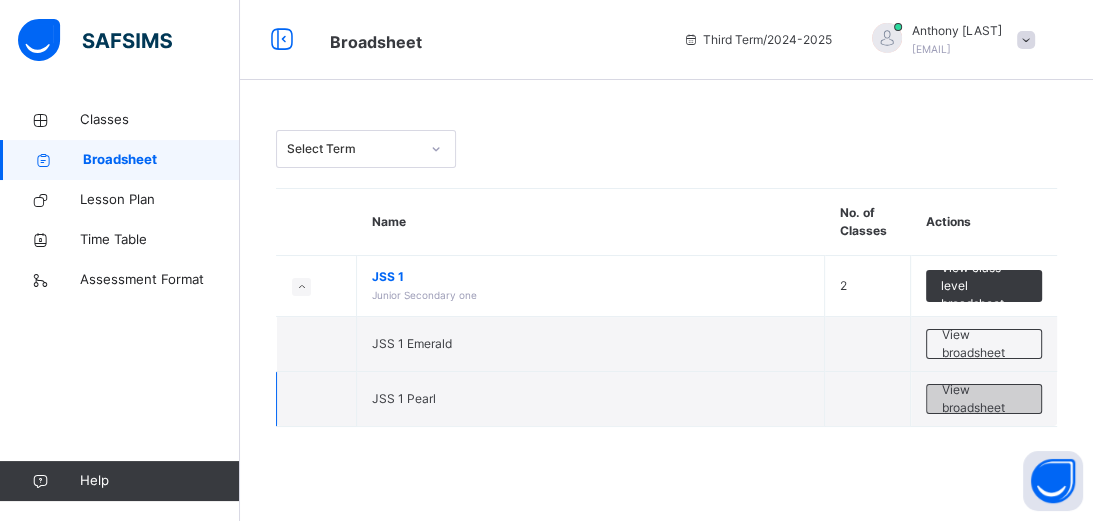 click on "View broadsheet" at bounding box center (984, 399) 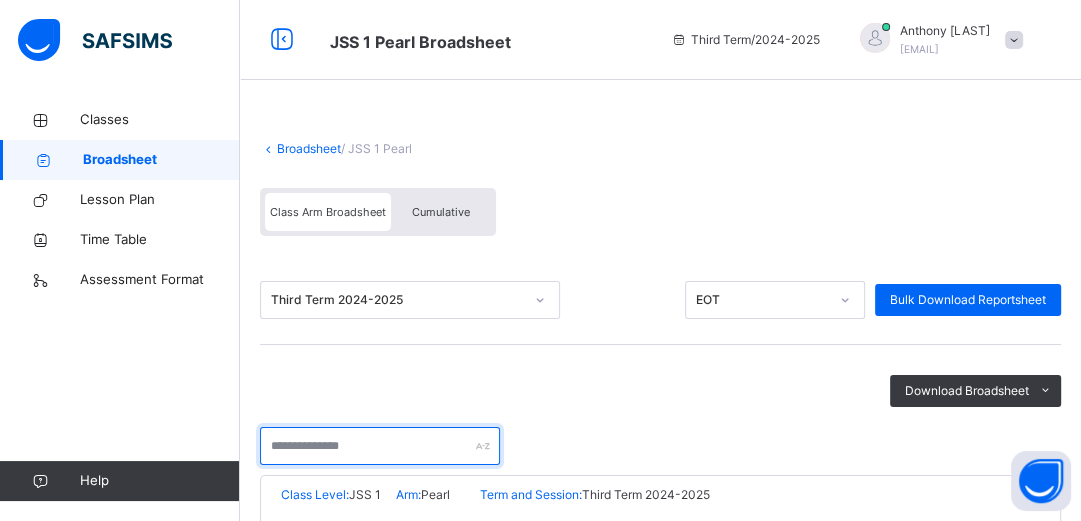 click at bounding box center [380, 446] 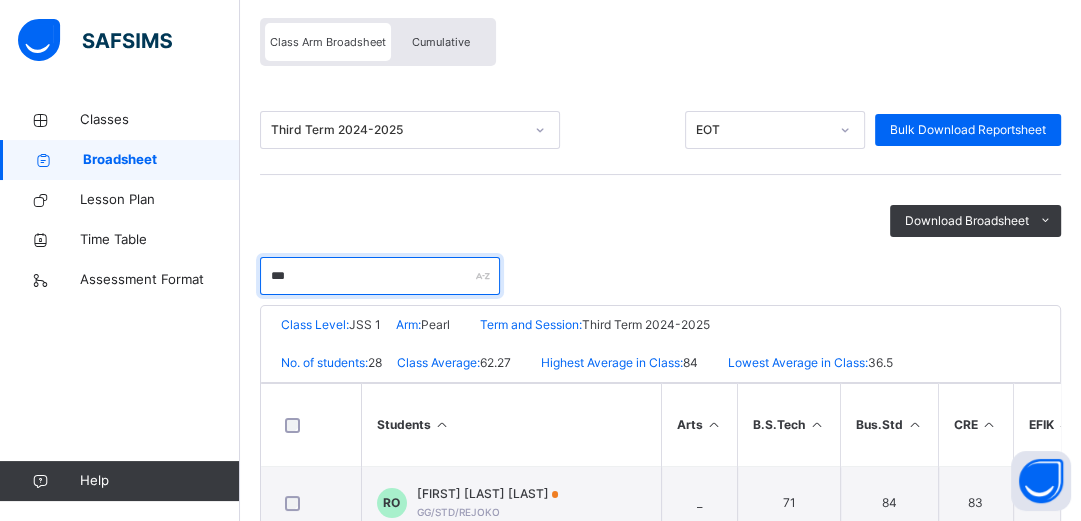 scroll, scrollTop: 192, scrollLeft: 0, axis: vertical 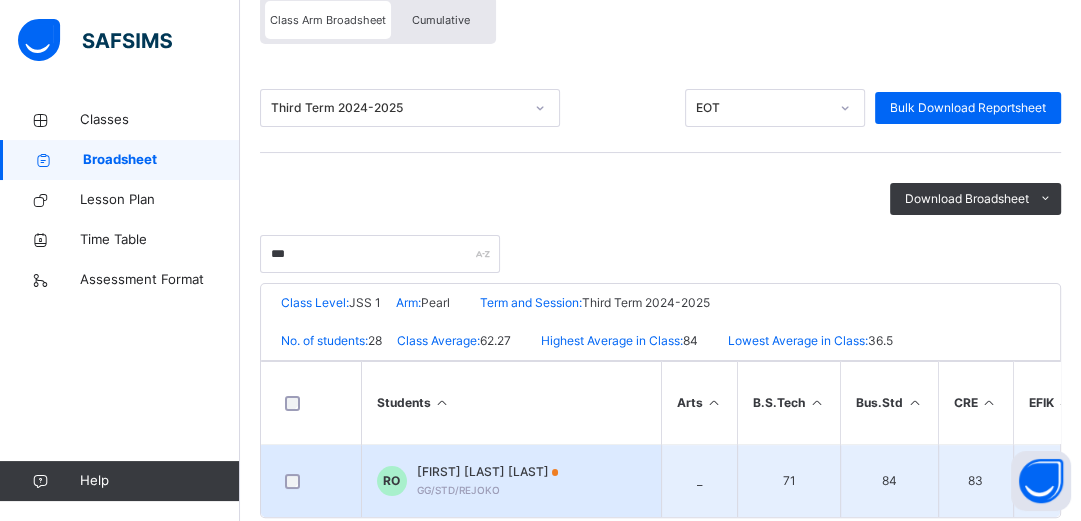 click on "RO REJOICE [NAME] OKORA GG/STD/REJOKO" at bounding box center (511, 481) 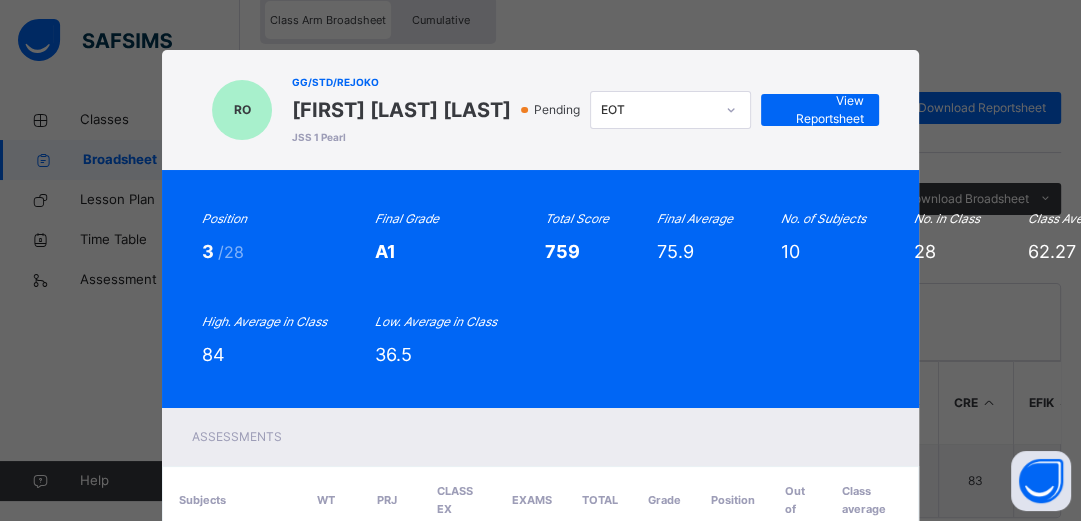 scroll, scrollTop: 0, scrollLeft: 0, axis: both 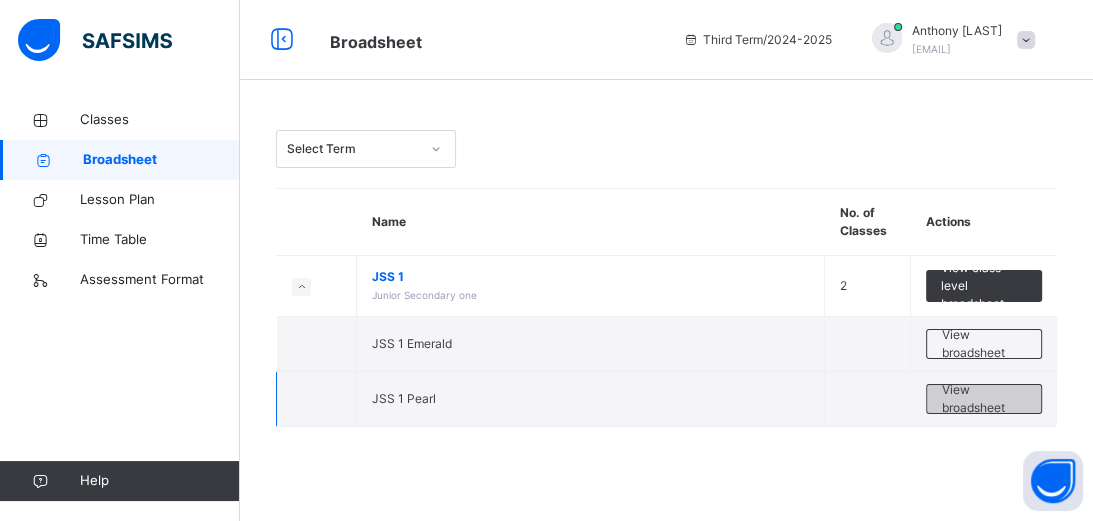 click on "View broadsheet" at bounding box center (984, 399) 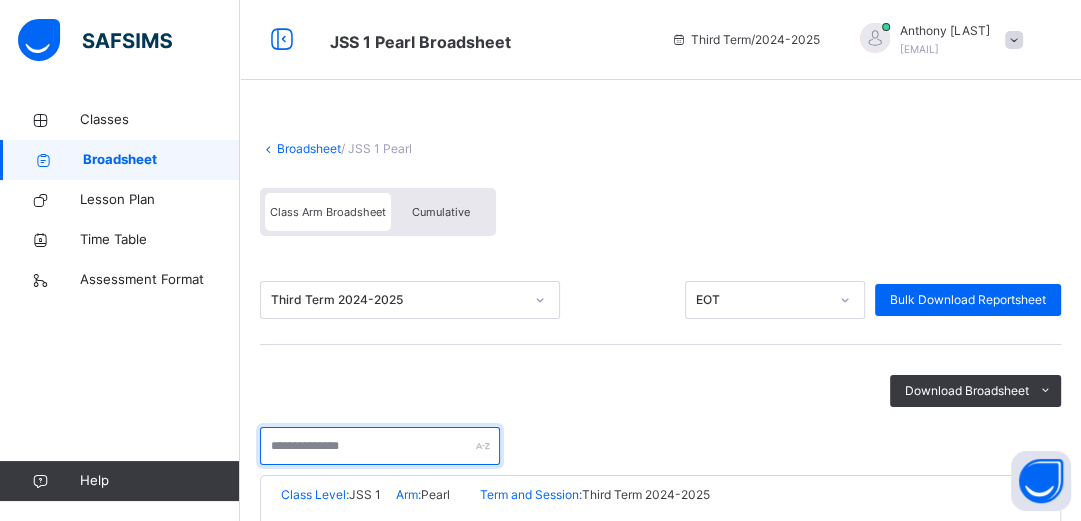 click at bounding box center (380, 446) 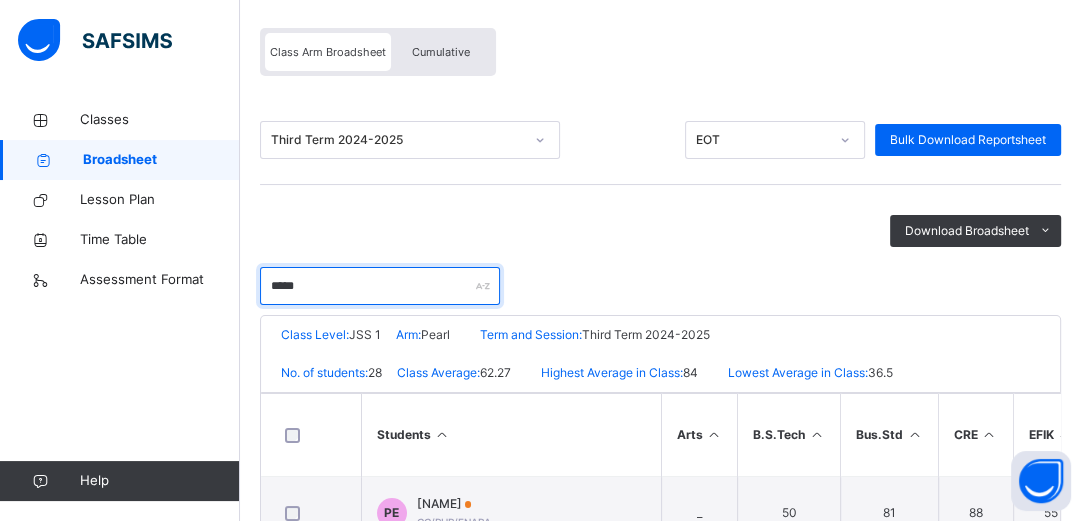 scroll, scrollTop: 192, scrollLeft: 0, axis: vertical 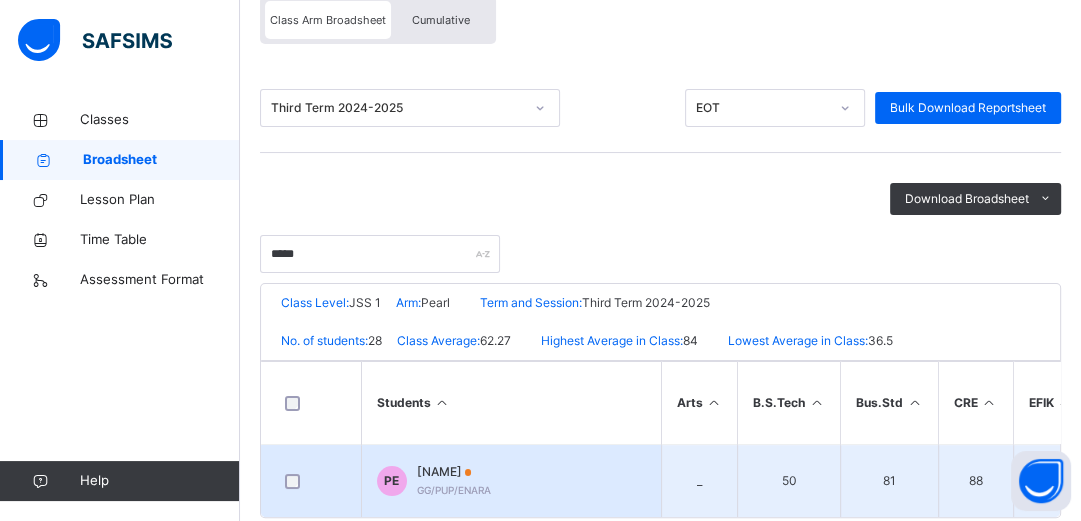 click on "[FIRST] [FIRST] [LAST] [LAST]   GG/PUP/ENARA" at bounding box center (511, 481) 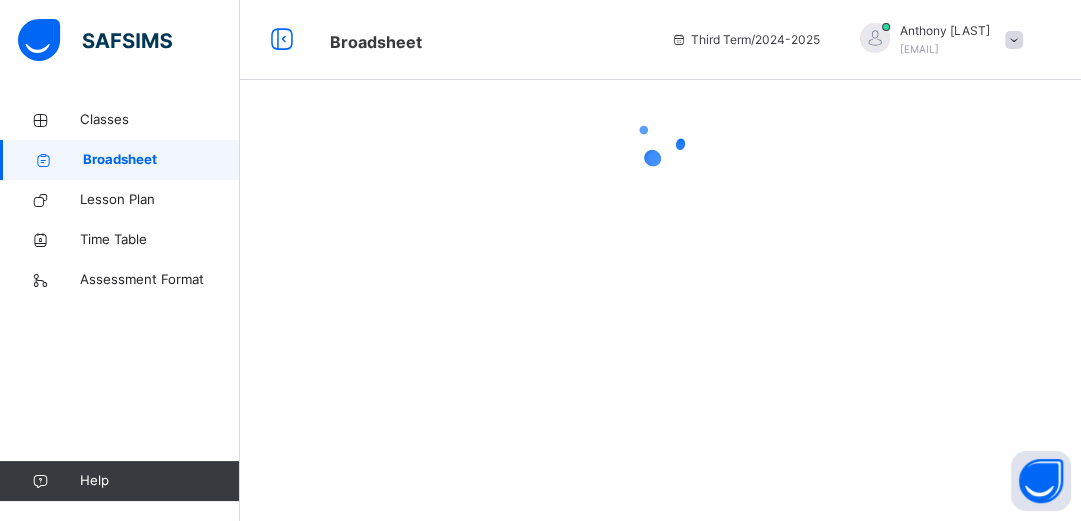 scroll, scrollTop: 0, scrollLeft: 0, axis: both 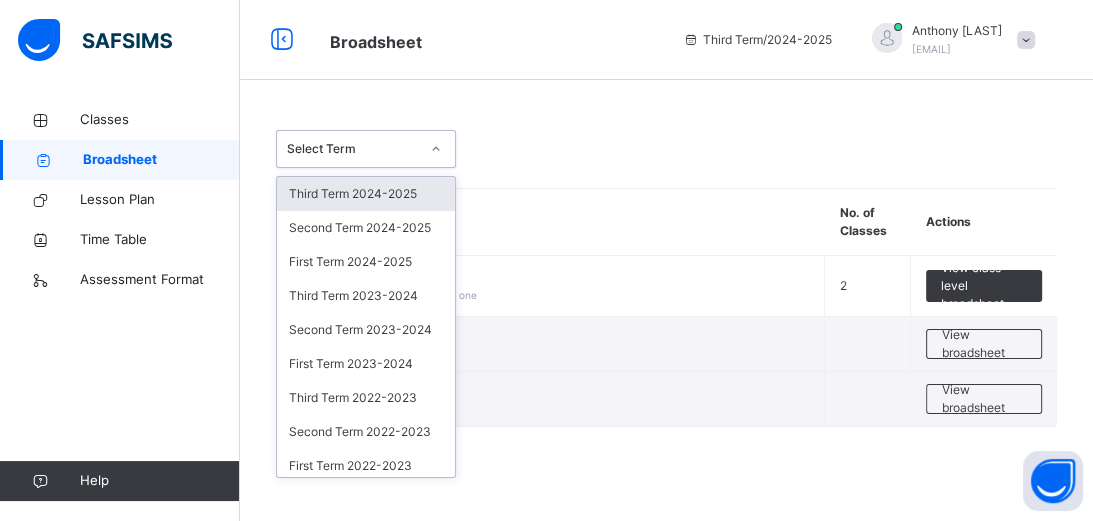 click 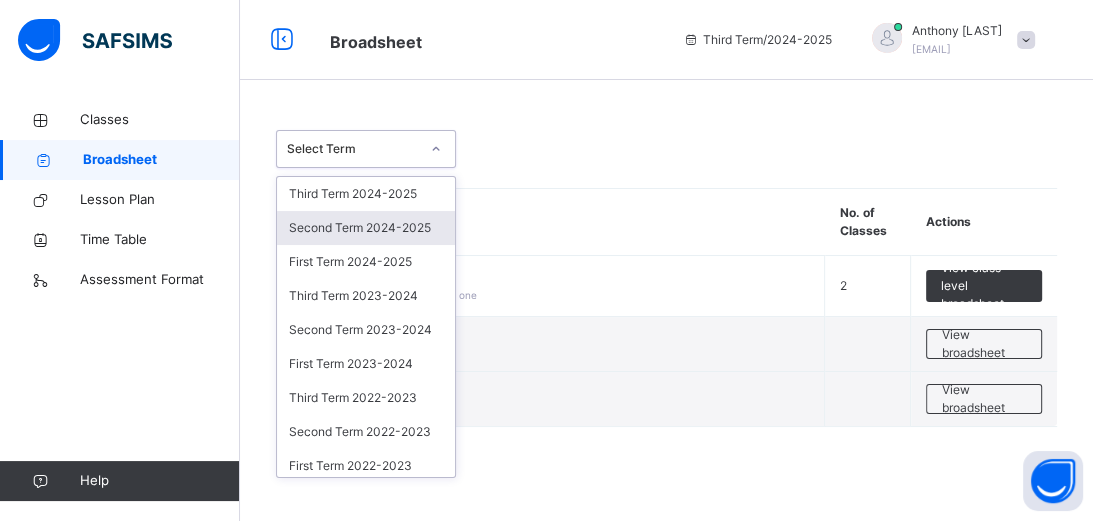 click on "Second Term 2024-2025" at bounding box center (366, 228) 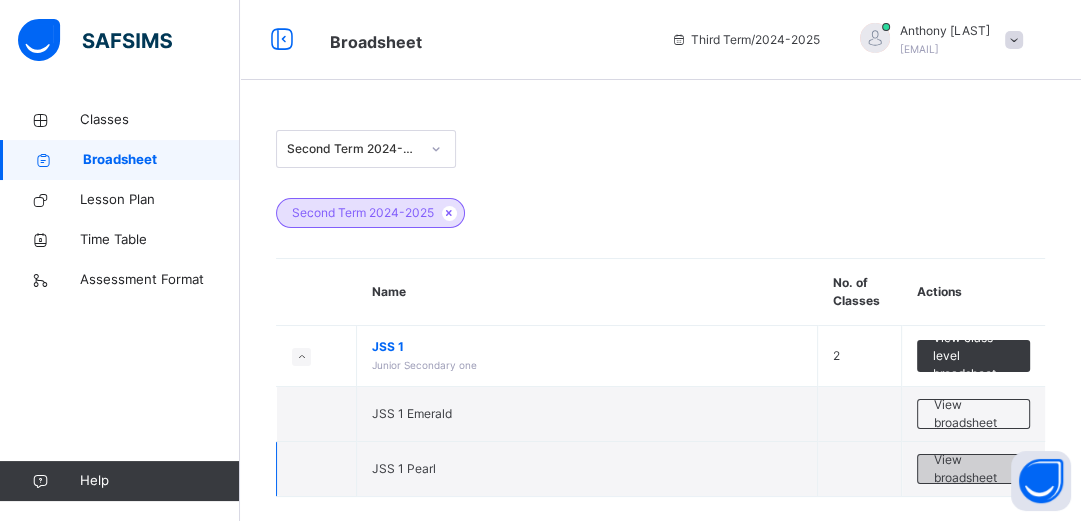 click on "View broadsheet" at bounding box center (973, 469) 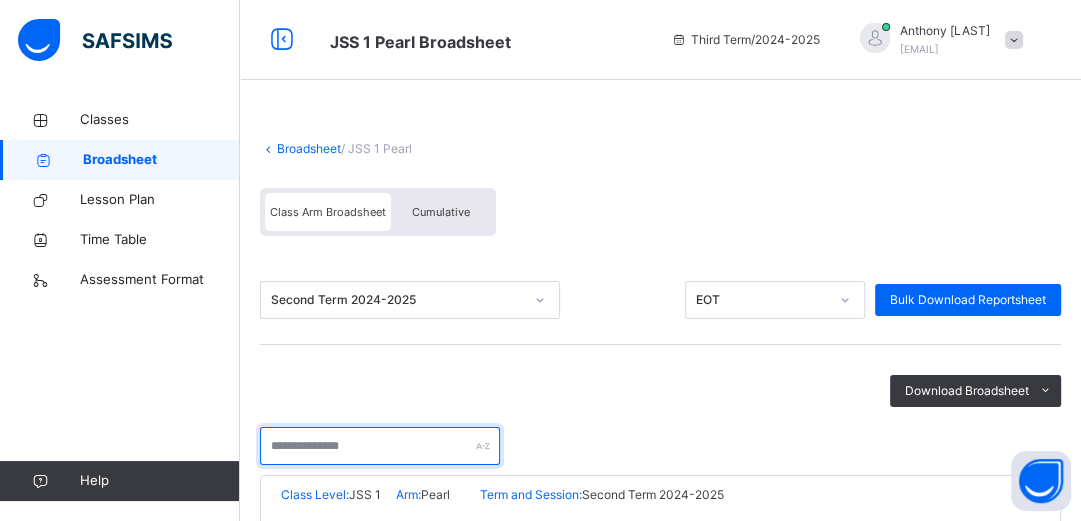 click at bounding box center [380, 446] 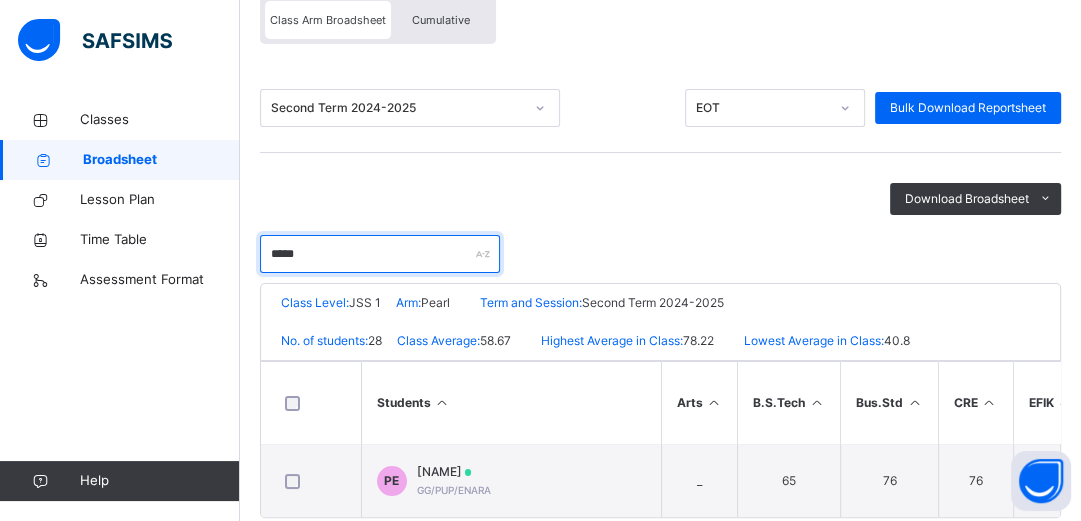 scroll, scrollTop: 224, scrollLeft: 0, axis: vertical 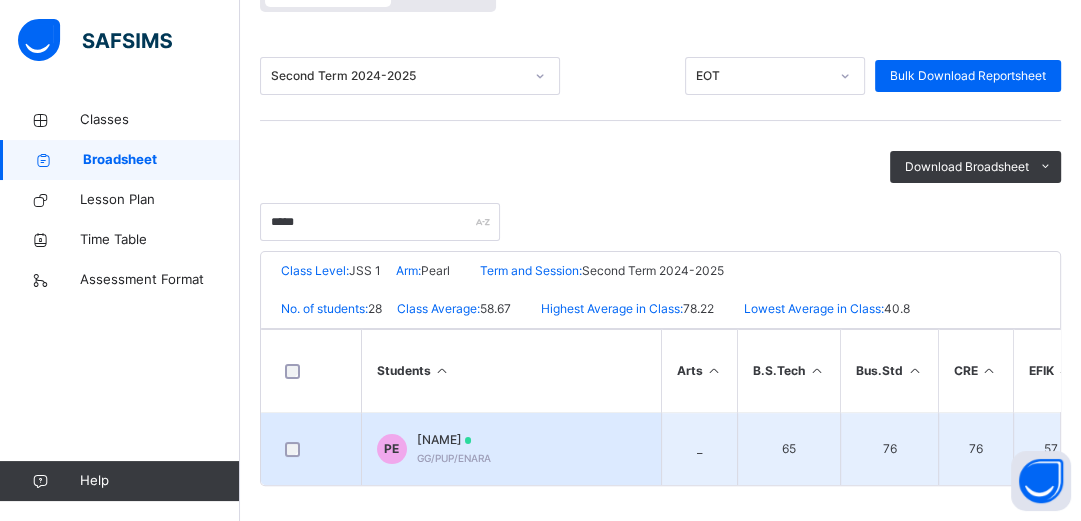 click on "[FIRST] [FIRST] [LAST] [LAST]   GG/PUP/ENARA" at bounding box center (511, 449) 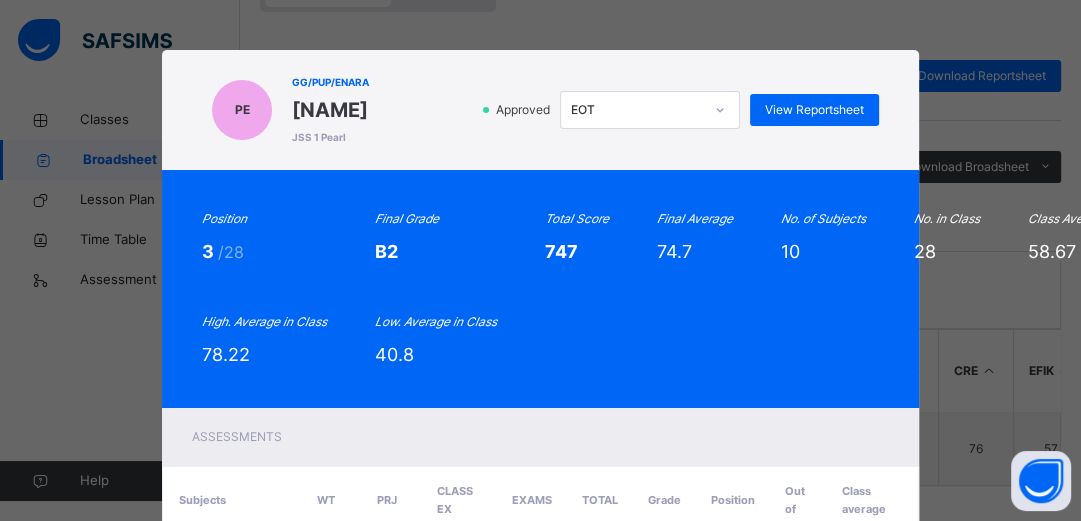 click on "PE GG/PUP/ENARA     [NAME]     JSS 1 Pearl   Approved EOT View Reportsheet     Position         3       /28         Final Grade         B2         Total Score         747         Final Average         74.7         No. of Subjects         10         No. in Class         28         Class Average         58.67         High. Average in Class         78.22         Low. Average in Class         40.8     Assessments     Subjects       WT     PRJ     CLASS EX     EXAMS       Total         Grade         Position         Out of         Class average       English Studies     8 / 10     7 / 10     7 / 10     55 / 70     77     A1     3rd     28     61.57     History     8 / 10     7 / 10     8 / 10     51 / 70     74     B2     1st     28     52.93     EFIK     7 / 10     7 / 10     7 / 10     36 / 70     57     C5     7th     28     48.07     Mathematics     10 / 10     10 / 10     8 / 10     50 / 70     78     A1     4th     28     68.39     National Values     9 / 10     10 / 10     10 / 10     55 /" at bounding box center [540, 260] 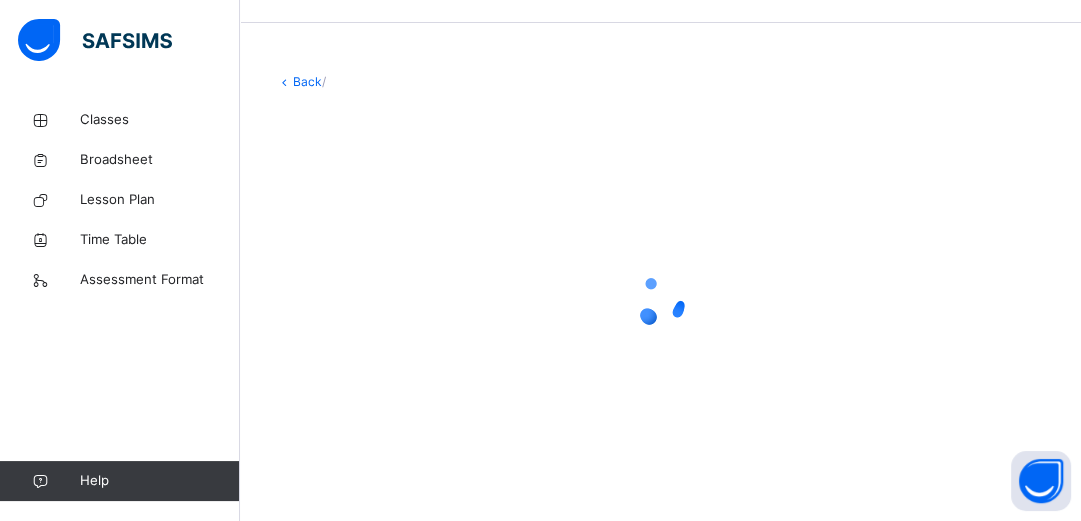 scroll, scrollTop: 0, scrollLeft: 0, axis: both 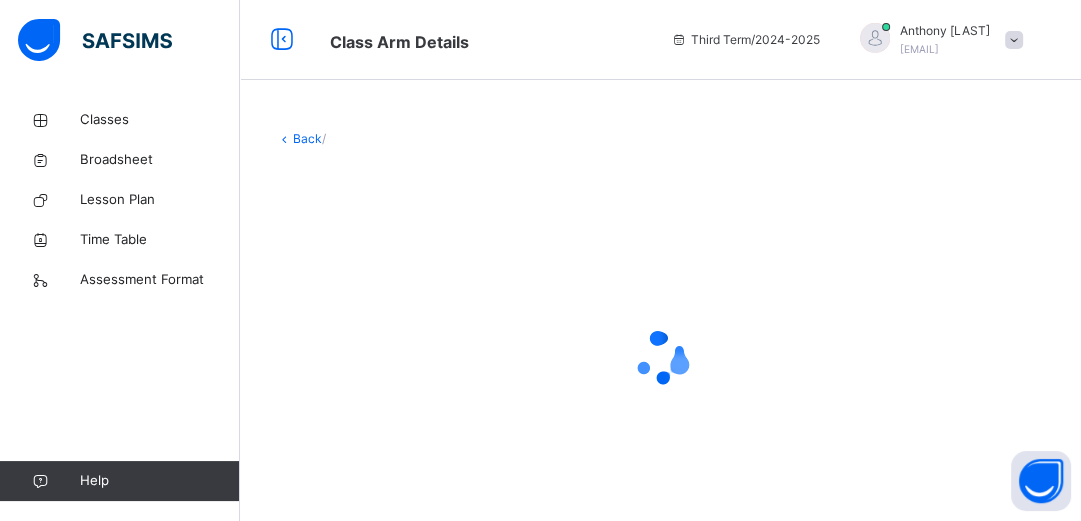 drag, startPoint x: 46, startPoint y: 0, endPoint x: 339, endPoint y: 202, distance: 355.88342 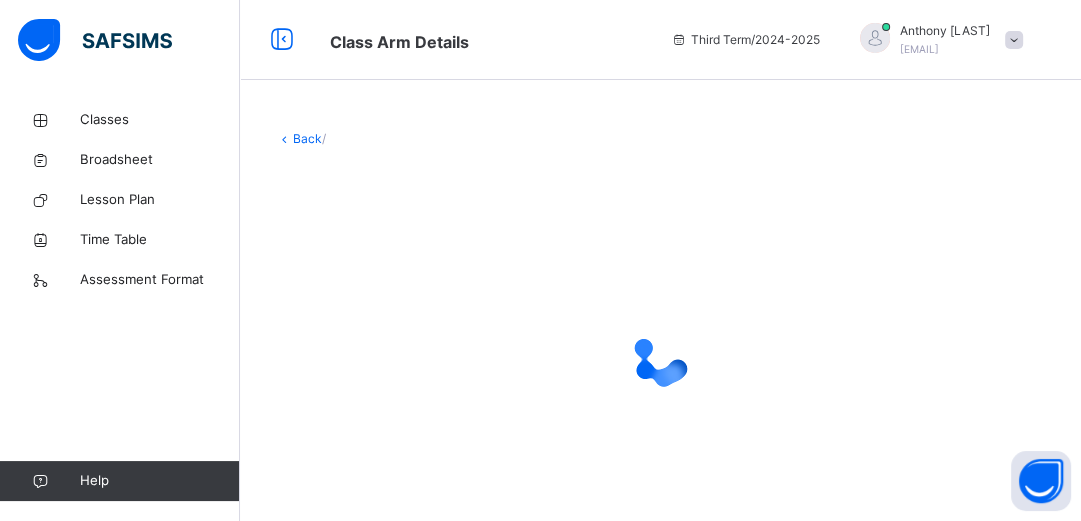 click at bounding box center (660, 358) 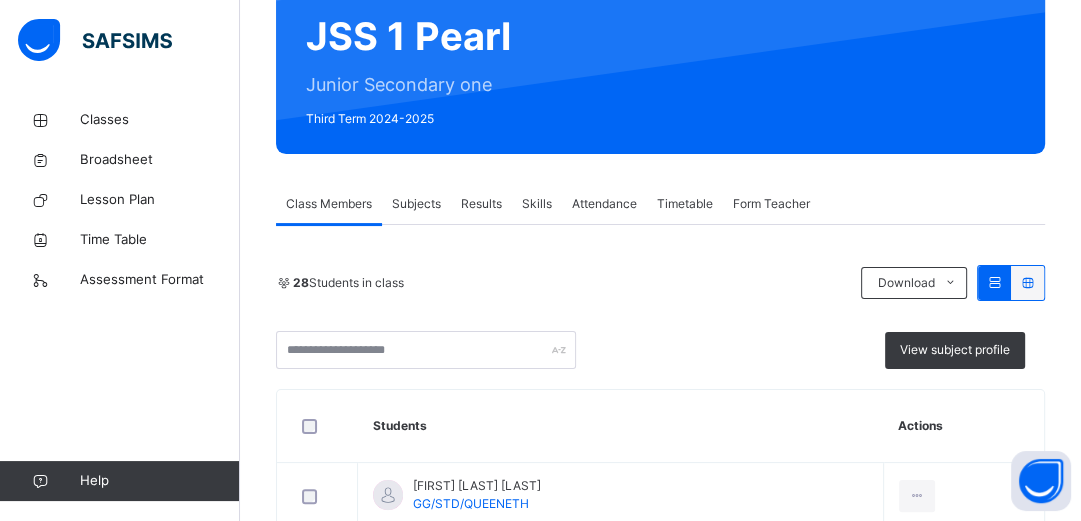 scroll, scrollTop: 224, scrollLeft: 0, axis: vertical 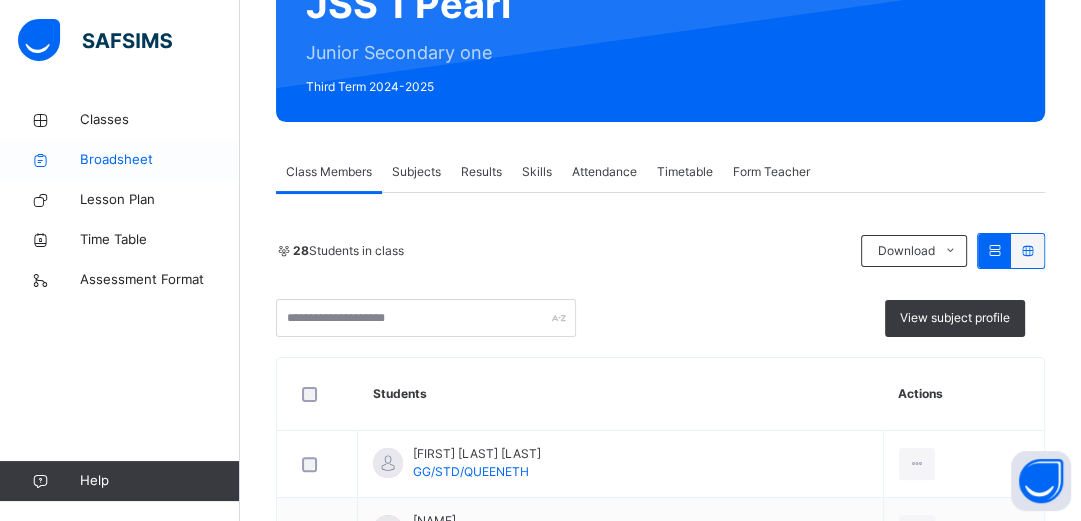 click on "Broadsheet" at bounding box center [160, 160] 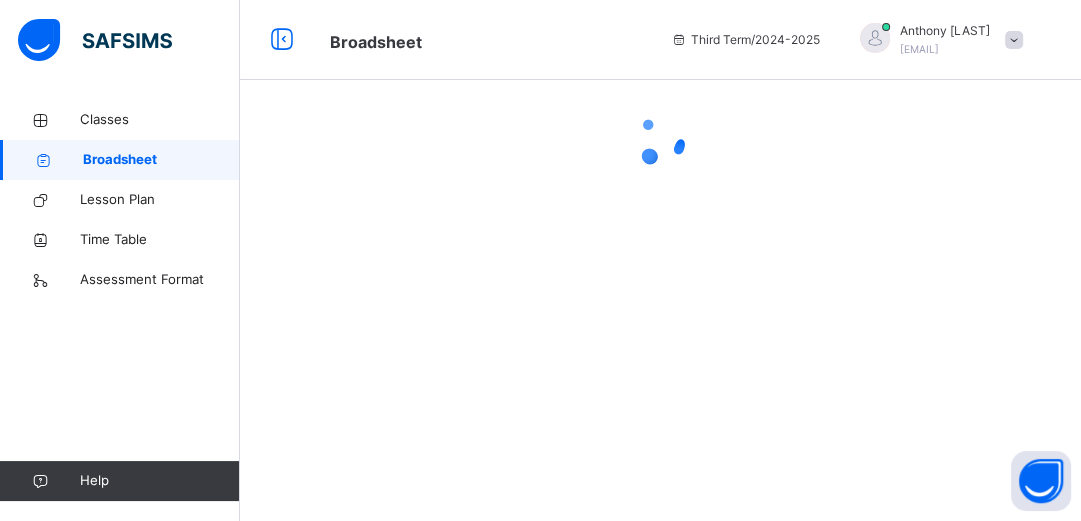 scroll, scrollTop: 0, scrollLeft: 0, axis: both 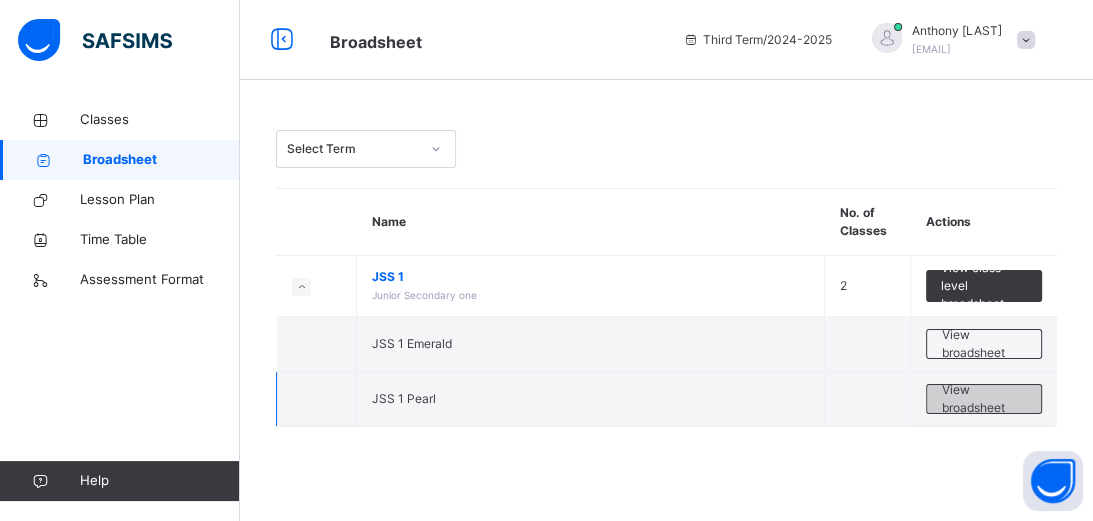 click on "View broadsheet" at bounding box center [984, 399] 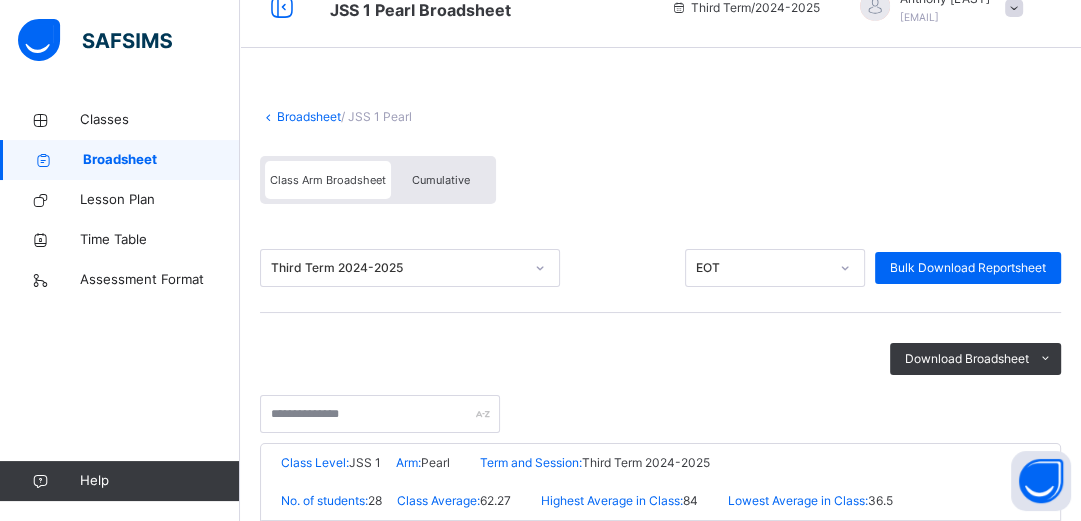 scroll, scrollTop: 64, scrollLeft: 0, axis: vertical 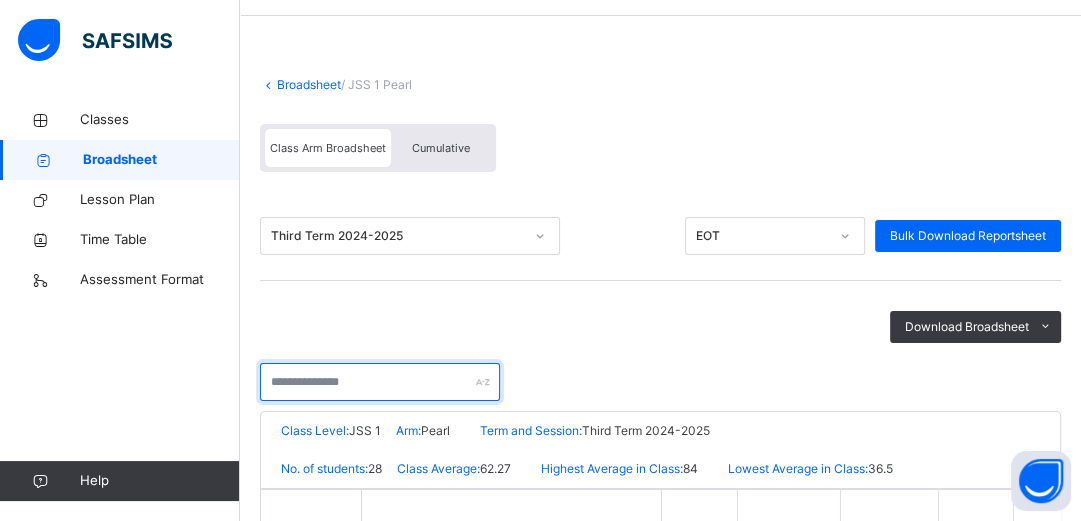 click at bounding box center (380, 382) 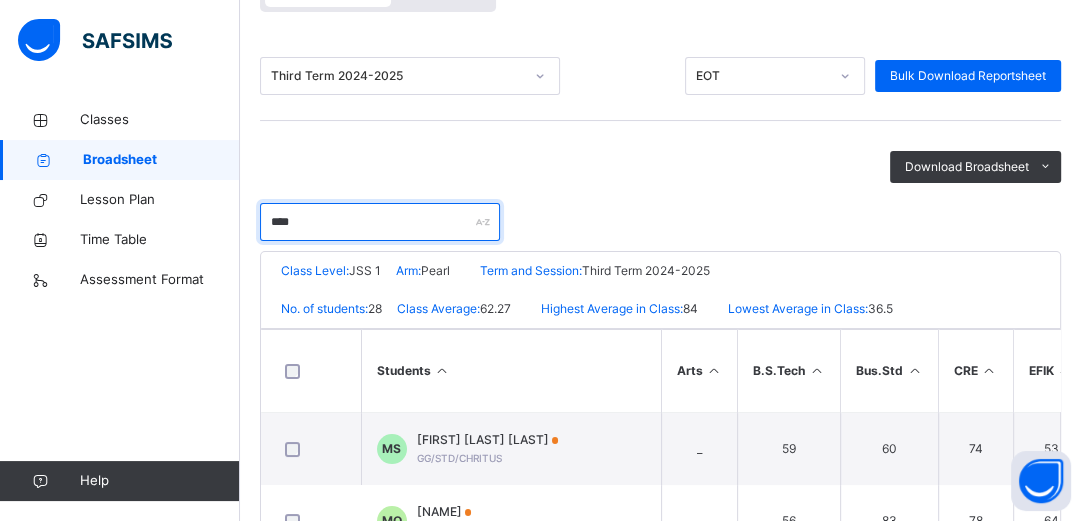 scroll, scrollTop: 256, scrollLeft: 0, axis: vertical 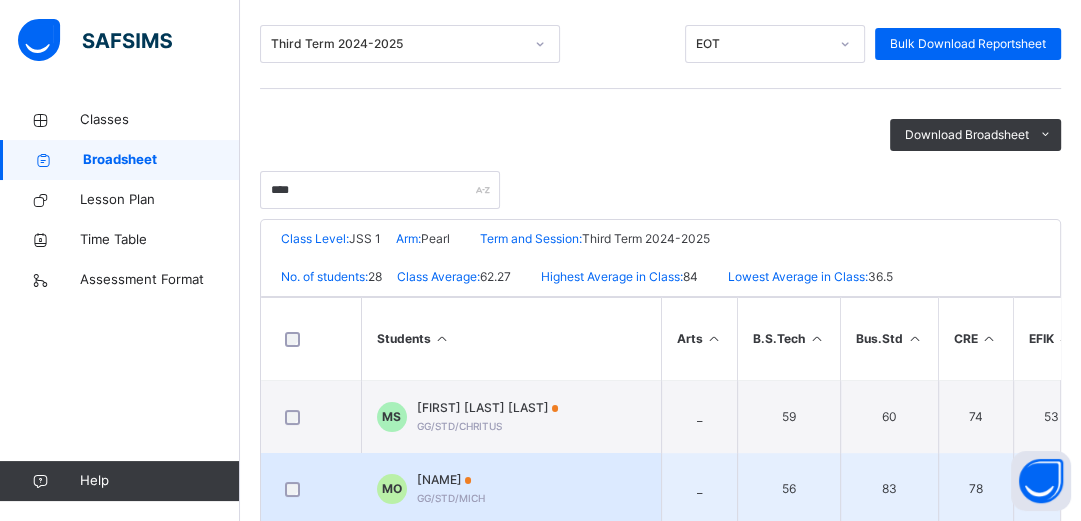 click on "[NAME]" at bounding box center (451, 480) 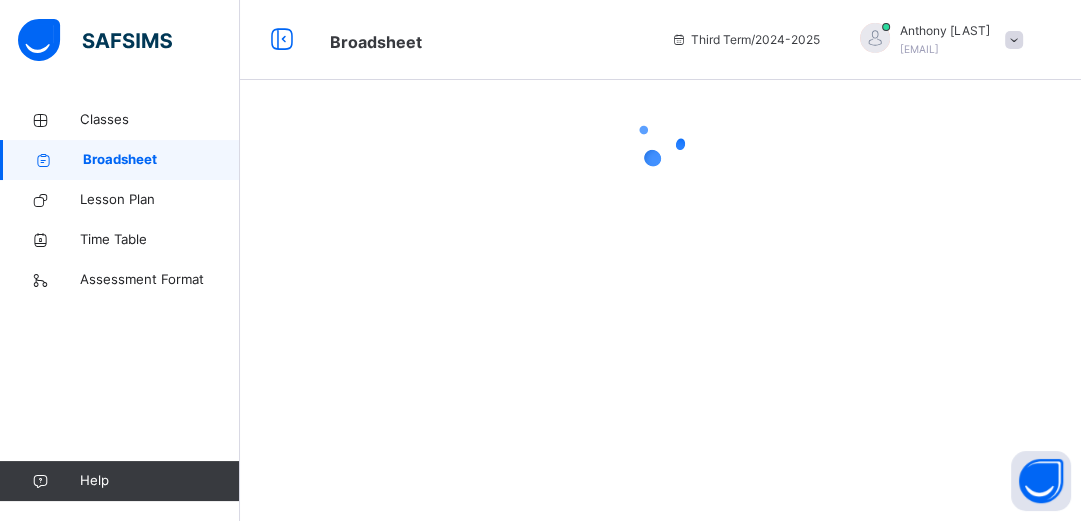 scroll, scrollTop: 0, scrollLeft: 0, axis: both 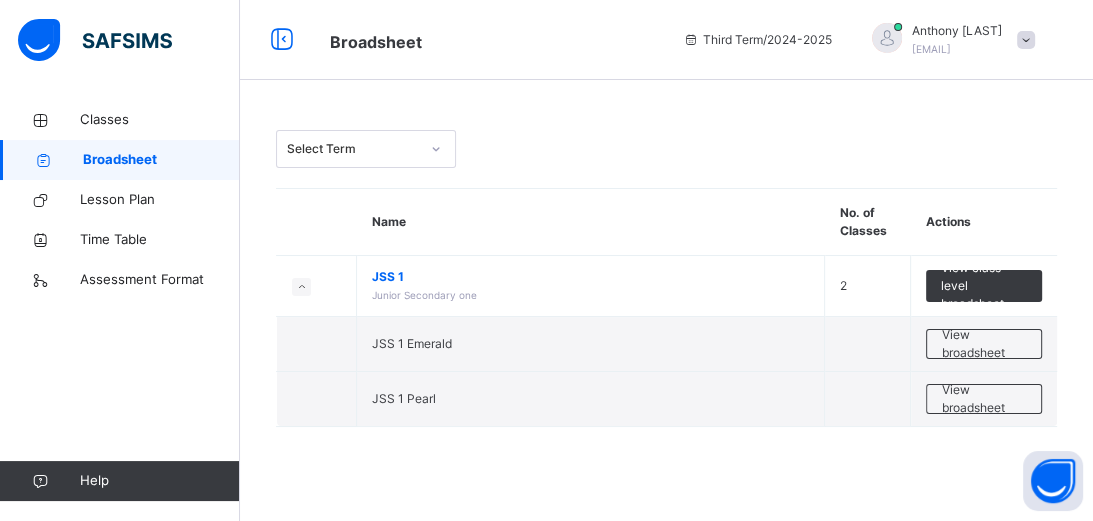 click at bounding box center [436, 149] 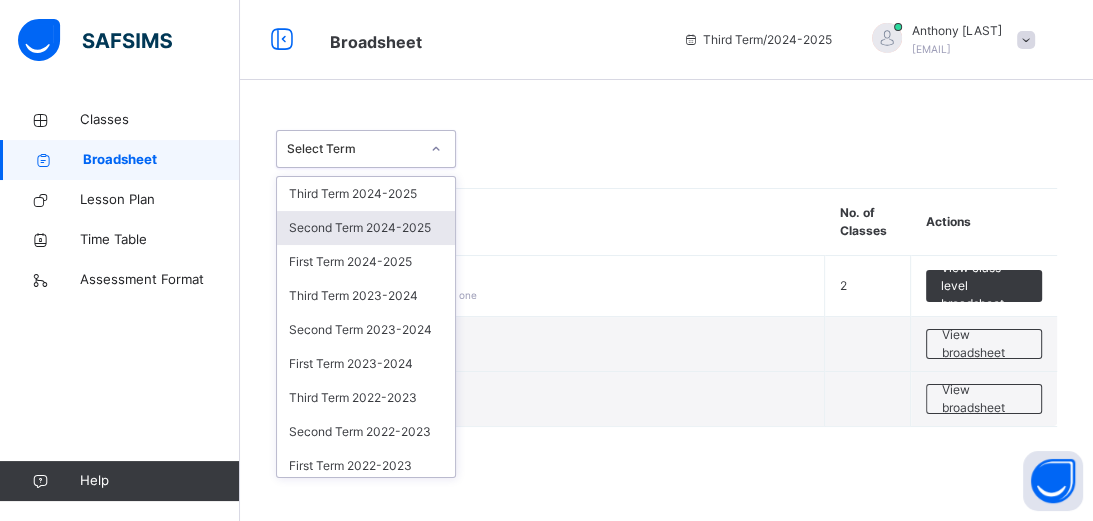 click on "Second Term 2024-2025" at bounding box center (366, 228) 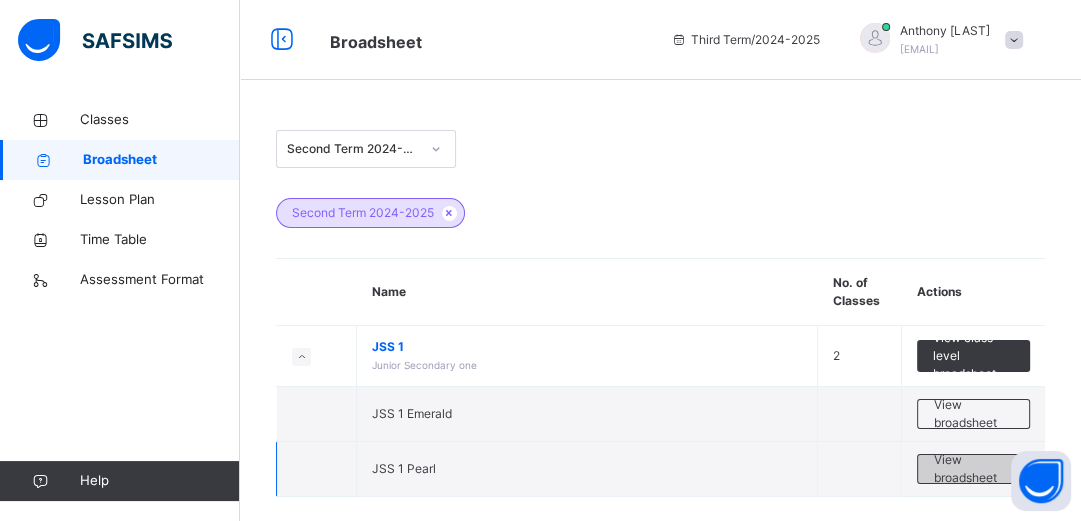 click on "View broadsheet" at bounding box center [973, 469] 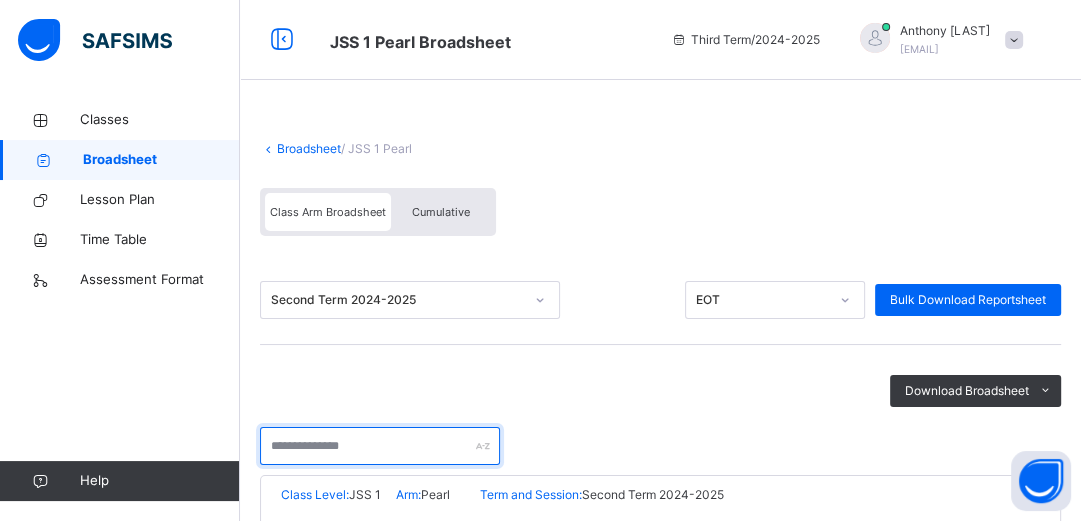 click at bounding box center [380, 446] 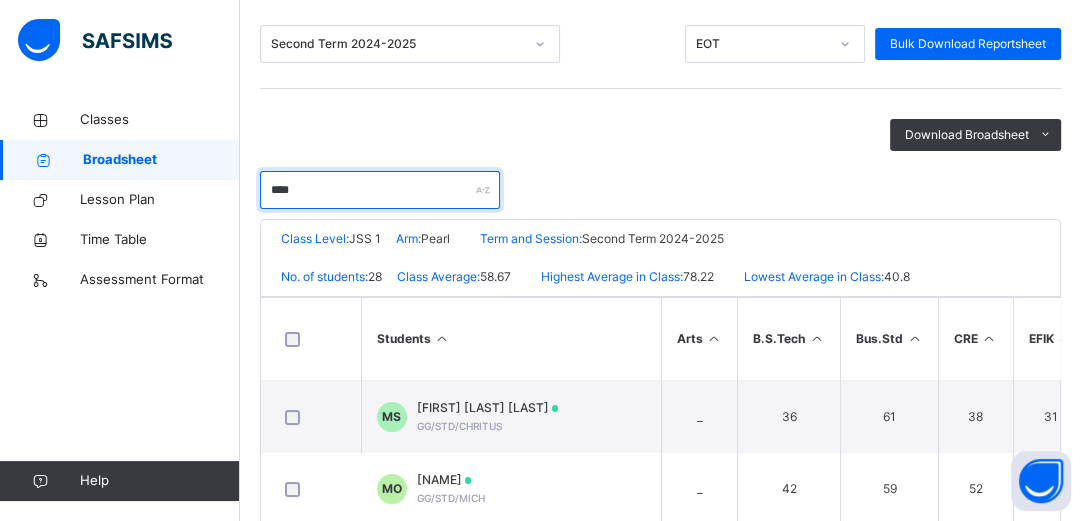 scroll, scrollTop: 288, scrollLeft: 0, axis: vertical 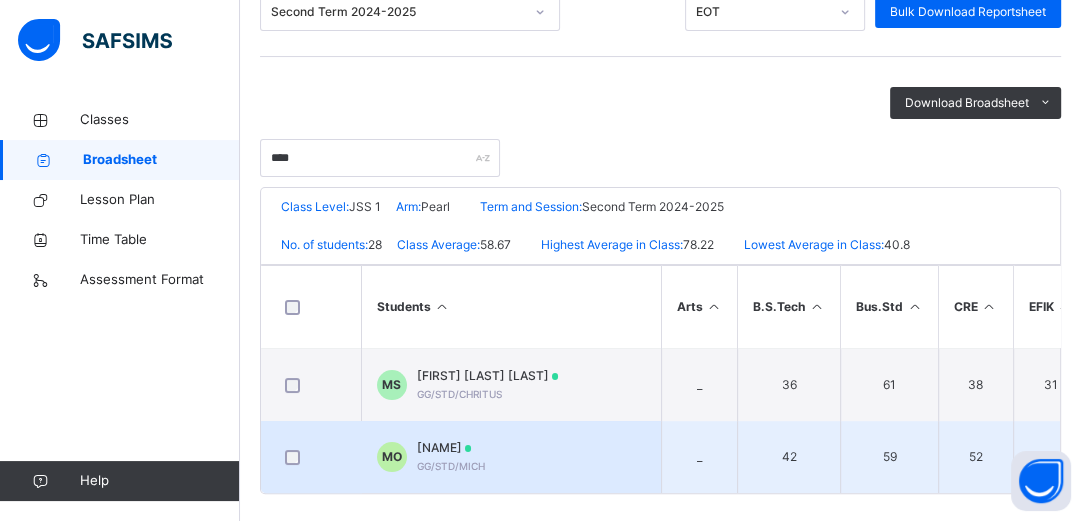 click on "[FIRST] [LAST] [LAST]   GG/STD/MICH" at bounding box center (451, 457) 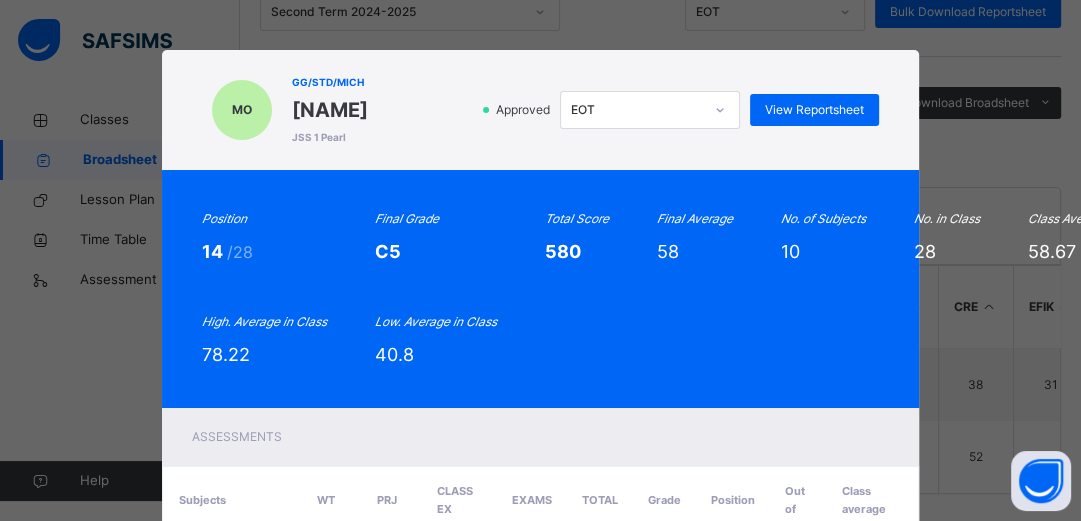 click on "JEWEL MO GG/STD/MICH [NAME] [LAST] JSS 1 Pearl Approved EOT View Reportsheet Position 14 /28 Final Grade C5 Total Score 580 Final Average 58 No. of Subjects 10 No. in Class 28 Class Average 58.67 High. Average in Class 78.22 Low. Average in Class 40.8 Assessments Subjects WT PRJ CLASS EX EXAMS Total Grade Position Out of Class average English Studies 7 / 10 6 / 10 7 / 10 41 / 70 61 C4 15th 28 61.57 History 7 / 10 4 / 10 9 / 10 22 / 70 42 E8 25th 28 52.93 EFIK 10 / 10 10 / 10 10 / 10 56 / 70 86 A1 1st 28 48.07 Mathematics 10 / 10 5 / 10 8 / 10 46 / 70 69 B3 11th 28 68.39 National Values 4 / 10 5 / 10 4 / 10 40" at bounding box center (540, 260) 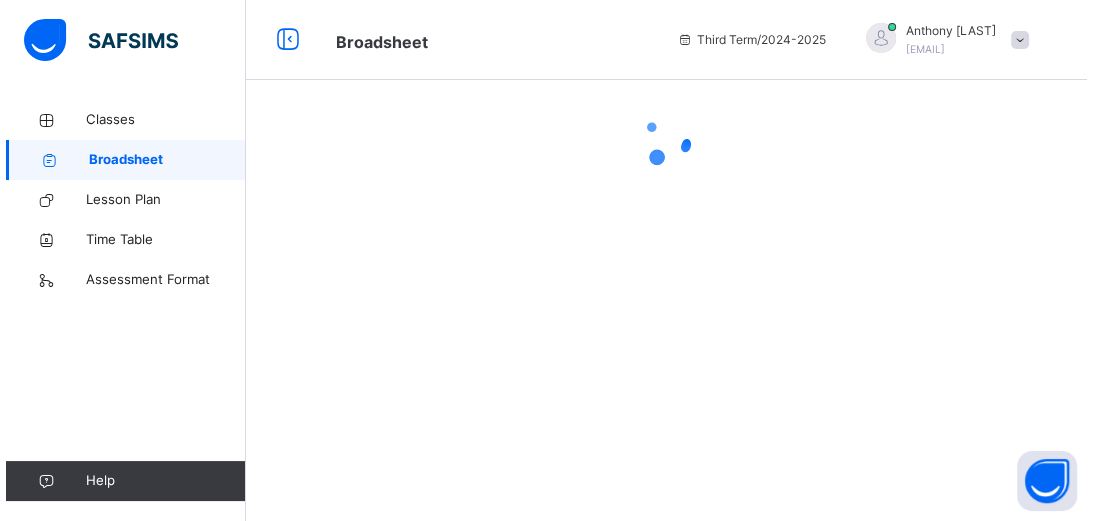 scroll, scrollTop: 0, scrollLeft: 0, axis: both 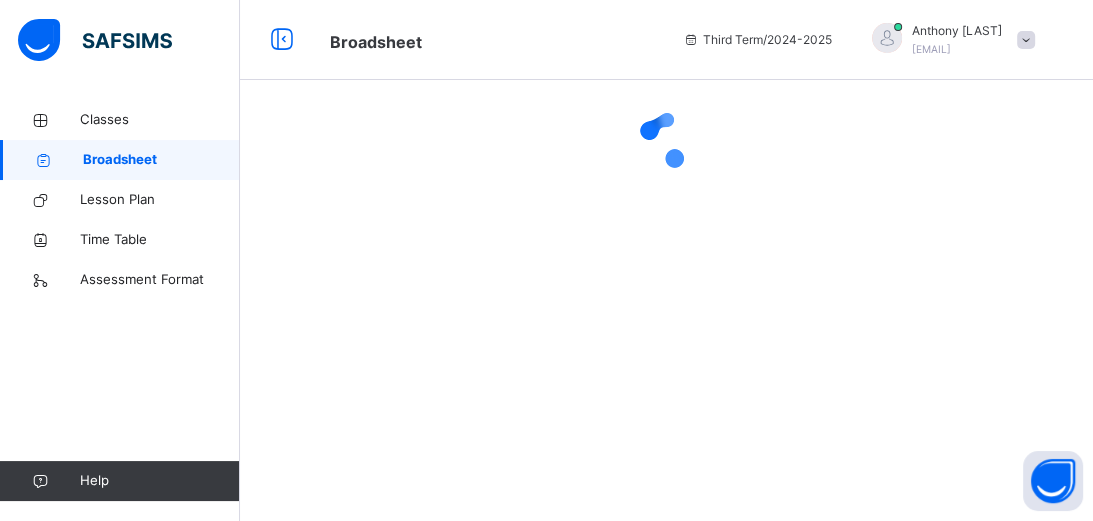 click on "Broadsheet" at bounding box center (161, 160) 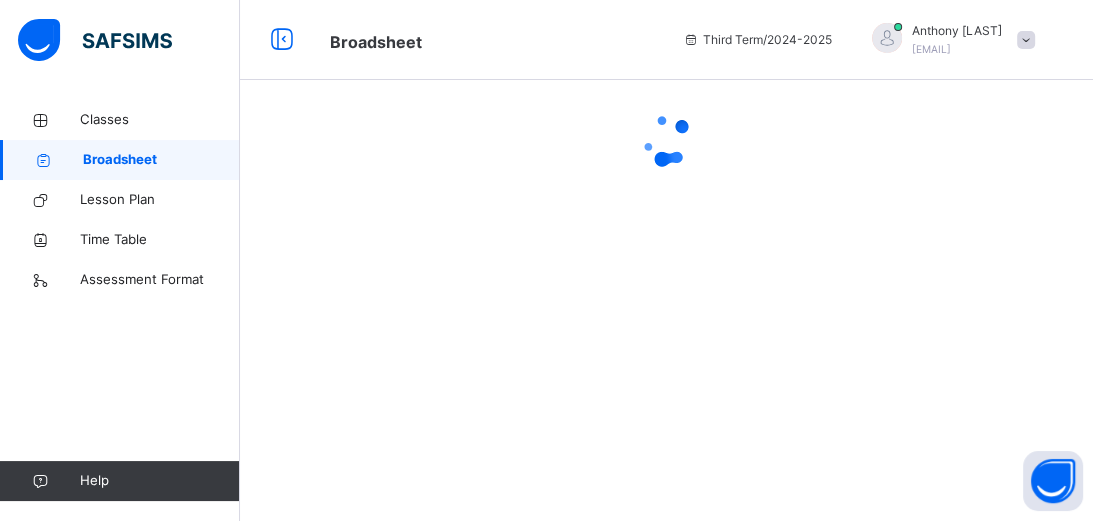 click on "Broadsheet" at bounding box center (161, 160) 